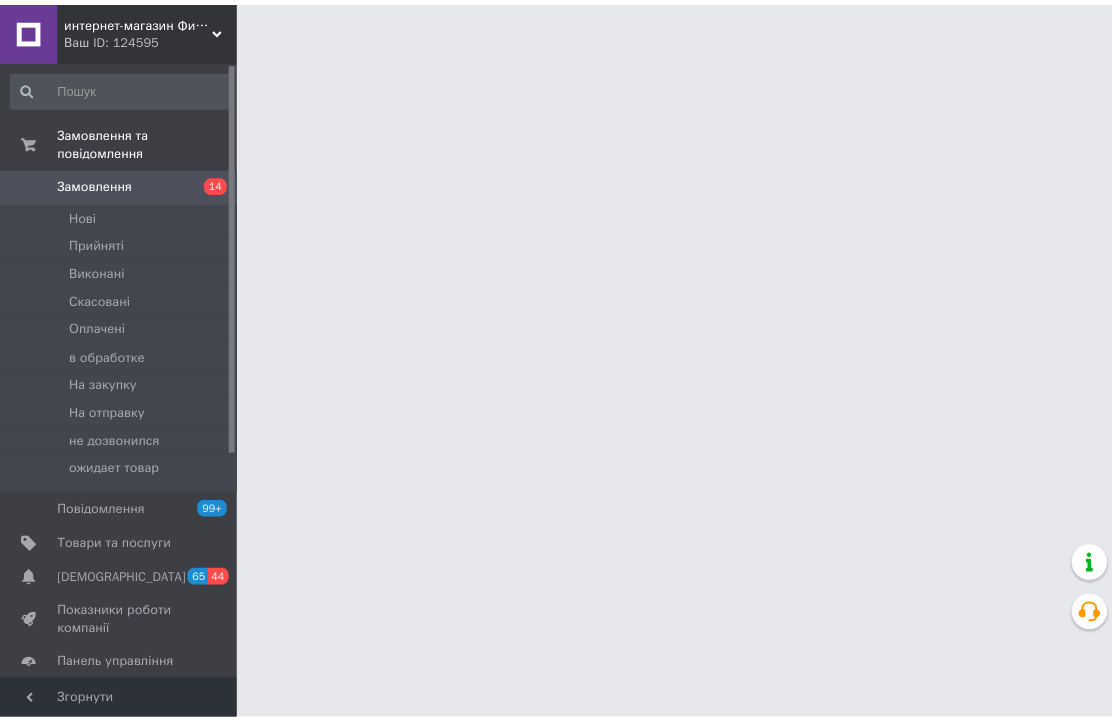 scroll, scrollTop: 0, scrollLeft: 0, axis: both 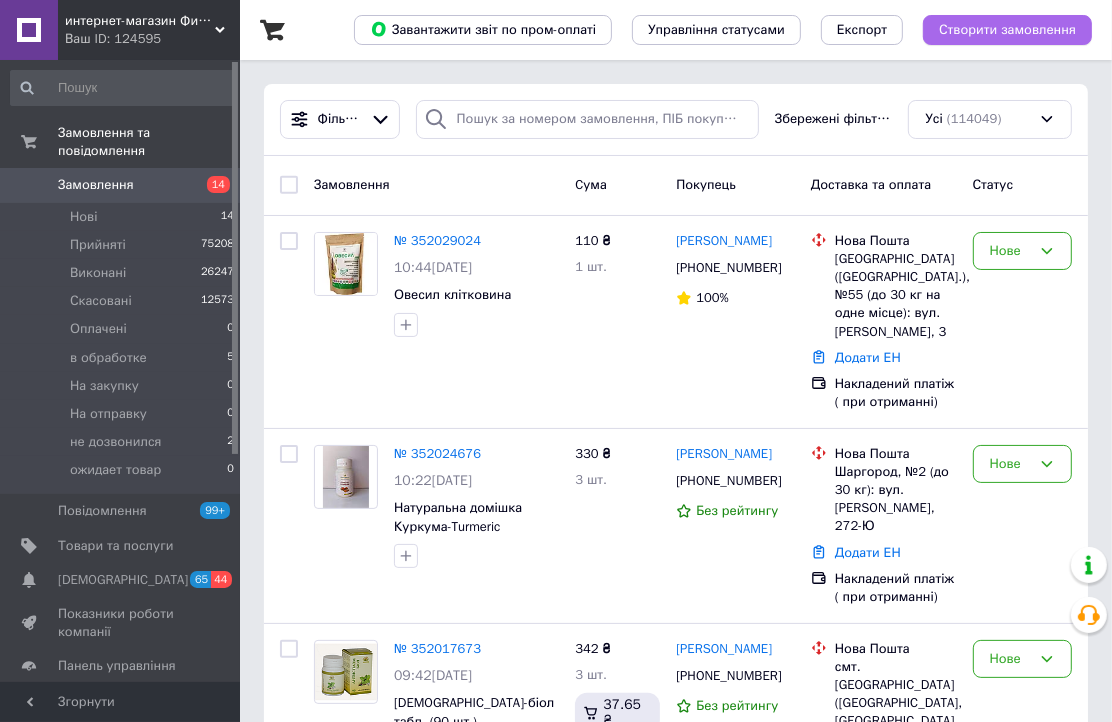 click on "Створити замовлення" at bounding box center (1007, 30) 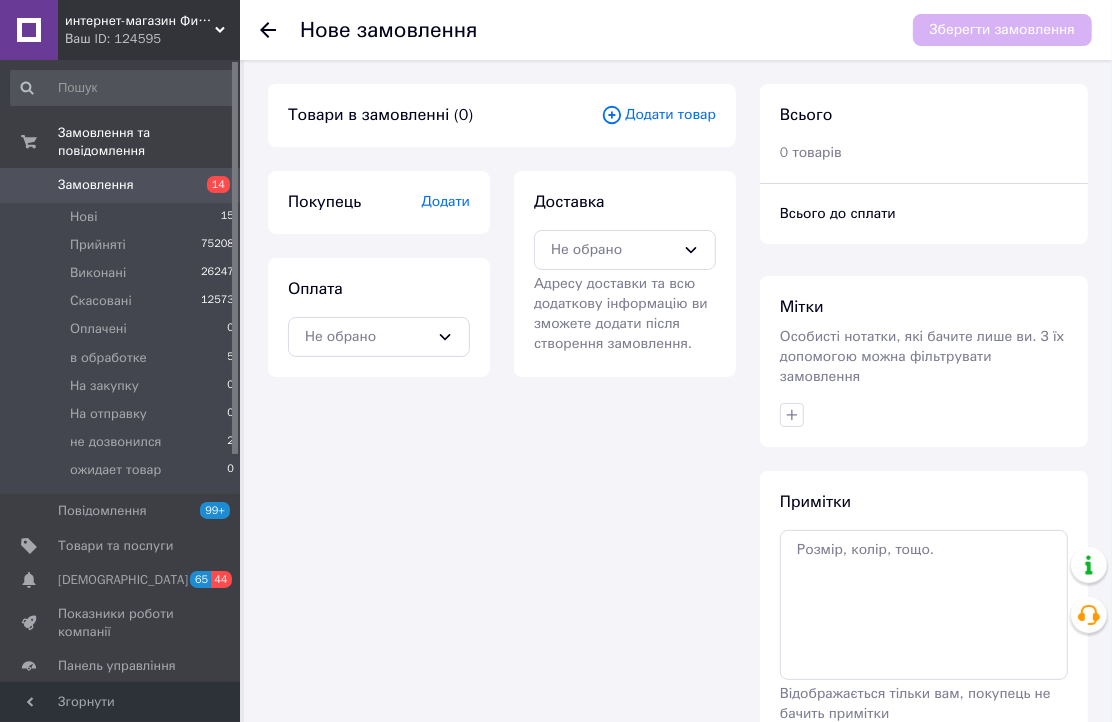 click on "Додати товар" at bounding box center [658, 115] 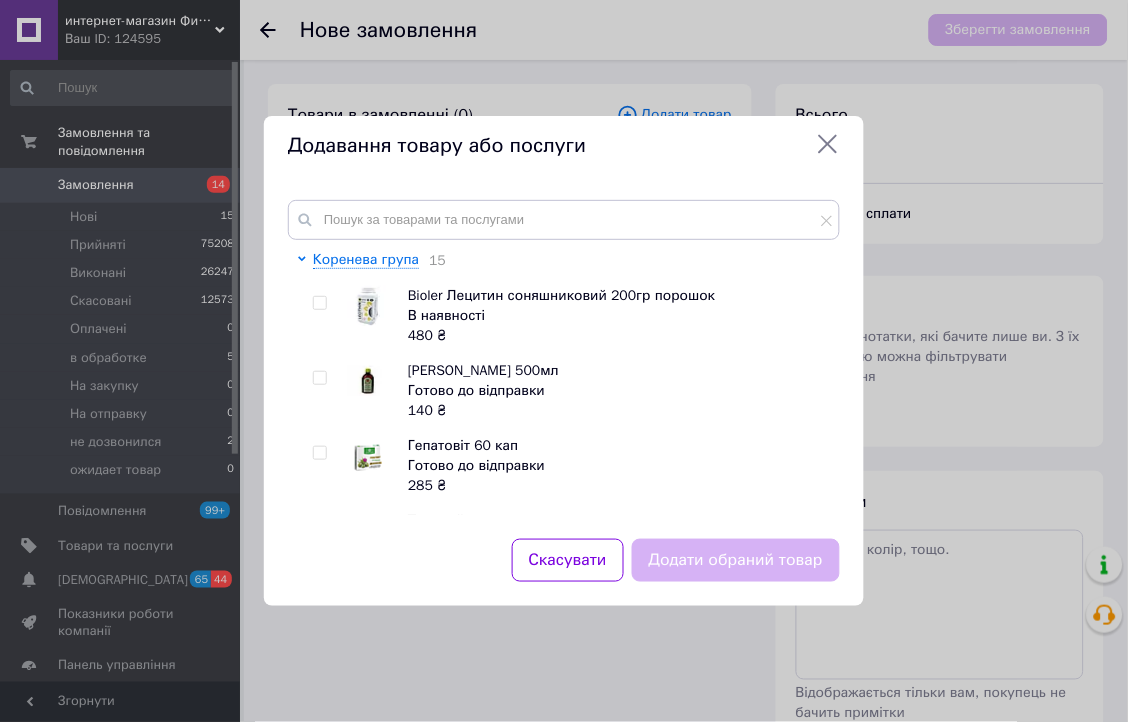 click on "Коренева група 15 Bioler Лецитин соняшниковий 200гр порошок В наявності 480   ₴ Олія гірчиці 500мл Готово до відправки 140   ₴ Гепатовіт 60 кап Готово до відправки 285   ₴ Твердий шампунь 110 гр Готово до відправки 406   ₴ Гастрогіперин 60таб Готово до відправки 275   ₴ Клімаксин 60таб Готово до відправки 285   ₴ Ботинки термо зимові B&G 26р. Готово до відправки: 1 270   ₴ Свечи фитор крапива Готово до відправки 95   ₴ Фитор свечи мумиё Готово до відправки 95   ₴ Фитор свечи с экстрактом конопли Готово до відправки 95   ₴ Свечи фитор чага Готово до відправки 85   ₴ Готово до відправки 140   ₴" at bounding box center (564, 357) 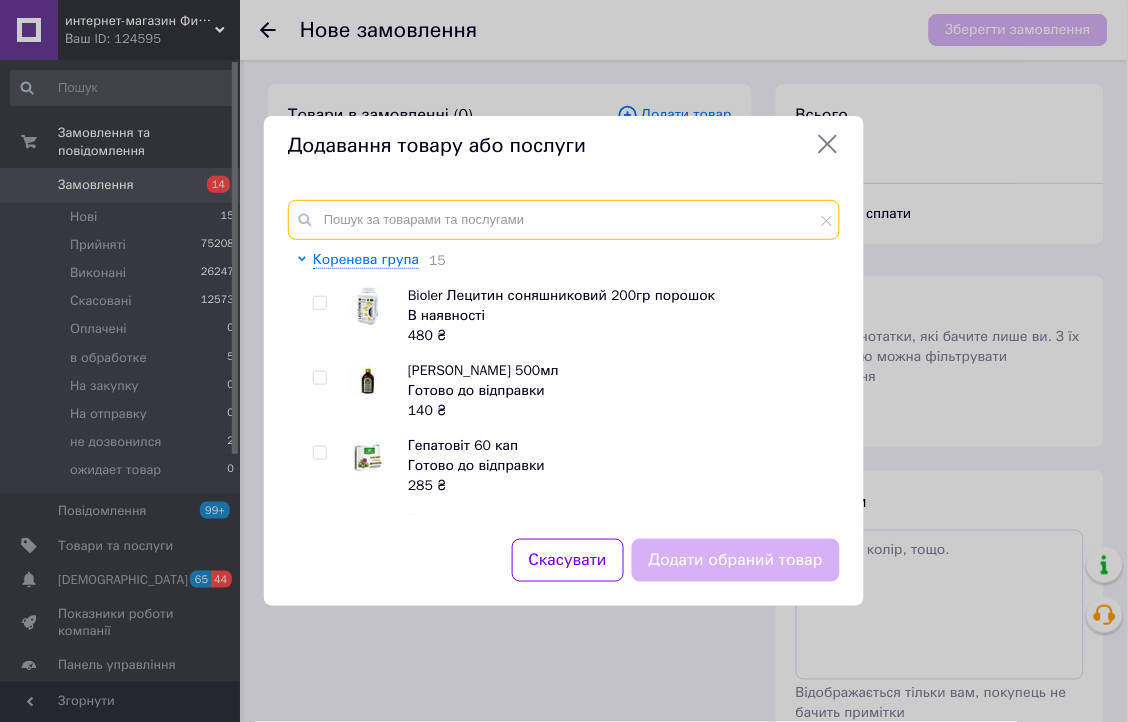 click at bounding box center (564, 220) 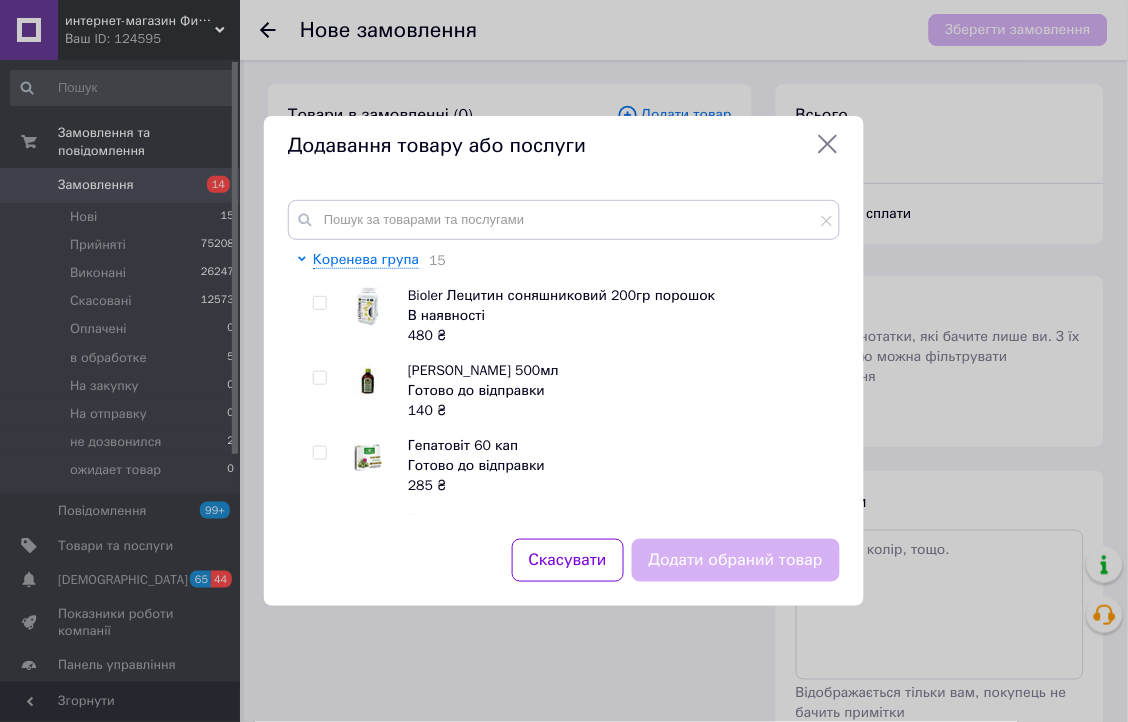 click 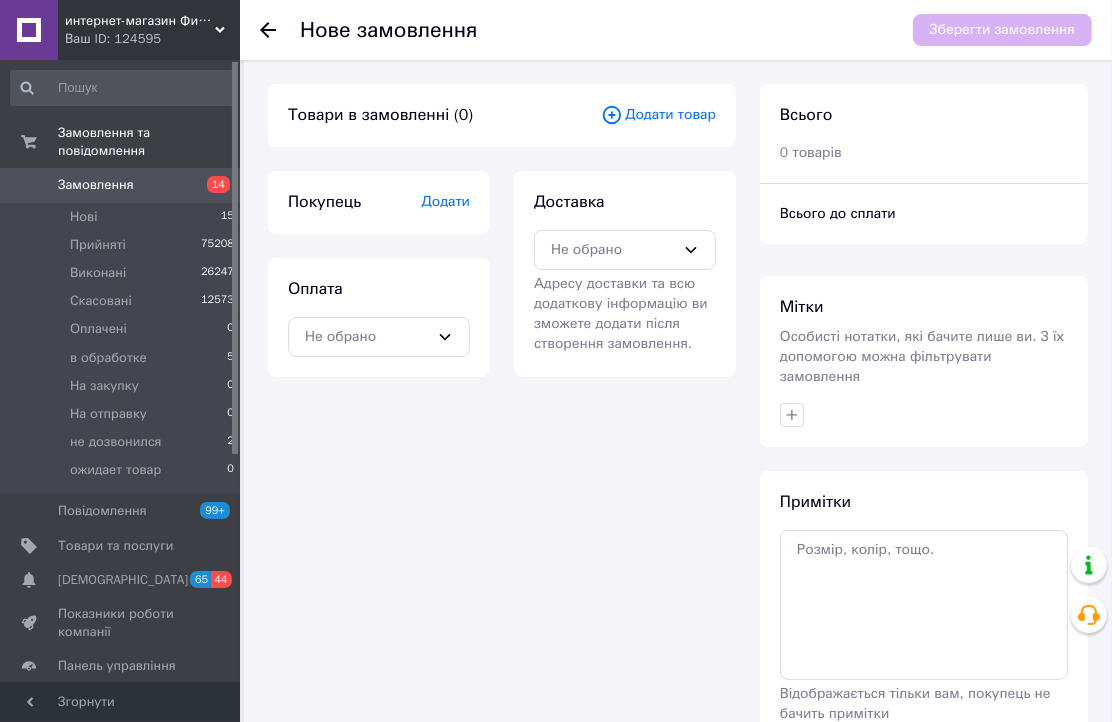 click on "Додати товар" at bounding box center [658, 115] 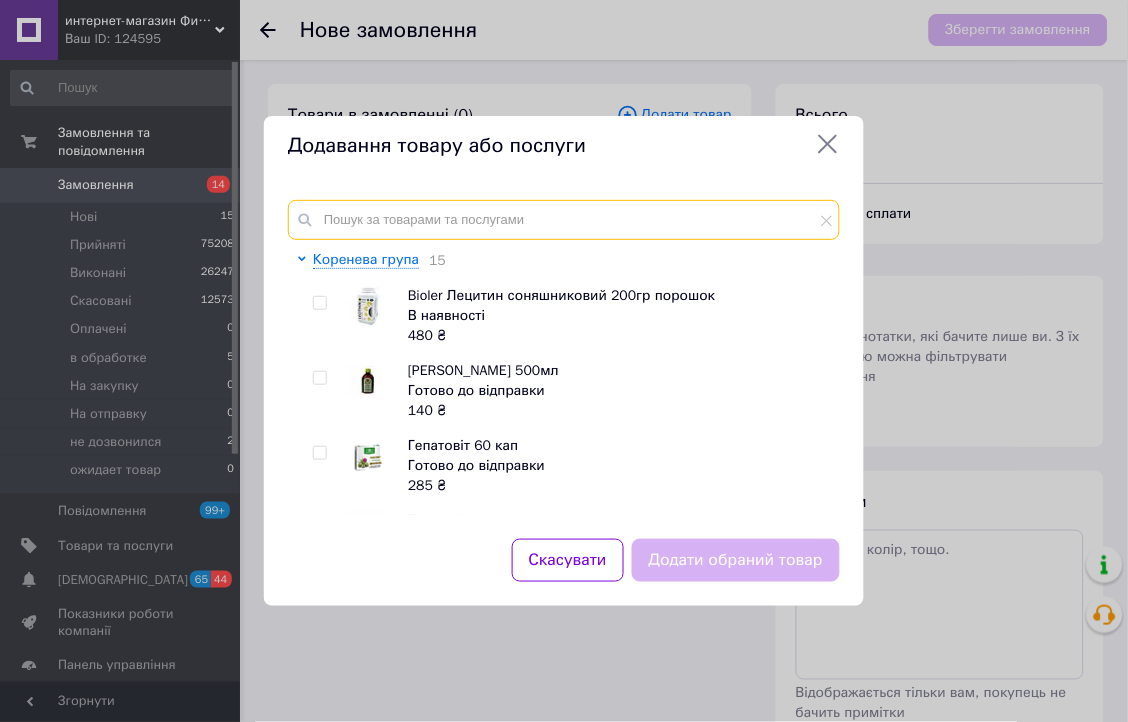 click at bounding box center (564, 220) 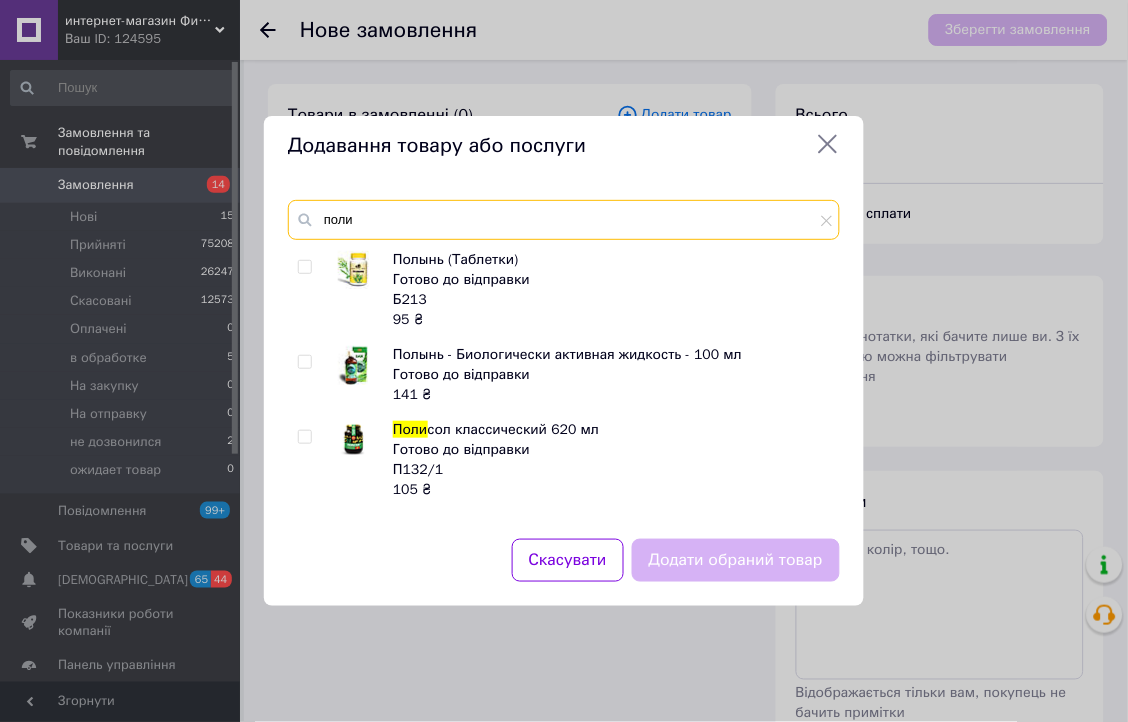 type on "поли" 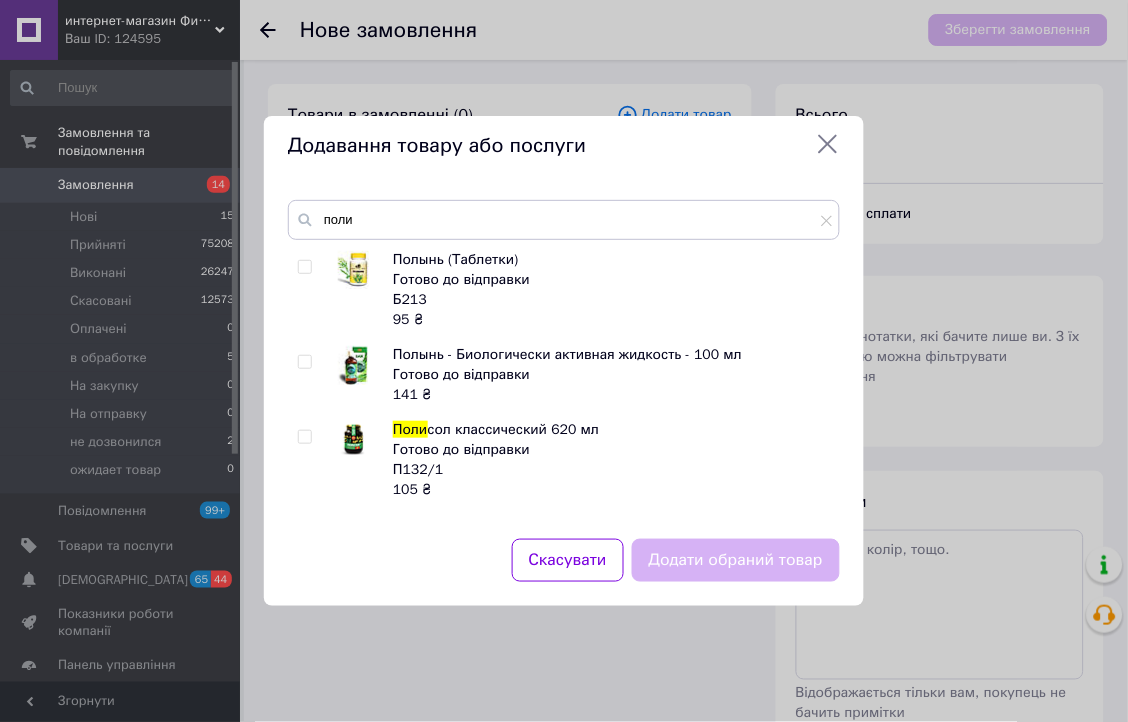 drag, startPoint x: 288, startPoint y: 273, endPoint x: 298, endPoint y: 268, distance: 11.18034 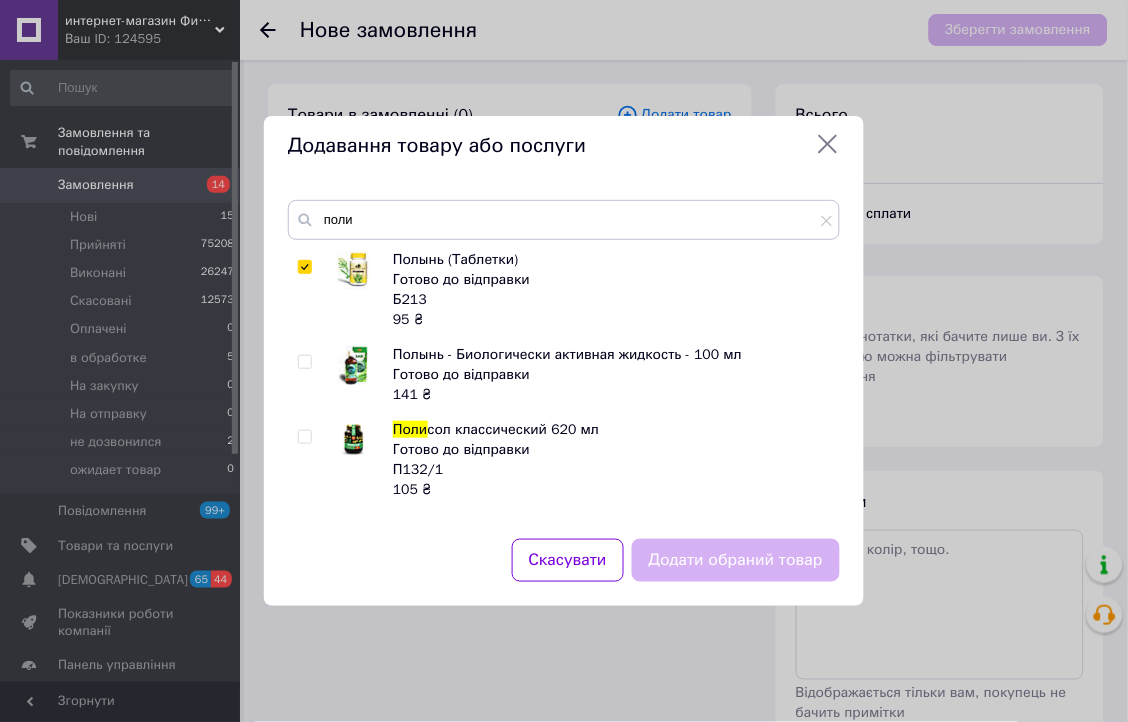 checkbox on "true" 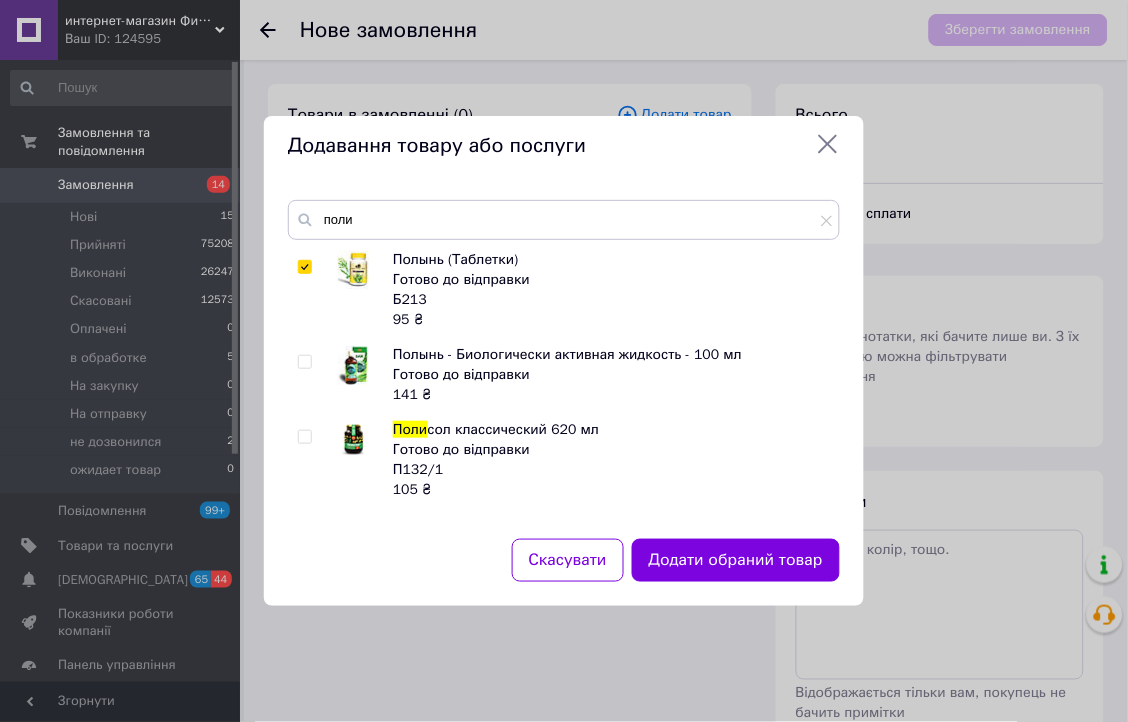 click on "Додати обраний товар" at bounding box center (736, 560) 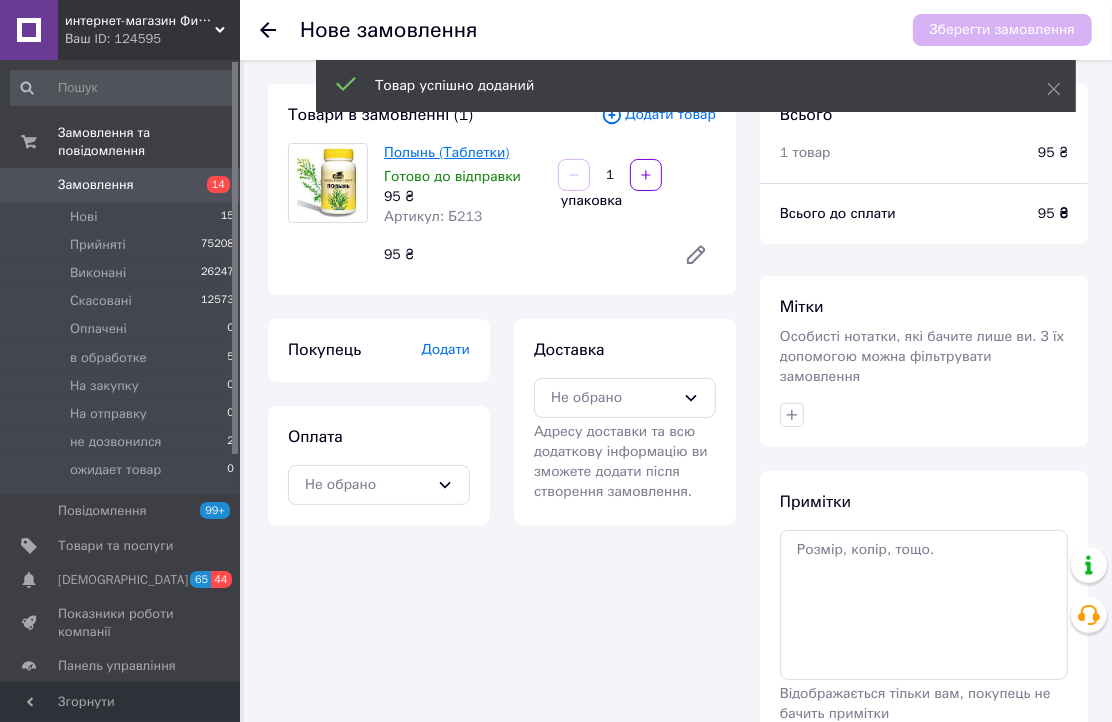 click on "Полынь (Таблетки)" at bounding box center [447, 152] 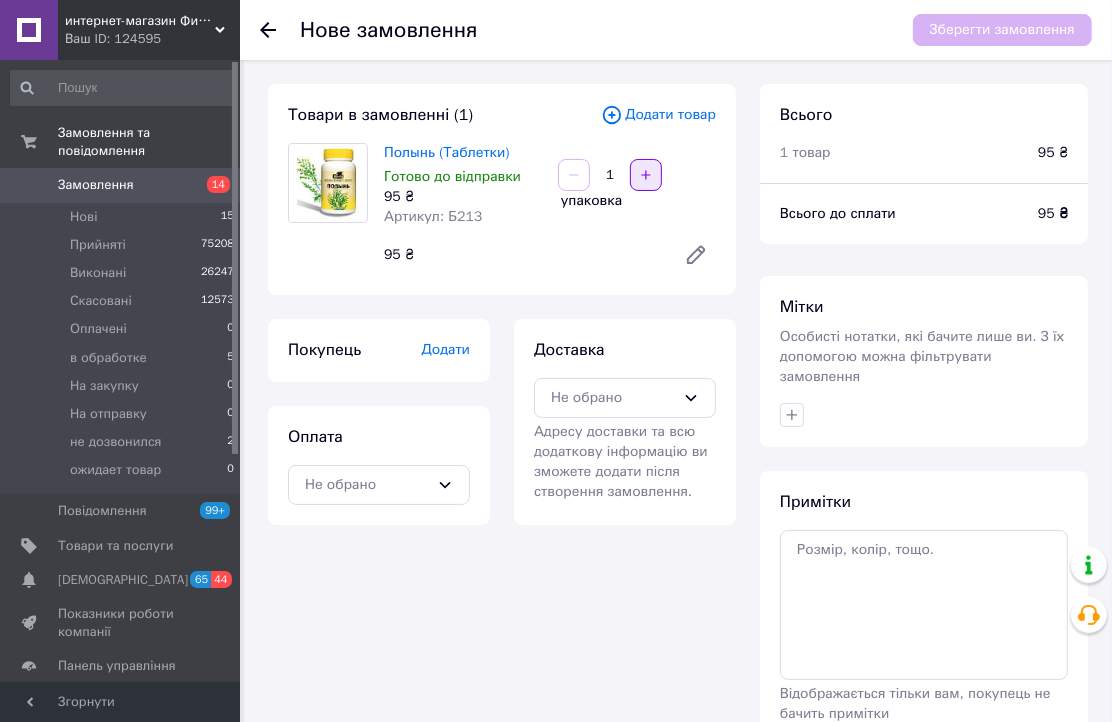 click 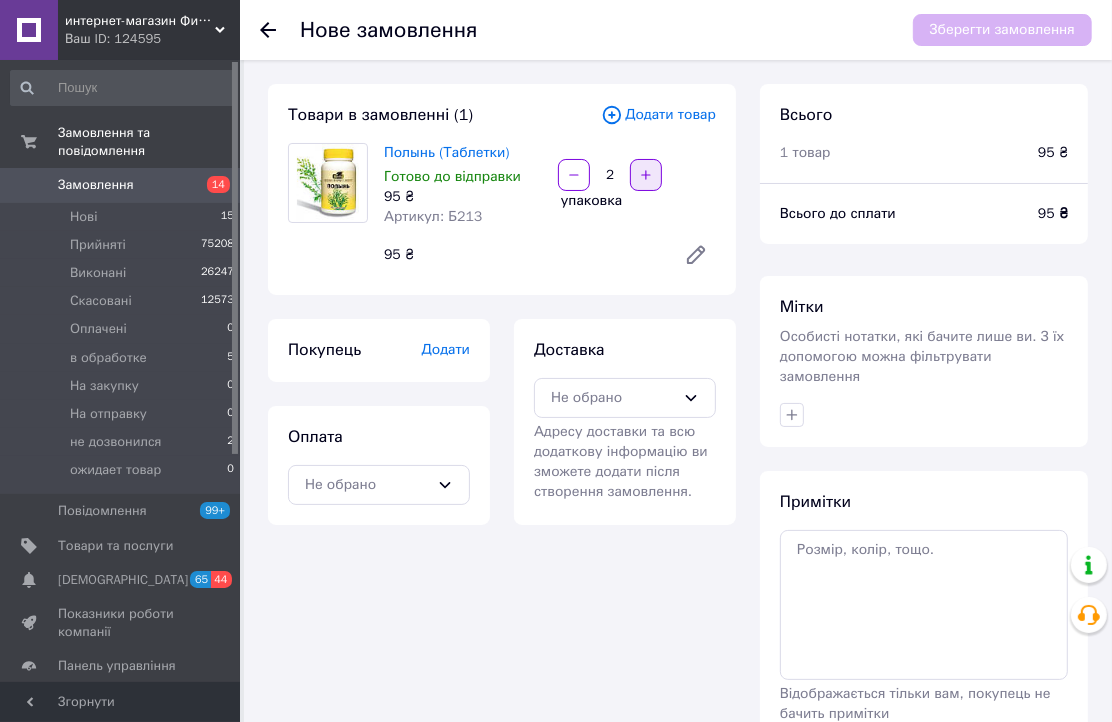 click 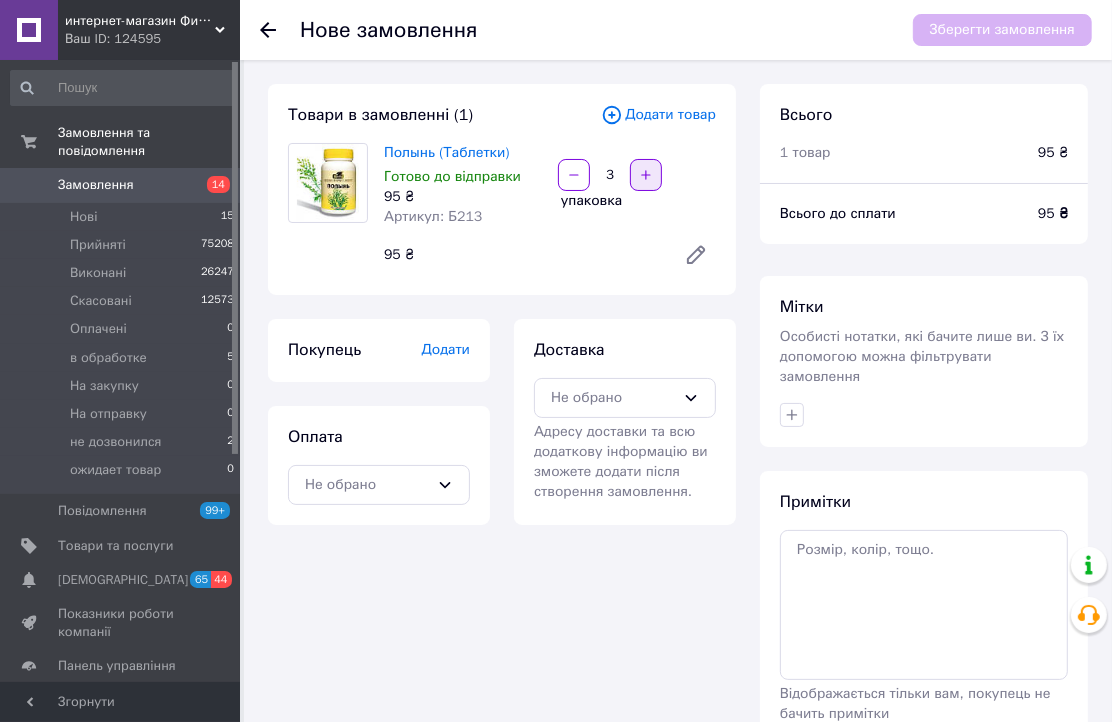 click 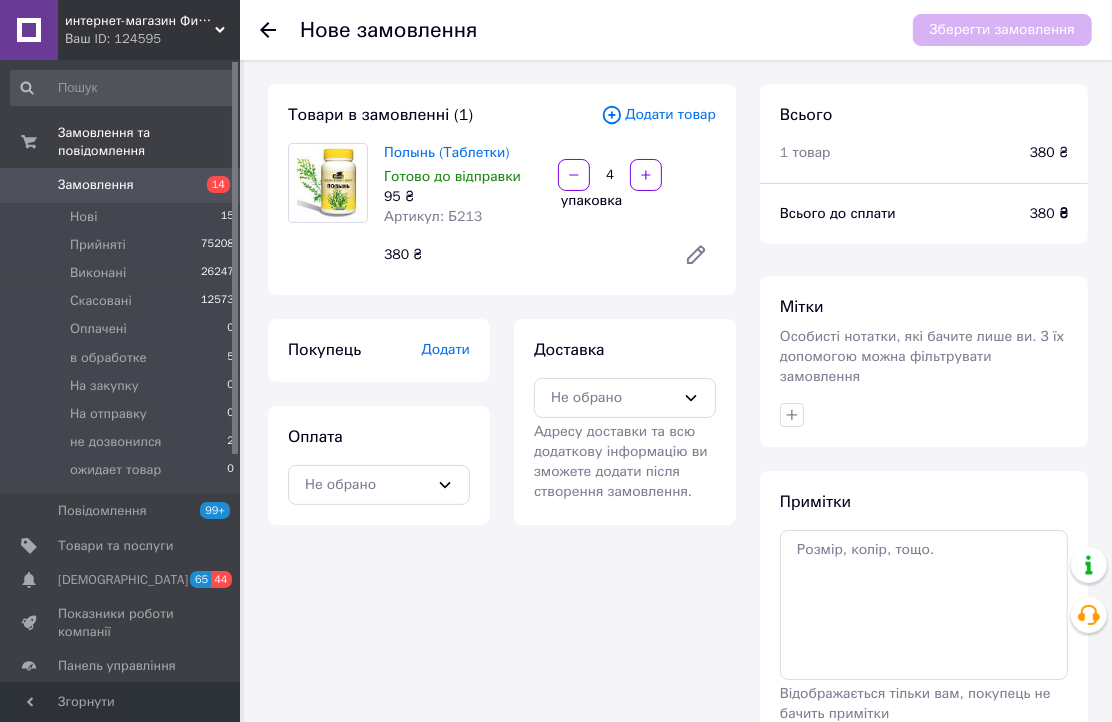click on "Додати" at bounding box center [446, 349] 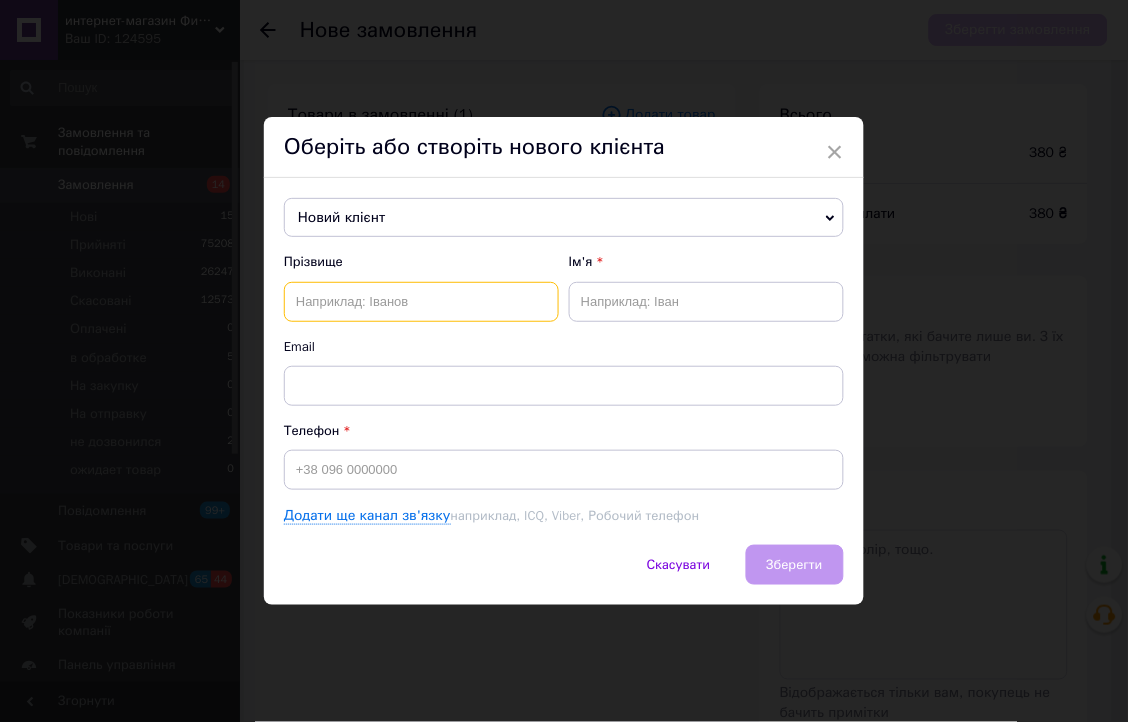 drag, startPoint x: 450, startPoint y: 357, endPoint x: 360, endPoint y: 306, distance: 103.44564 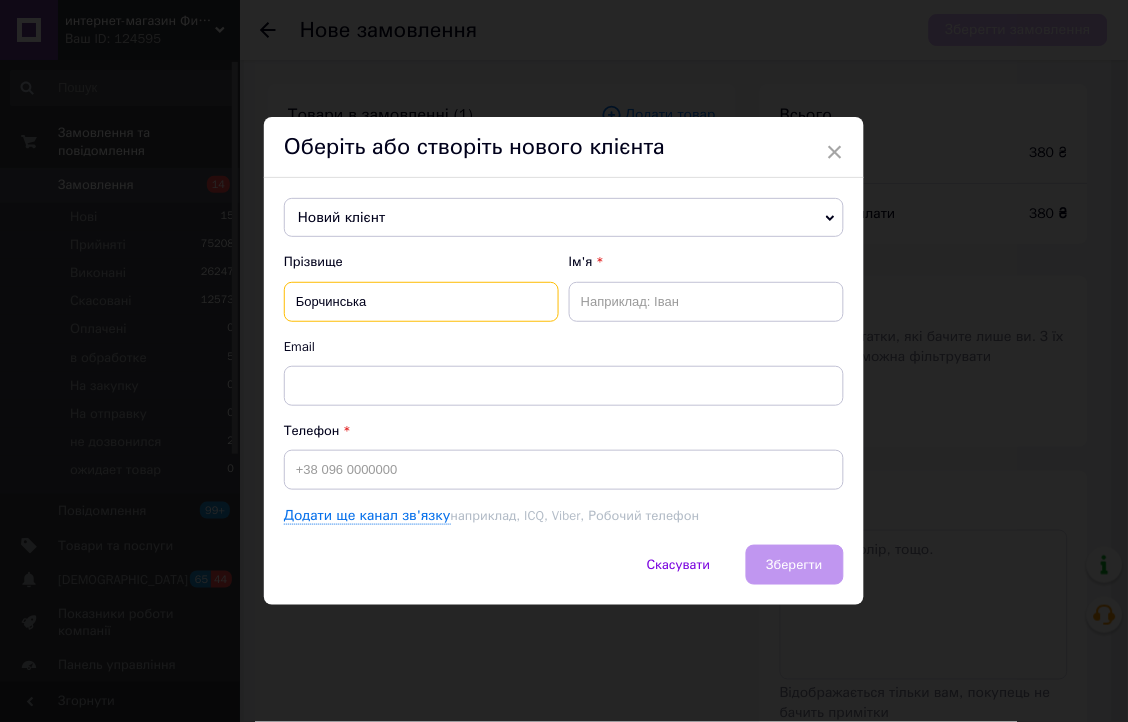 type on "Борчинська" 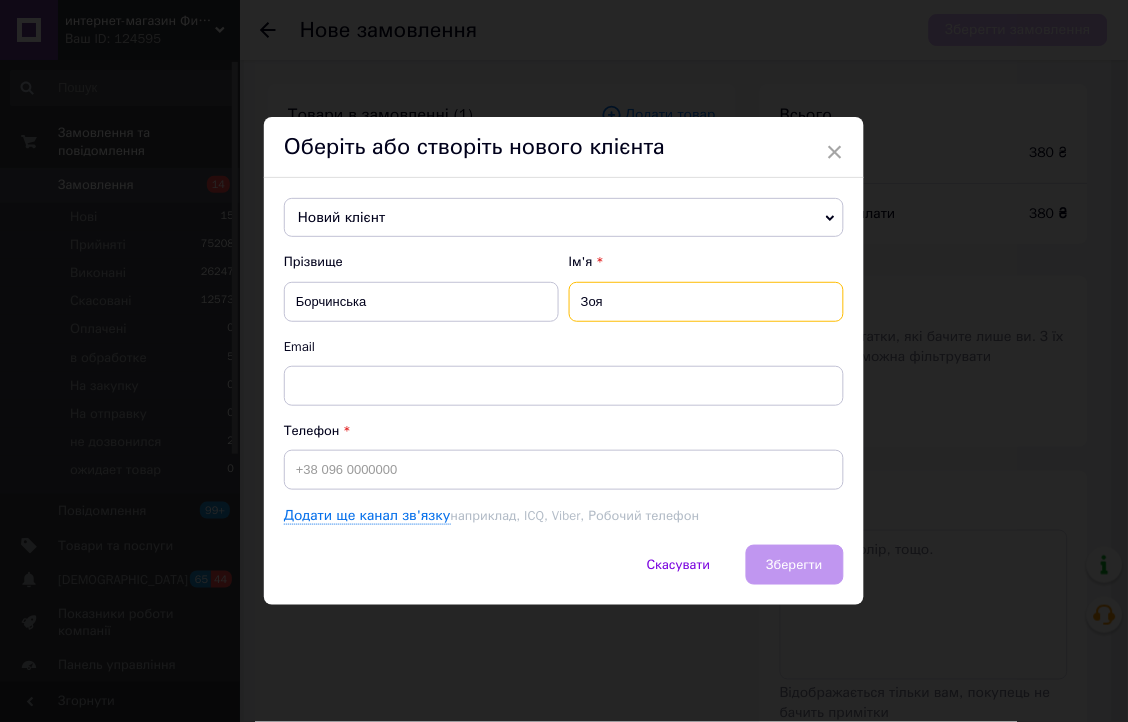 type on "Зоя" 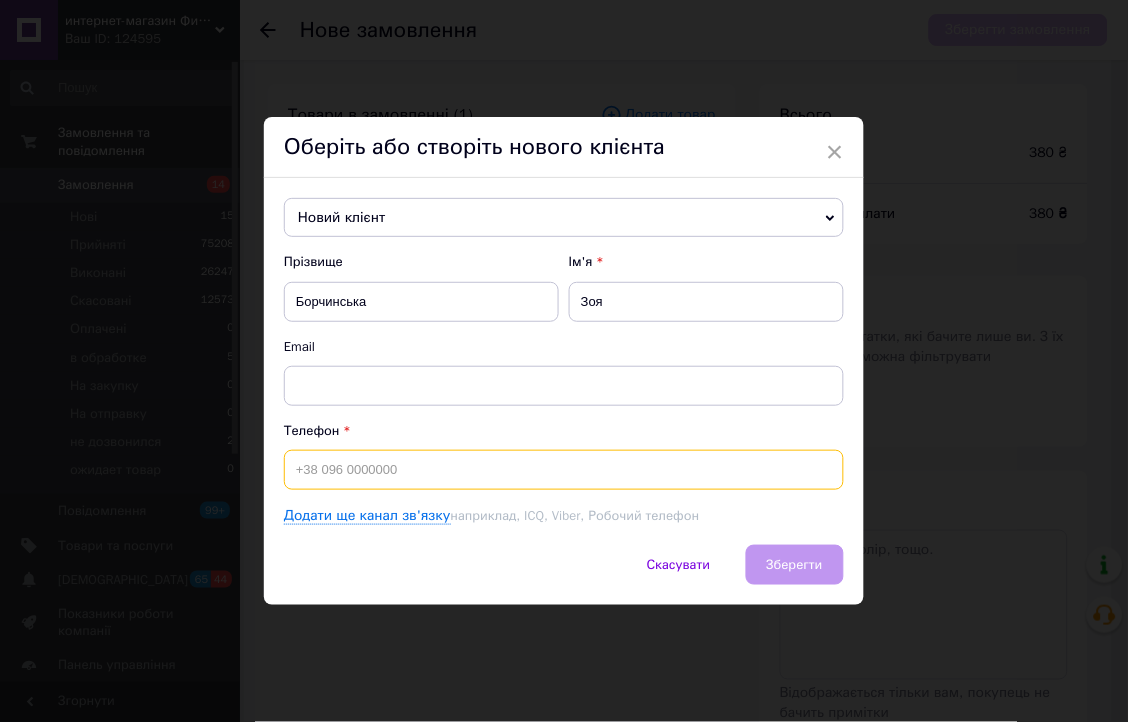 click at bounding box center [564, 470] 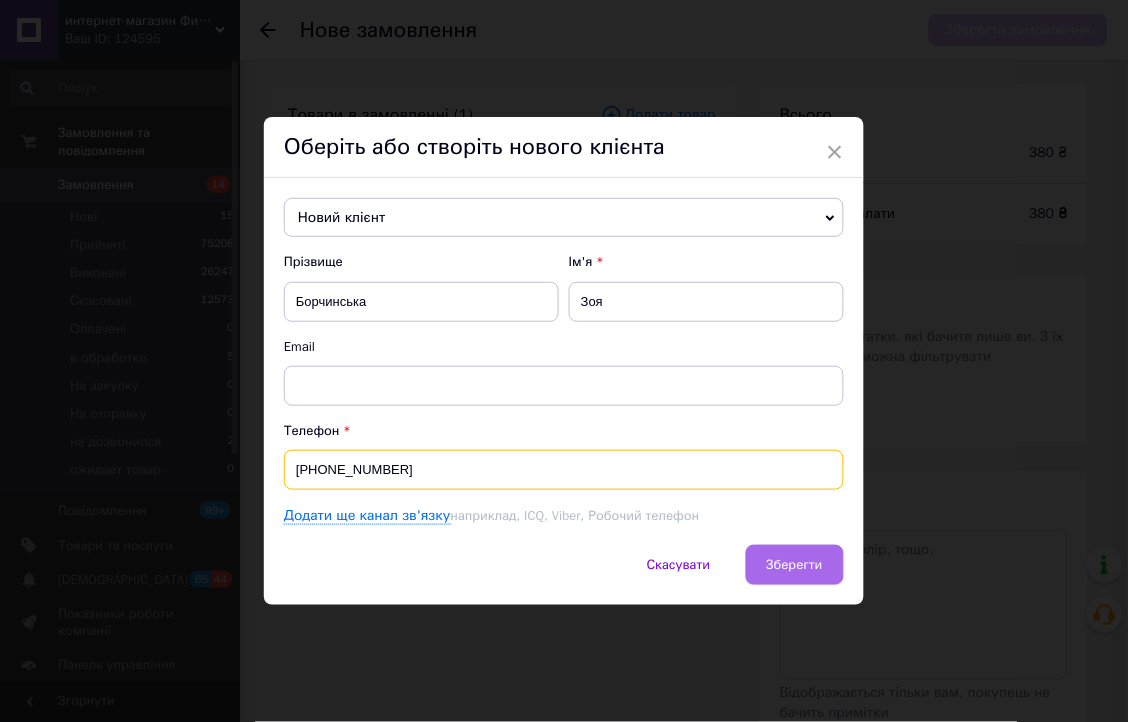 type on "+380678746553" 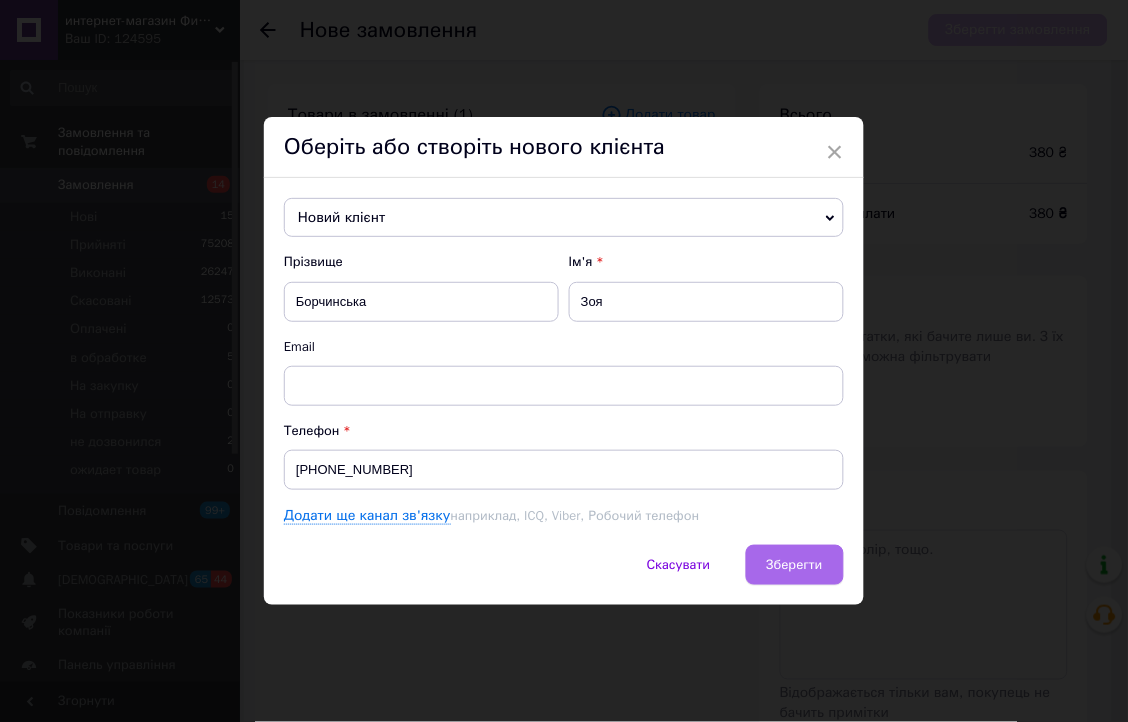 click on "Зберегти" at bounding box center (795, 564) 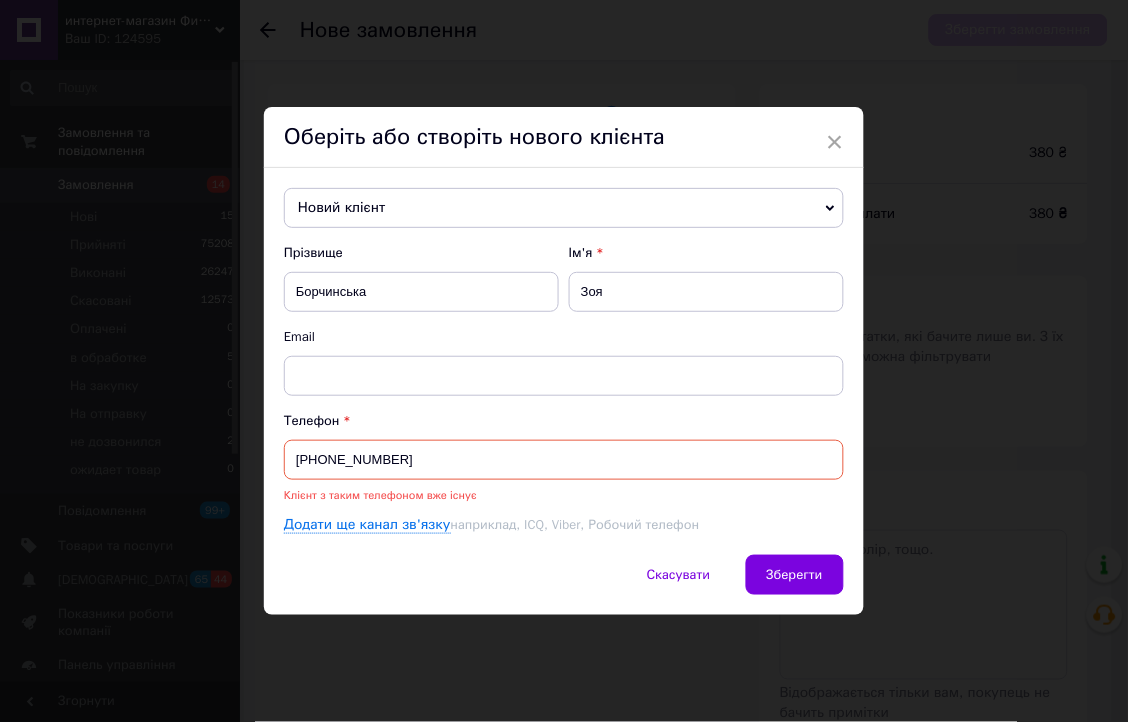 drag, startPoint x: 466, startPoint y: 467, endPoint x: 285, endPoint y: 457, distance: 181.27603 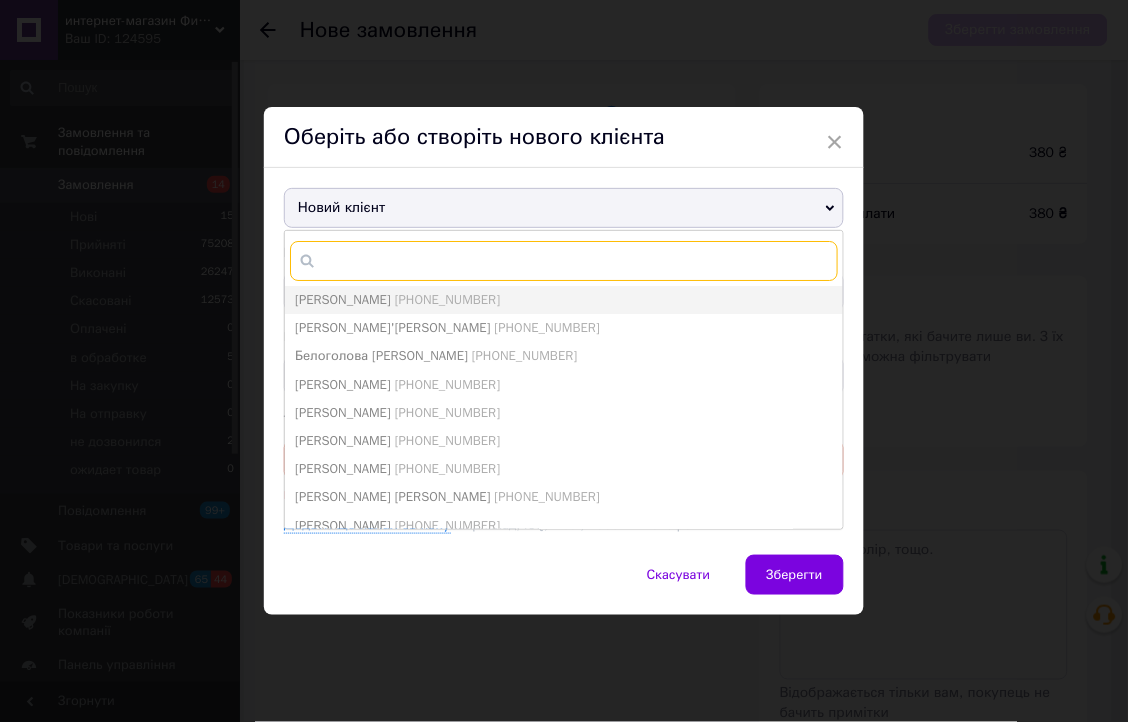 paste on "+380678746553" 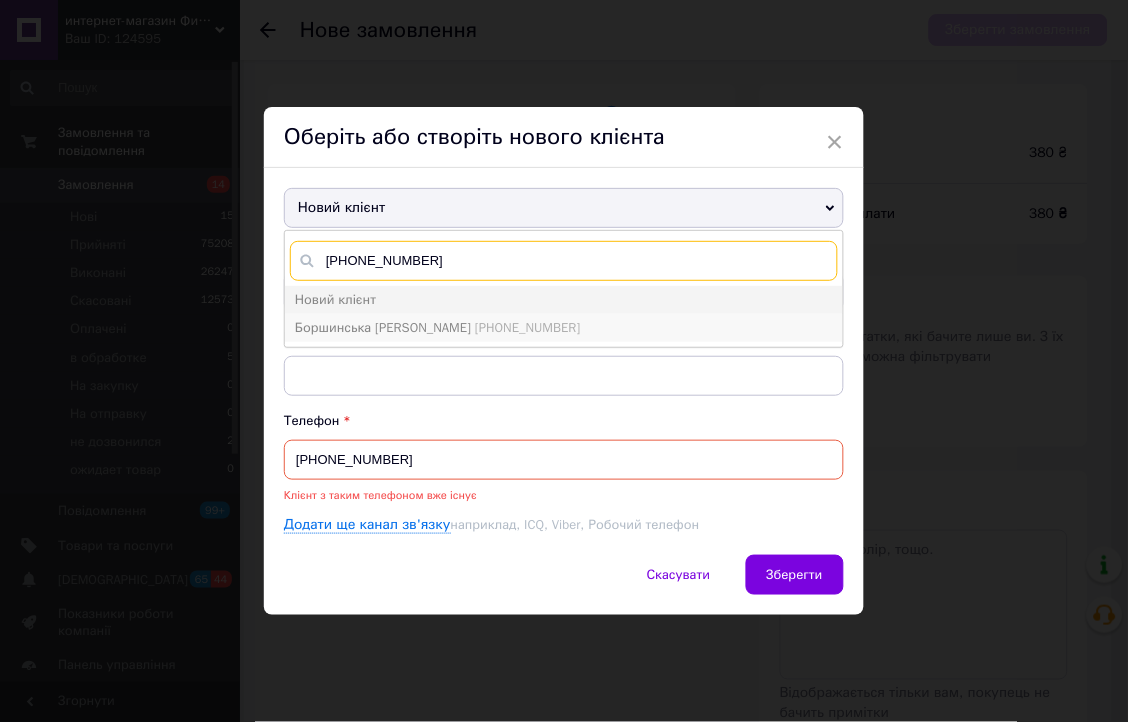 type on "+380678746553" 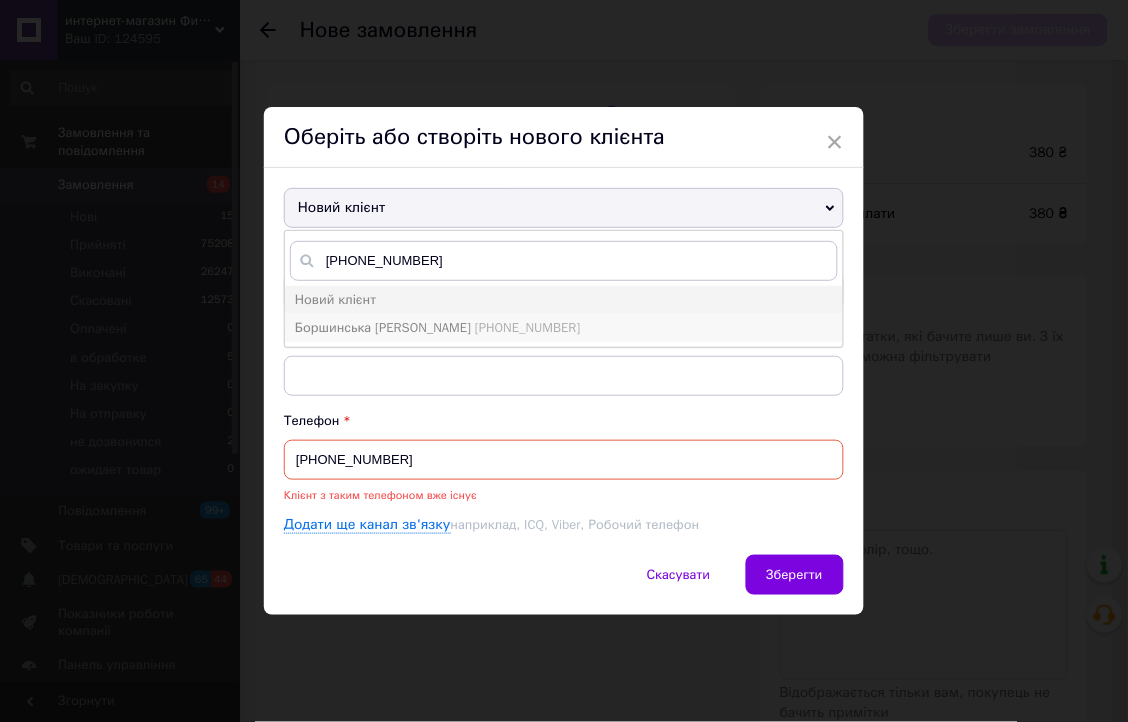 click on "Боршинська Зоя" at bounding box center (383, 327) 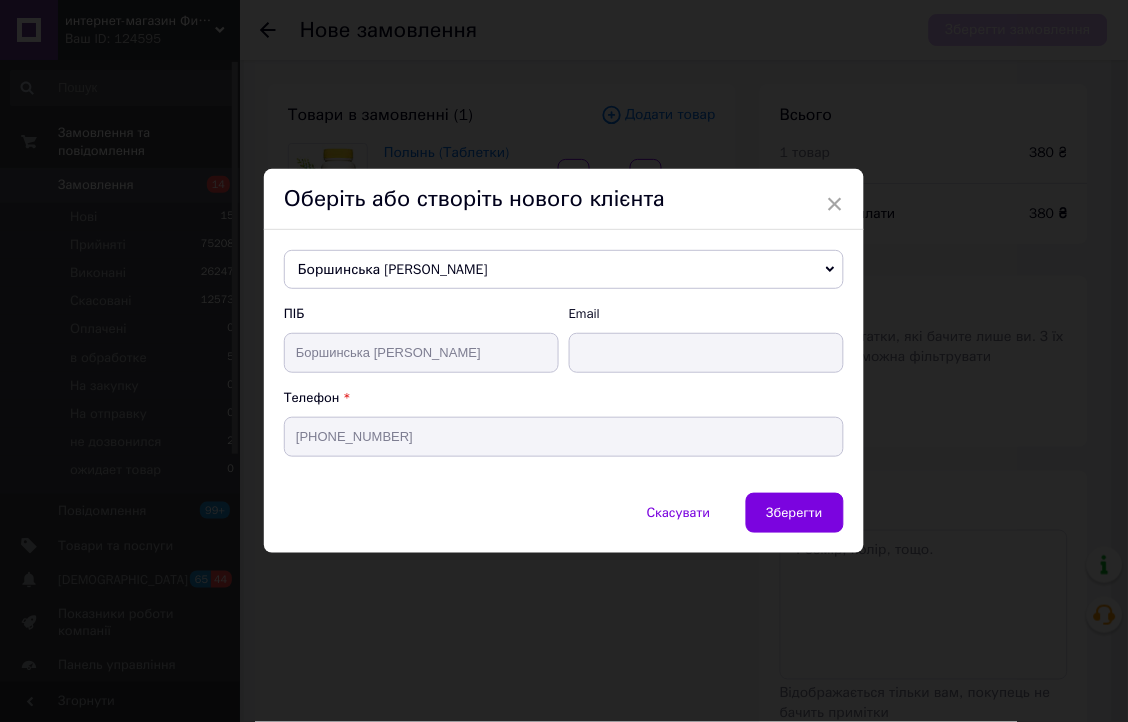 click on "Зберегти" at bounding box center (795, 512) 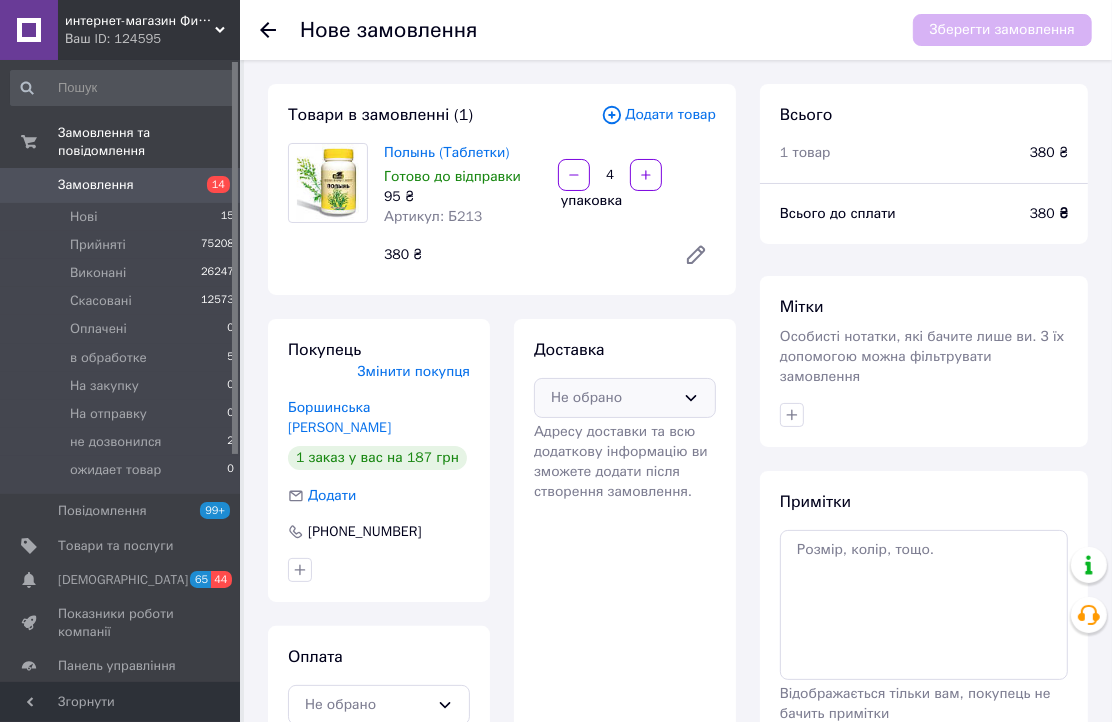 click on "Не обрано" at bounding box center (613, 398) 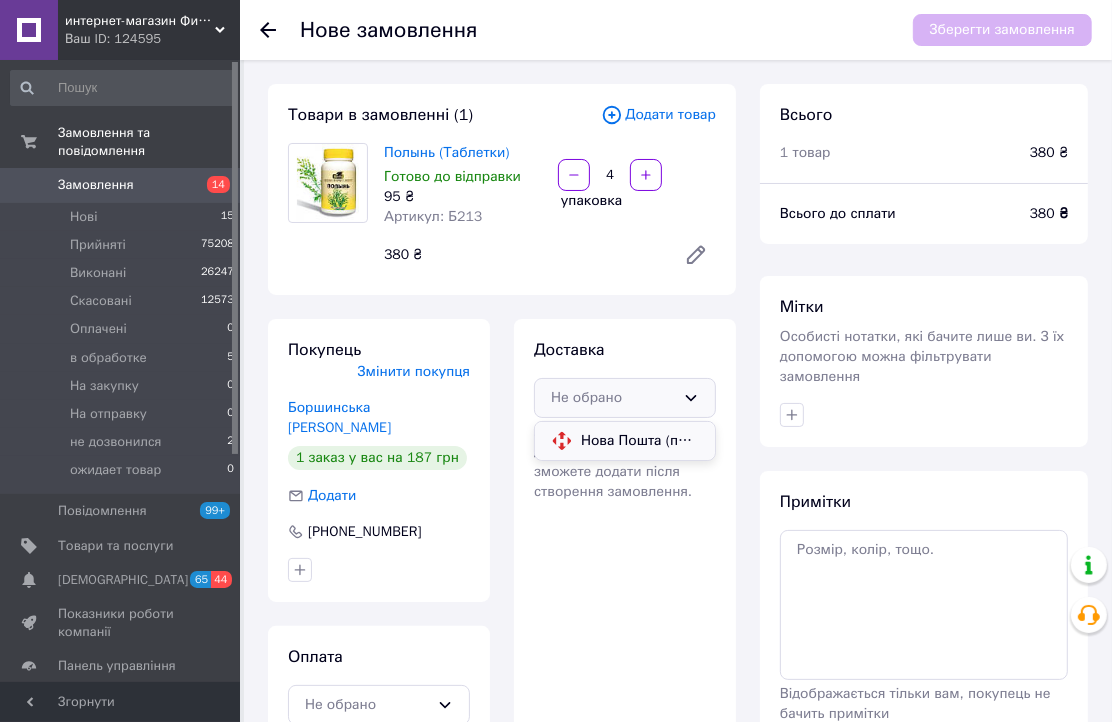 click on "Нова Пошта (платна)" at bounding box center (640, 441) 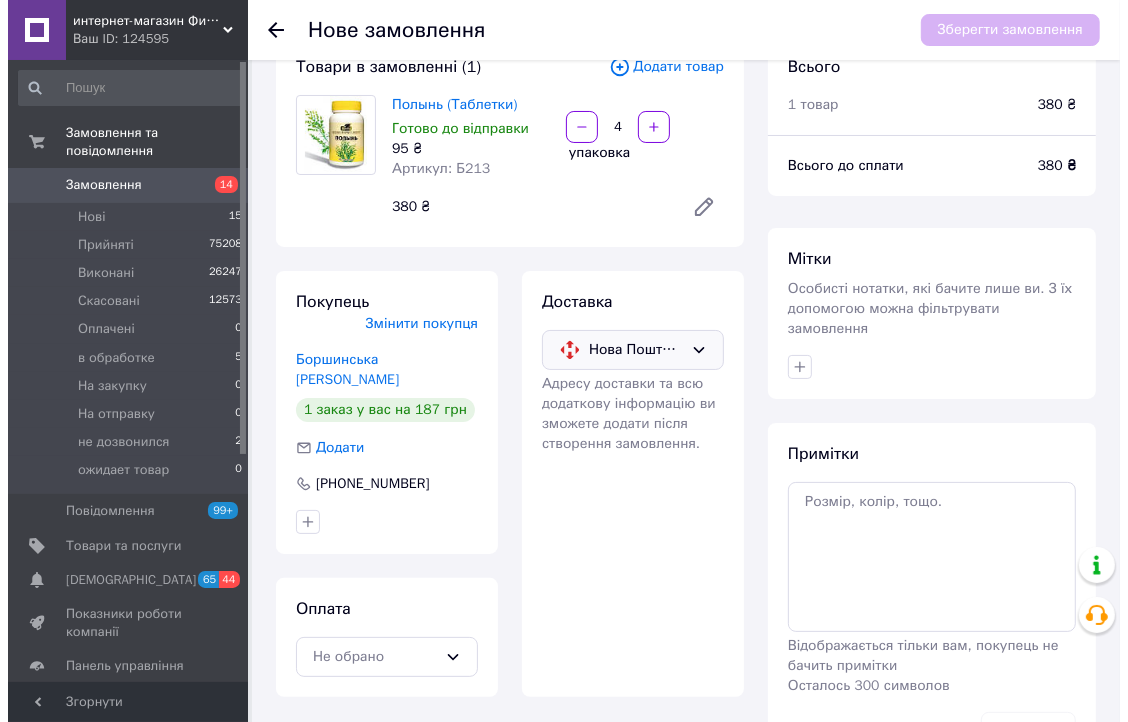 scroll, scrollTop: 102, scrollLeft: 0, axis: vertical 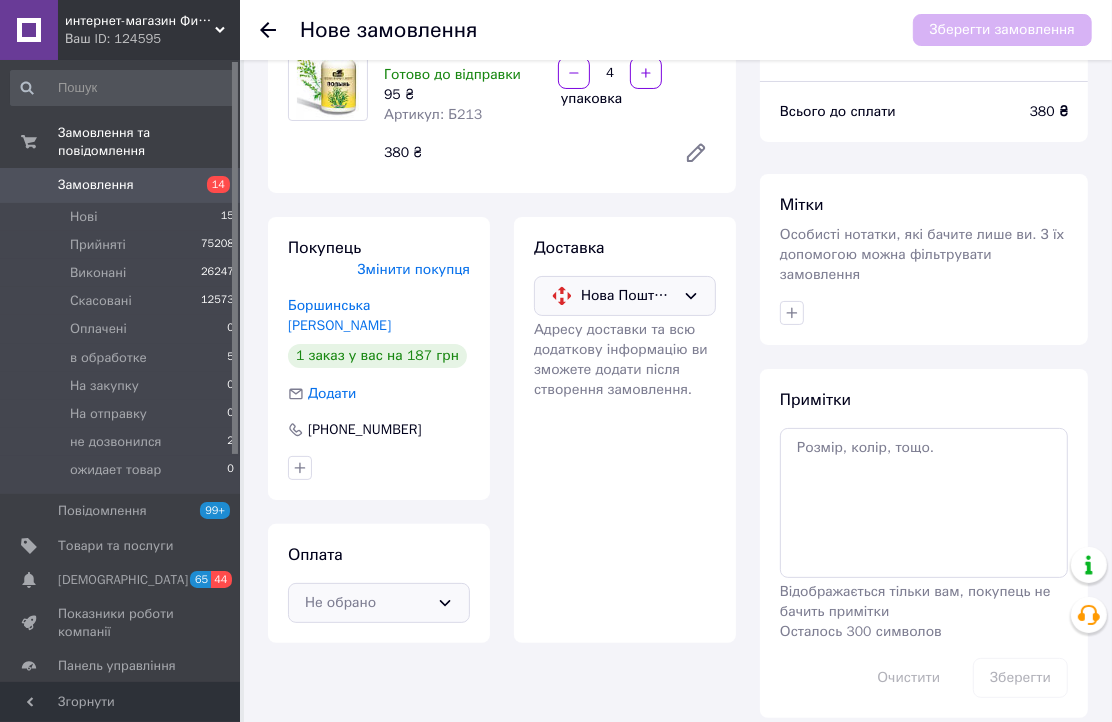 click on "Не обрано" at bounding box center (367, 603) 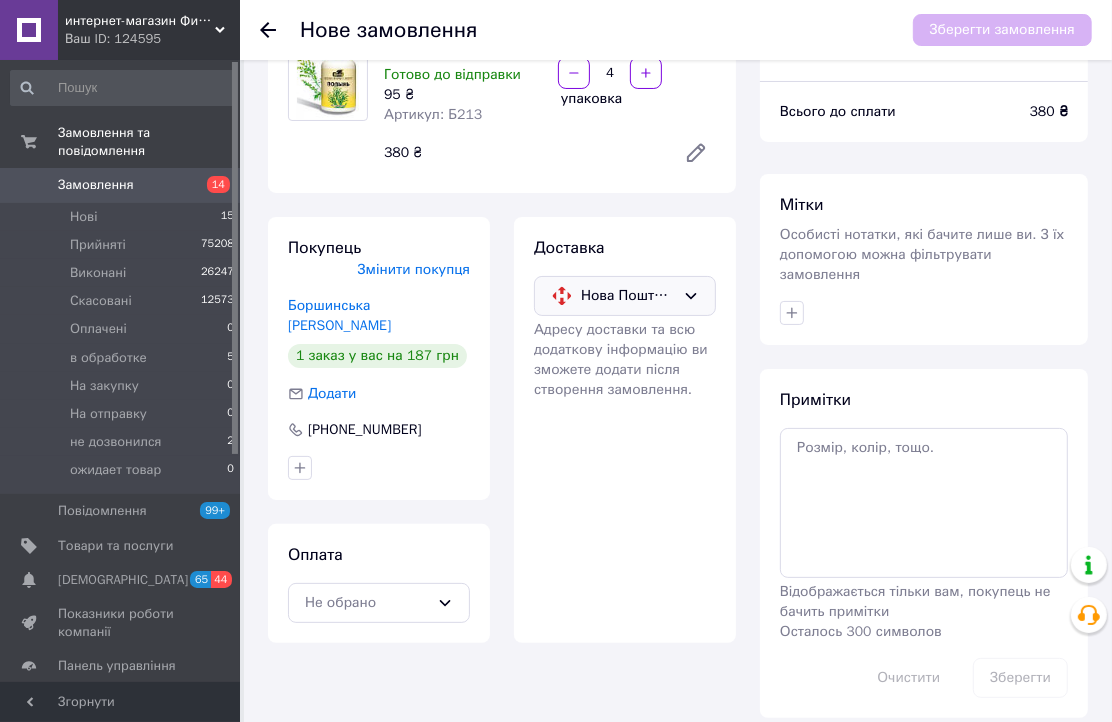 click on "Не обрано" at bounding box center [367, 603] 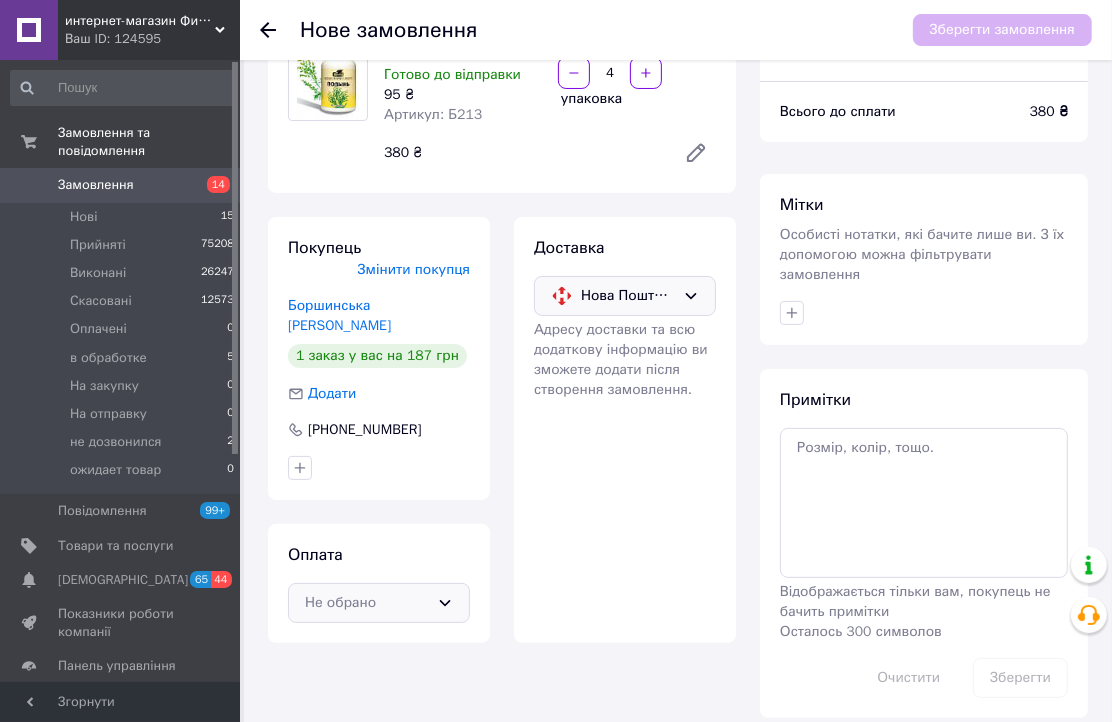 click on "Не обрано" at bounding box center (367, 603) 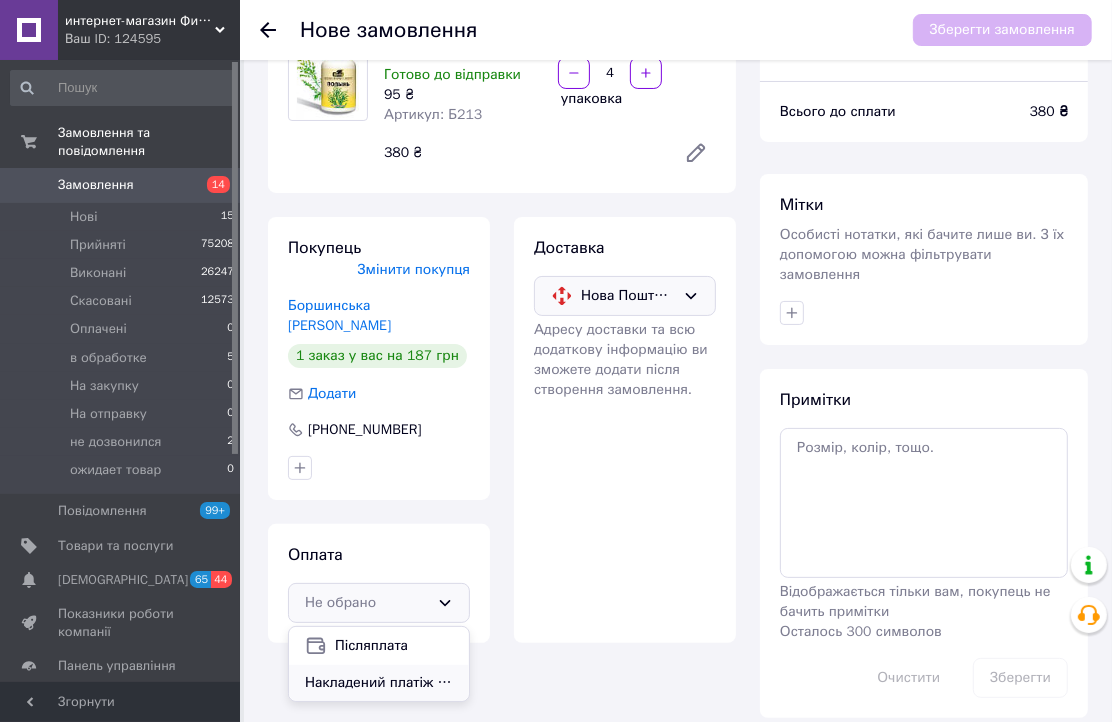 click on "Накладений платіж ( при отриманні)" at bounding box center (379, 683) 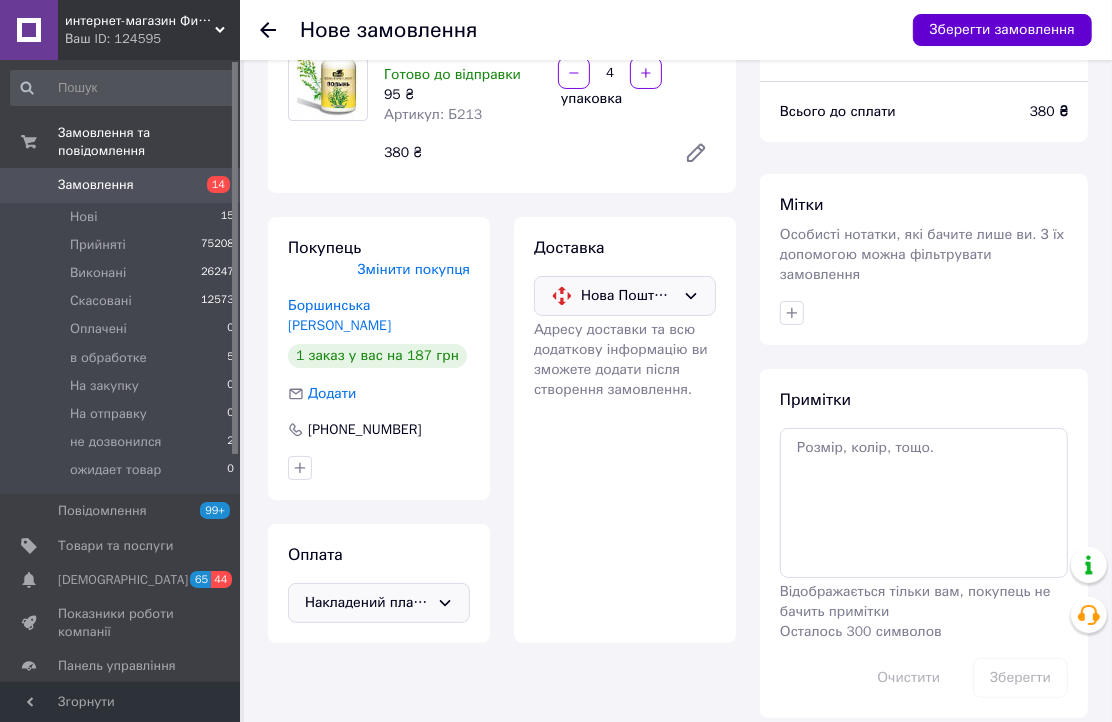 click on "Зберегти замовлення" at bounding box center (1002, 30) 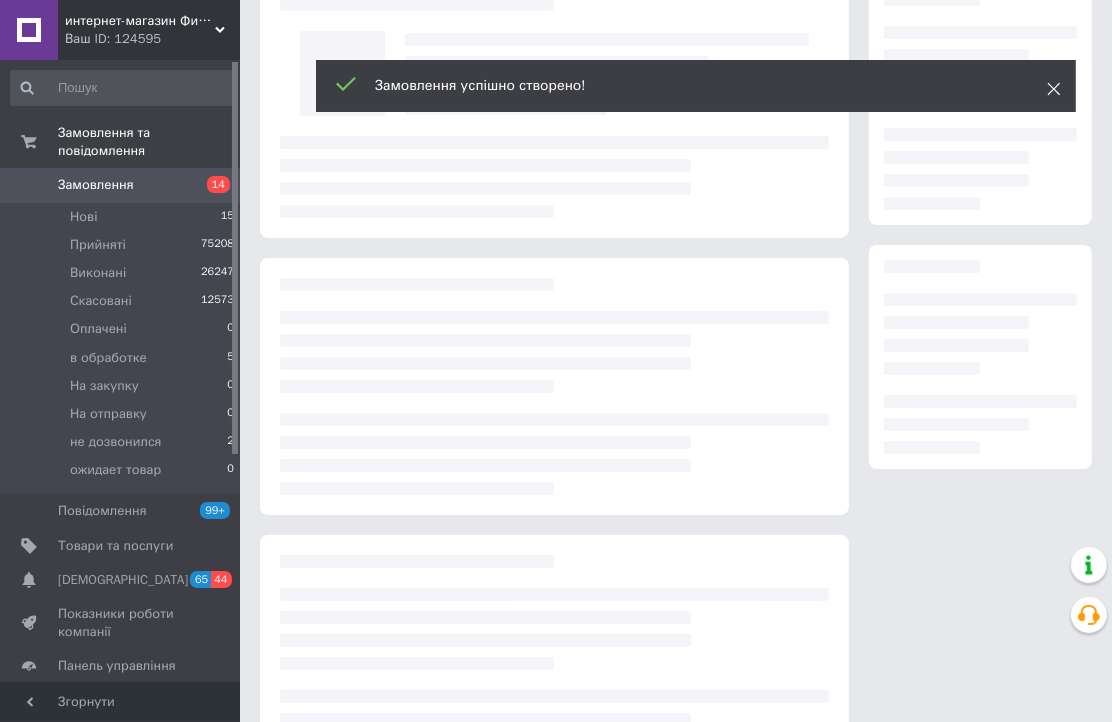 click 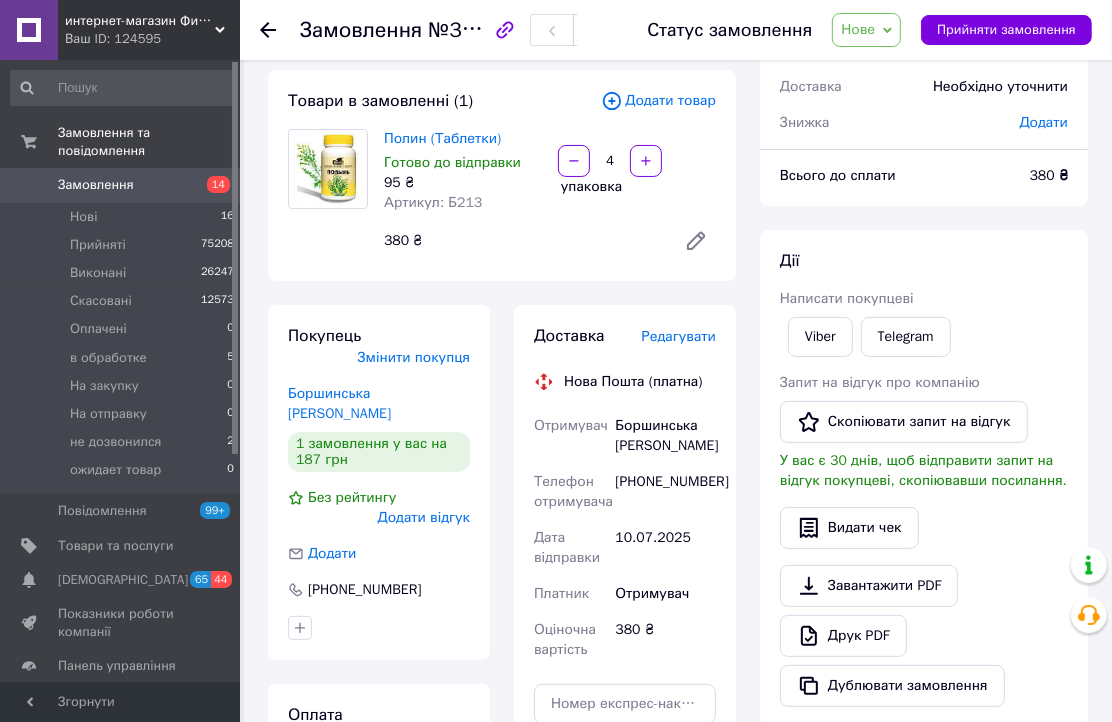 click on "Редагувати" at bounding box center [679, 336] 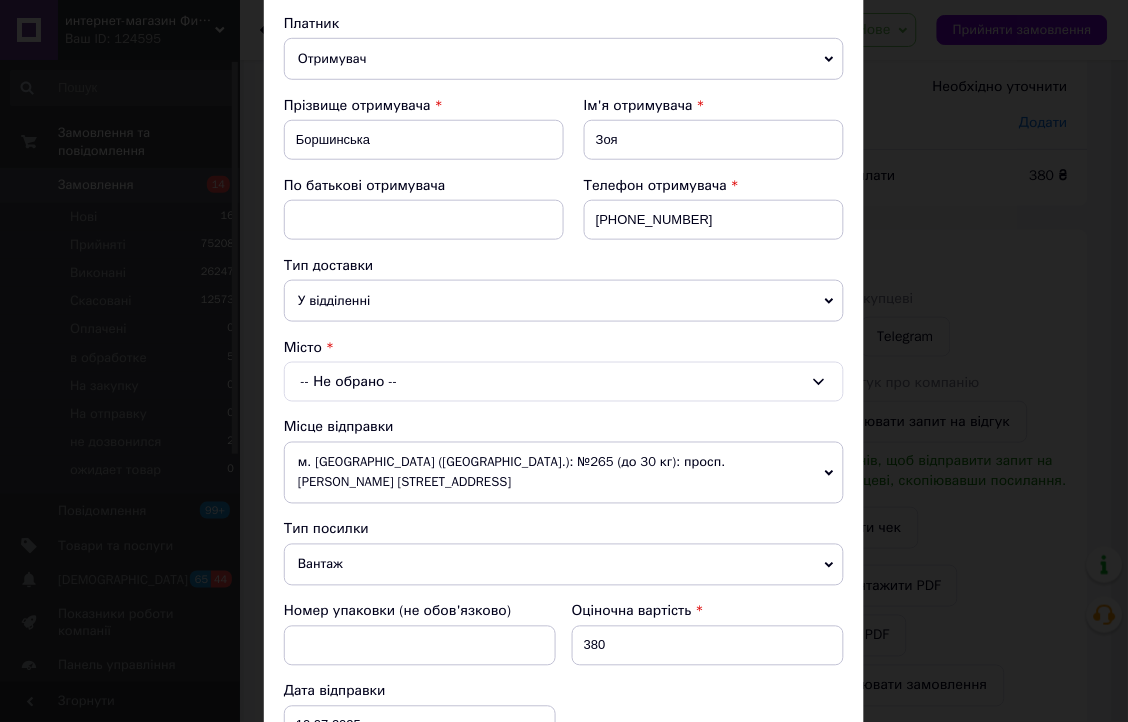 scroll, scrollTop: 222, scrollLeft: 0, axis: vertical 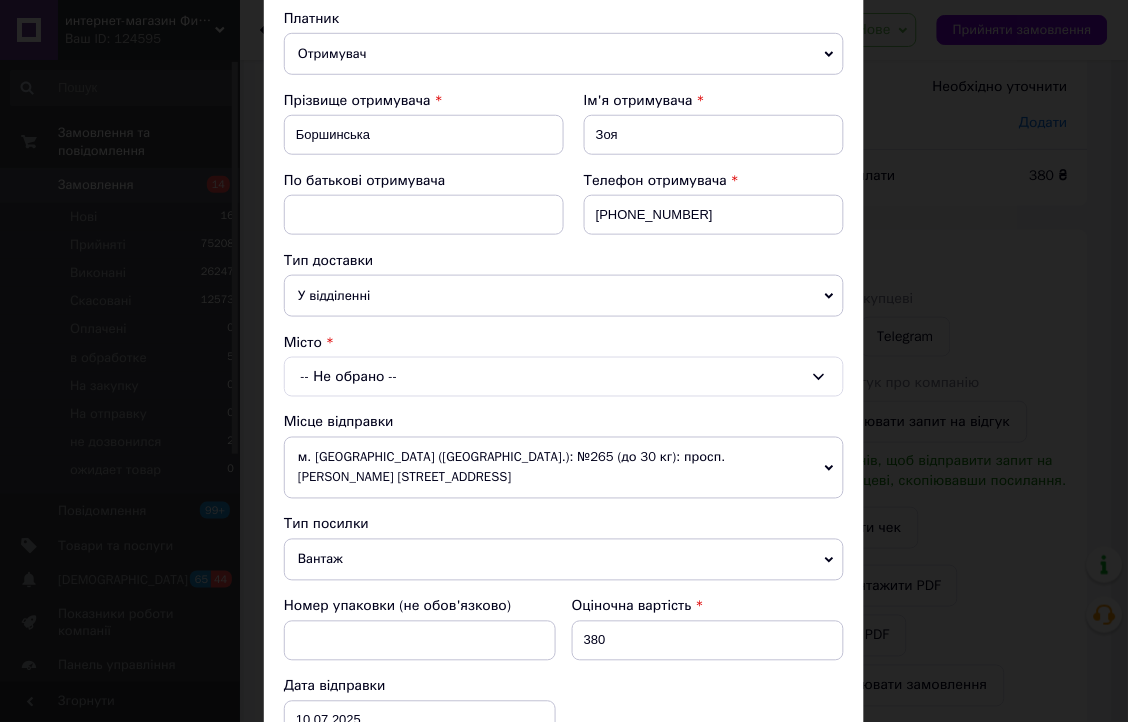 click on "-- Не обрано --" at bounding box center [564, 377] 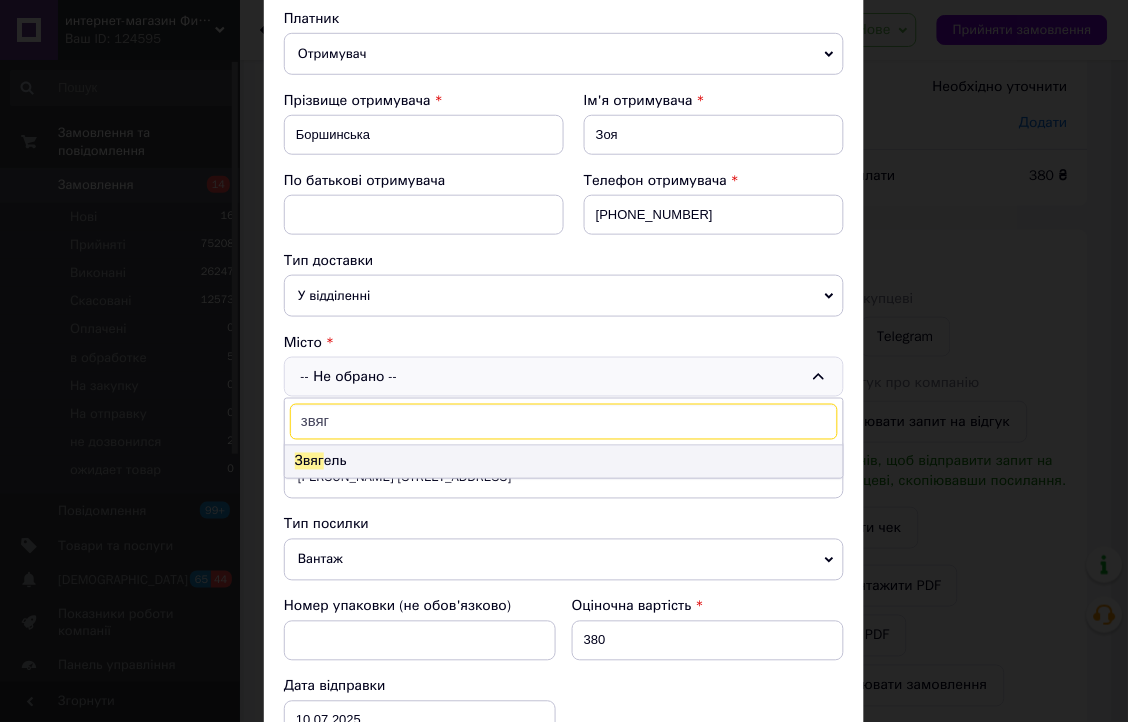 type on "звяг" 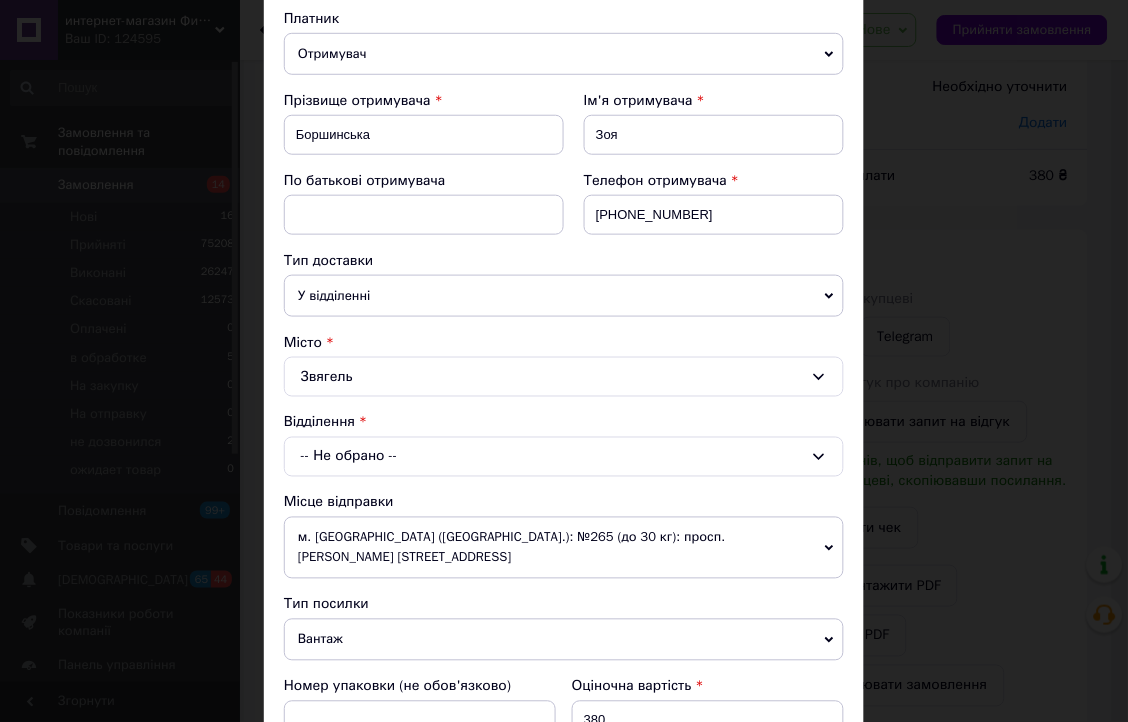 click on "-- Не обрано --" at bounding box center [564, 457] 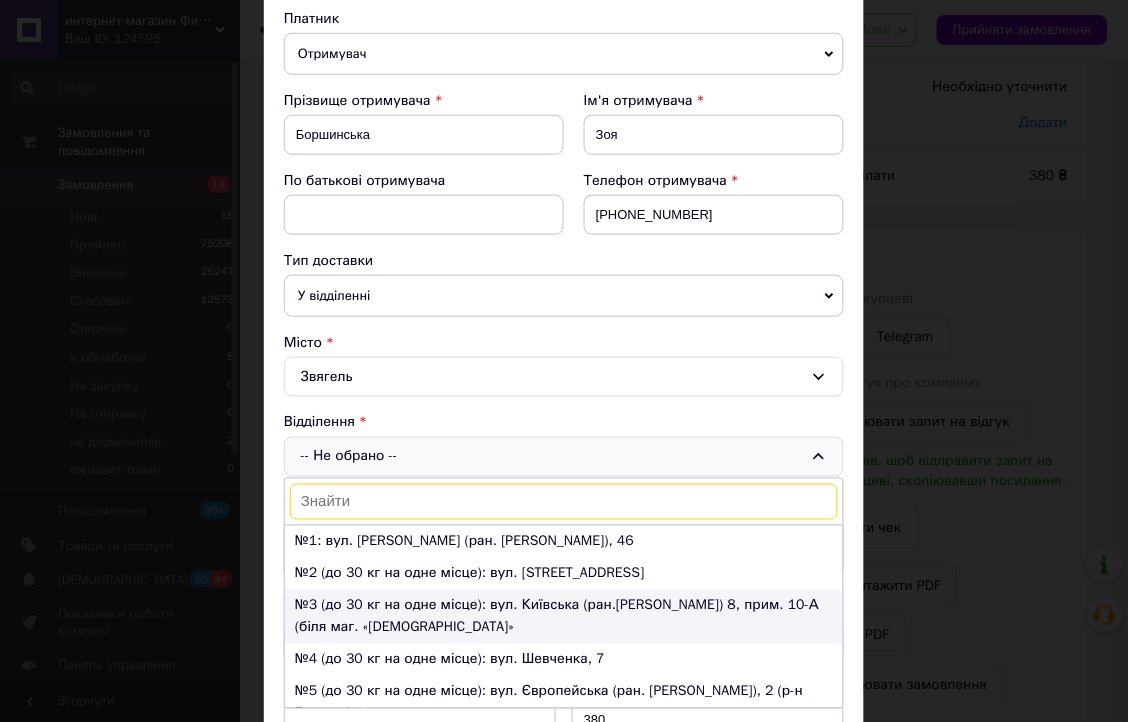 click on "№3 (до 30 кг на одне місце): вул. Київська (ран.Пушкіна) 8, прим. 10-А (біля маг. «Фора»" at bounding box center (564, 617) 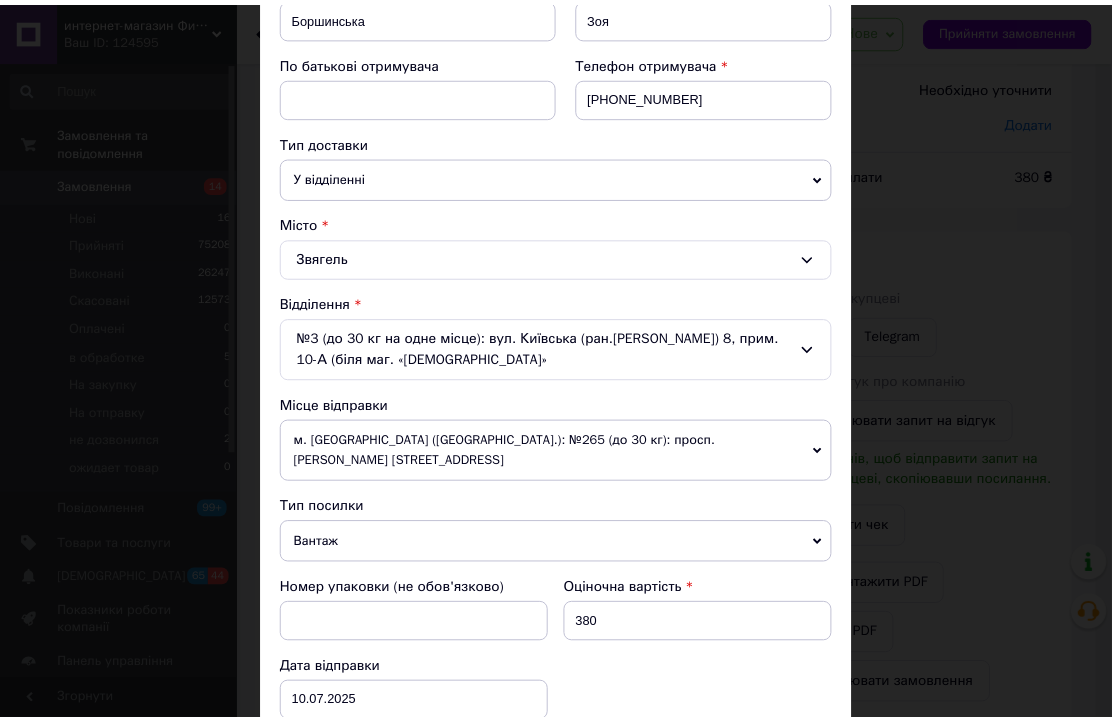 scroll, scrollTop: 666, scrollLeft: 0, axis: vertical 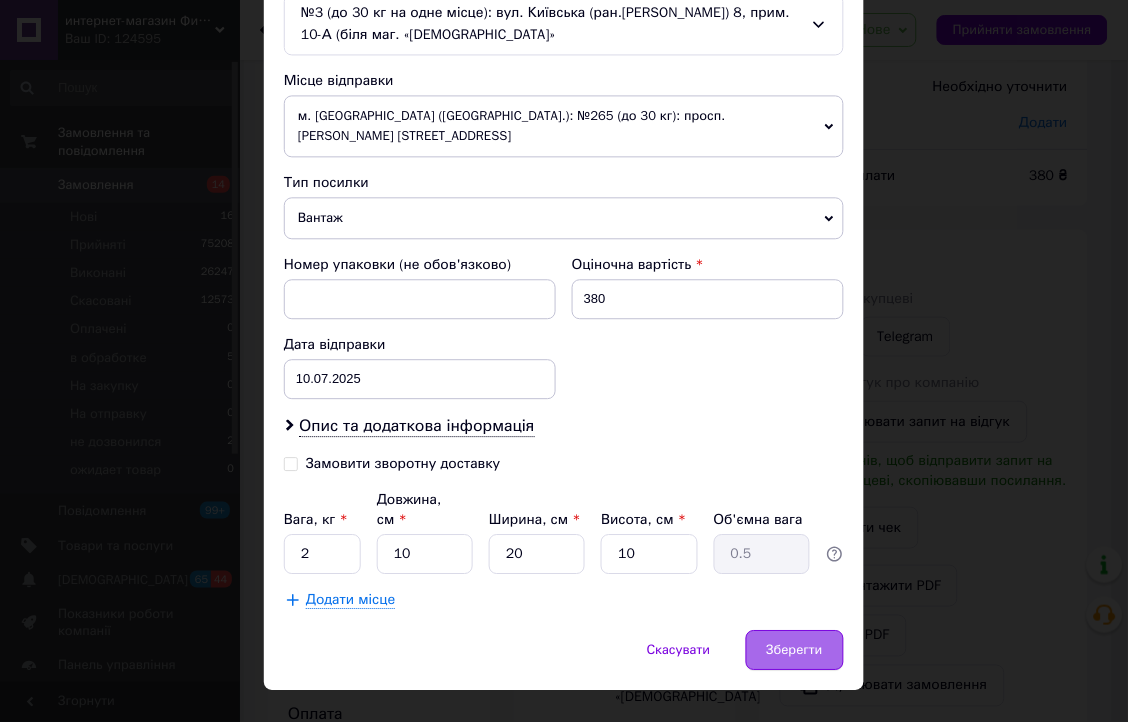 click on "Зберегти" at bounding box center [795, 650] 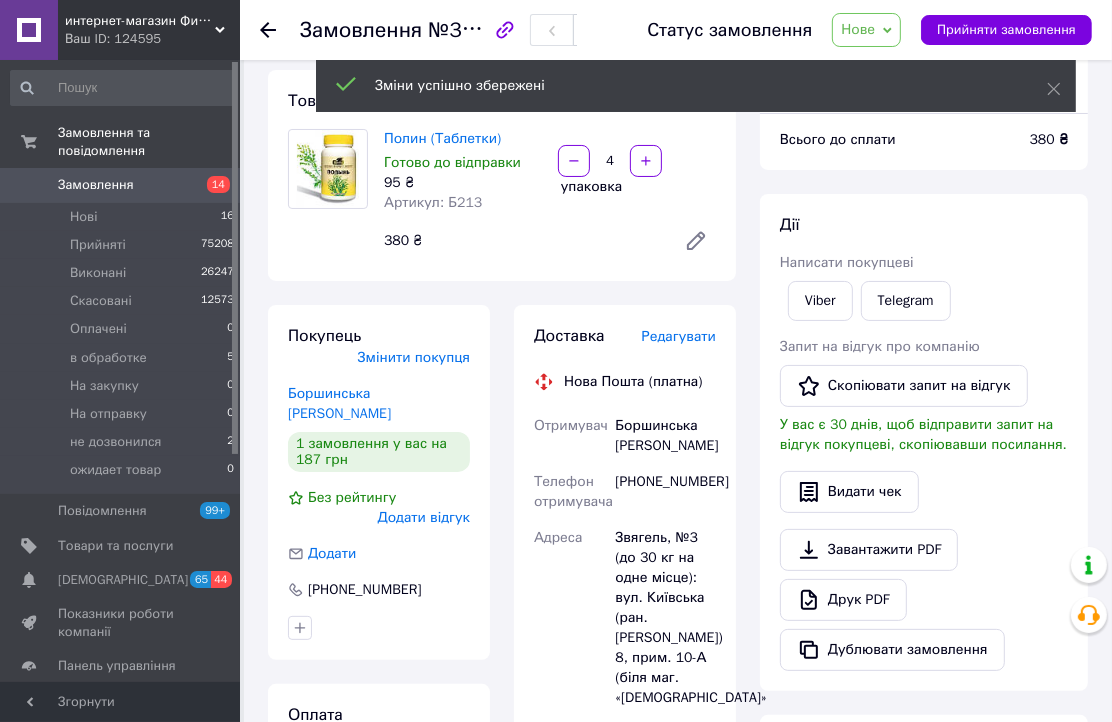 click on "Нове" at bounding box center (866, 30) 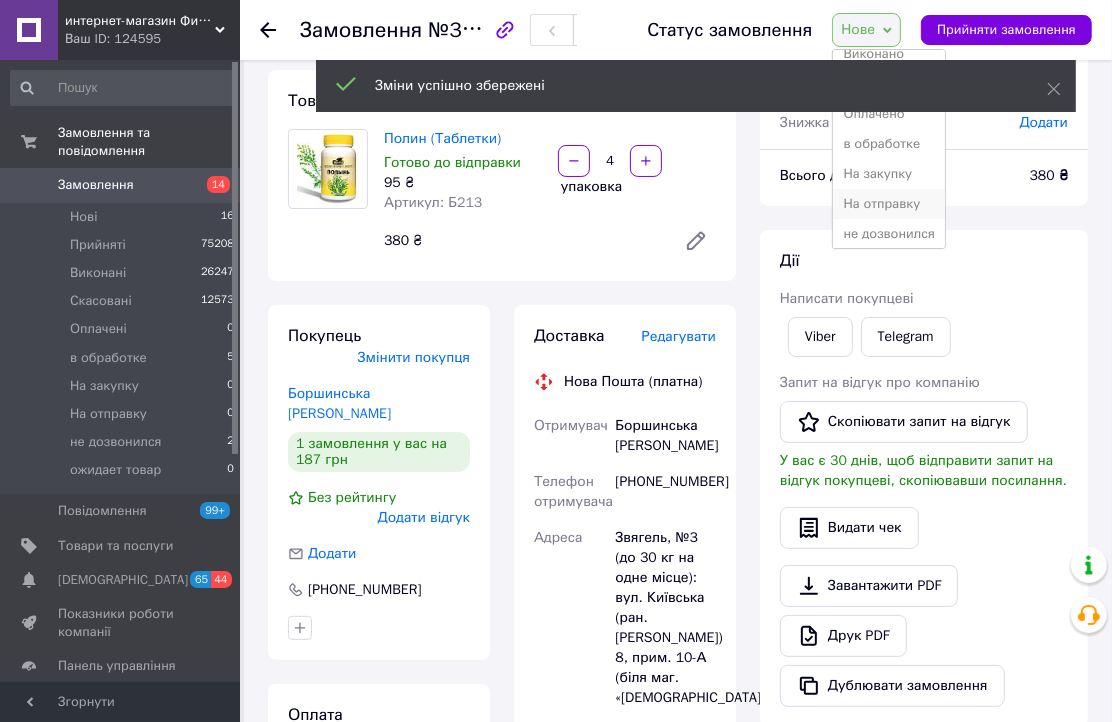 scroll, scrollTop: 82, scrollLeft: 0, axis: vertical 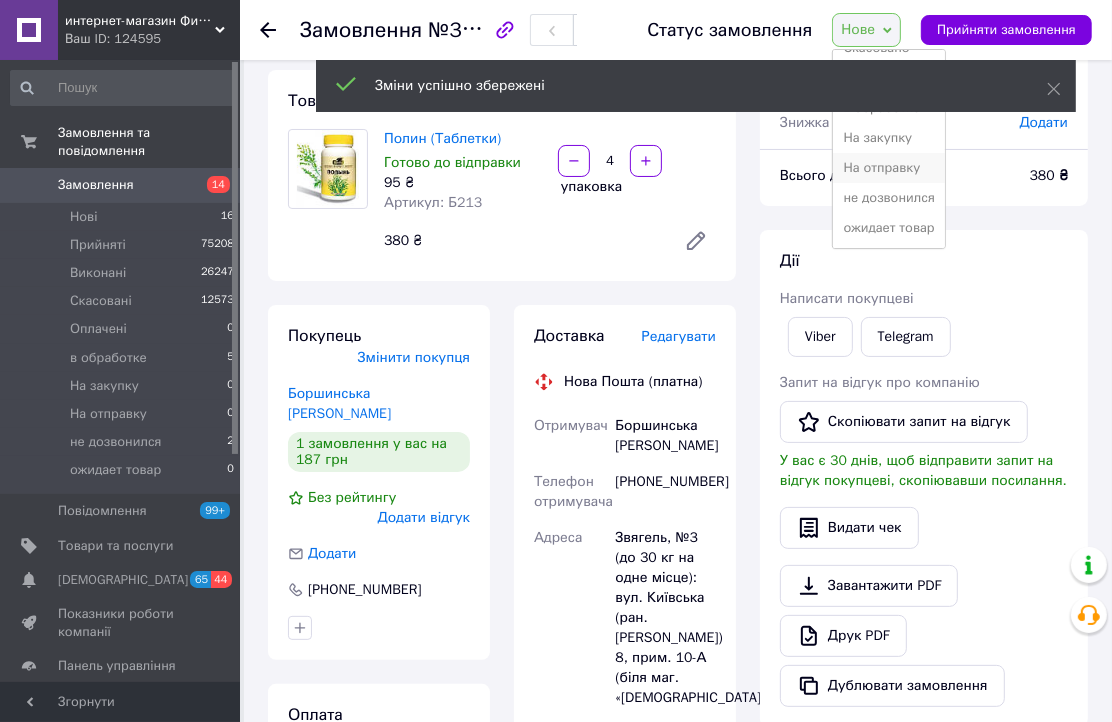 click on "На отправку" at bounding box center (889, 168) 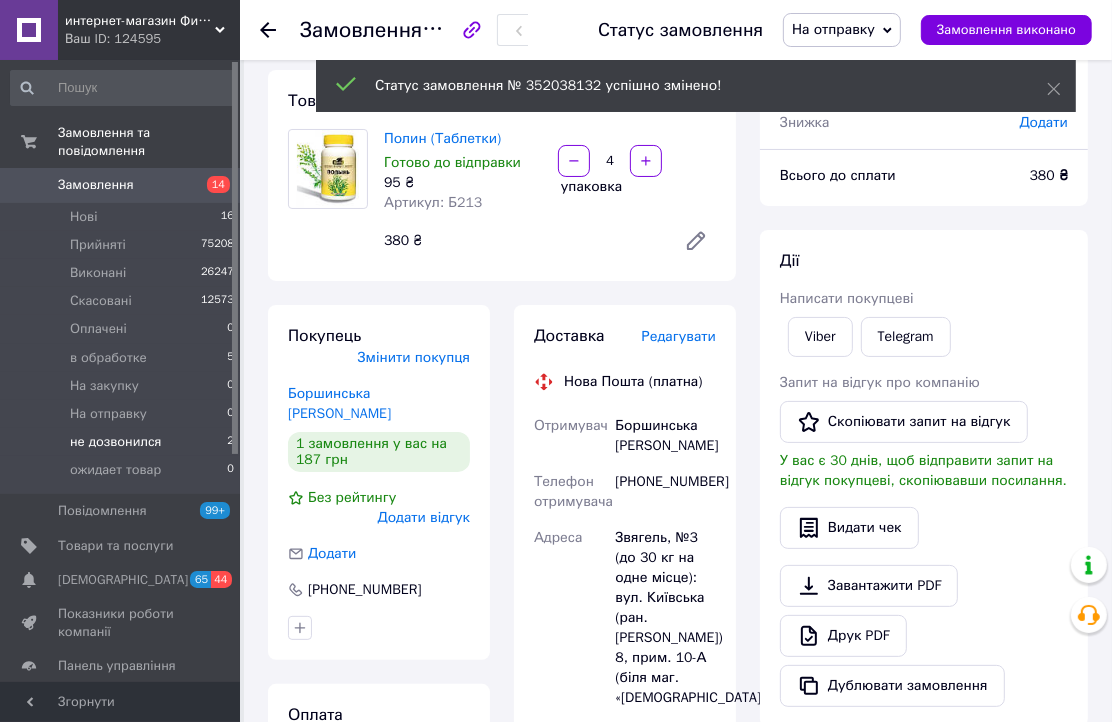 click on "не дозвонился" at bounding box center [116, 442] 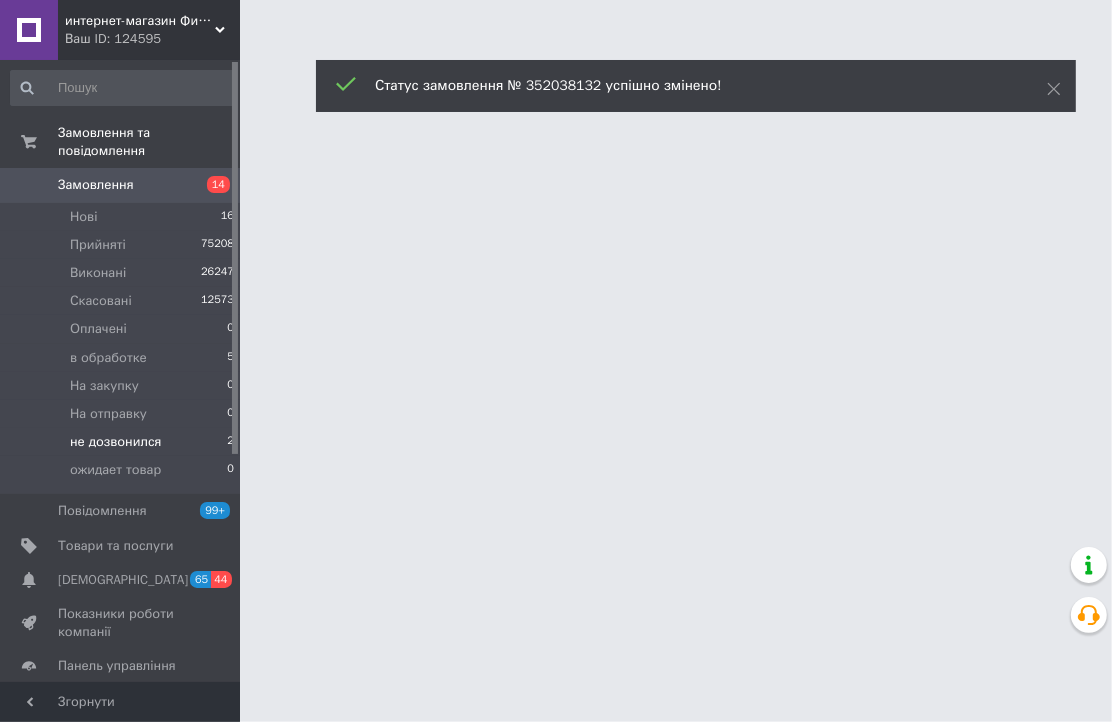 scroll, scrollTop: 0, scrollLeft: 0, axis: both 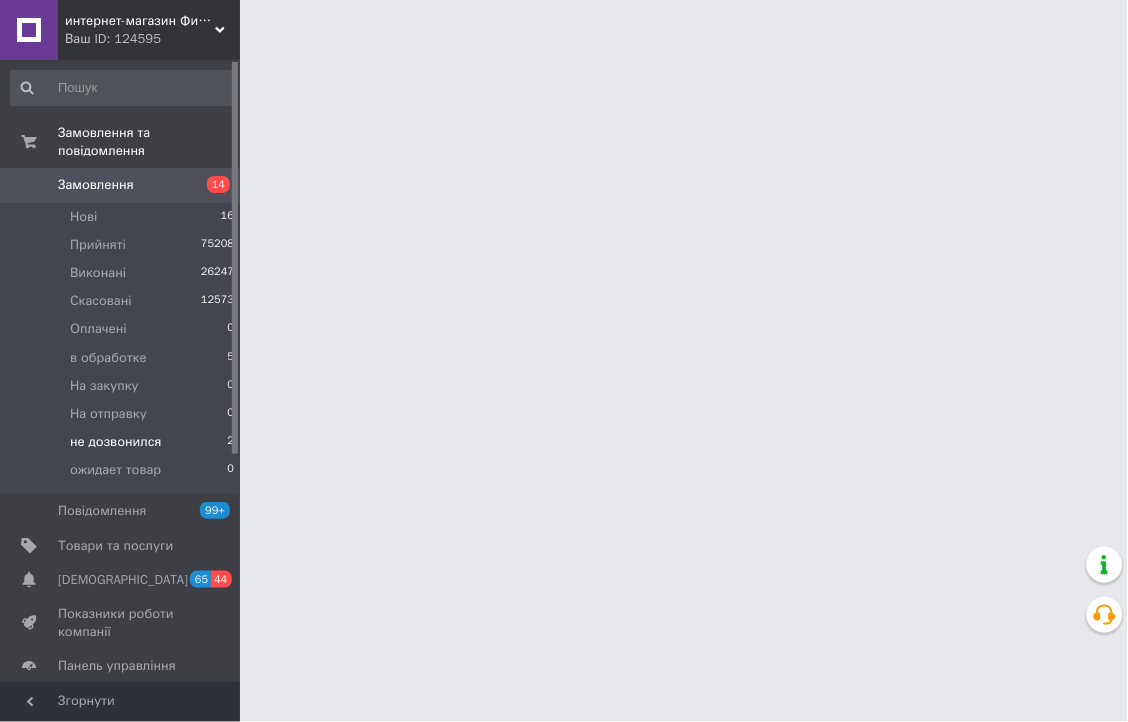 click on "не дозвонился" at bounding box center (116, 442) 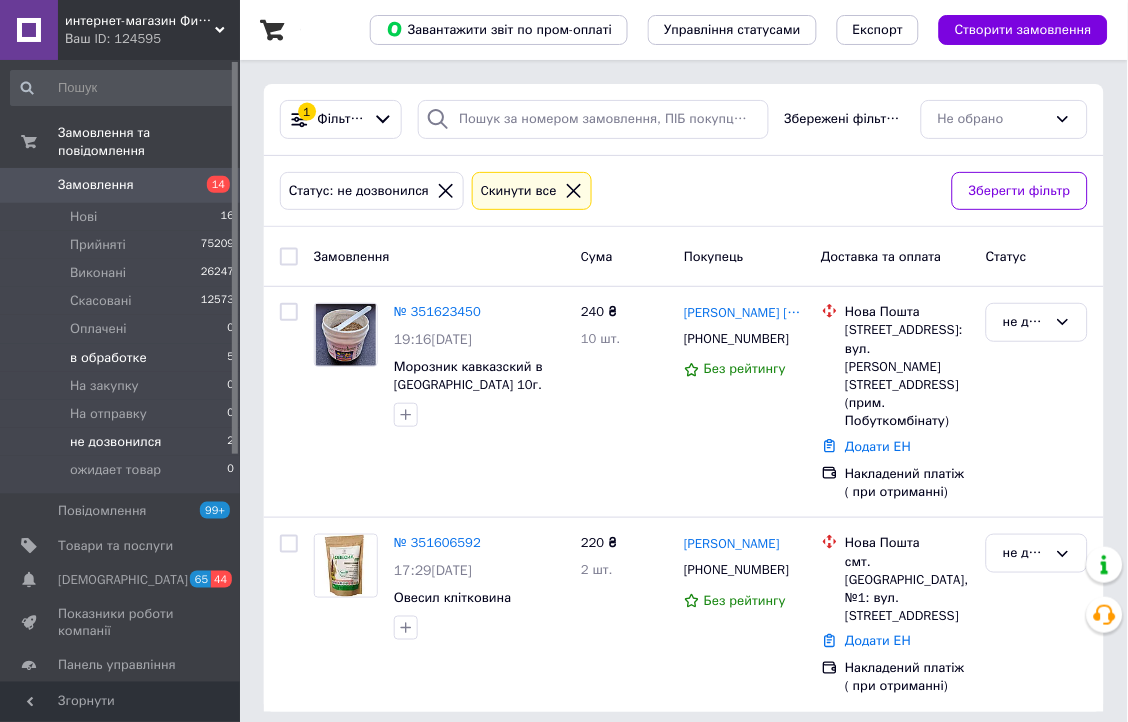 click on "в обработке" at bounding box center [108, 358] 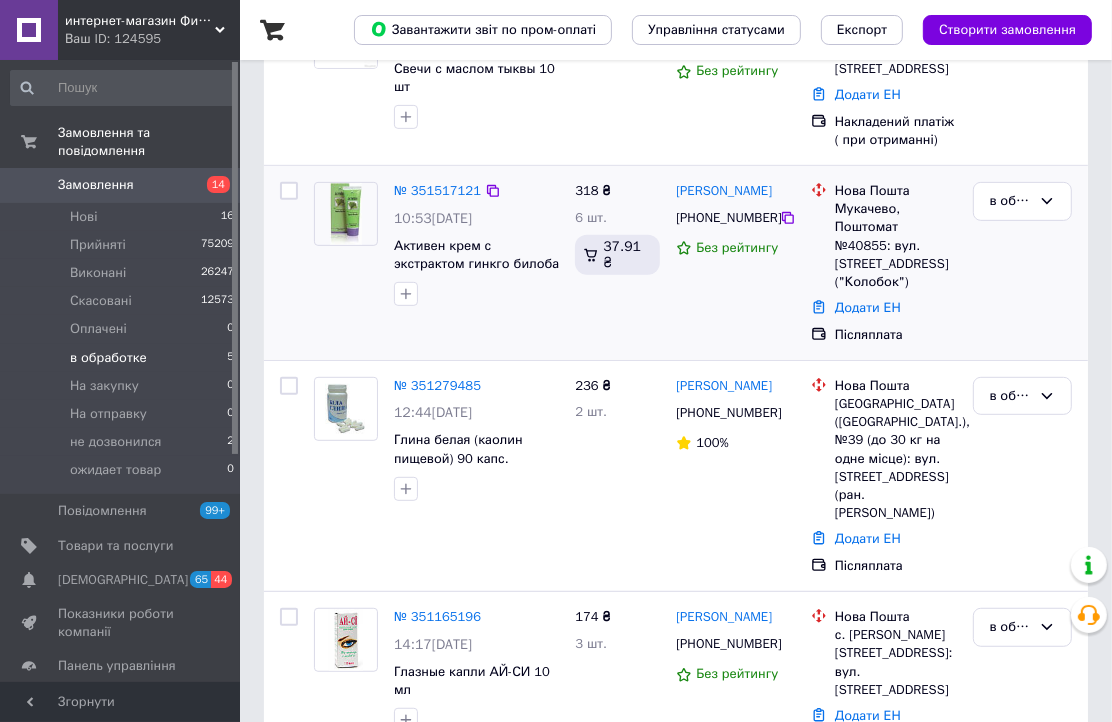 scroll, scrollTop: 563, scrollLeft: 0, axis: vertical 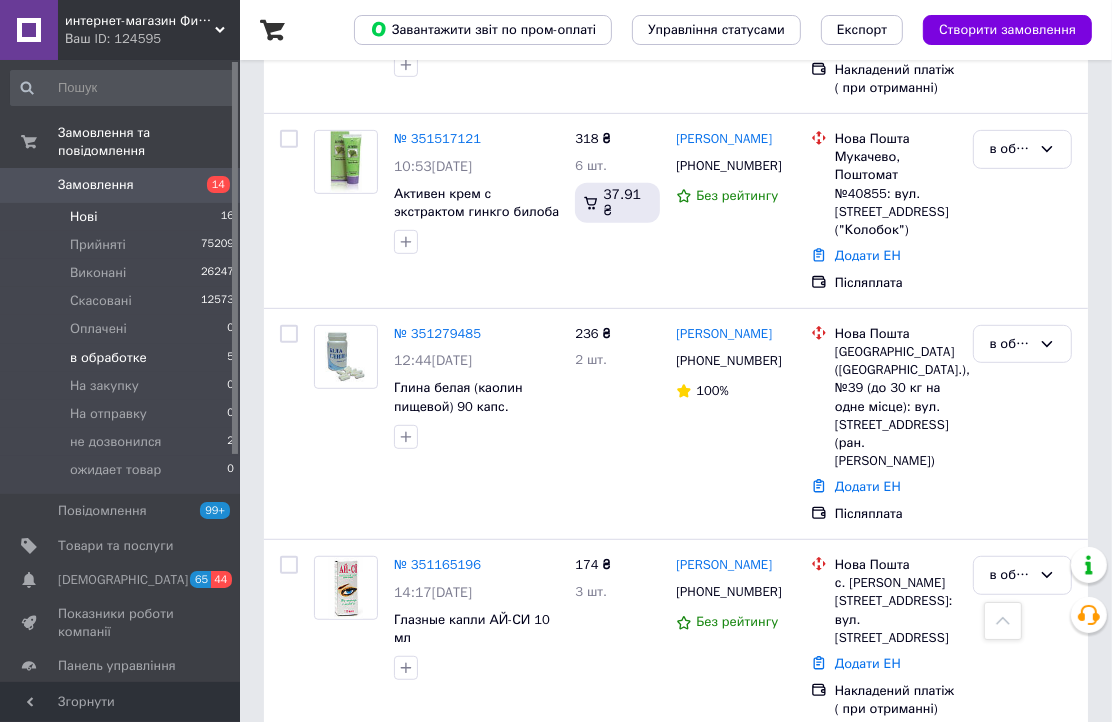 click on "Нові" at bounding box center [83, 217] 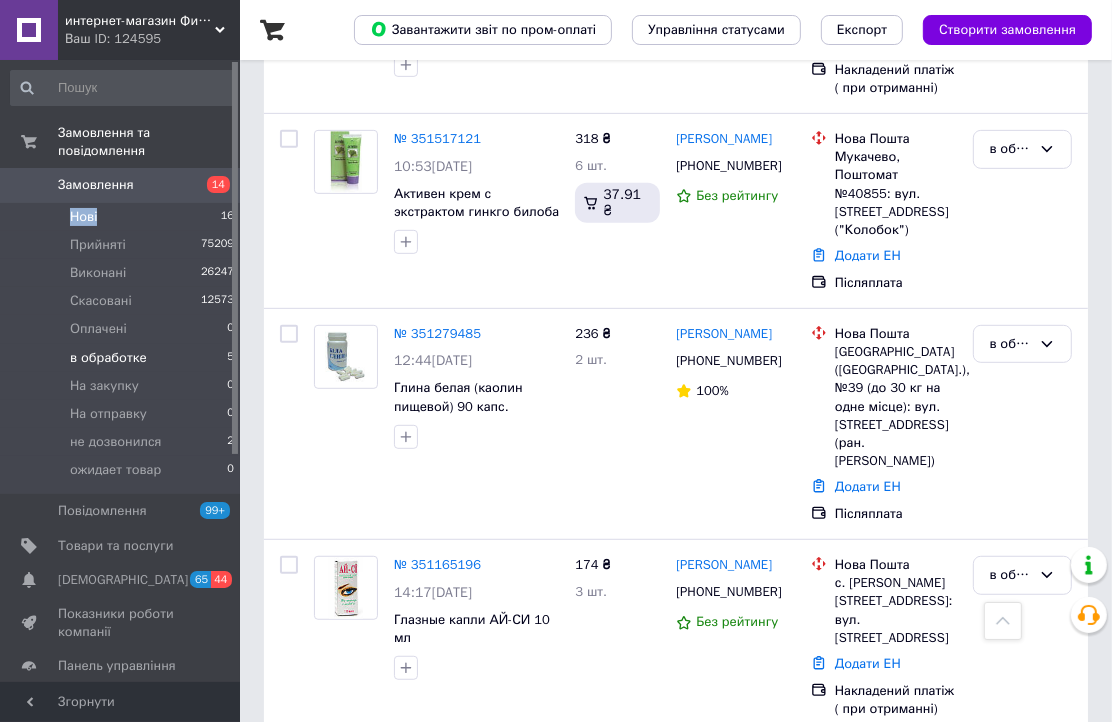 click on "Нові" at bounding box center (83, 217) 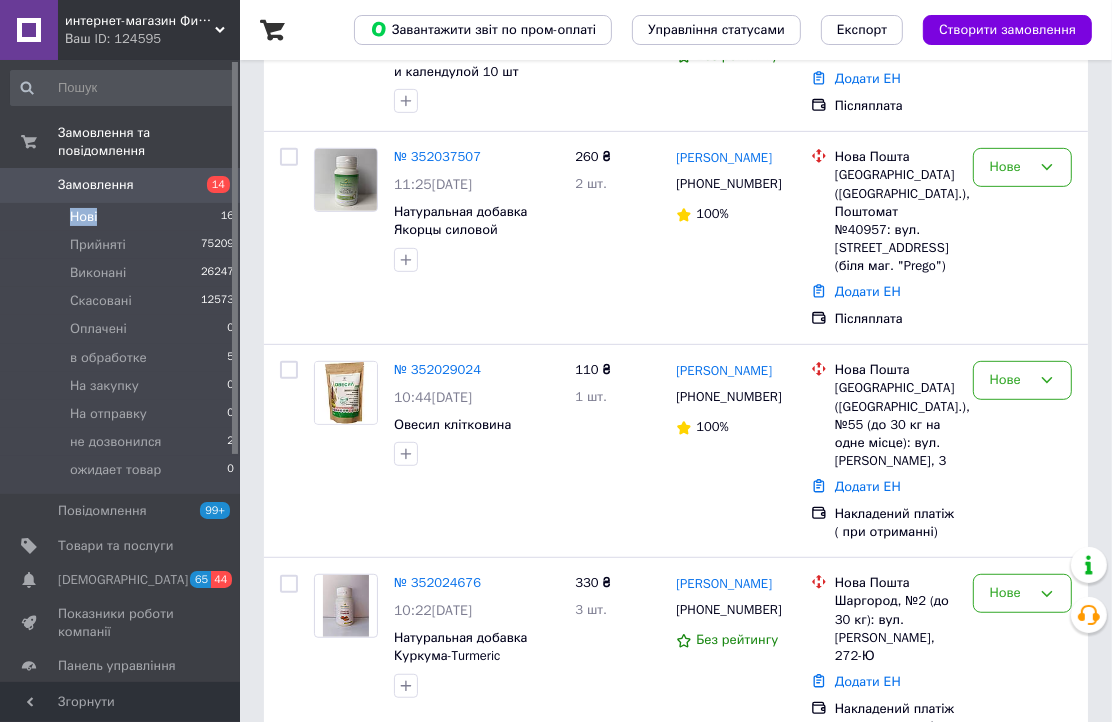 scroll, scrollTop: 0, scrollLeft: 0, axis: both 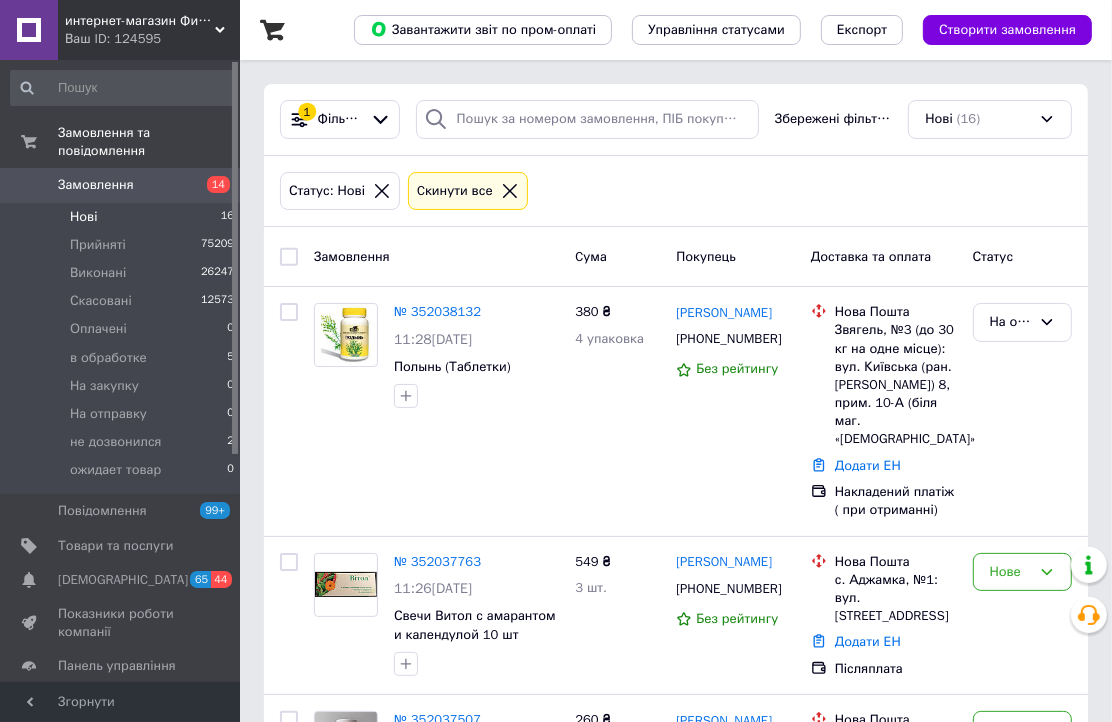 drag, startPoint x: 92, startPoint y: 200, endPoint x: 76, endPoint y: 28, distance: 172.74258 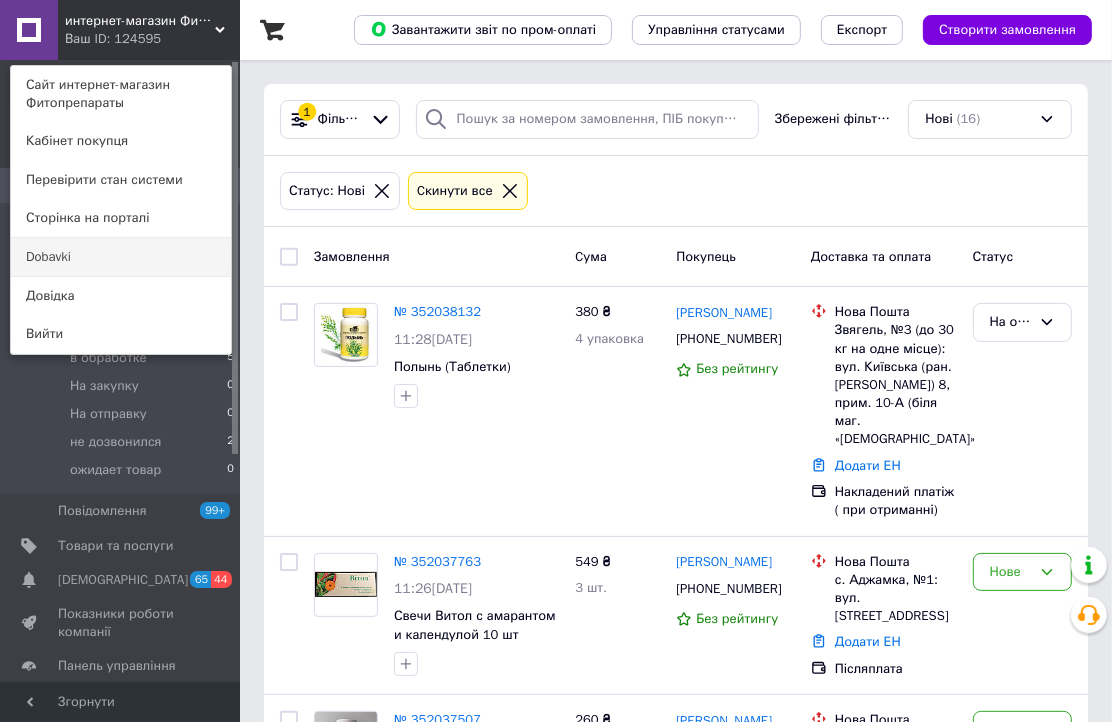 click on "Dobavki" at bounding box center (121, 257) 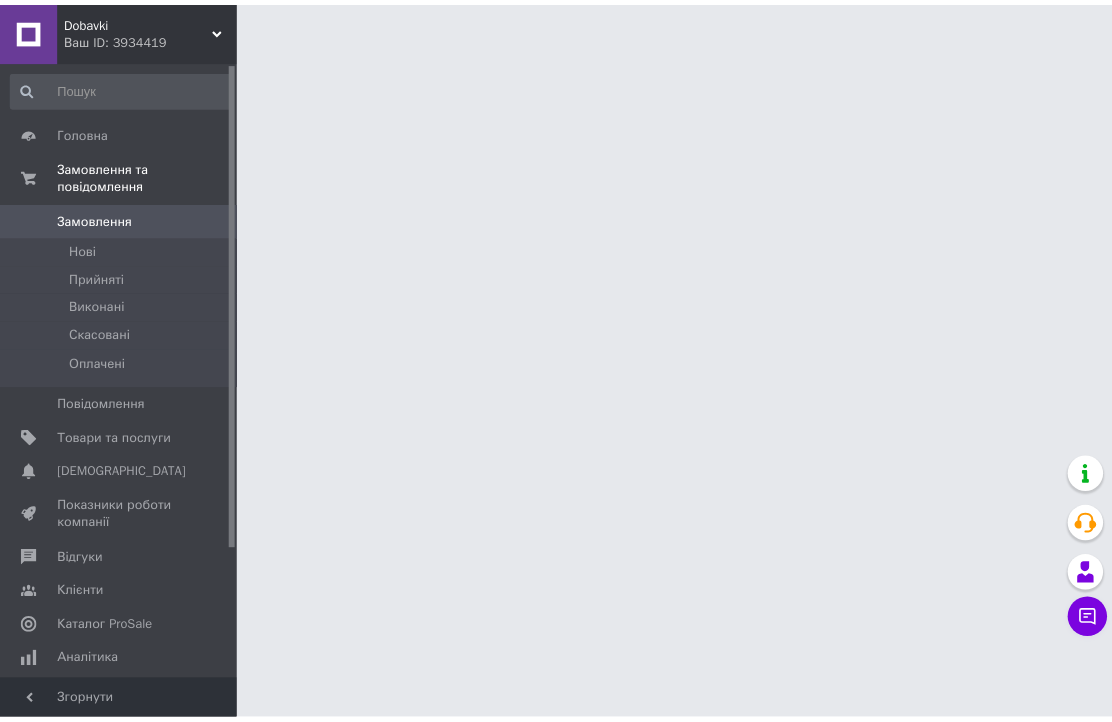 scroll, scrollTop: 0, scrollLeft: 0, axis: both 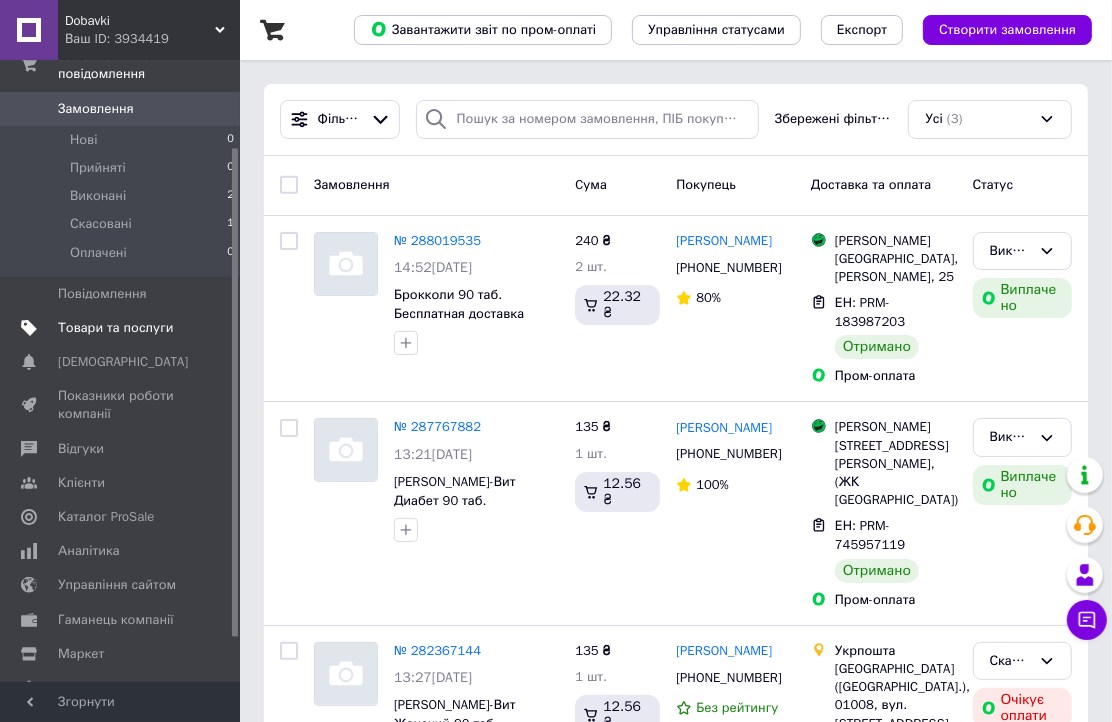 click on "Товари та послуги" at bounding box center [115, 328] 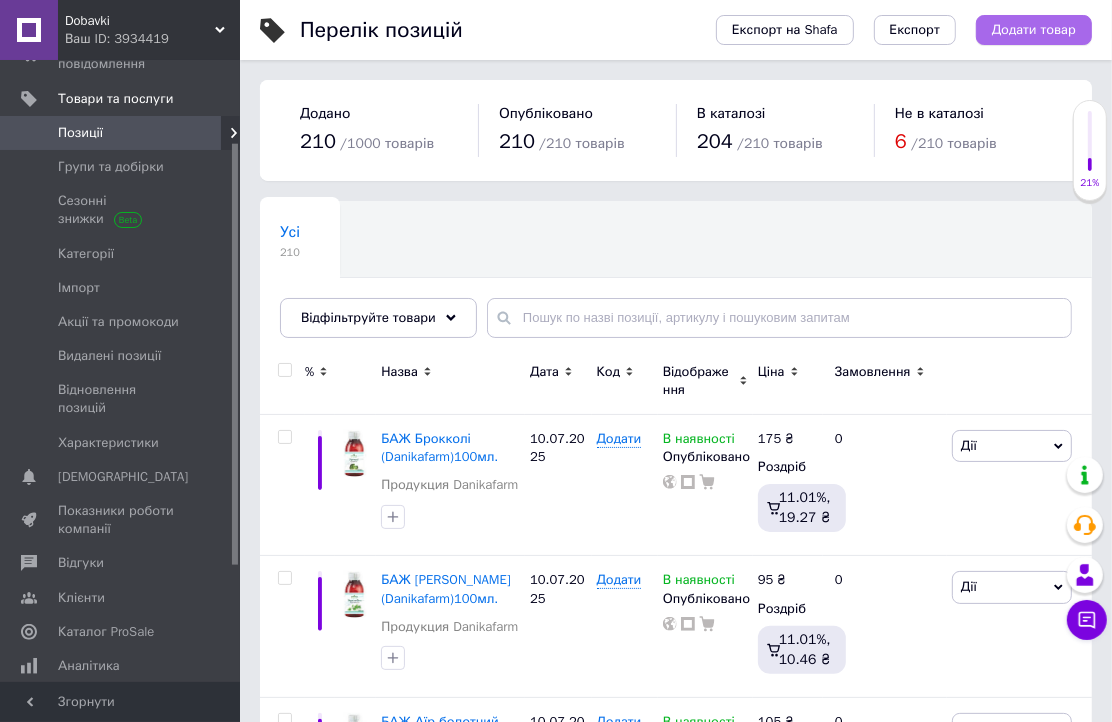 click on "Додати товар" at bounding box center (1034, 30) 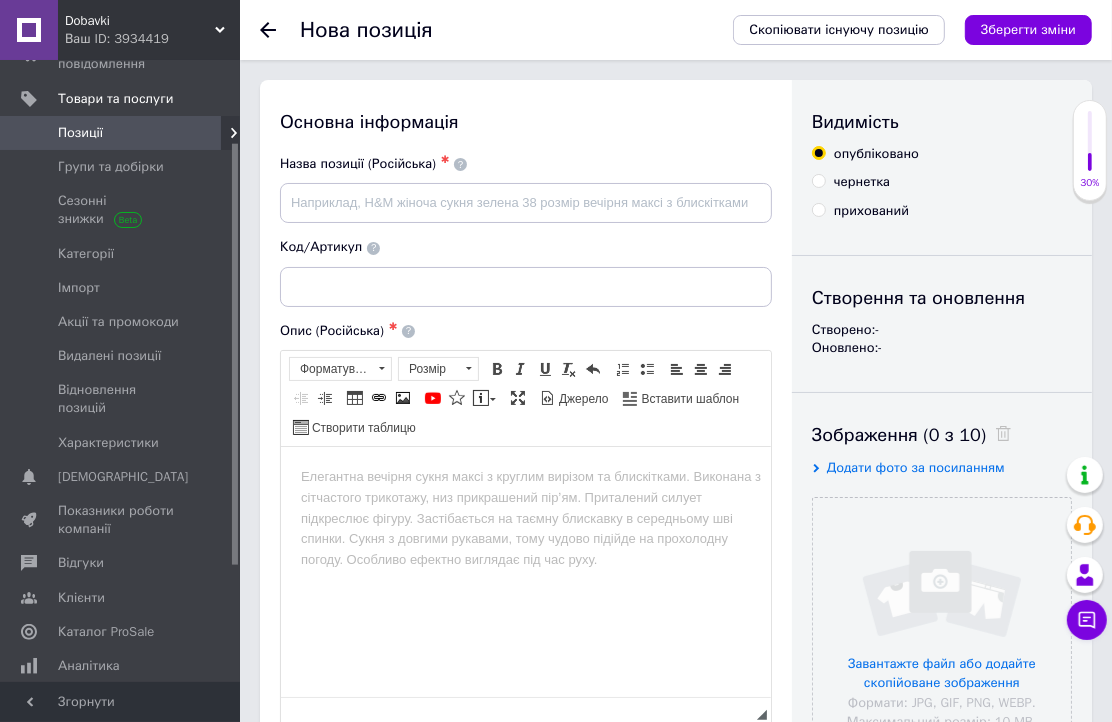 scroll, scrollTop: 0, scrollLeft: 0, axis: both 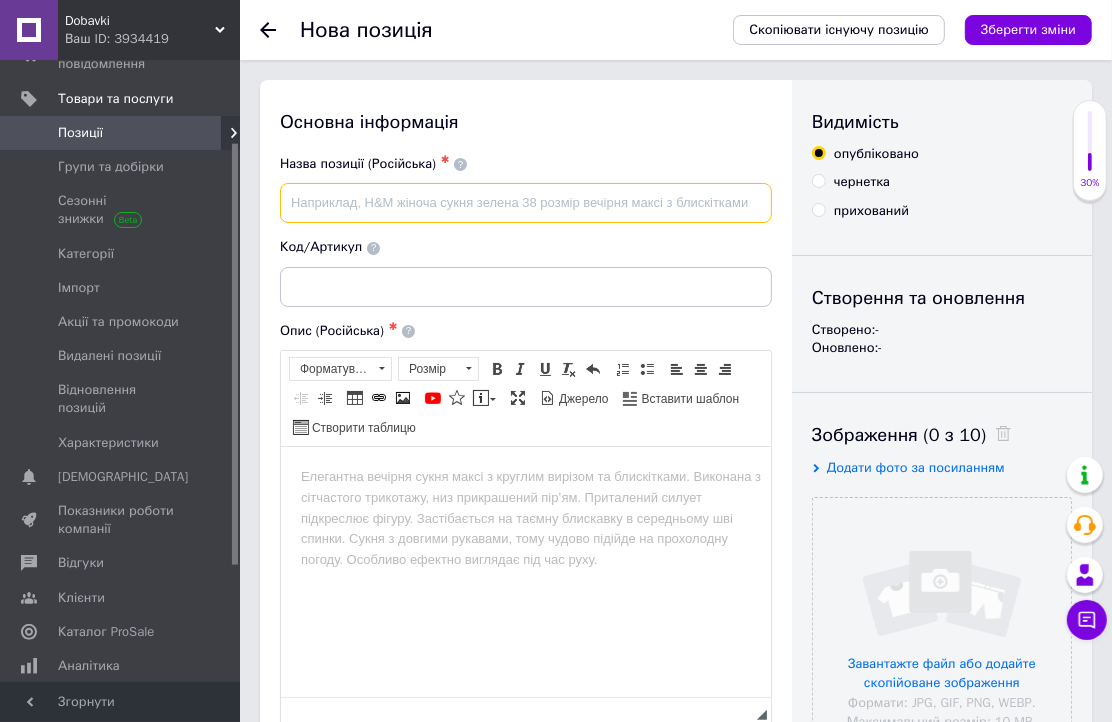 click at bounding box center (526, 203) 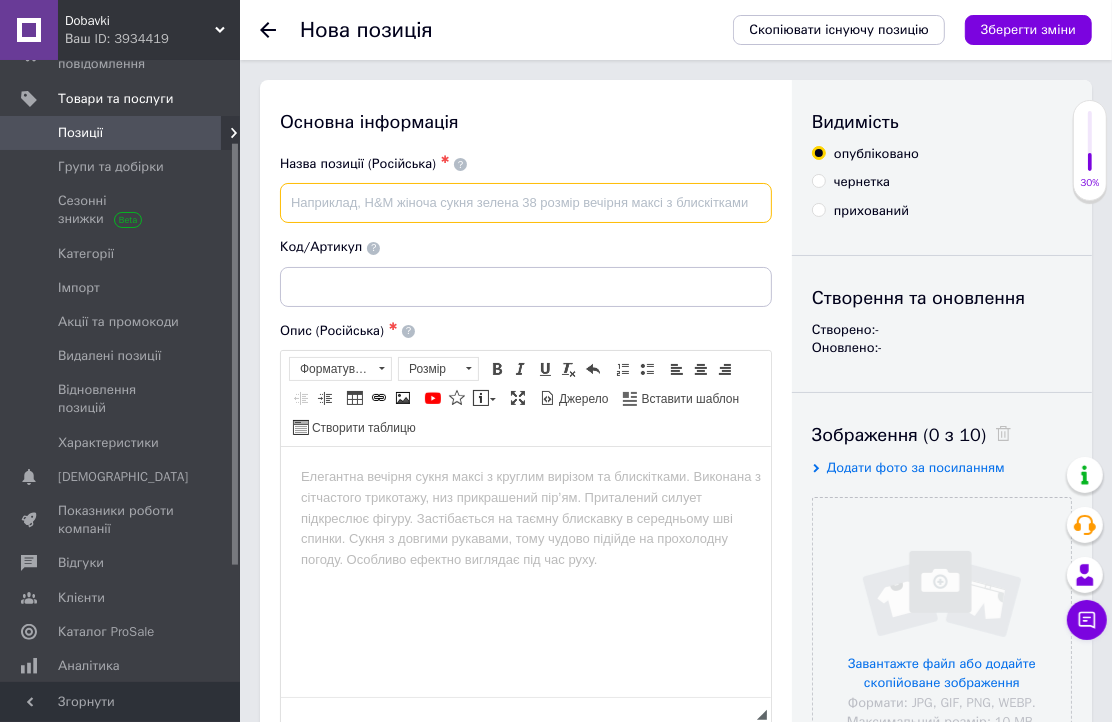 paste on "[PERSON_NAME] (Danikafarm) 100мл." 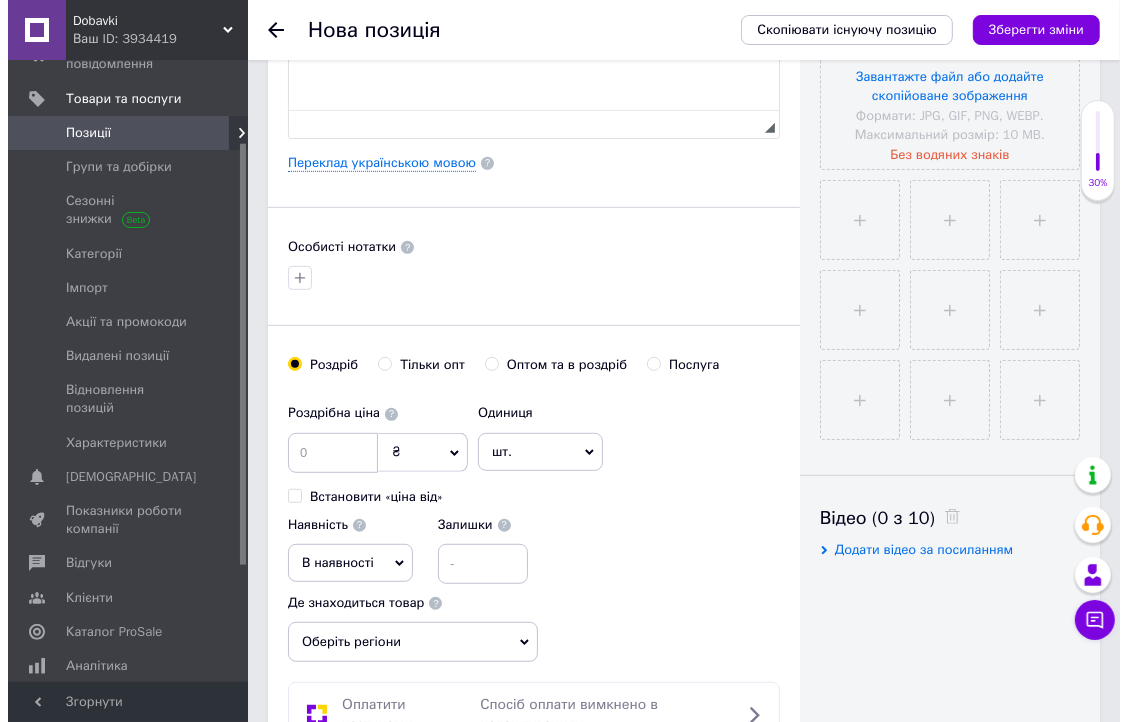 scroll, scrollTop: 666, scrollLeft: 0, axis: vertical 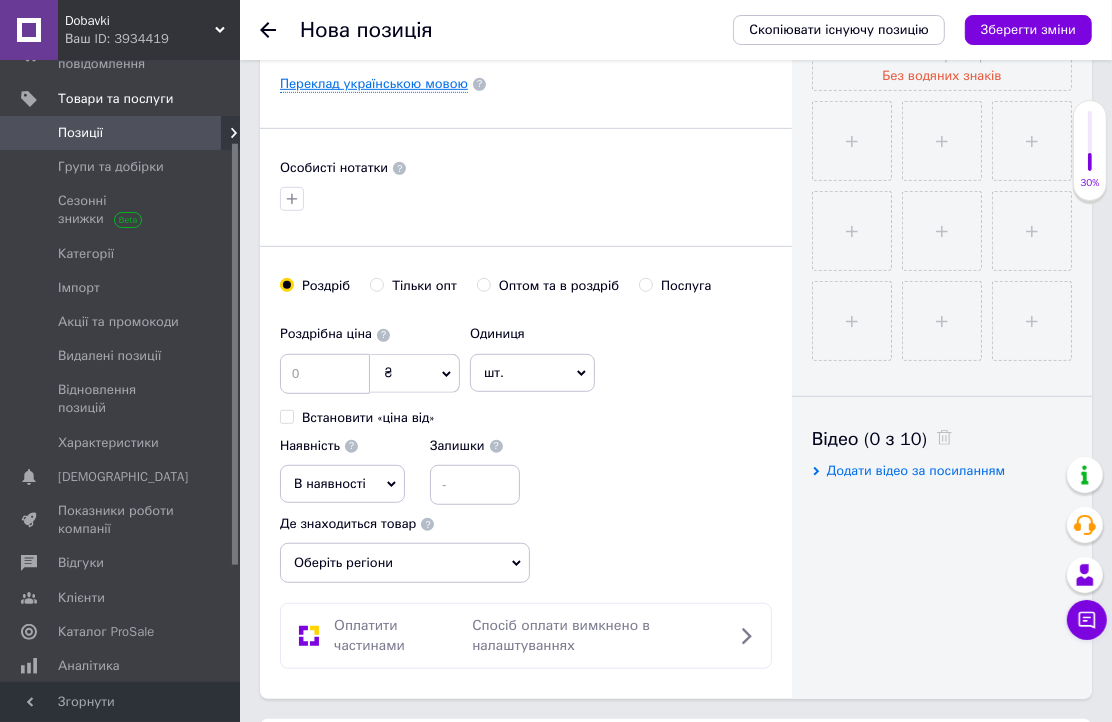 type on "[PERSON_NAME] (Danikafarm) 100мл." 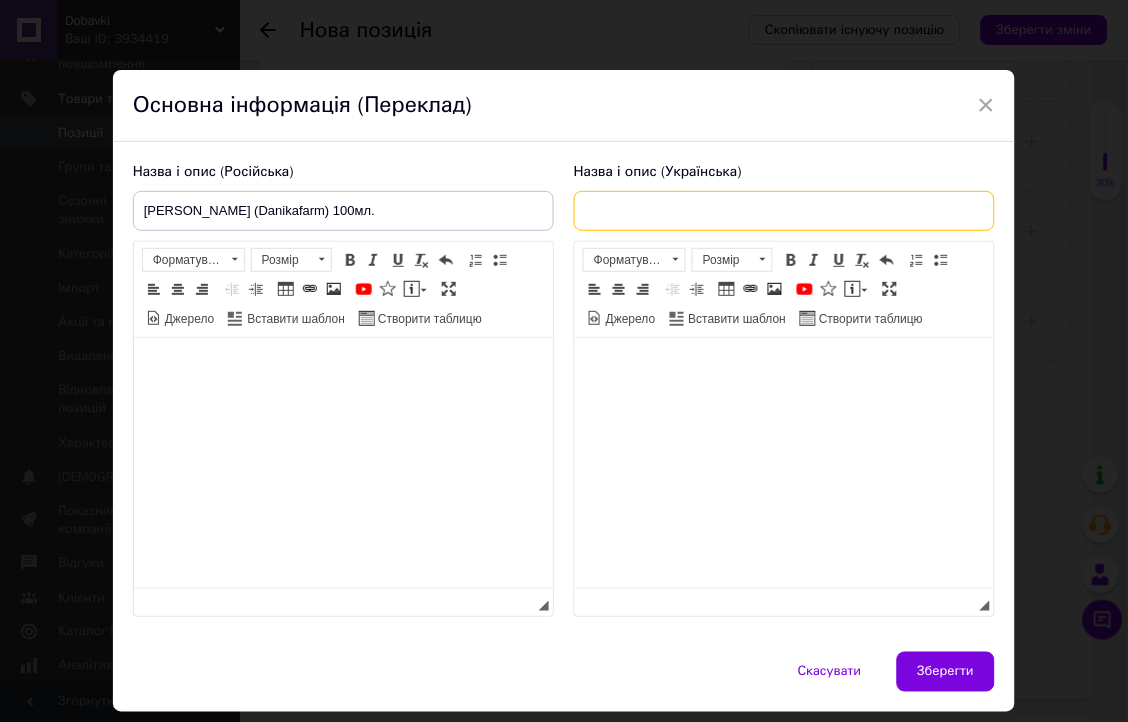 click at bounding box center (784, 211) 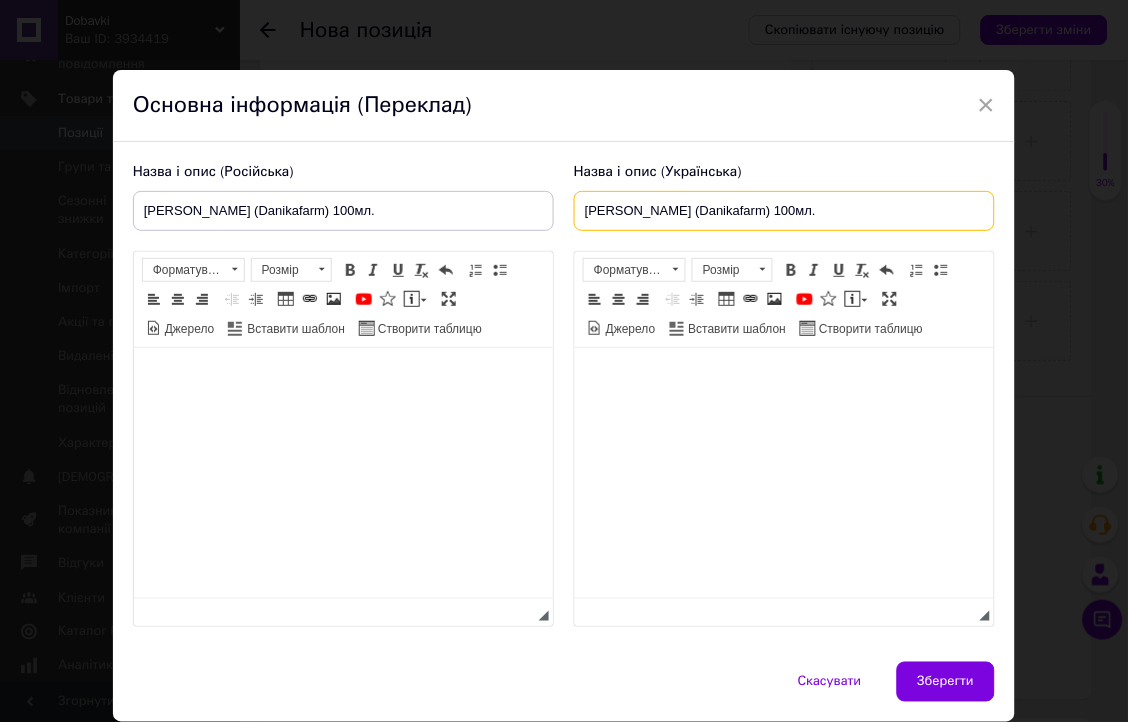 type on "[PERSON_NAME] (Danikafarm) 100мл." 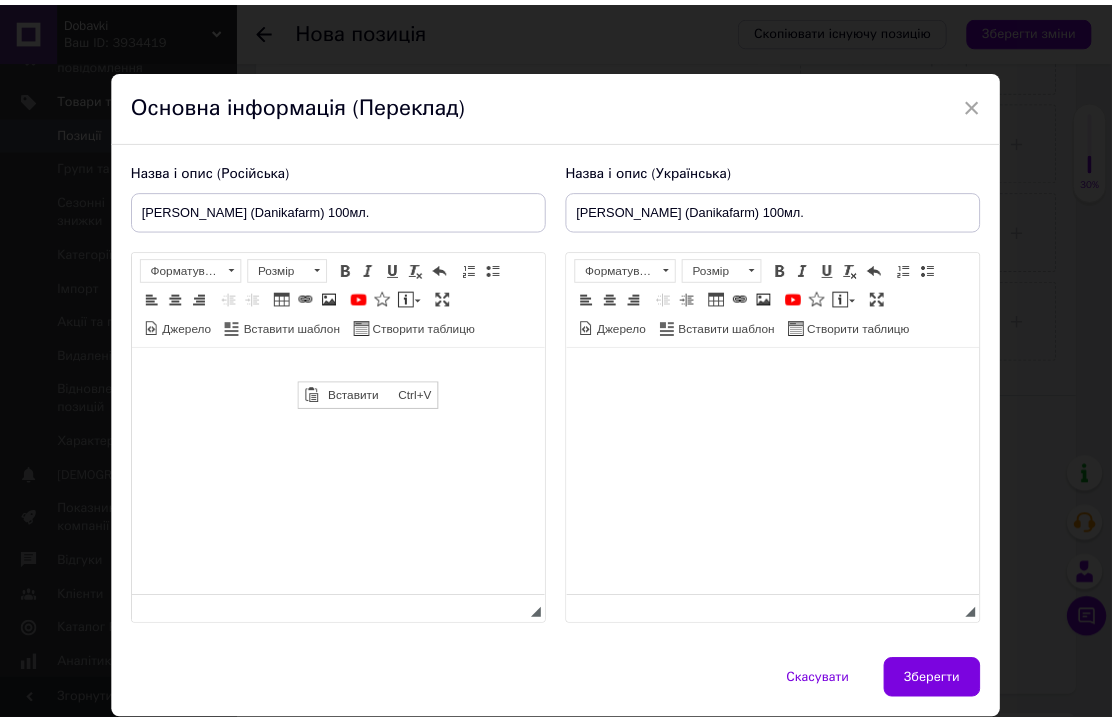 scroll, scrollTop: 0, scrollLeft: 0, axis: both 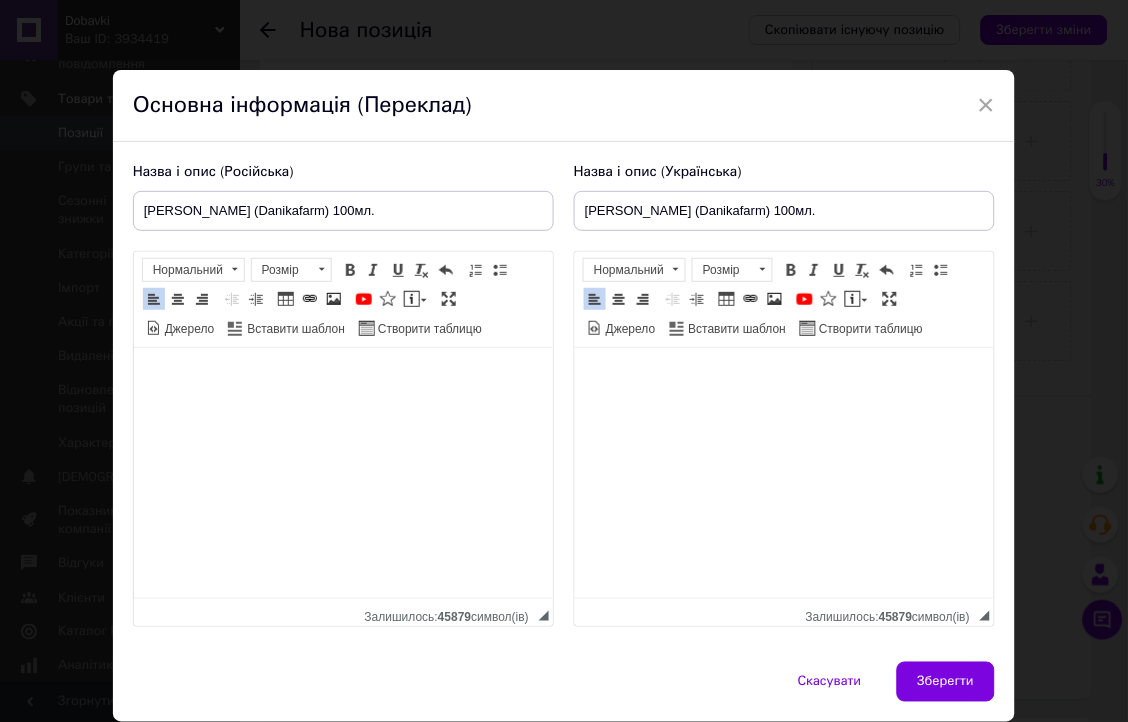 click on "Зберегти" at bounding box center [946, 682] 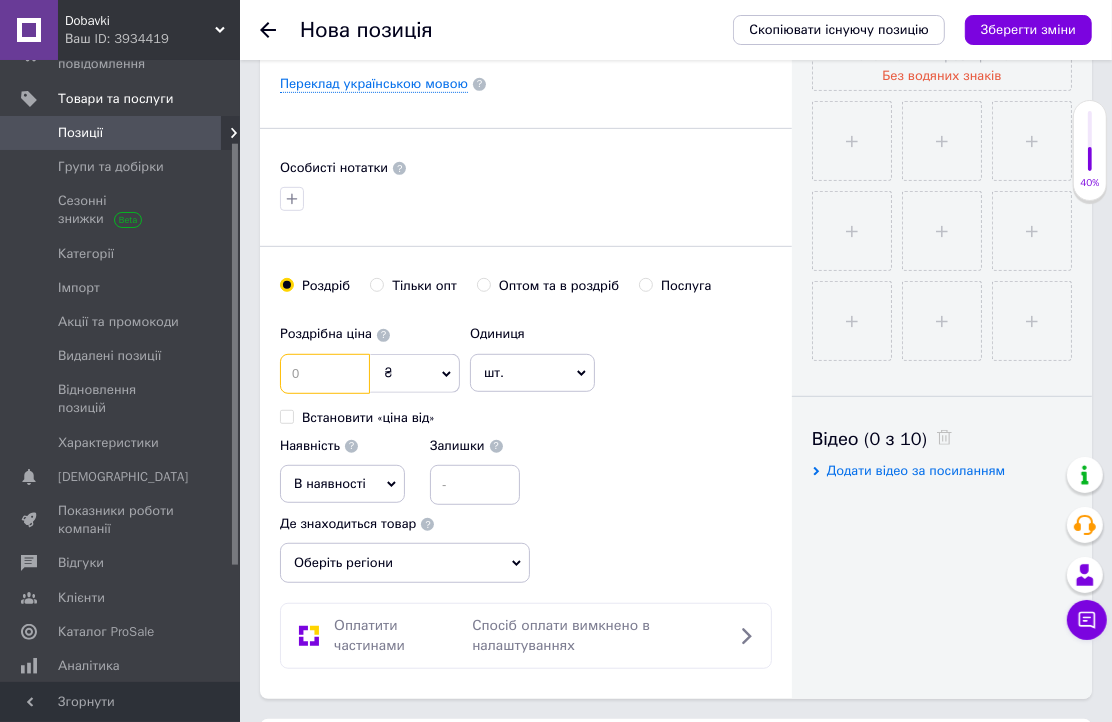 click at bounding box center [325, 374] 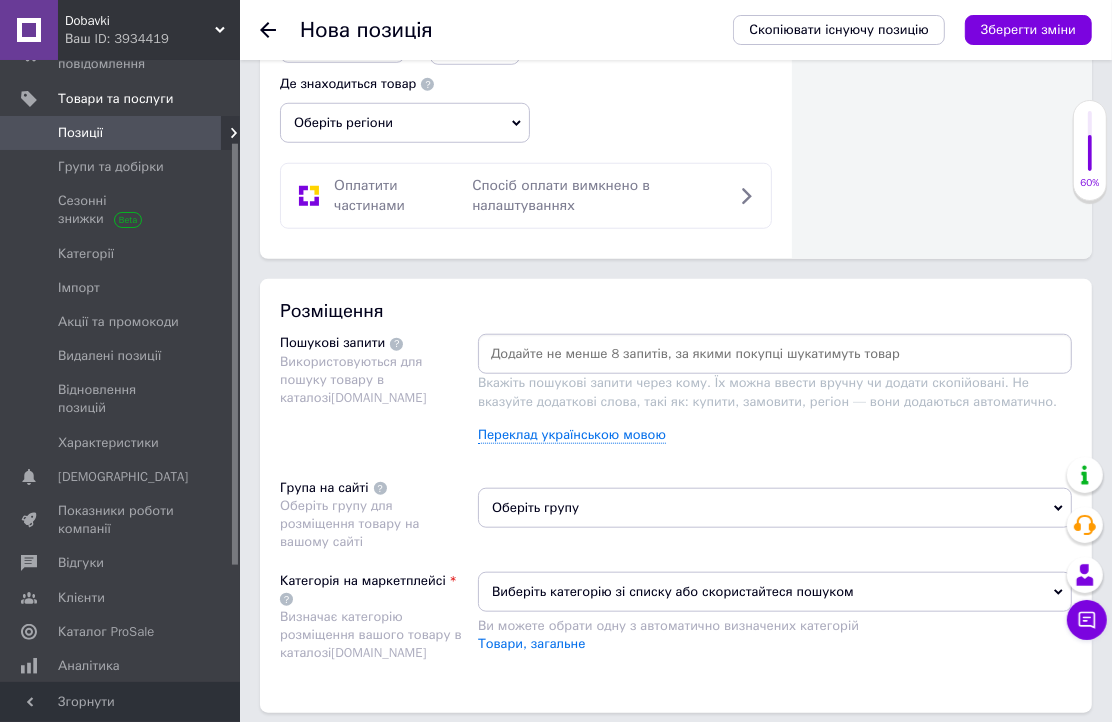 scroll, scrollTop: 1111, scrollLeft: 0, axis: vertical 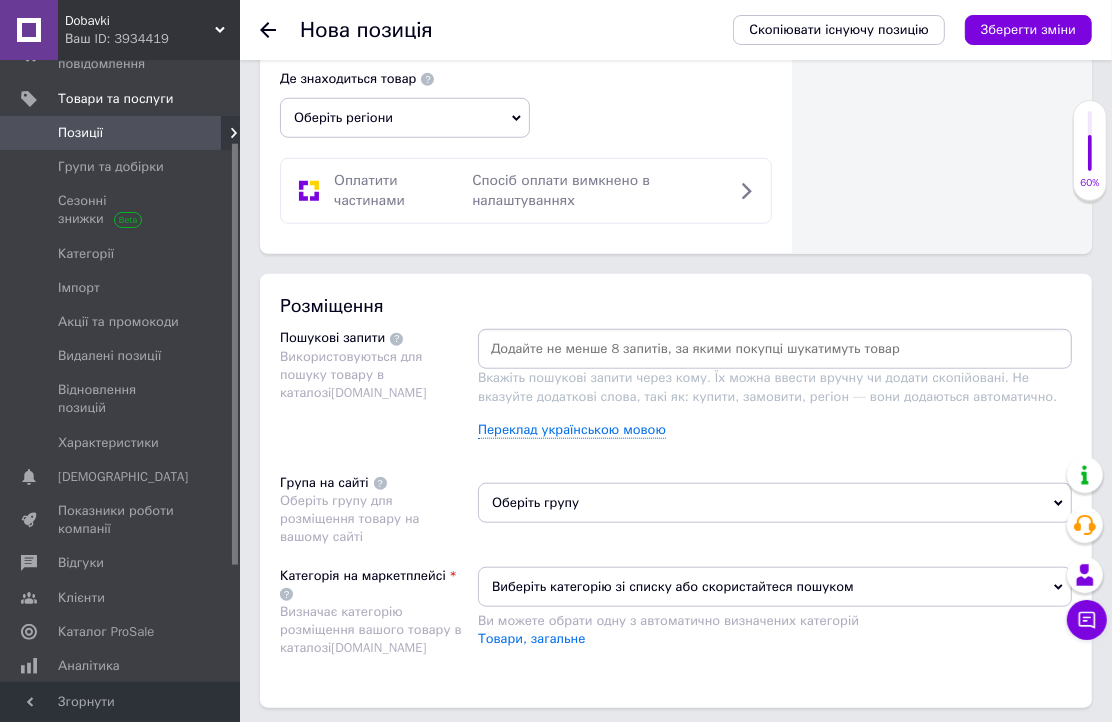 type on "105" 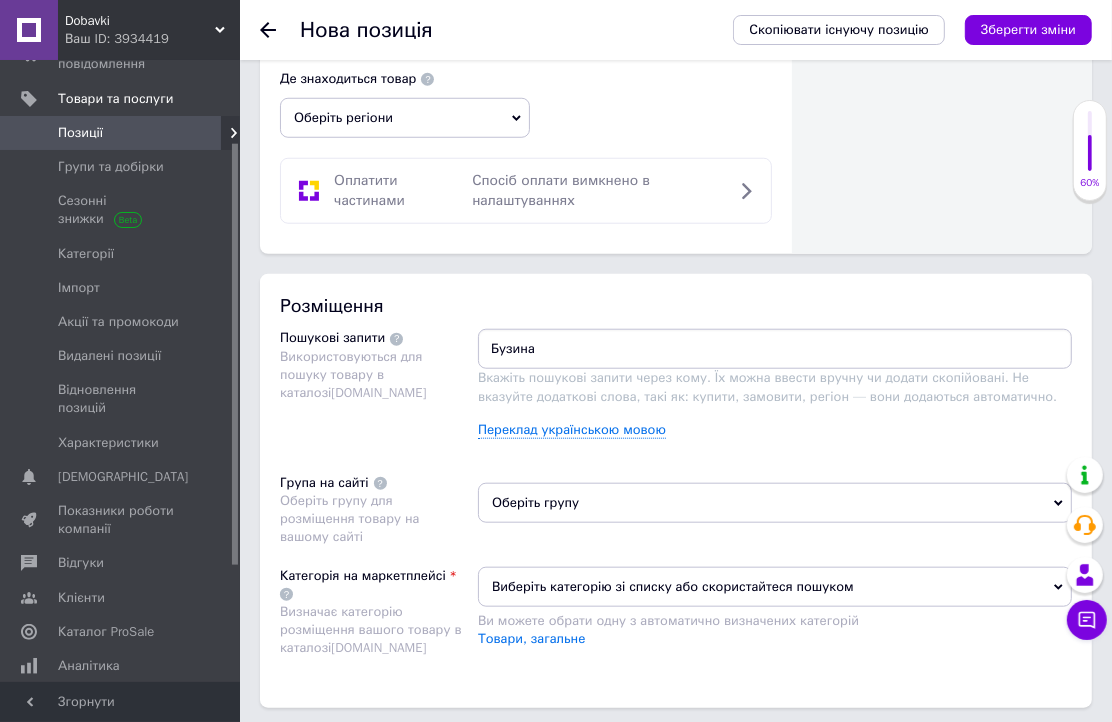 type on "Бузина" 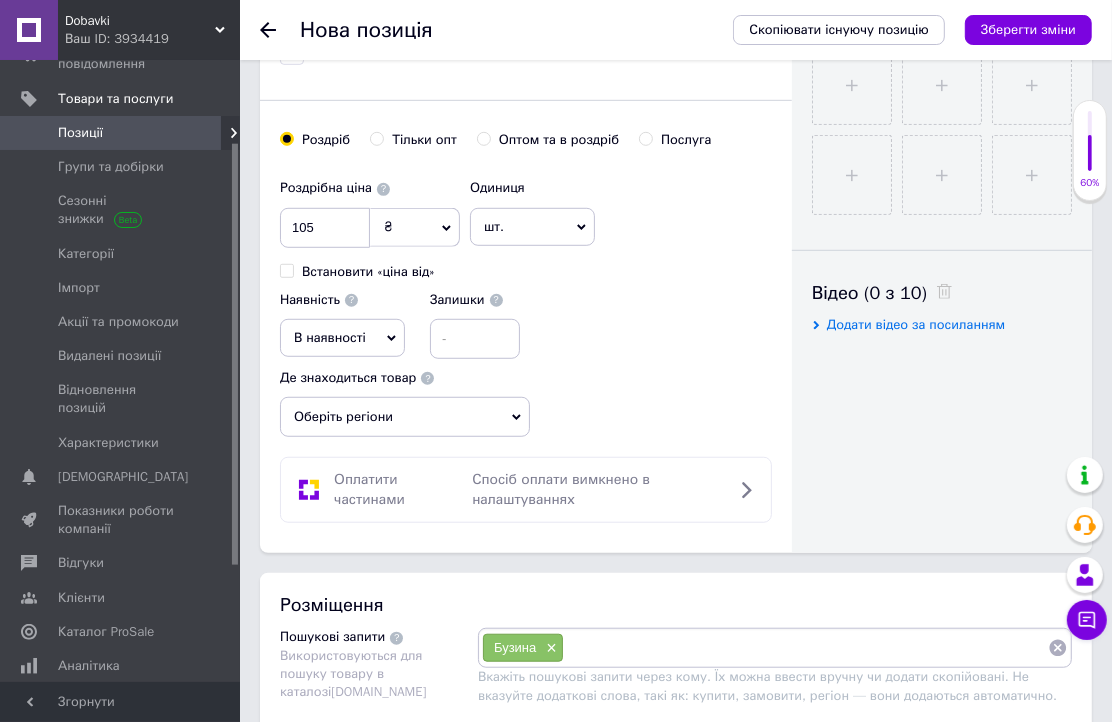 scroll, scrollTop: 666, scrollLeft: 0, axis: vertical 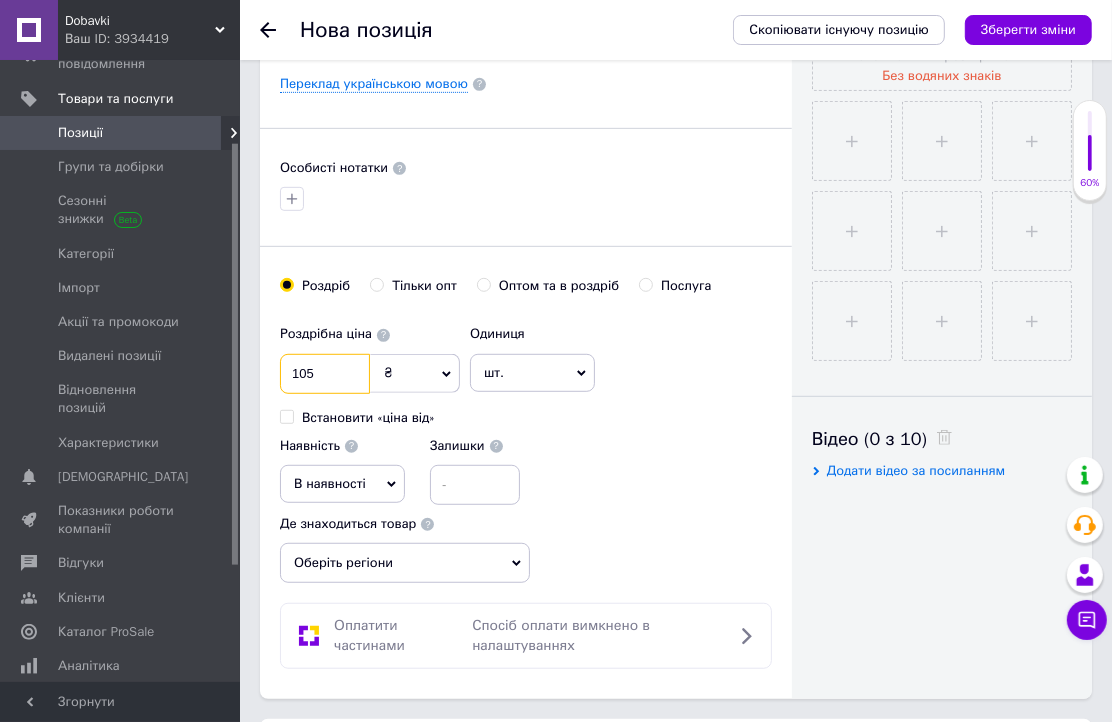 click on "105" at bounding box center [325, 374] 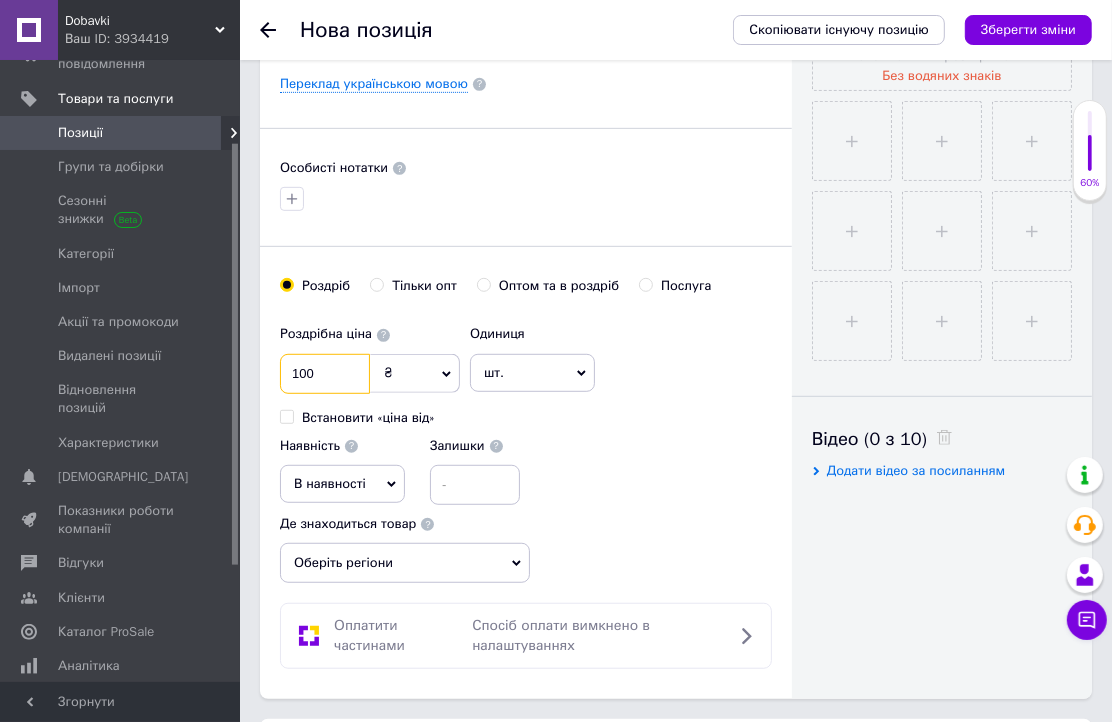 type on "100" 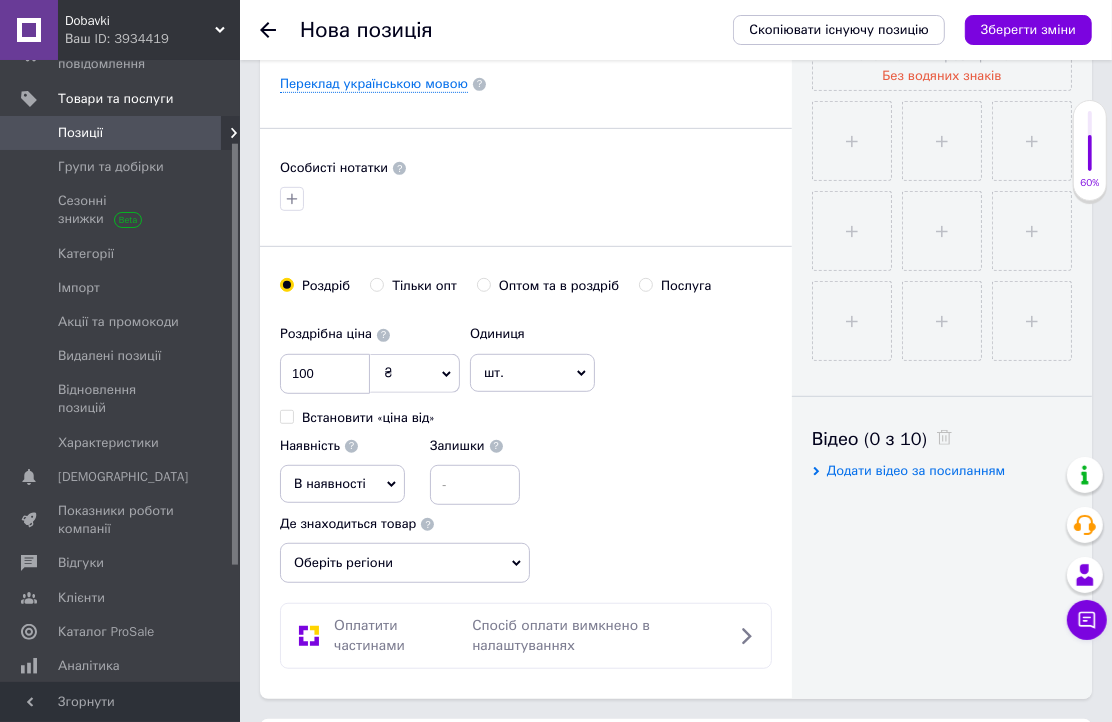 click on "Роздрібна ціна 100 ₴ $ EUR CHF GBP ¥ PLN ₸ MDL HUF KGS CNY TRY KRW lei Встановити «ціна від» Одиниця шт. Популярне комплект упаковка кв.м пара м кг пог.м послуга т а автоцистерна ампула б балон банка блістер бобіна бочка [PERSON_NAME] бухта в ват виїзд відро г г га година гр/кв.м гігакалорія д дав два місяці день доба доза є єврокуб з зміна к кВт каністра карат кв.дм кв.м кв.см кв.фут квартал кг кг/кв.м км колесо комплект коробка куб.дм куб.м л л лист м м мВт мл мм моток місяць мішок н набір номер о об'єкт од. п палетомісце пара партія пач пог.м послуга посівна одиниця птахомісце півроку пігулка" at bounding box center [526, 410] 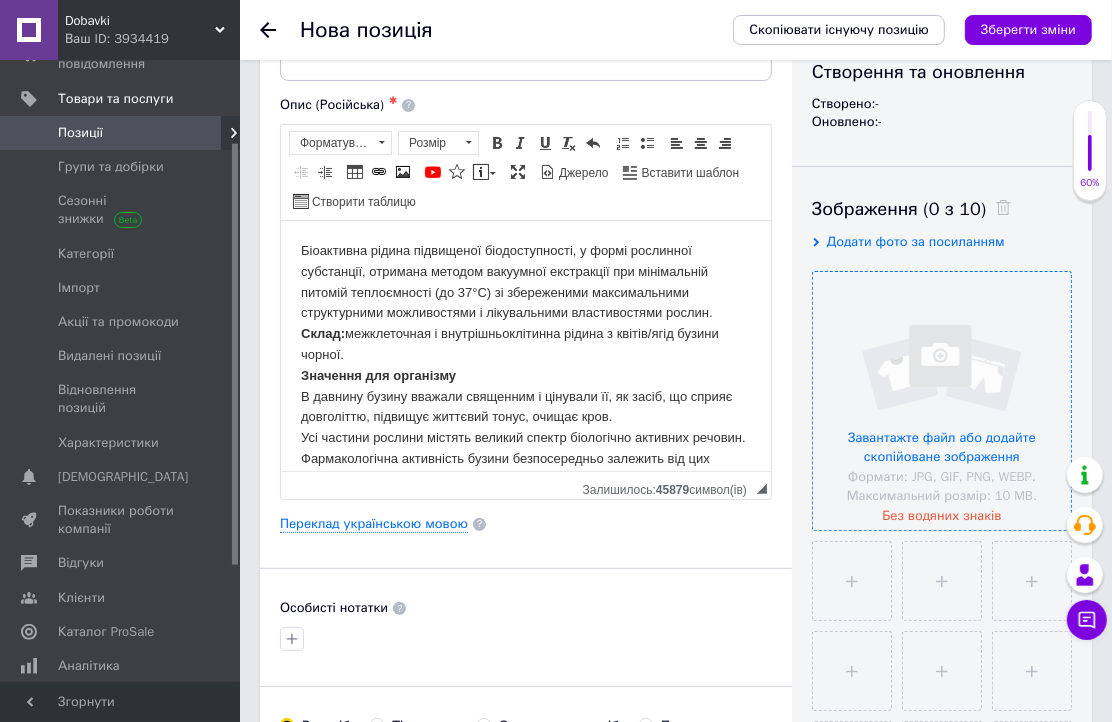 scroll, scrollTop: 222, scrollLeft: 0, axis: vertical 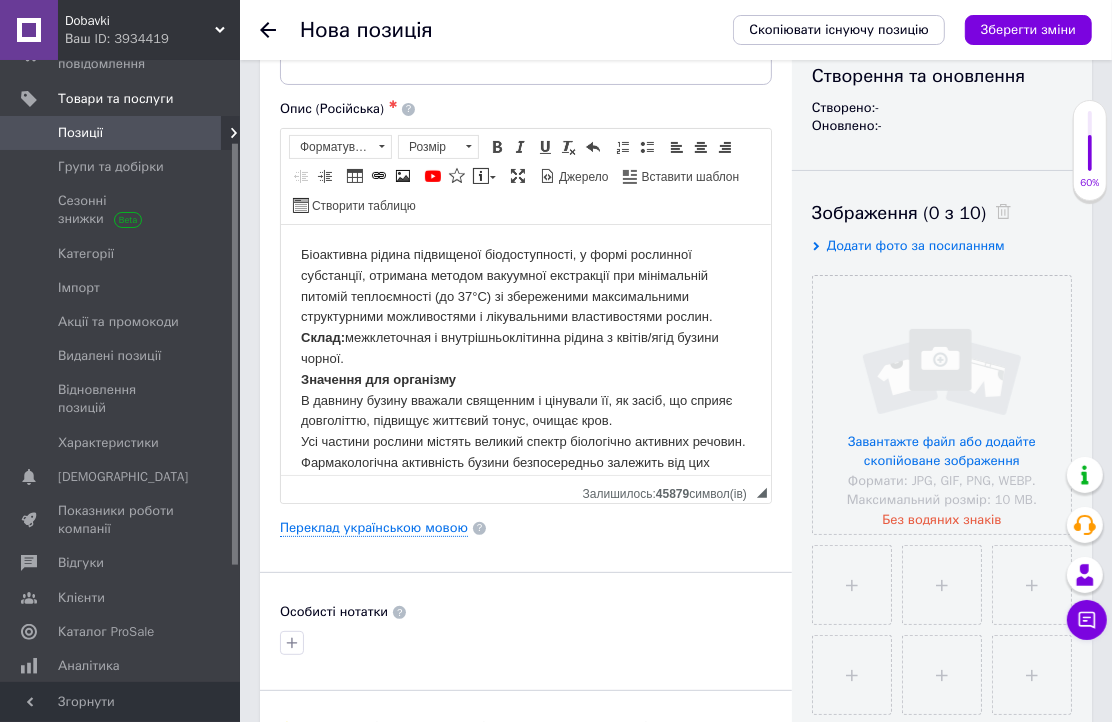click on "Додати фото за посиланням" at bounding box center (916, 245) 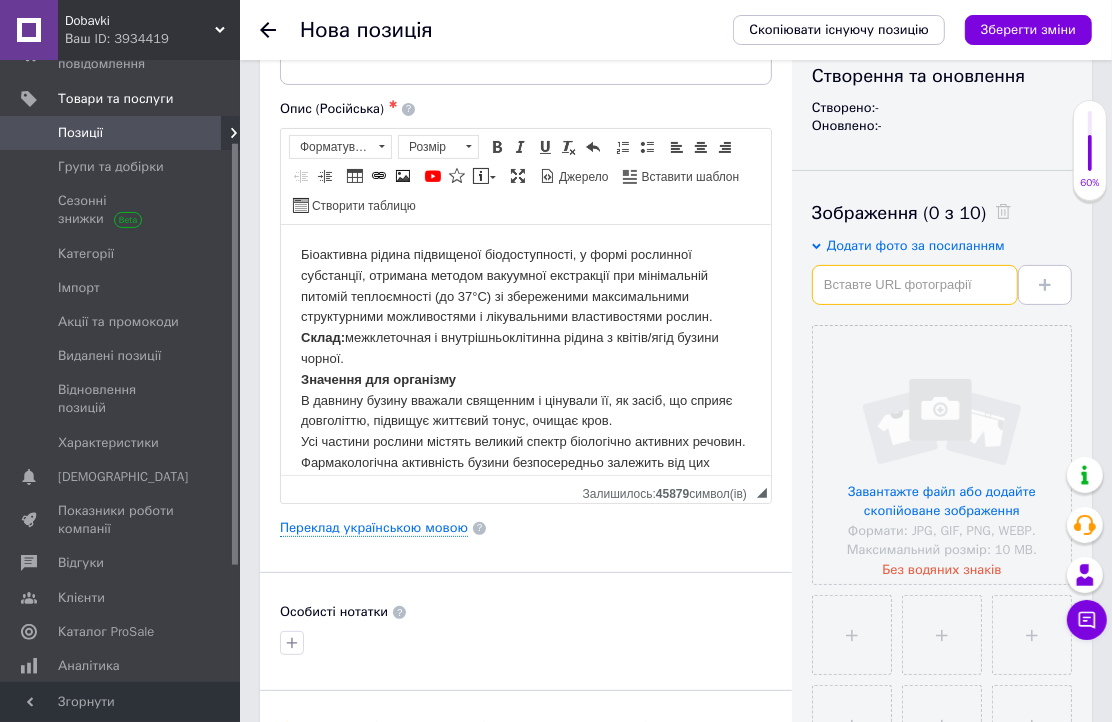 click at bounding box center (915, 285) 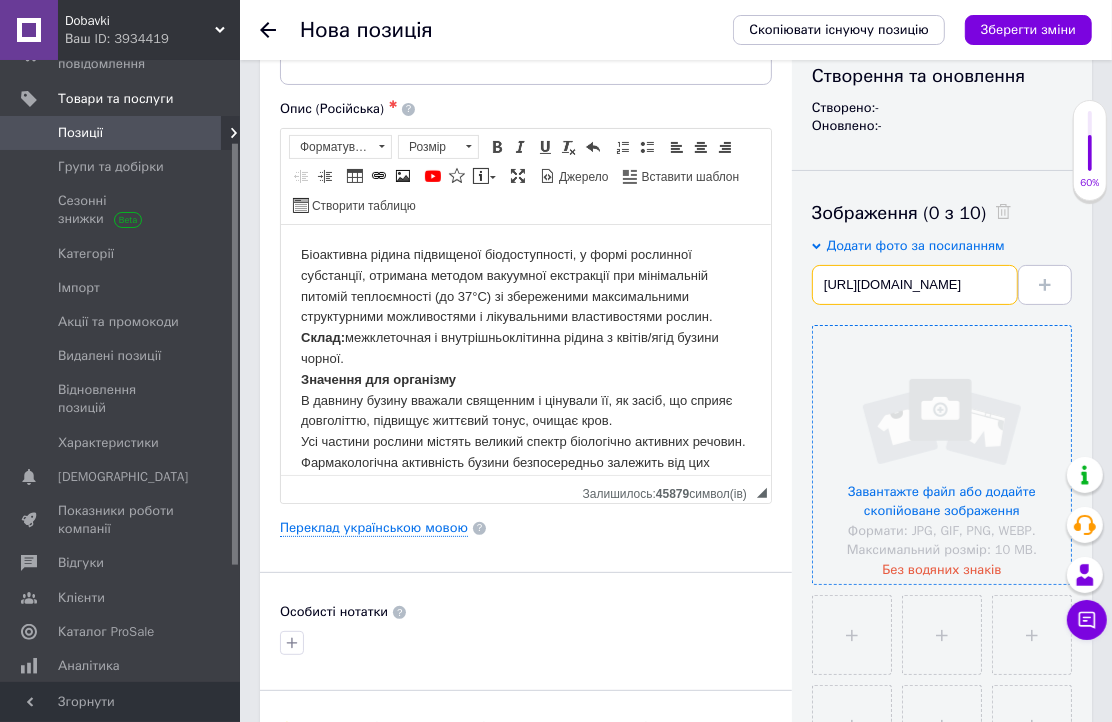 scroll, scrollTop: 0, scrollLeft: 186, axis: horizontal 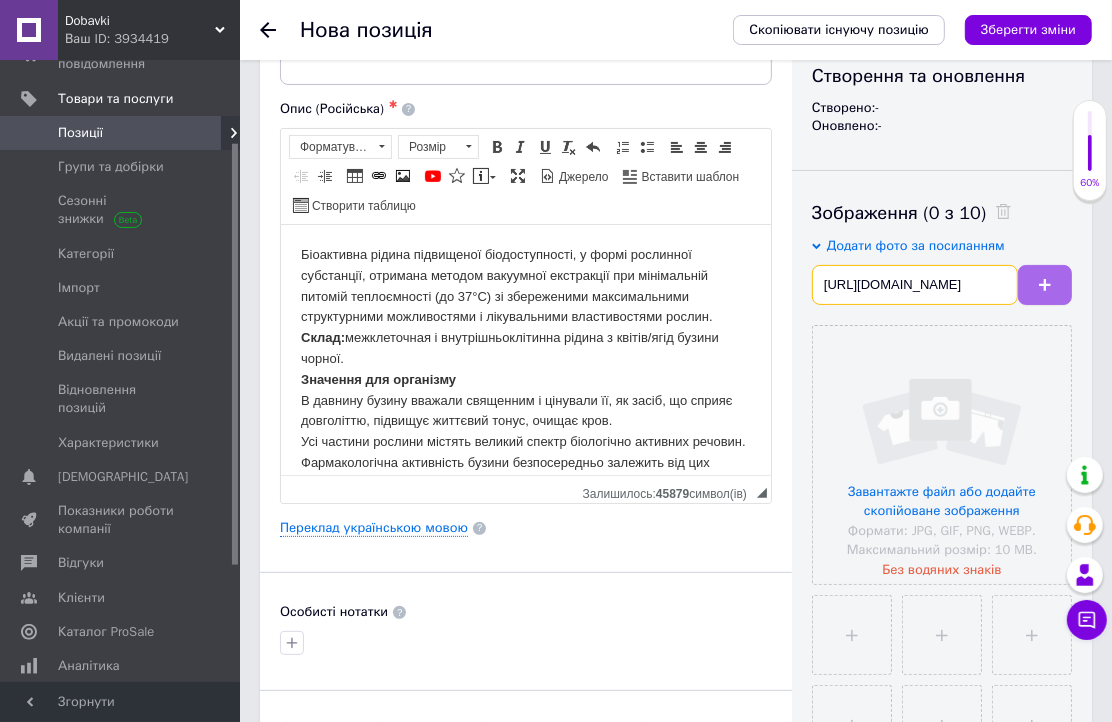 type on "[URL][DOMAIN_NAME]" 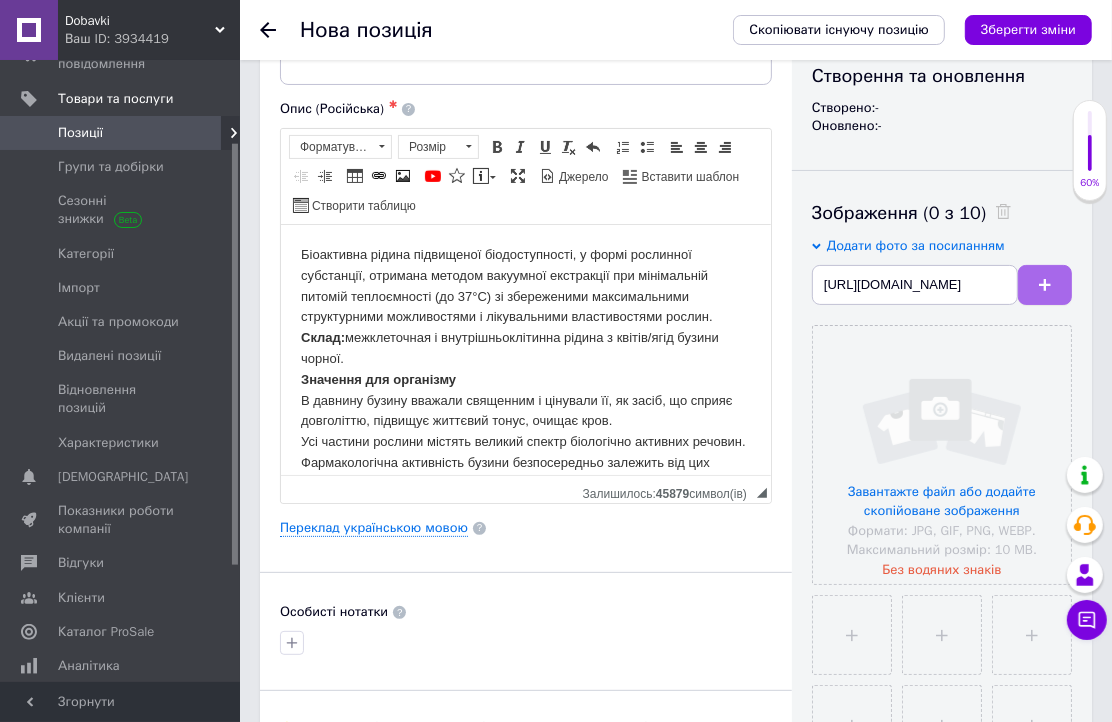 scroll, scrollTop: 0, scrollLeft: 0, axis: both 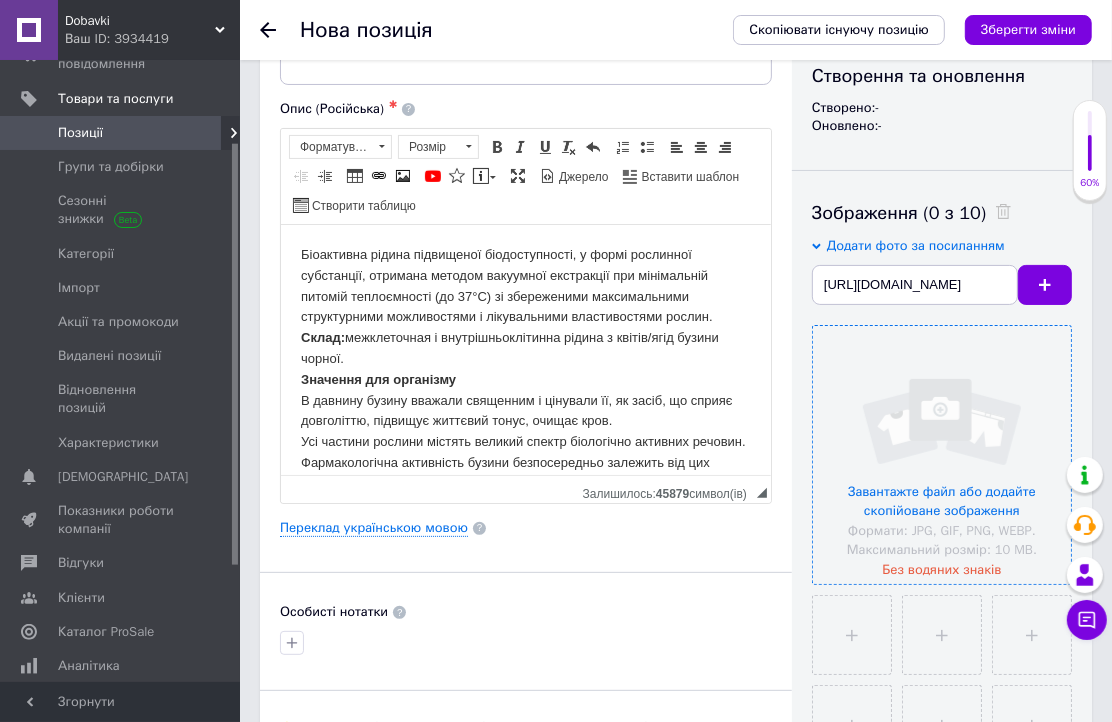 type 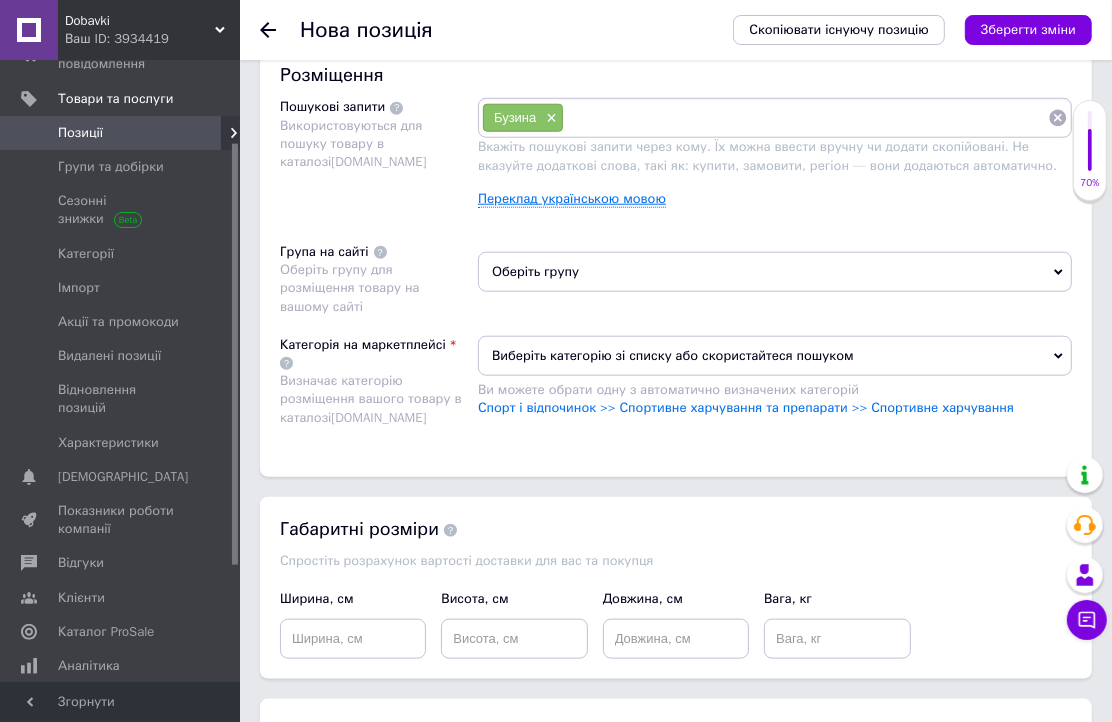 scroll, scrollTop: 1333, scrollLeft: 0, axis: vertical 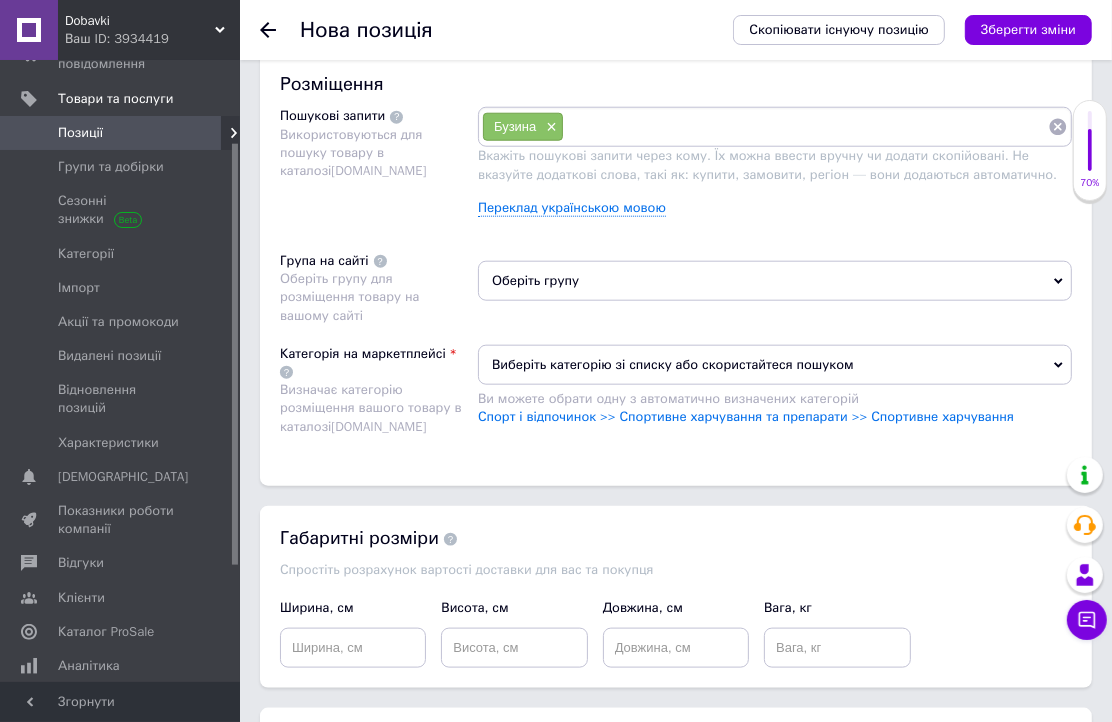 click on "Оберіть групу" at bounding box center [775, 281] 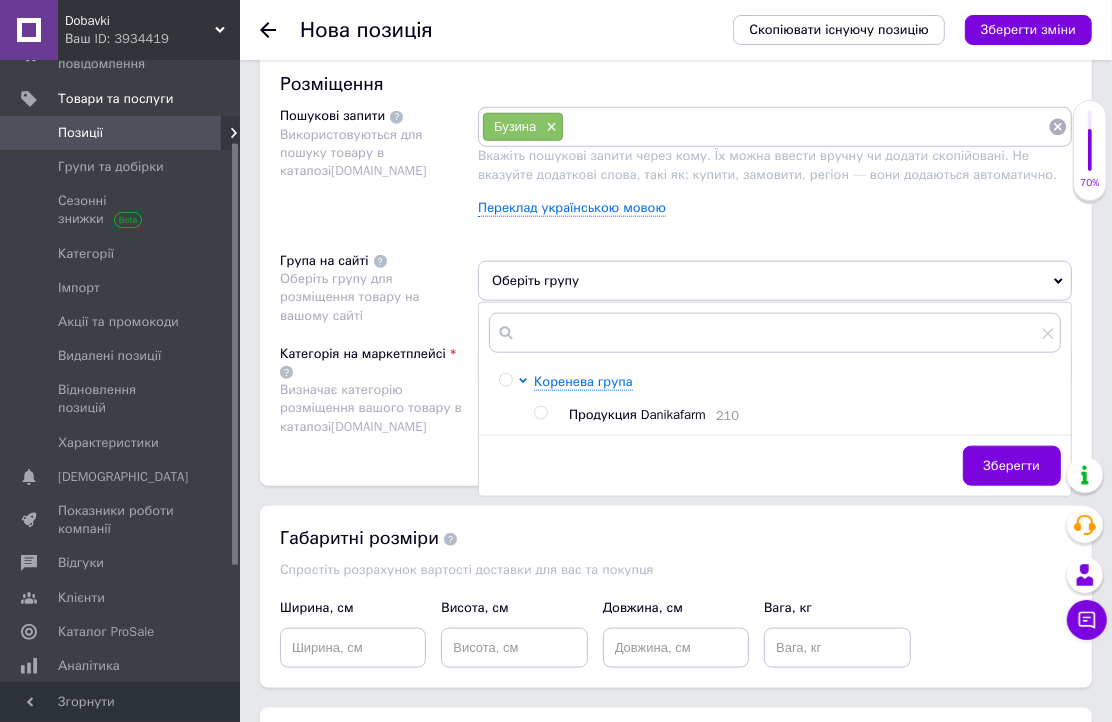 click at bounding box center (540, 413) 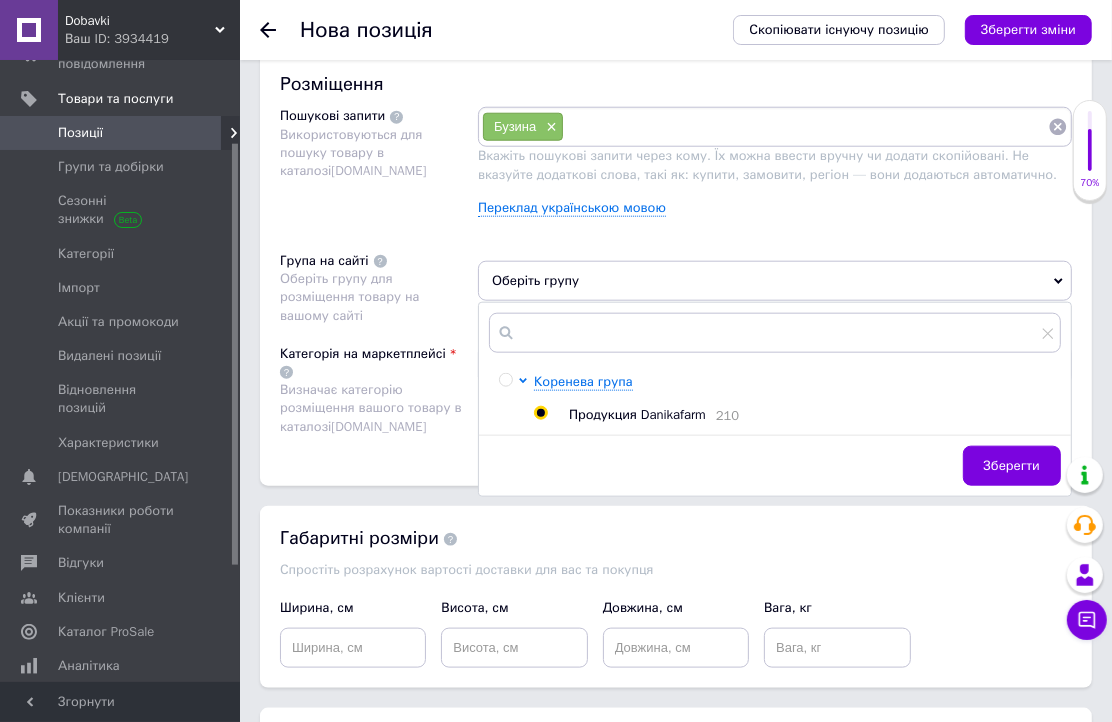radio on "true" 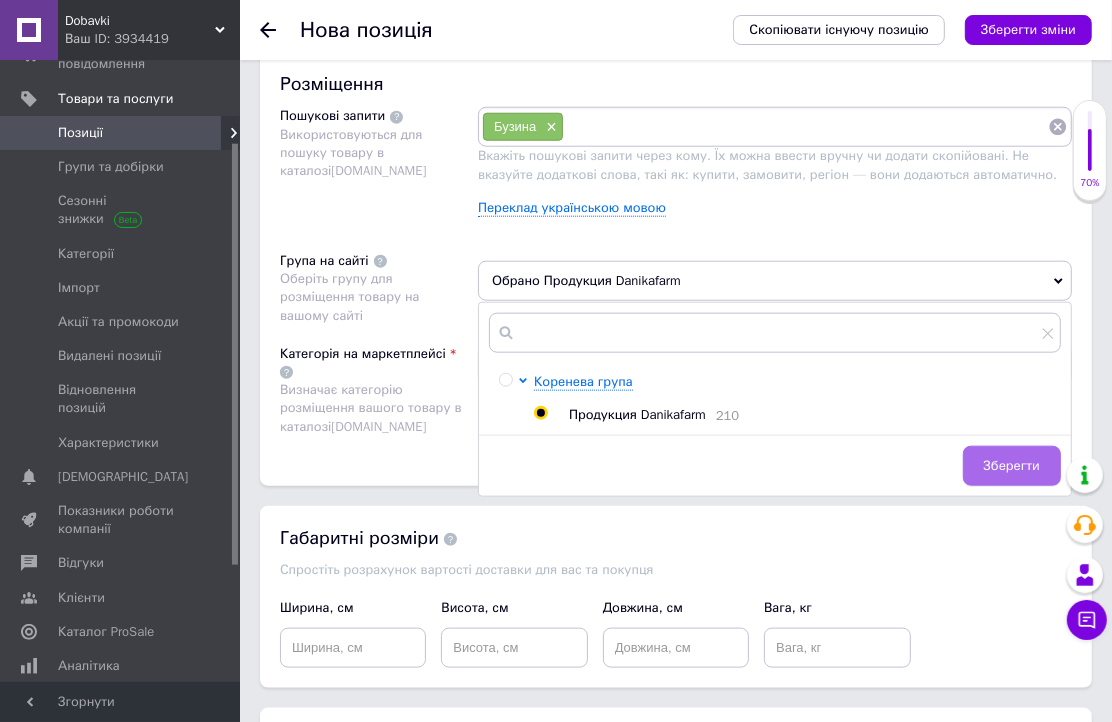 click on "Зберегти" at bounding box center (1012, 466) 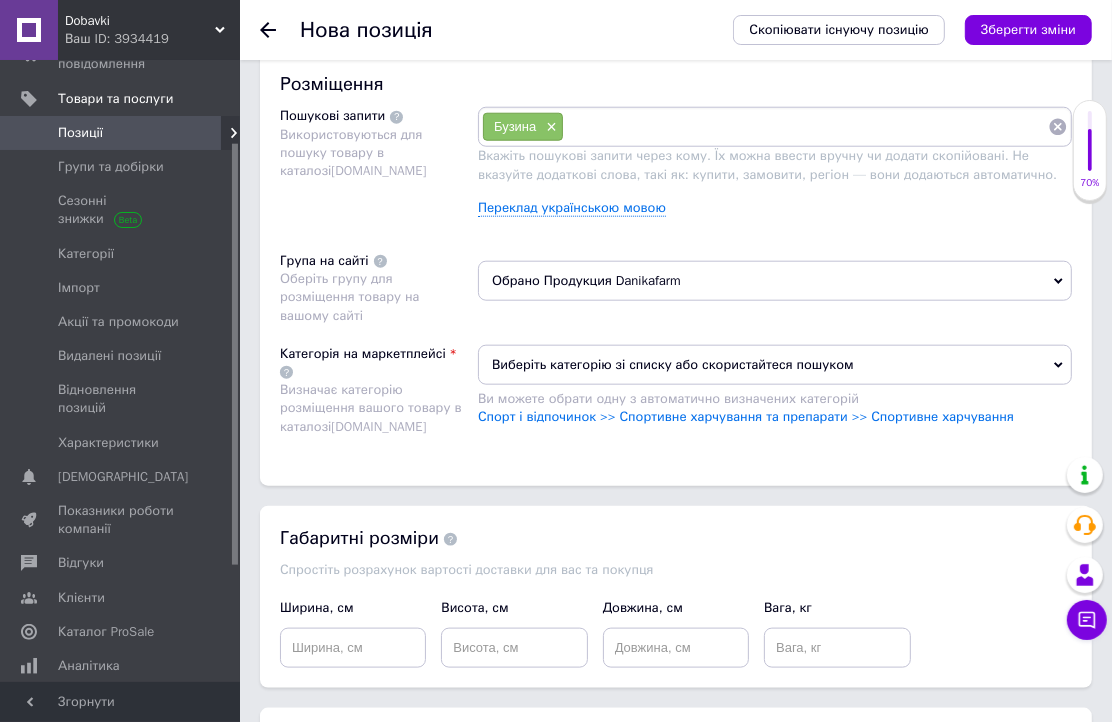 click on "Виберіть категорію зі списку або скористайтеся пошуком" at bounding box center [775, 365] 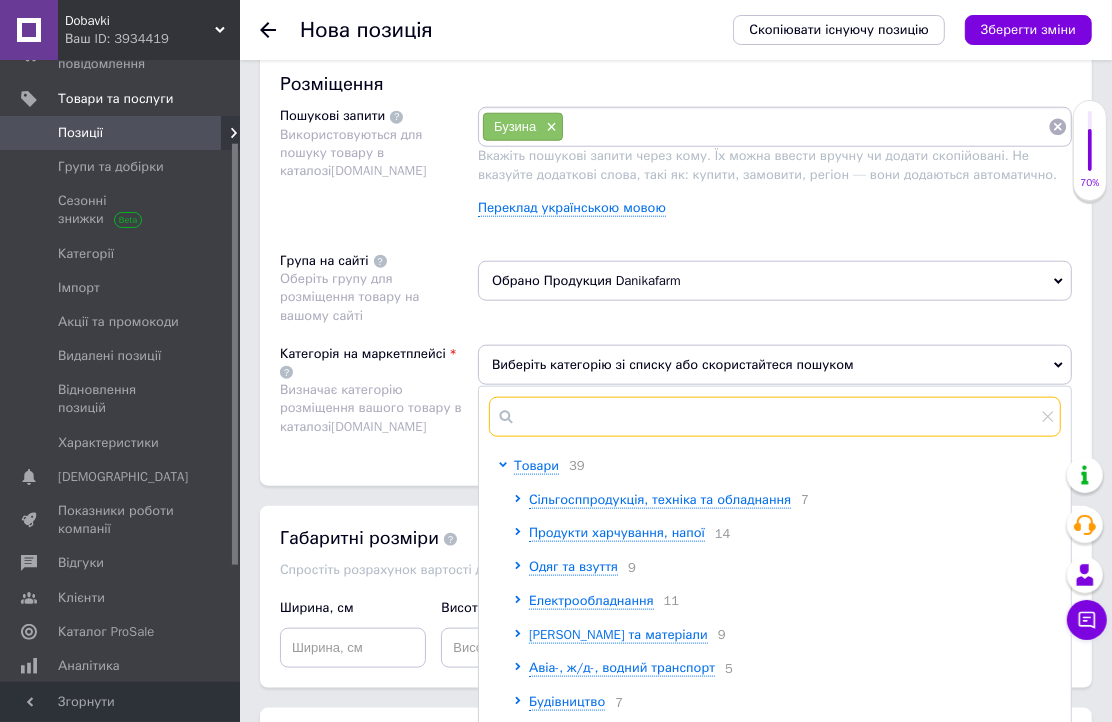 click at bounding box center (775, 417) 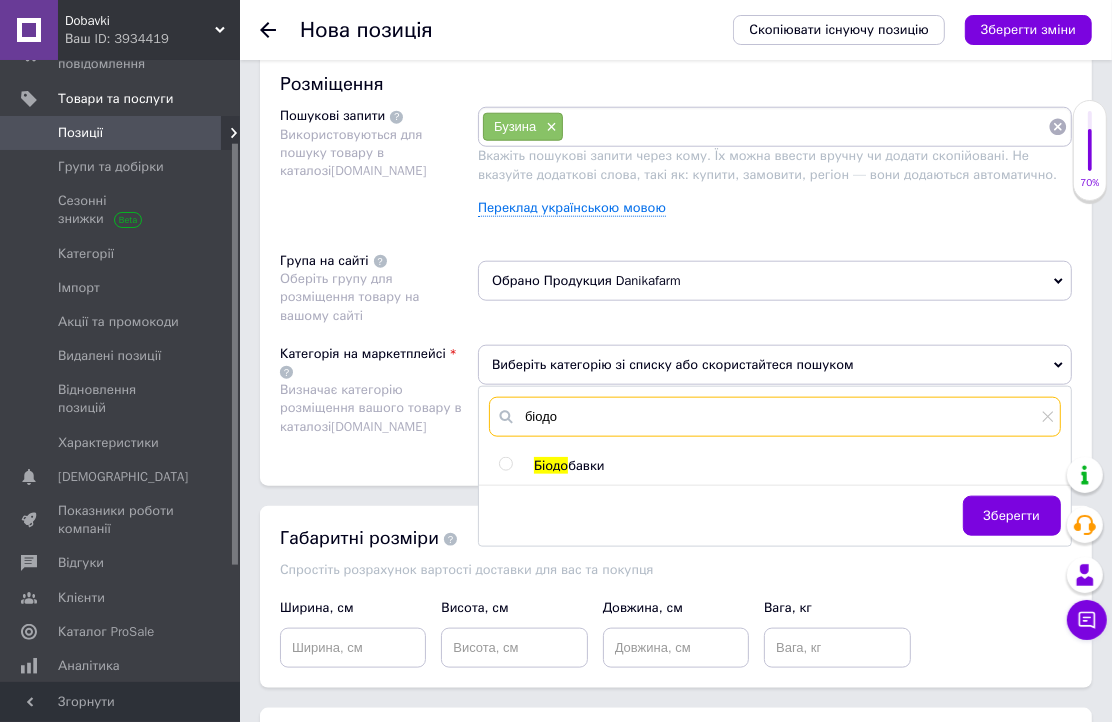 type on "біодо" 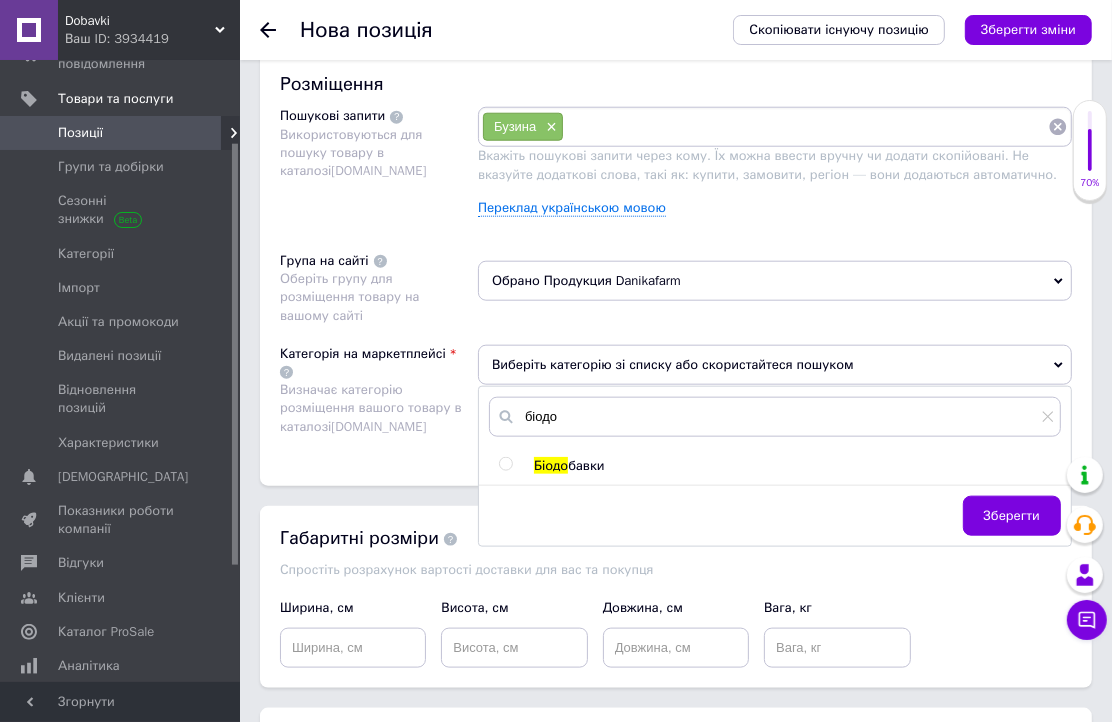 click at bounding box center (505, 464) 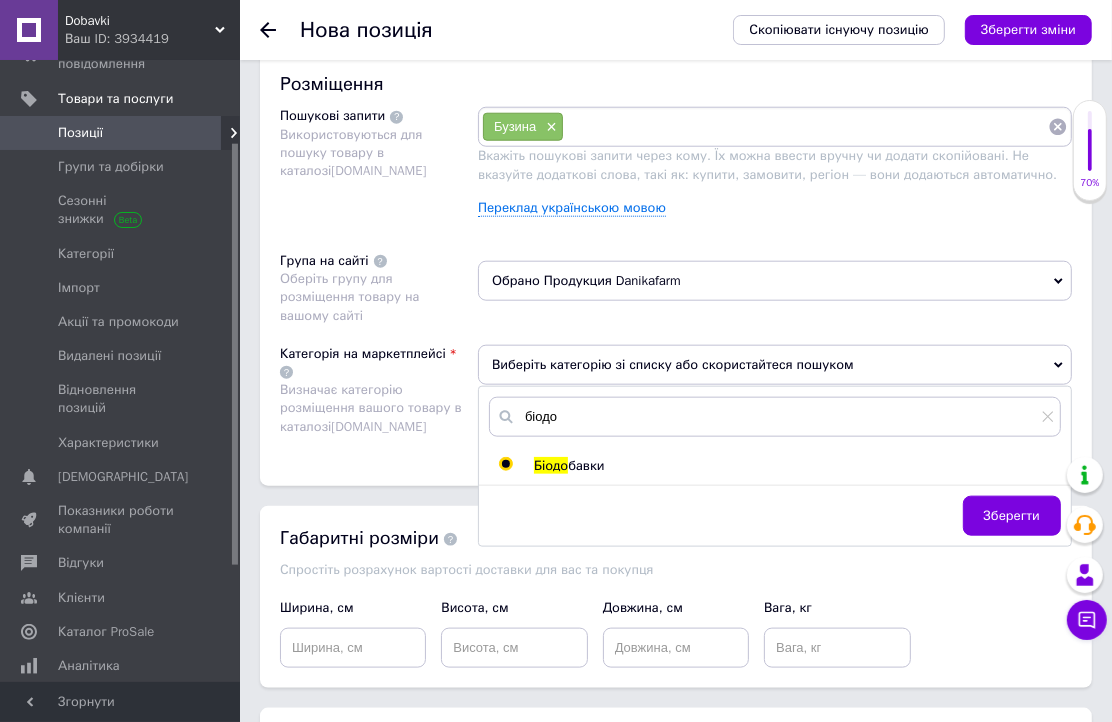 radio on "true" 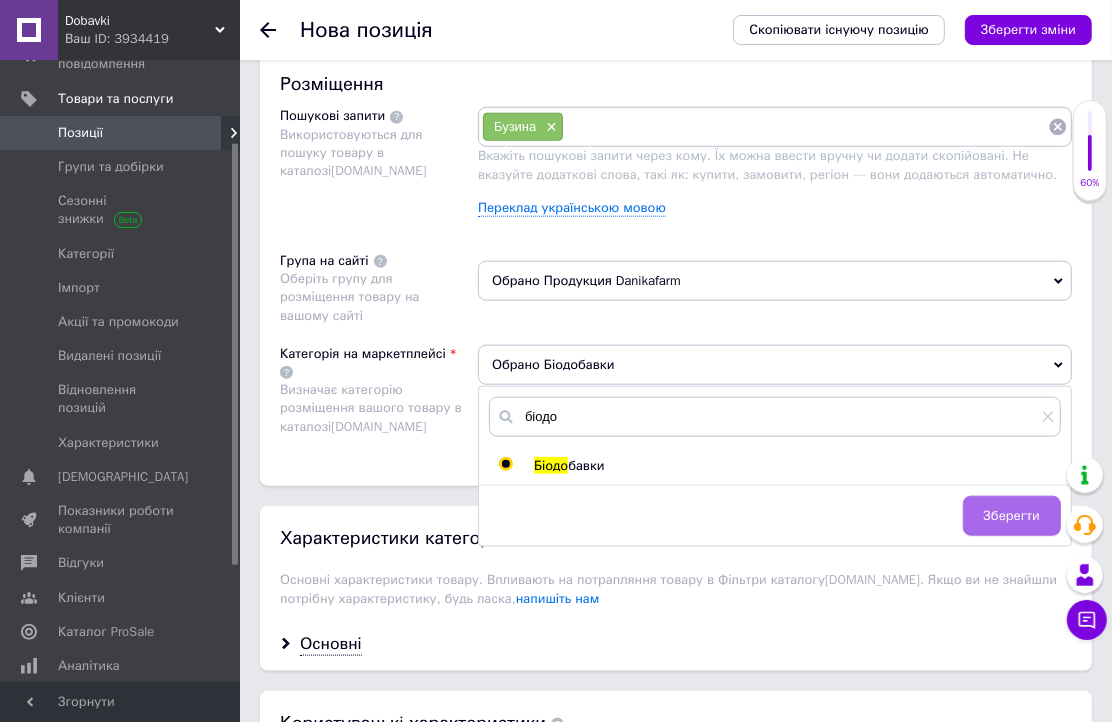 click on "Зберегти" at bounding box center [1012, 516] 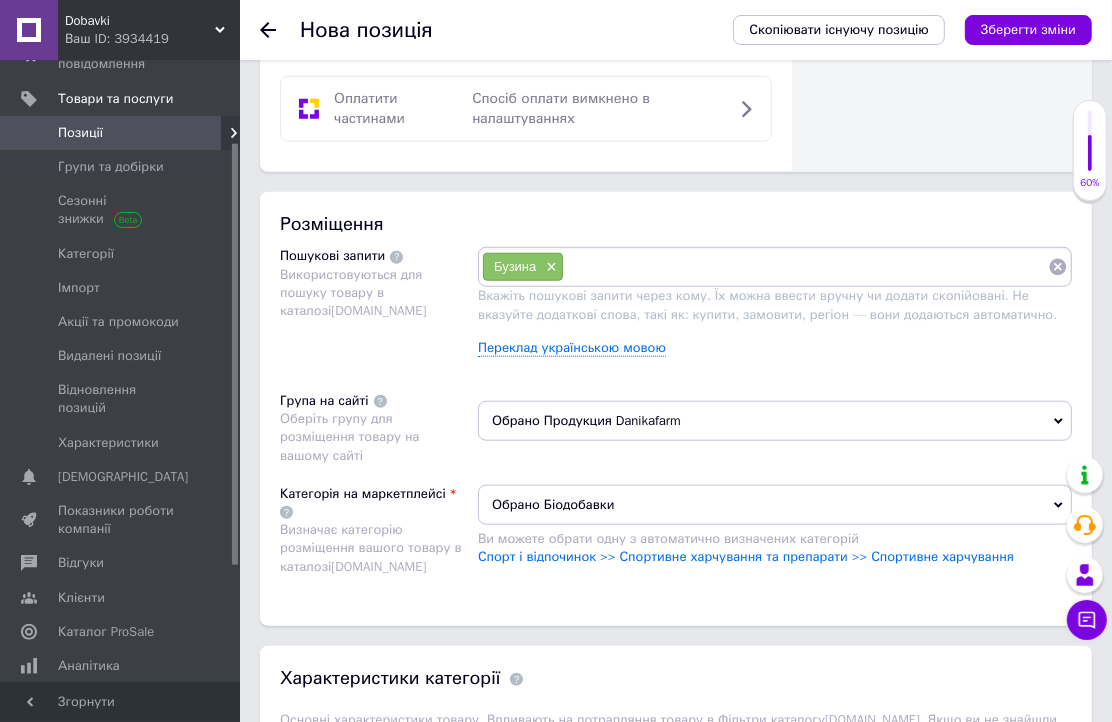 scroll, scrollTop: 1134, scrollLeft: 0, axis: vertical 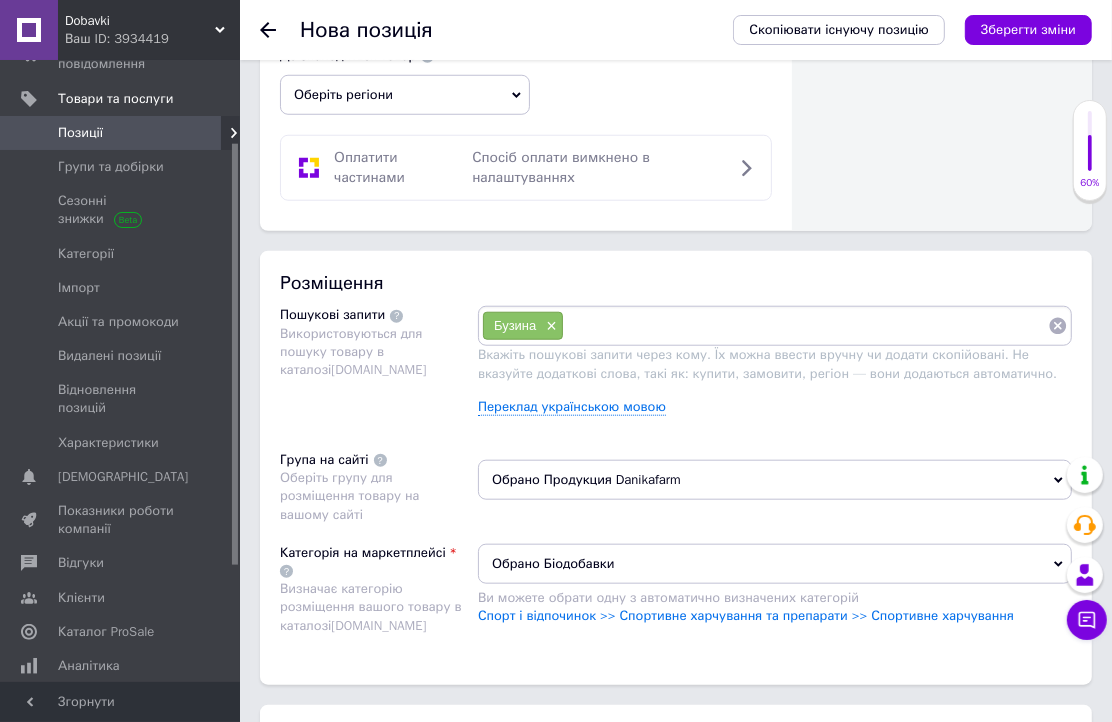 click at bounding box center [806, 326] 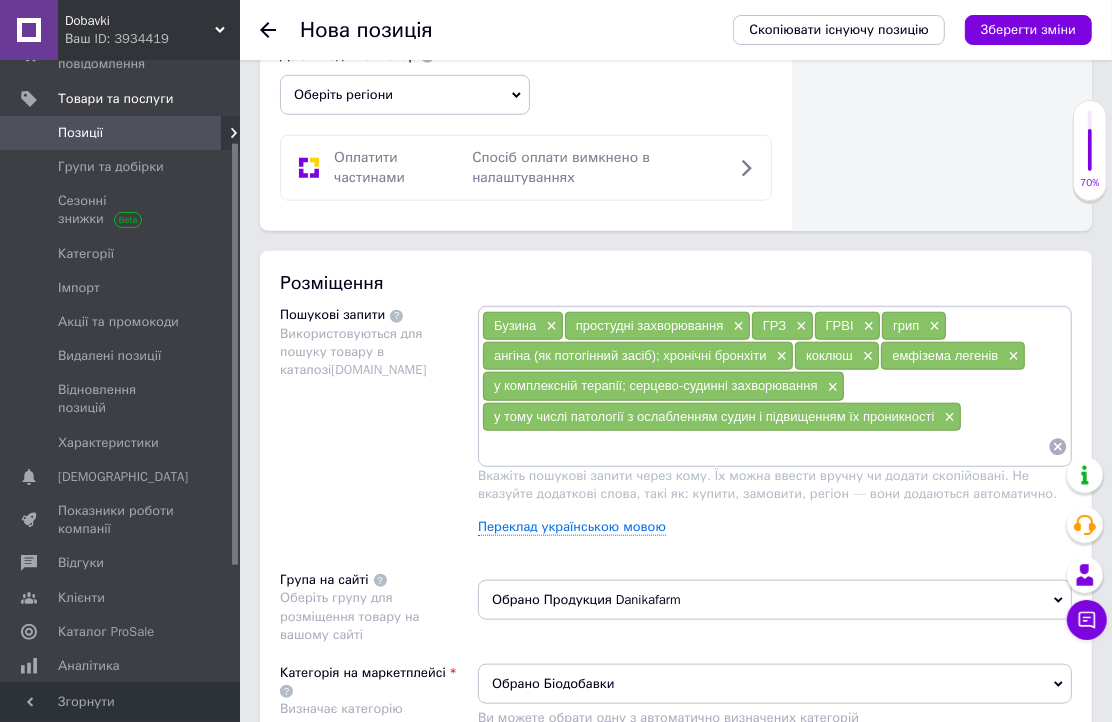 click on "Пошукові запити Використовуються для пошуку товару в каталозі  [DOMAIN_NAME]" at bounding box center (379, 428) 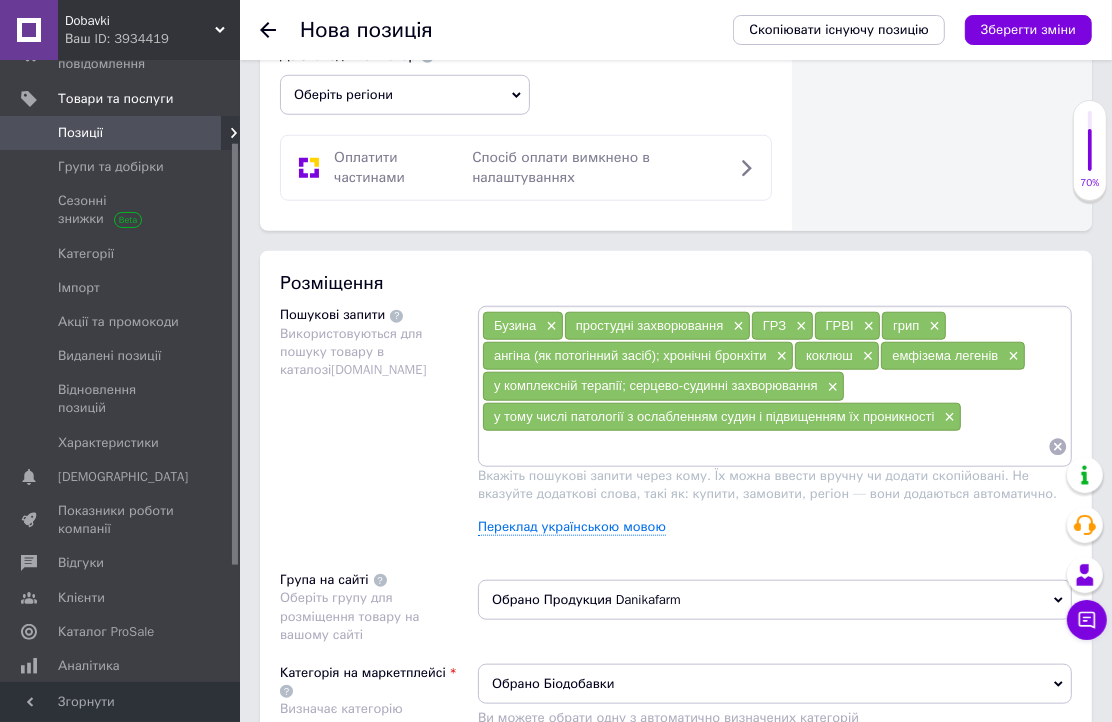 click on "у тому числі патології з ослабленням судин і підвищенням їх проникності ×" at bounding box center [722, 417] 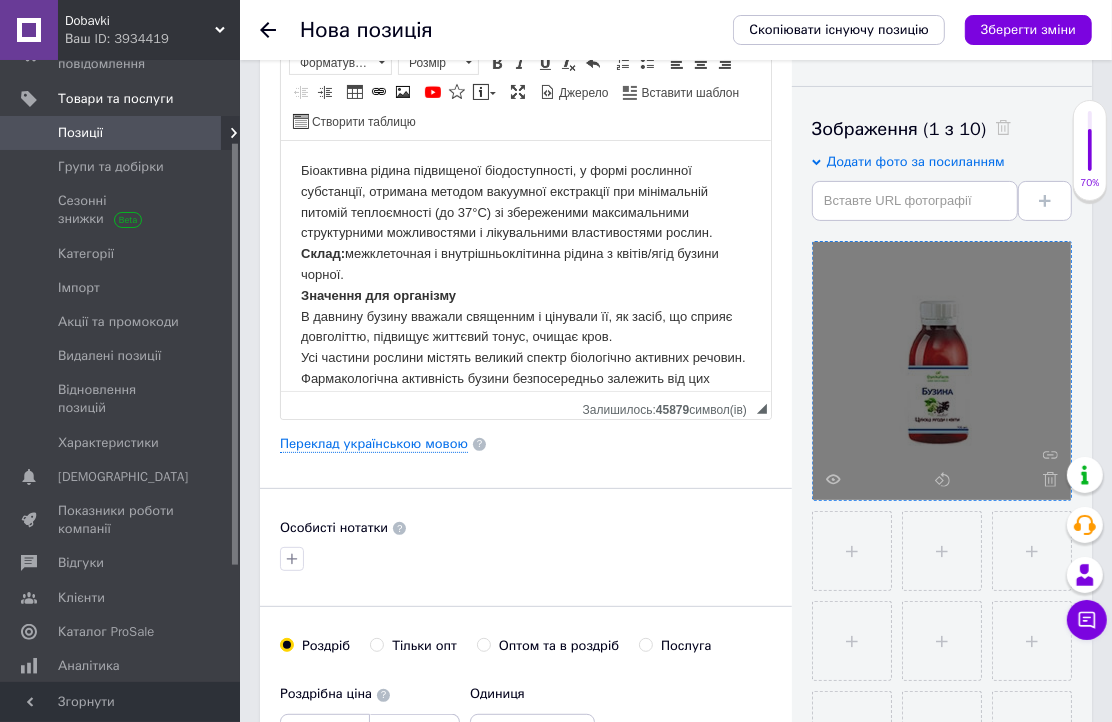 scroll, scrollTop: 333, scrollLeft: 0, axis: vertical 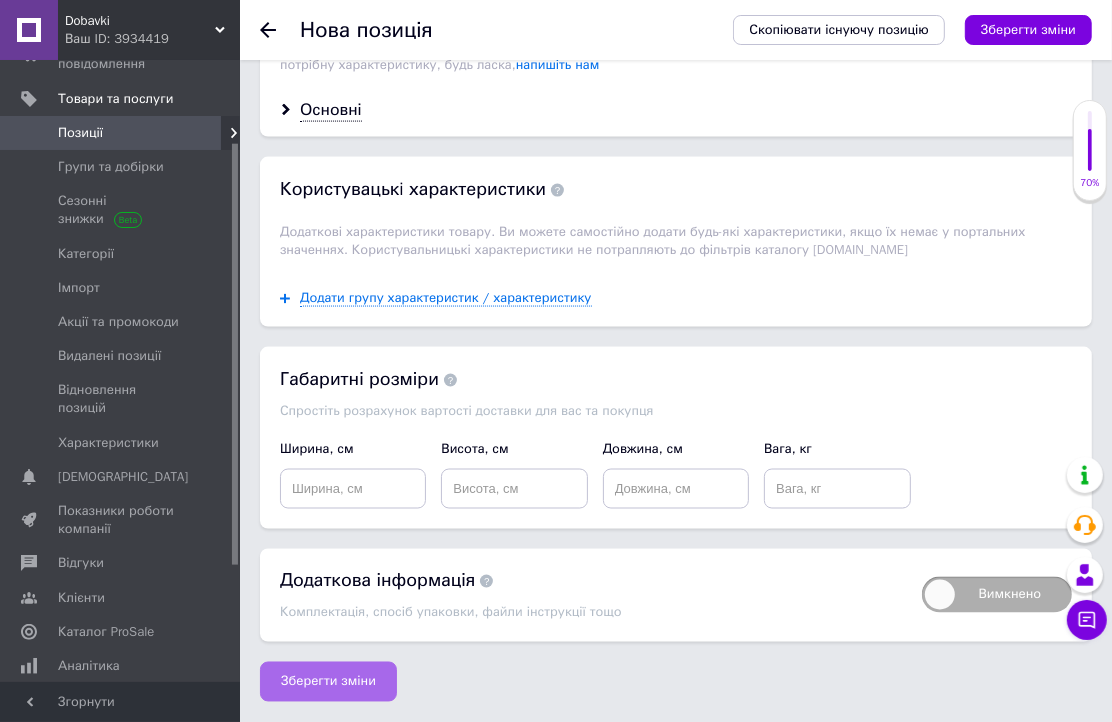 click on "Зберегти зміни" at bounding box center (328, 682) 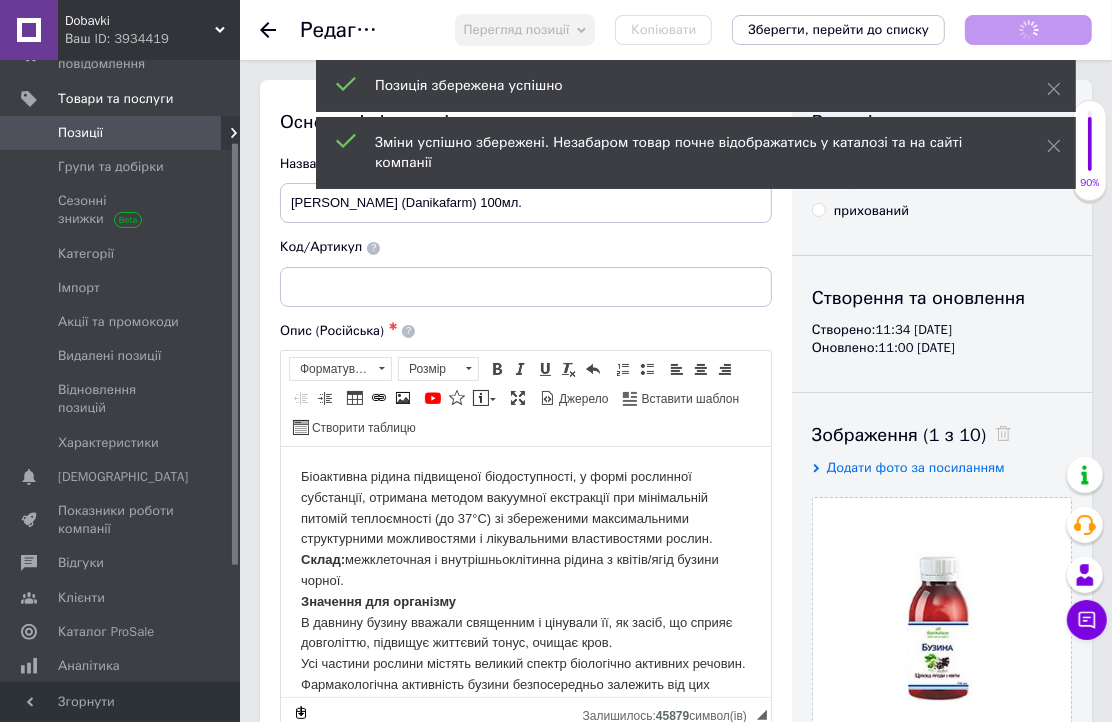 scroll, scrollTop: 0, scrollLeft: 0, axis: both 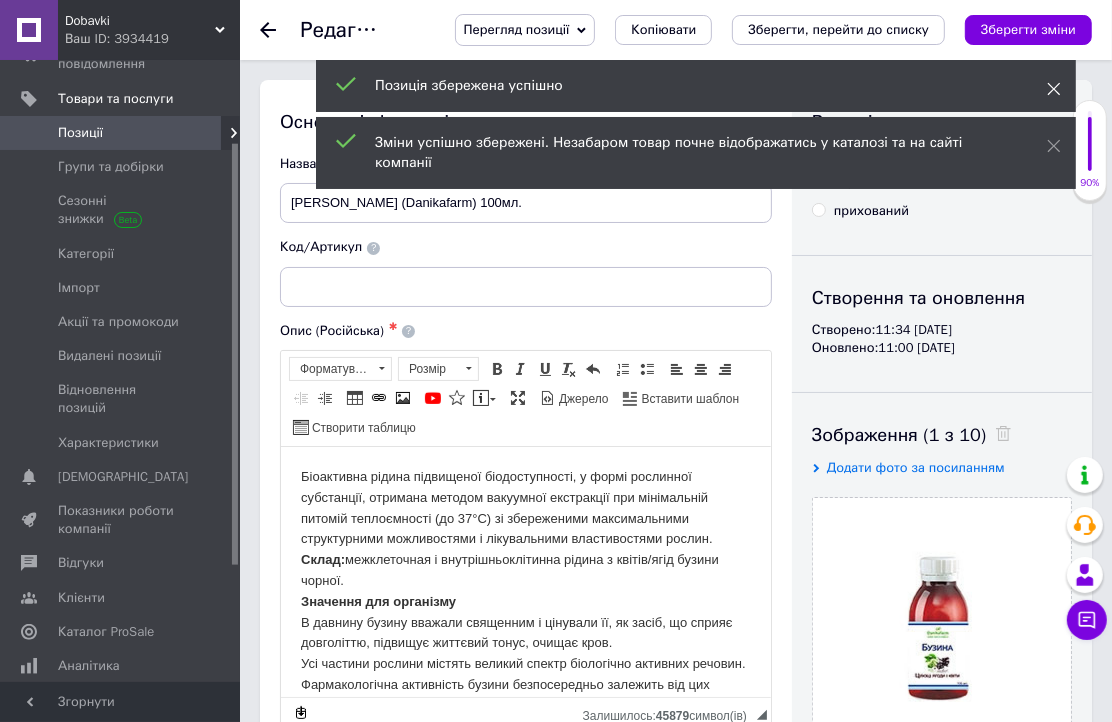 click 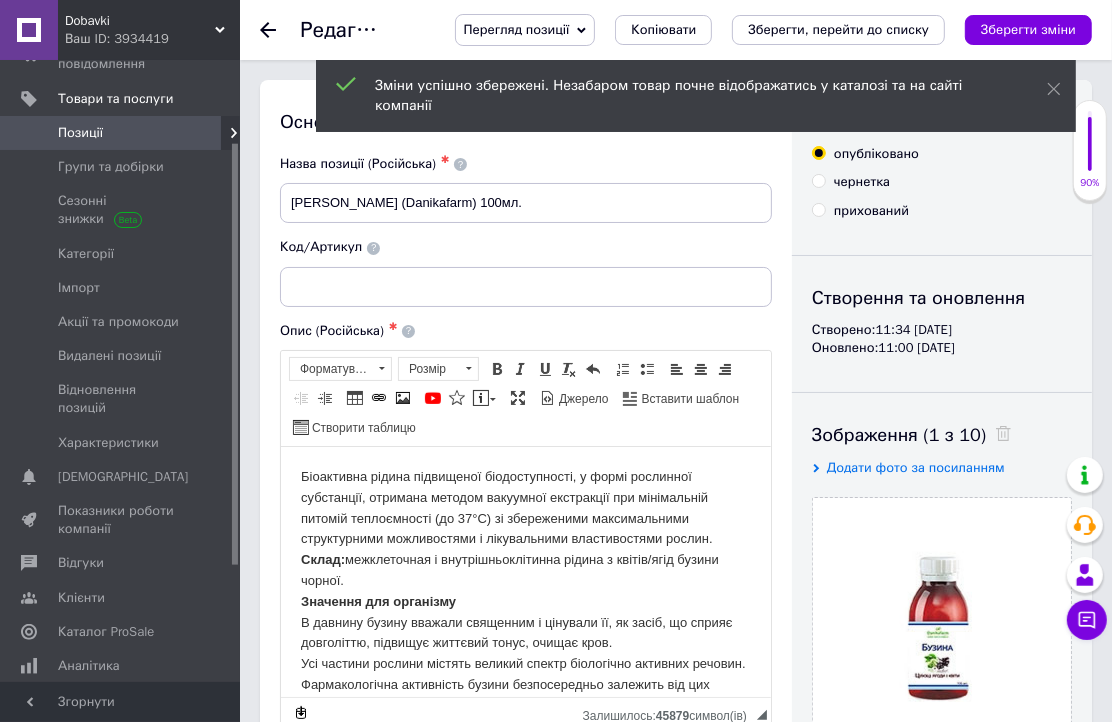 click 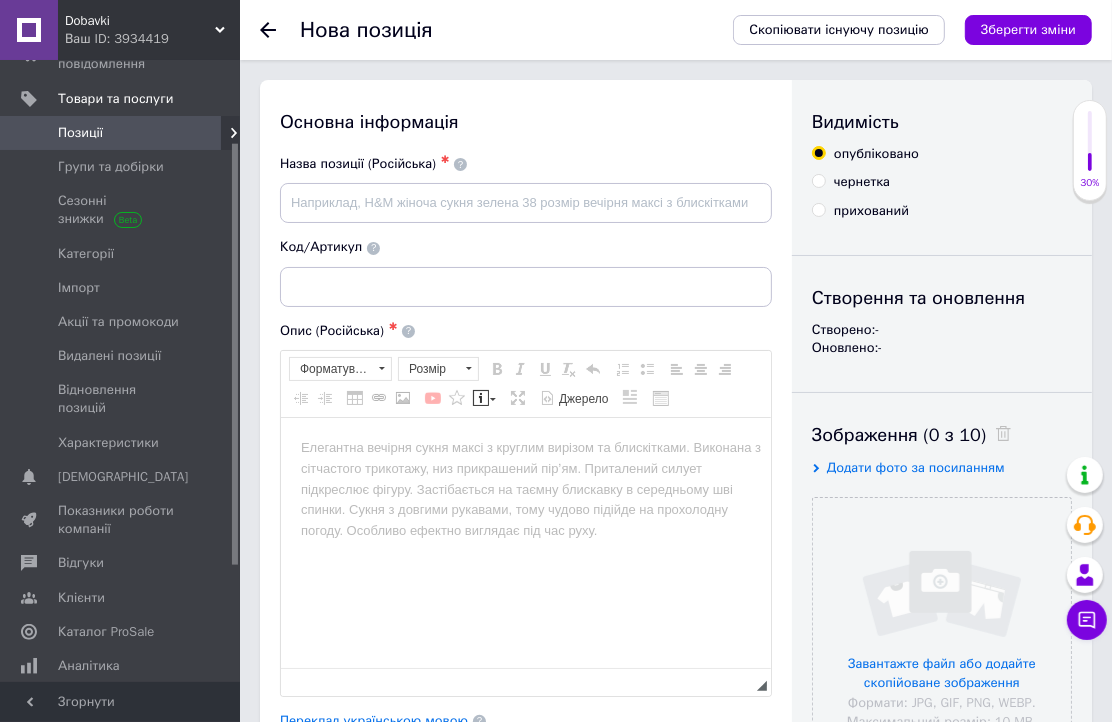 scroll, scrollTop: 0, scrollLeft: 0, axis: both 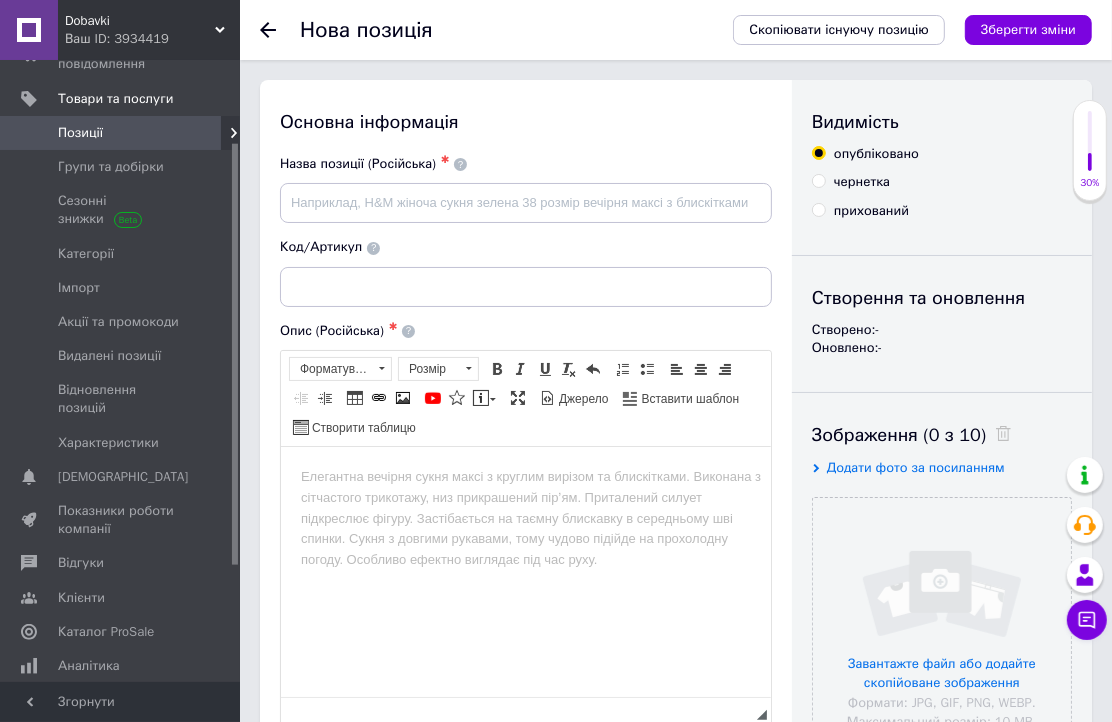 click 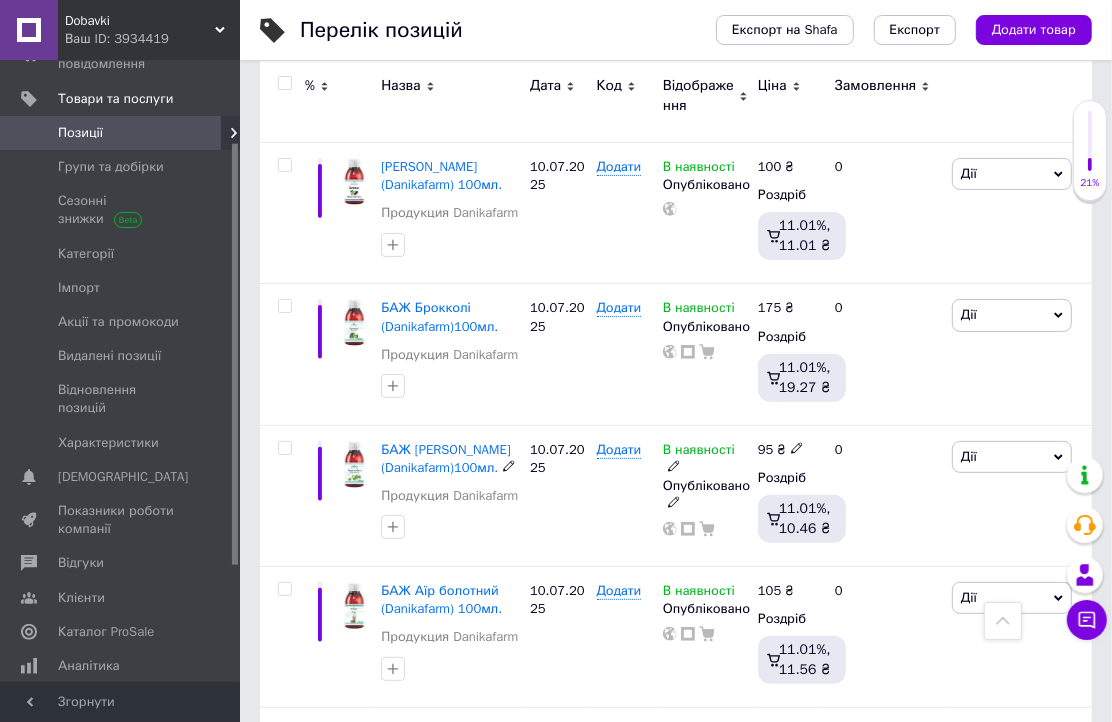 scroll, scrollTop: 0, scrollLeft: 0, axis: both 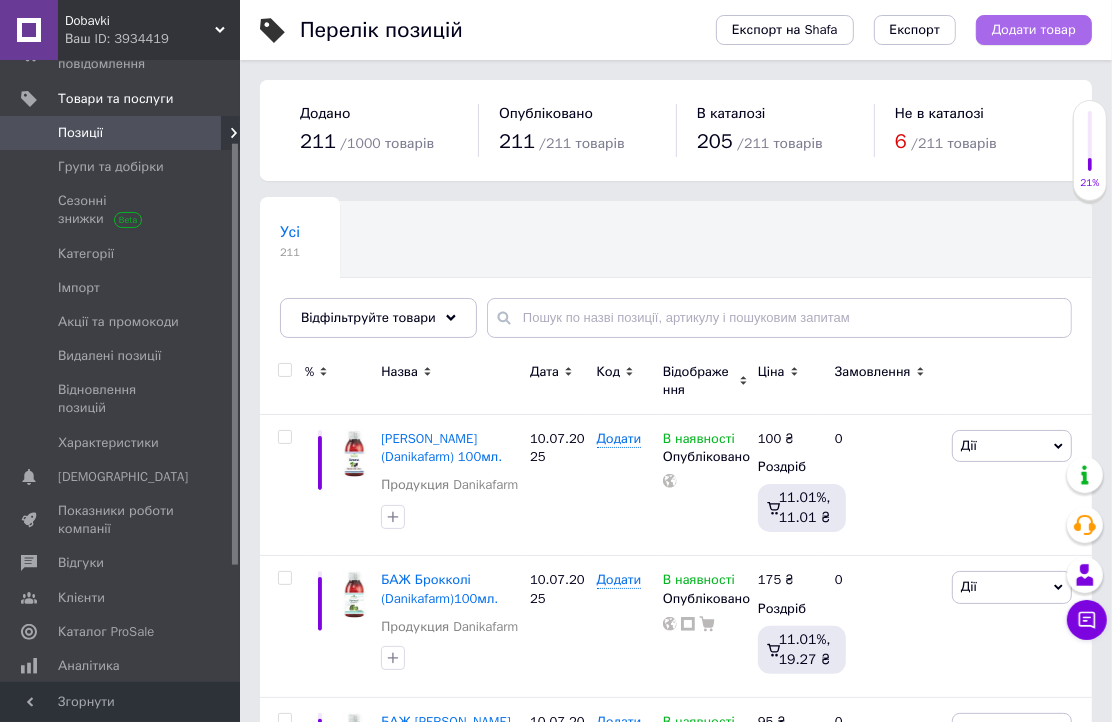 click on "Додати товар" at bounding box center [1034, 30] 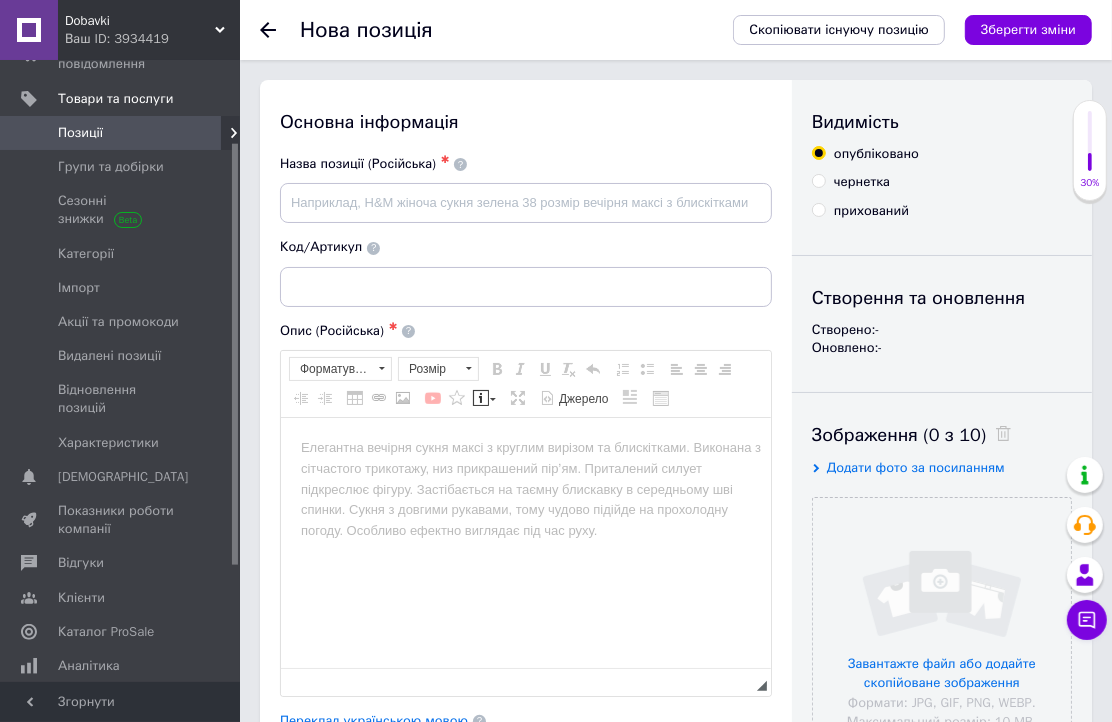 scroll, scrollTop: 0, scrollLeft: 0, axis: both 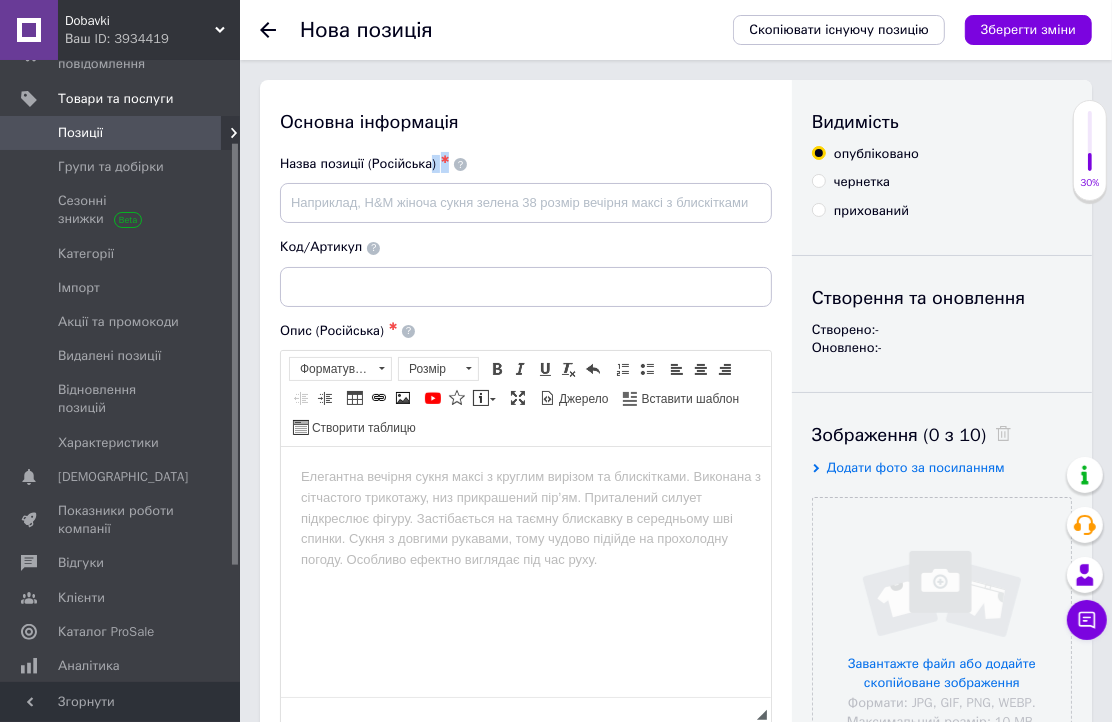 click on "Назва позиції (Російська) ✱" at bounding box center [526, 189] 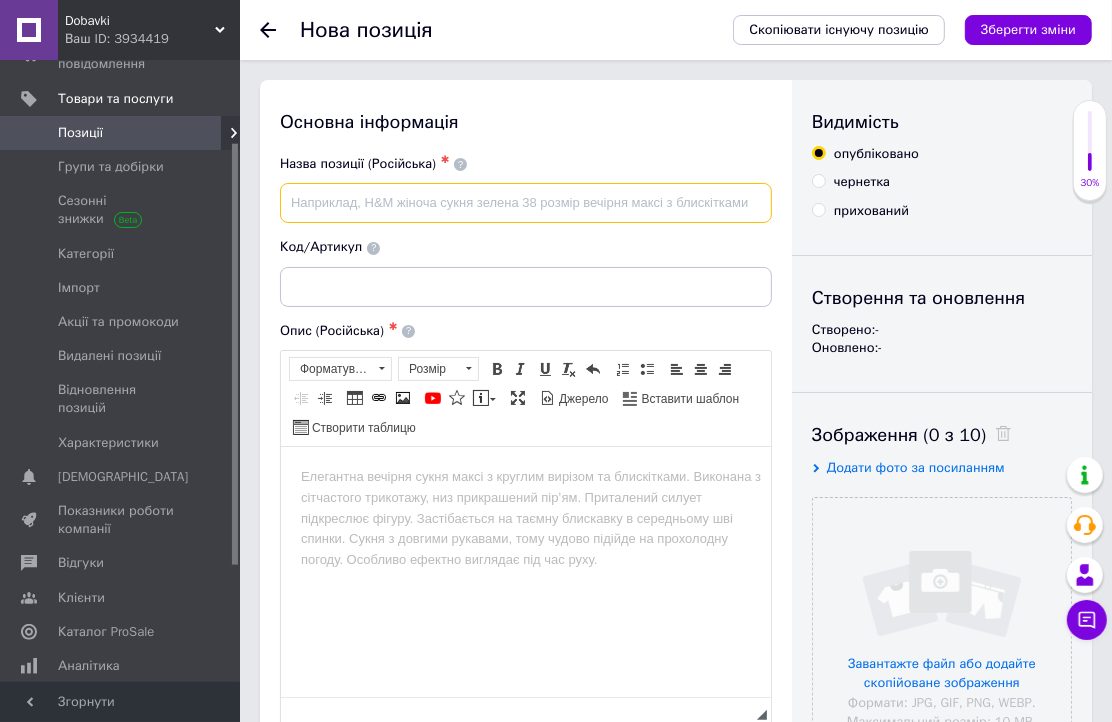drag, startPoint x: 434, startPoint y: 176, endPoint x: 423, endPoint y: 207, distance: 32.89377 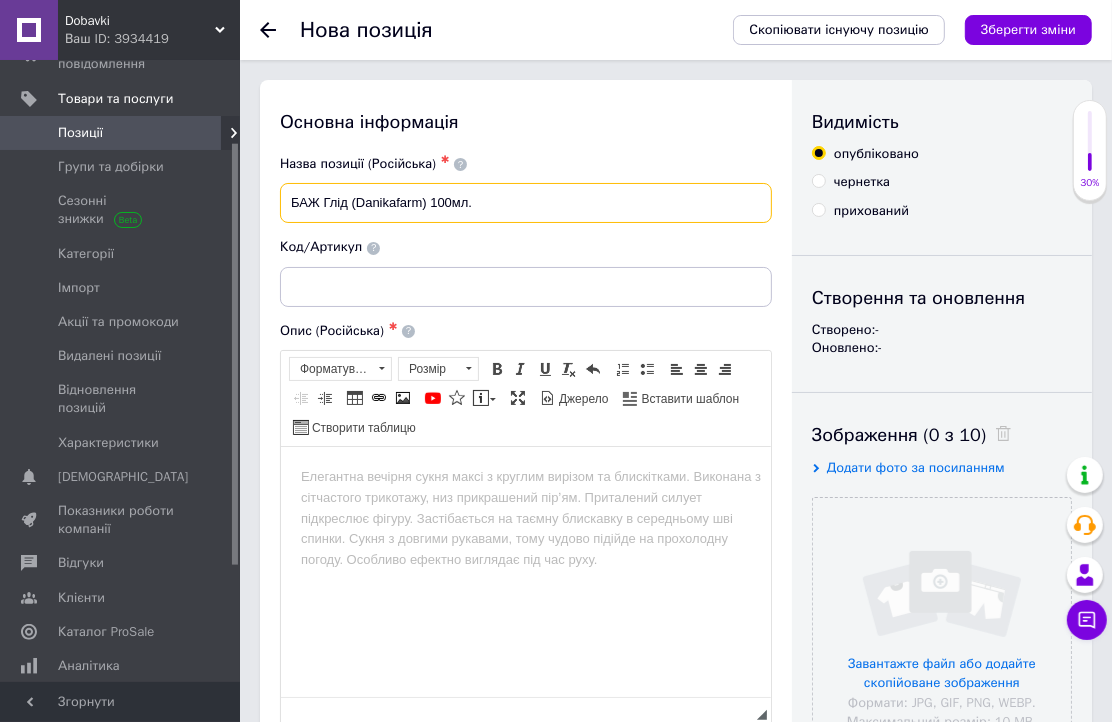 type on "БАЖ Глід (Danikafarm) 100мл." 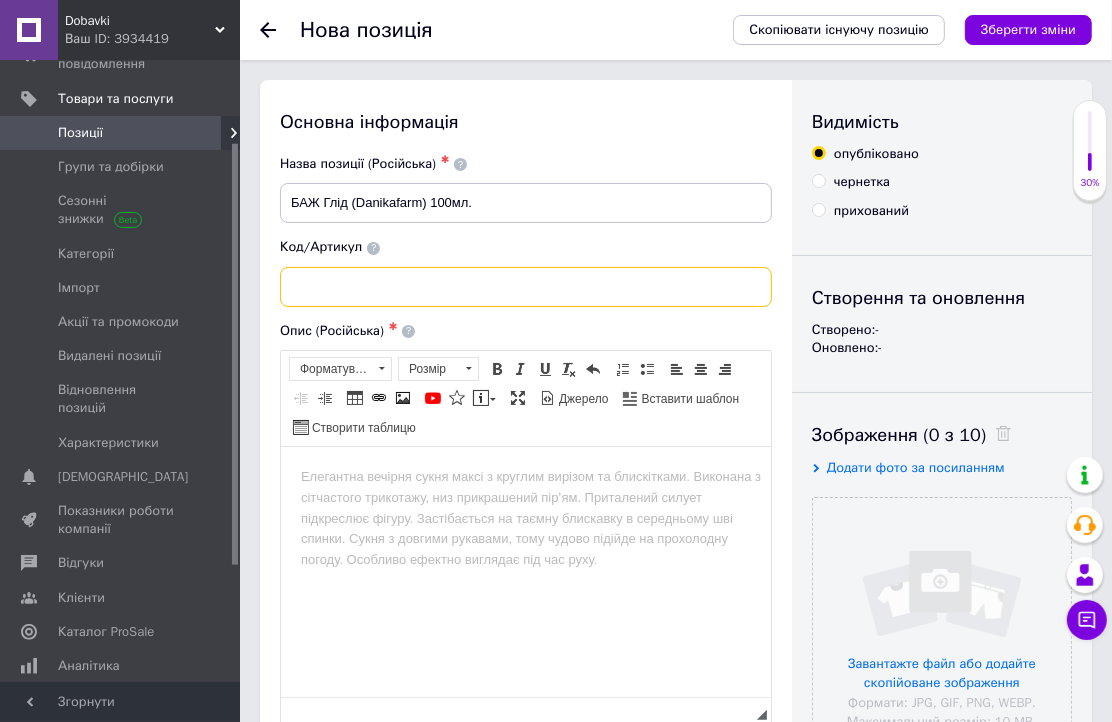 click at bounding box center [526, 287] 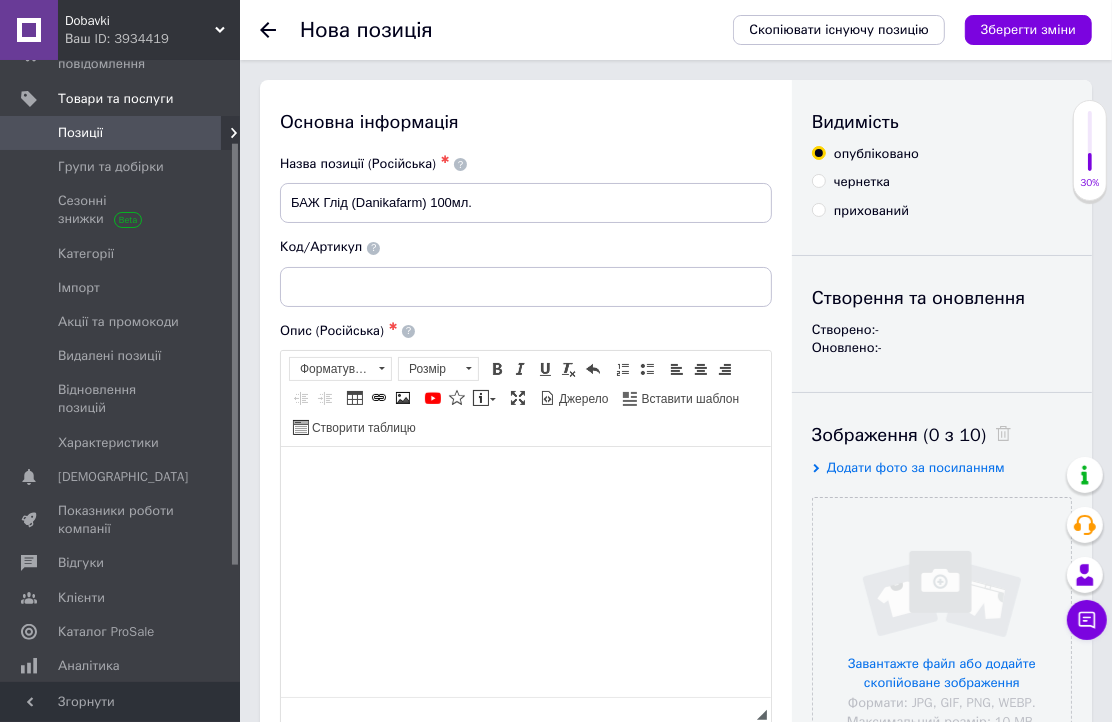 click at bounding box center [525, 476] 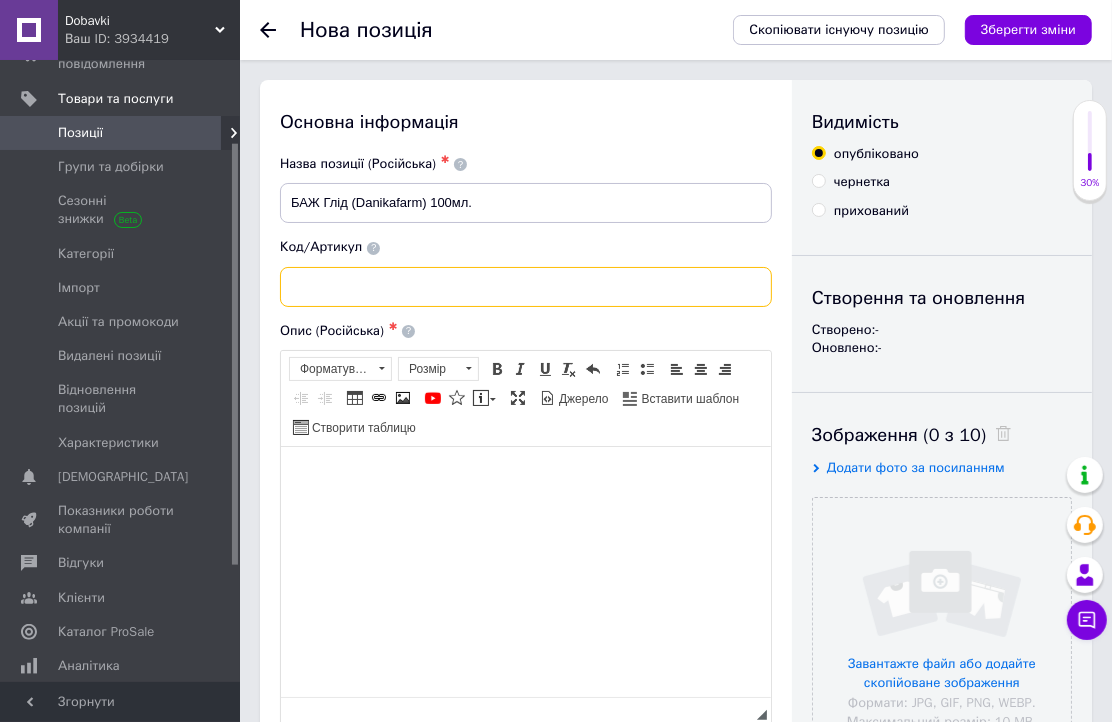 click at bounding box center [526, 287] 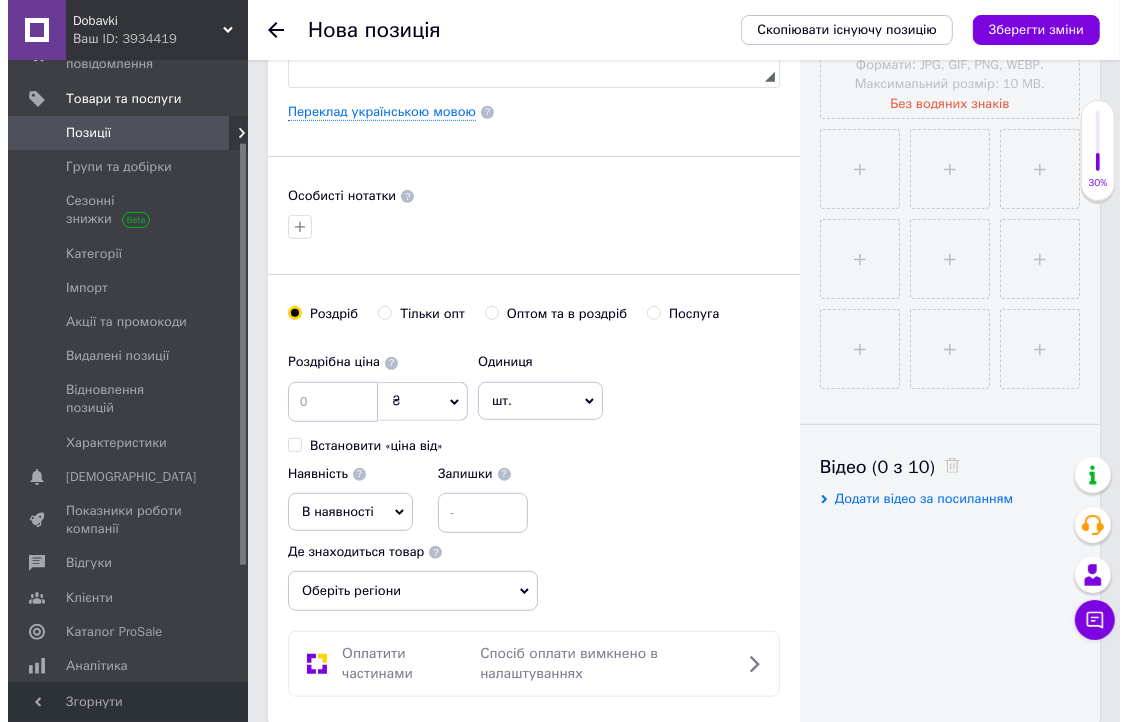 scroll, scrollTop: 555, scrollLeft: 0, axis: vertical 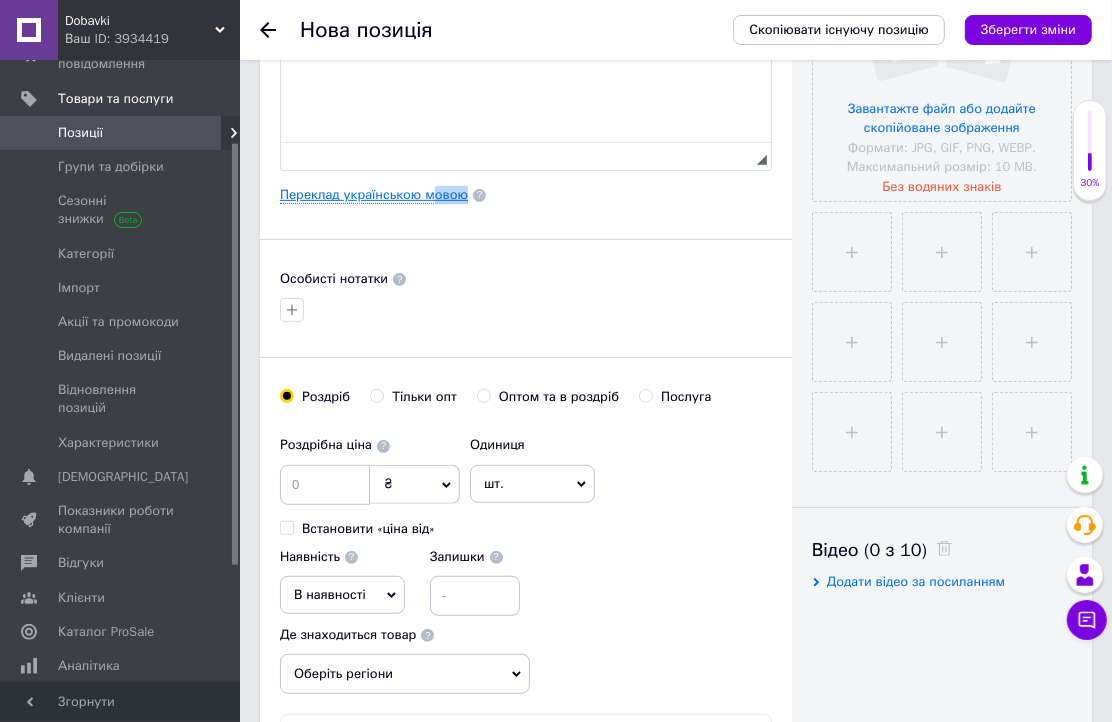 click on "Основна інформація Назва позиції (Російська) ✱ БАЖ Глід (Danikafarm) 100мл. Код/Артикул Опис (Російська) ✱ Розширений текстовий редактор, AF4EE7C5-0B0D-4B08-80D1-E8B9674CC79C Панель інструментів редактора Форматування Форматування Розмір Розмір   Жирний  Сполучення клавіш Ctrl+B   Курсив  Сполучення клавіш Ctrl+I   Підкреслений  Сполучення клавіш Ctrl+U   Видалити форматування   Повернути  Сполучення клавіш Ctrl+Z   Вставити/видалити нумерований список   Вставити/видалити маркований список   По лівому краю   По центру   По правому краю   Зменшити відступ   Збільшити відступ   Таблиця" at bounding box center (526, 167) 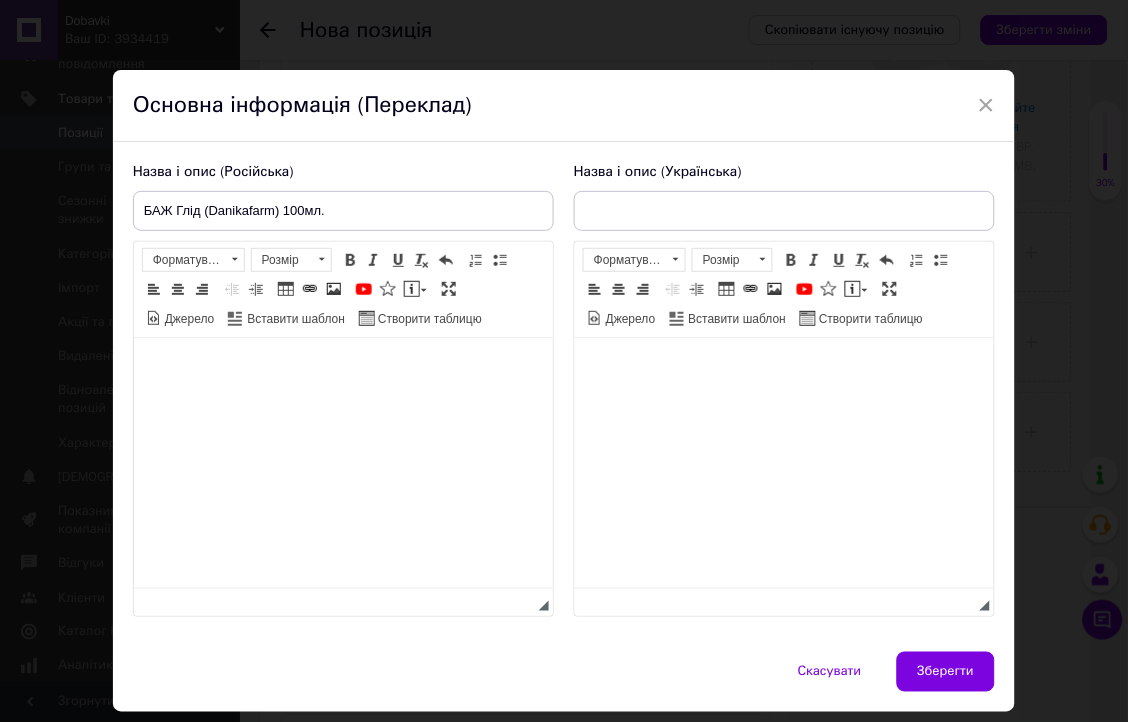 scroll, scrollTop: 0, scrollLeft: 0, axis: both 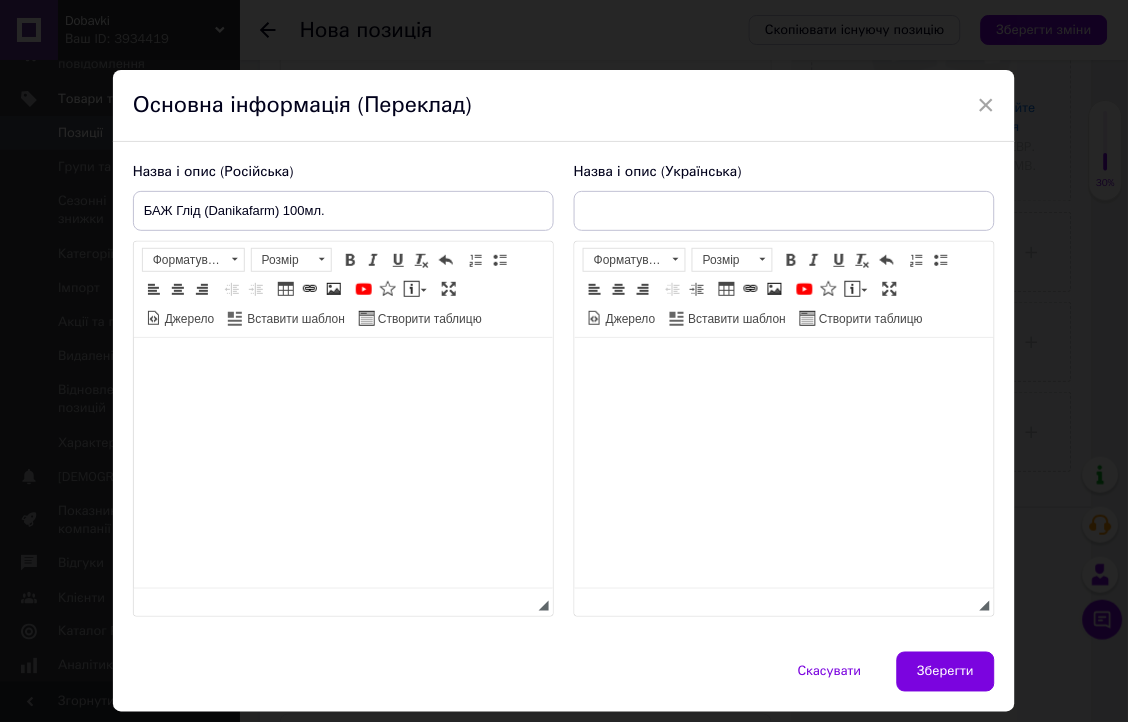 drag, startPoint x: 332, startPoint y: 392, endPoint x: 262, endPoint y: 469, distance: 104.062485 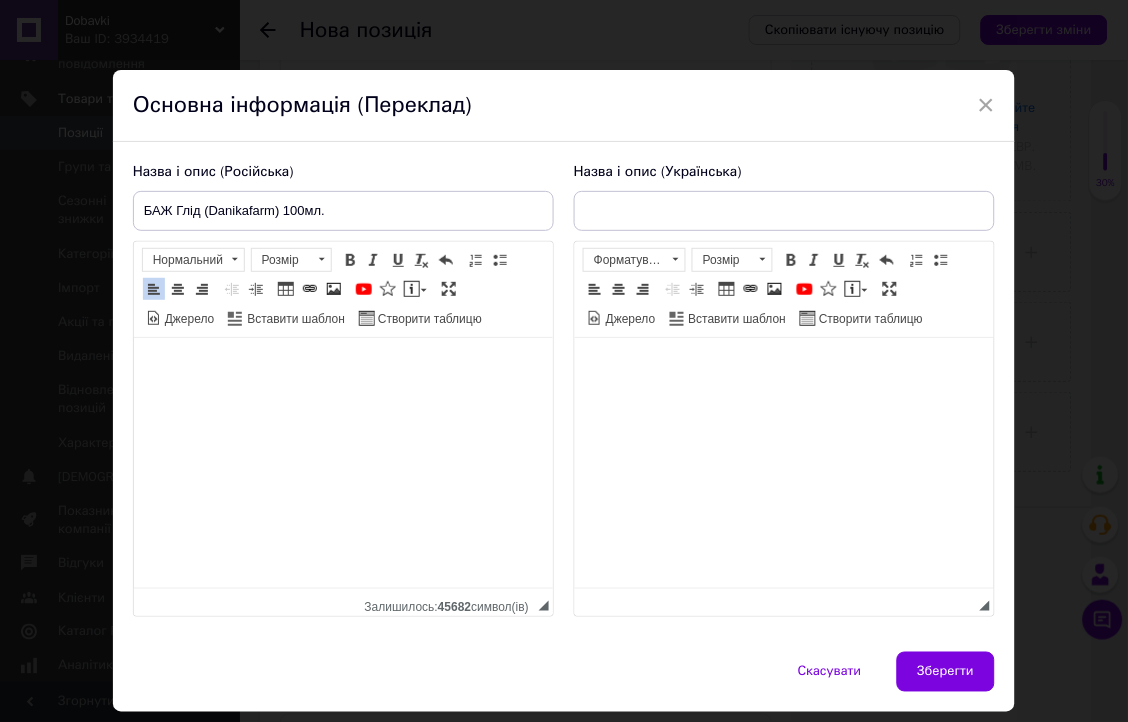 scroll, scrollTop: 1822, scrollLeft: 0, axis: vertical 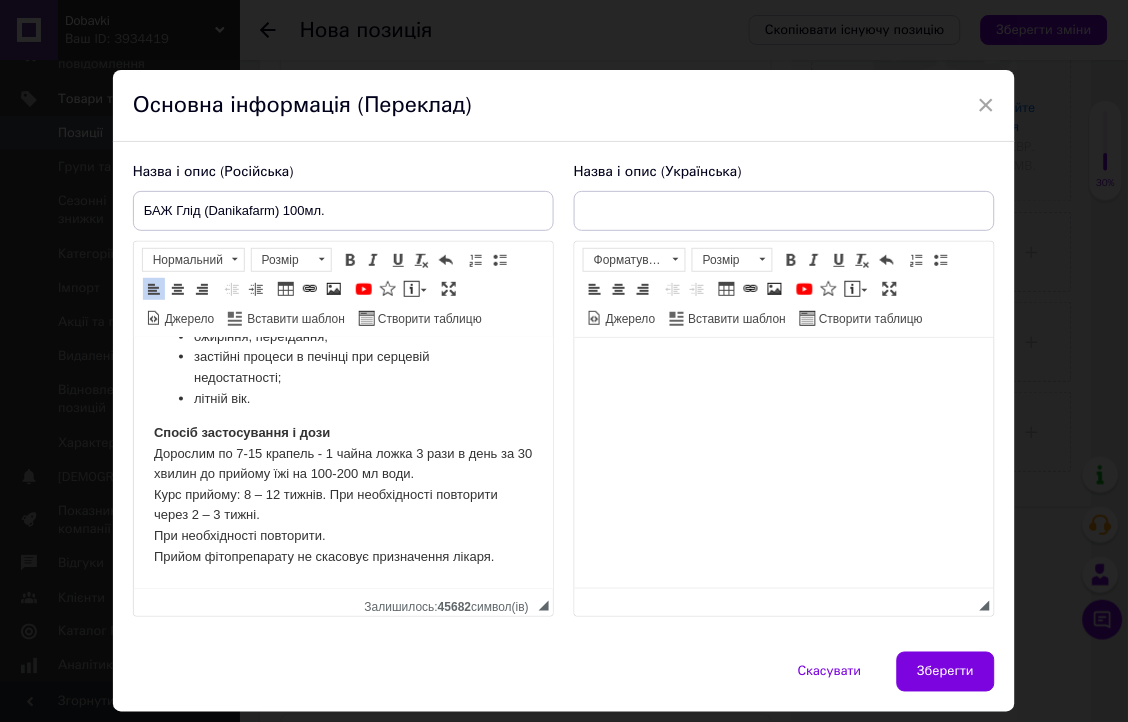 click at bounding box center (783, 368) 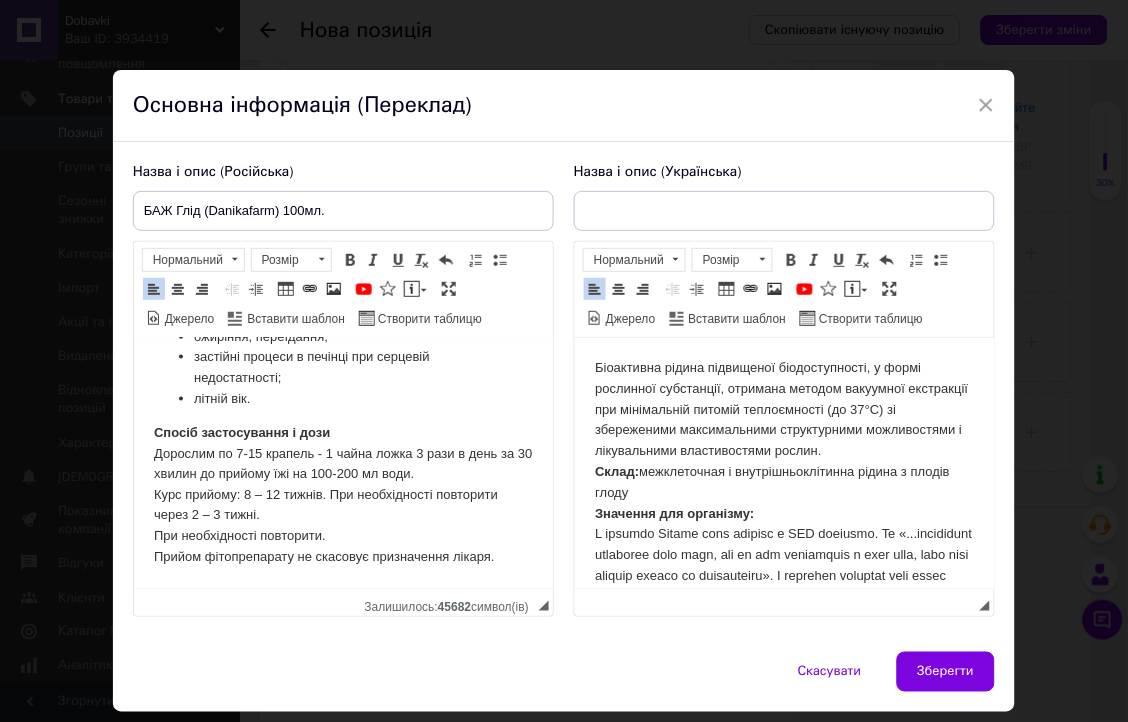 scroll, scrollTop: 1822, scrollLeft: 0, axis: vertical 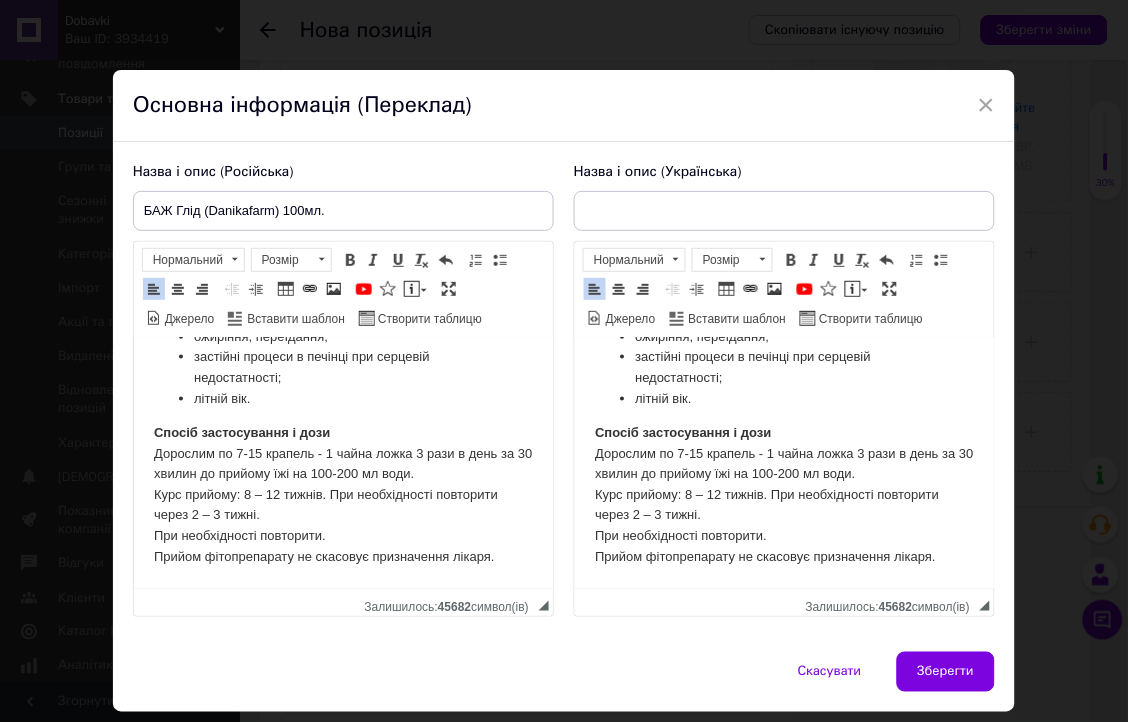 drag, startPoint x: 327, startPoint y: 215, endPoint x: 128, endPoint y: 227, distance: 199.36148 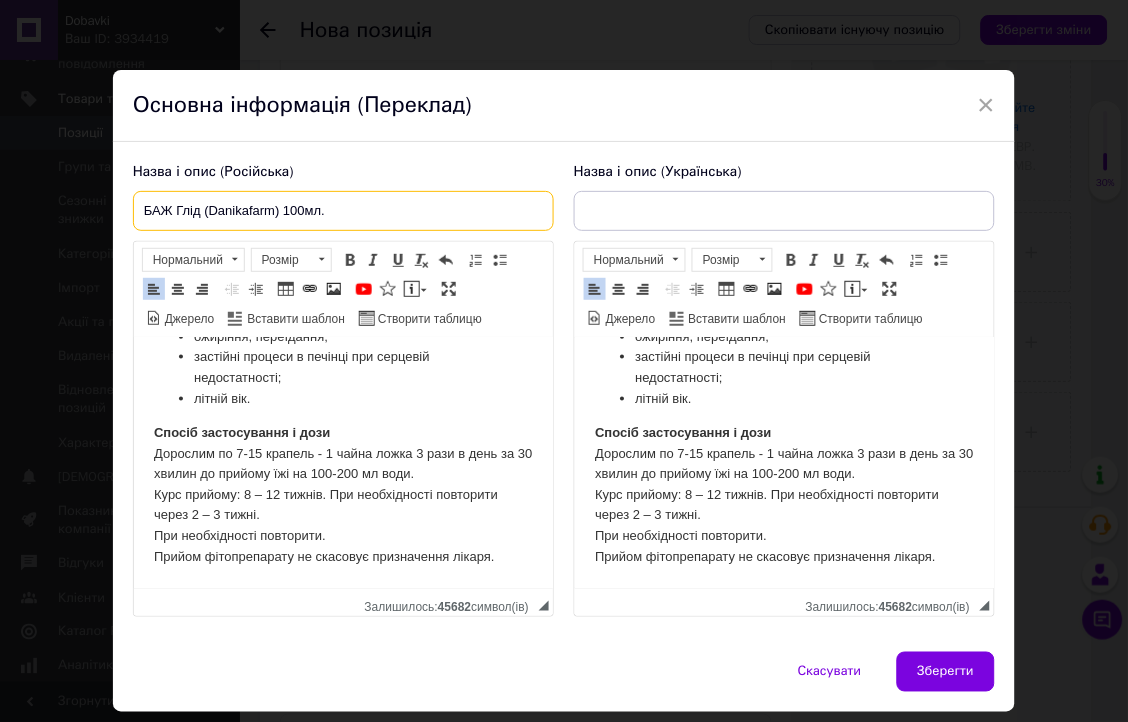 drag, startPoint x: 342, startPoint y: 208, endPoint x: 134, endPoint y: 214, distance: 208.08652 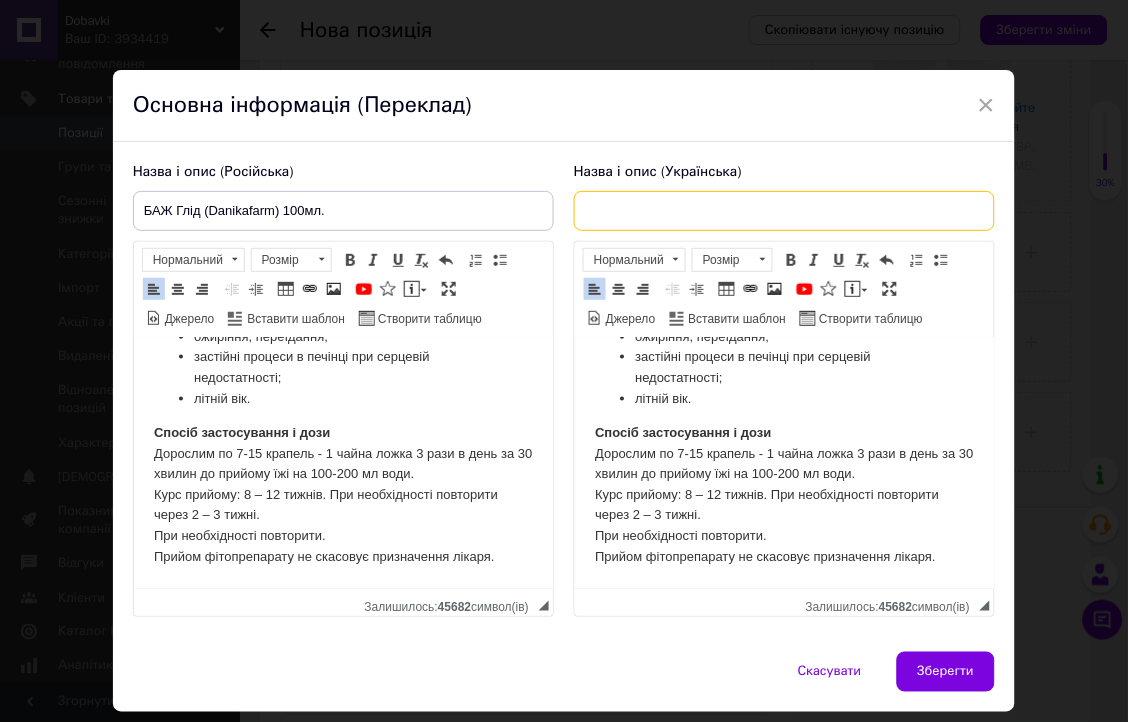 click at bounding box center (784, 211) 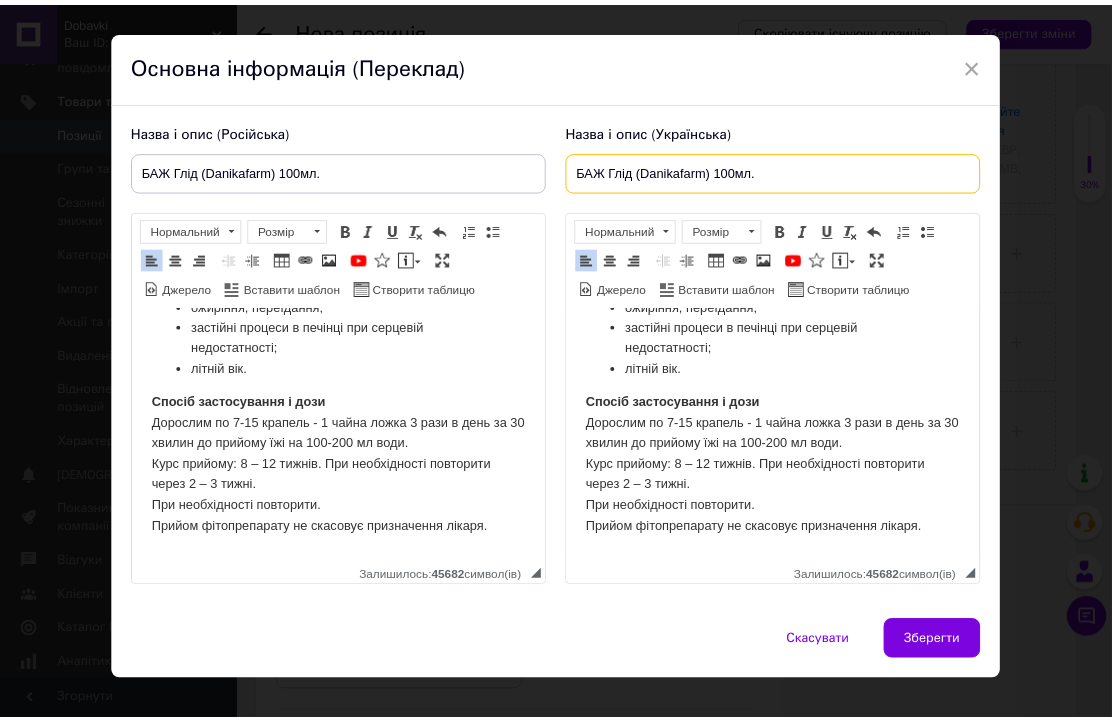 scroll, scrollTop: 71, scrollLeft: 0, axis: vertical 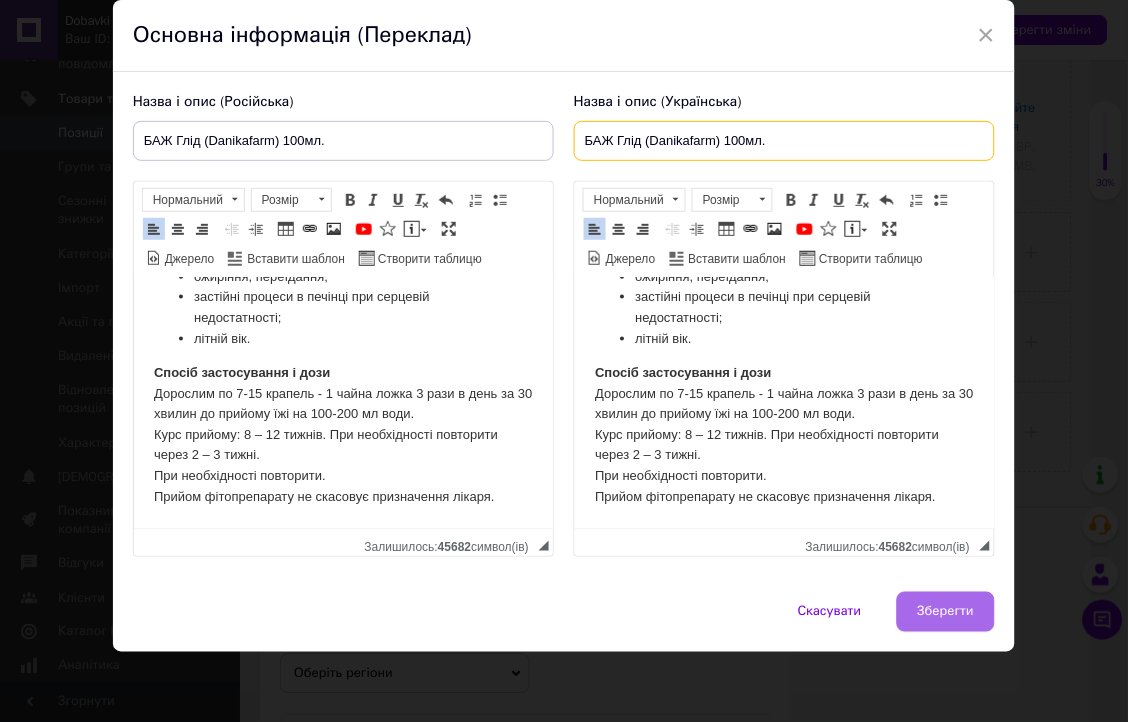 type on "БАЖ Глід (Danikafarm) 100мл." 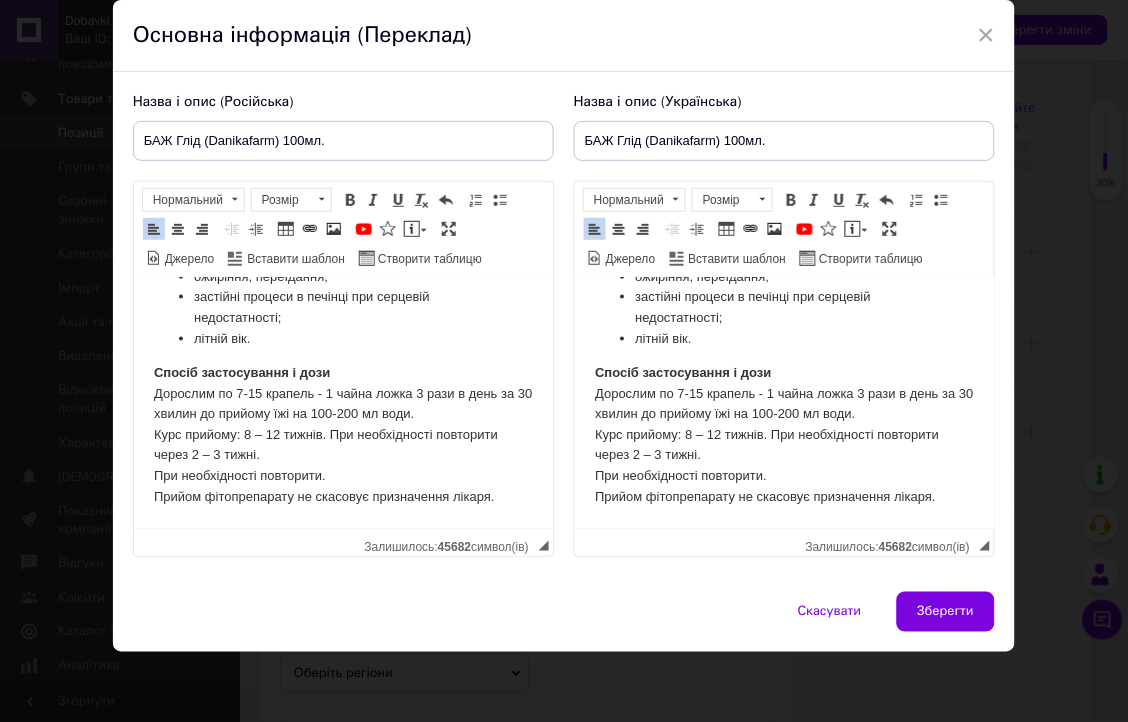 click on "Зберегти" at bounding box center [946, 612] 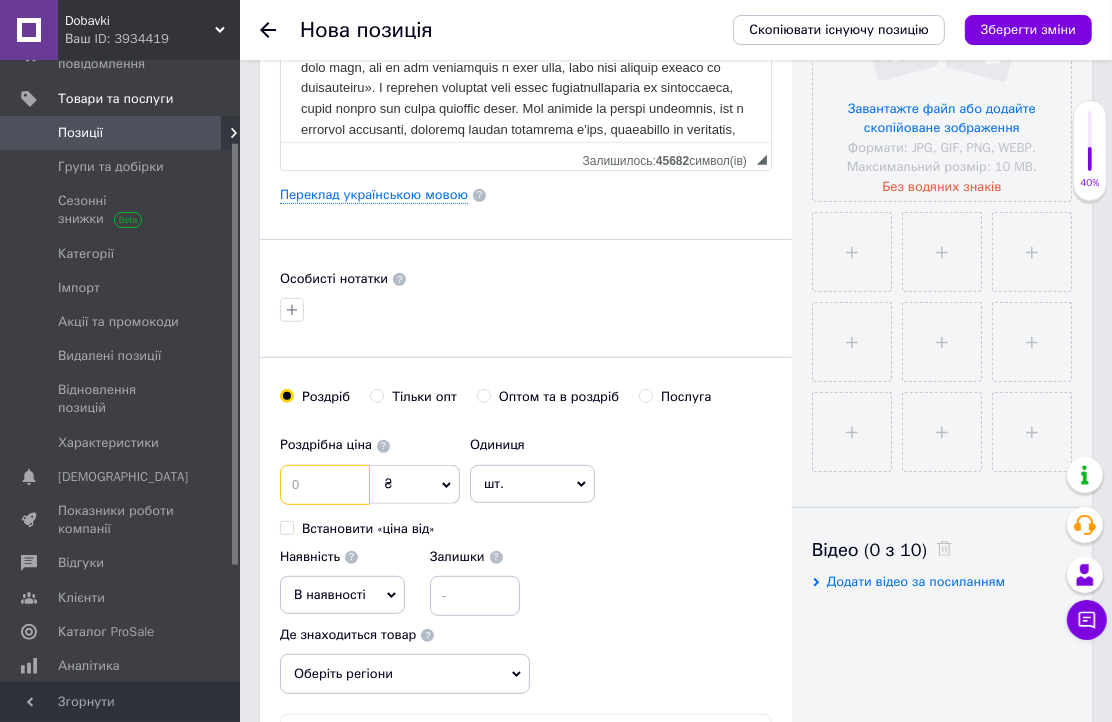 click at bounding box center [325, 485] 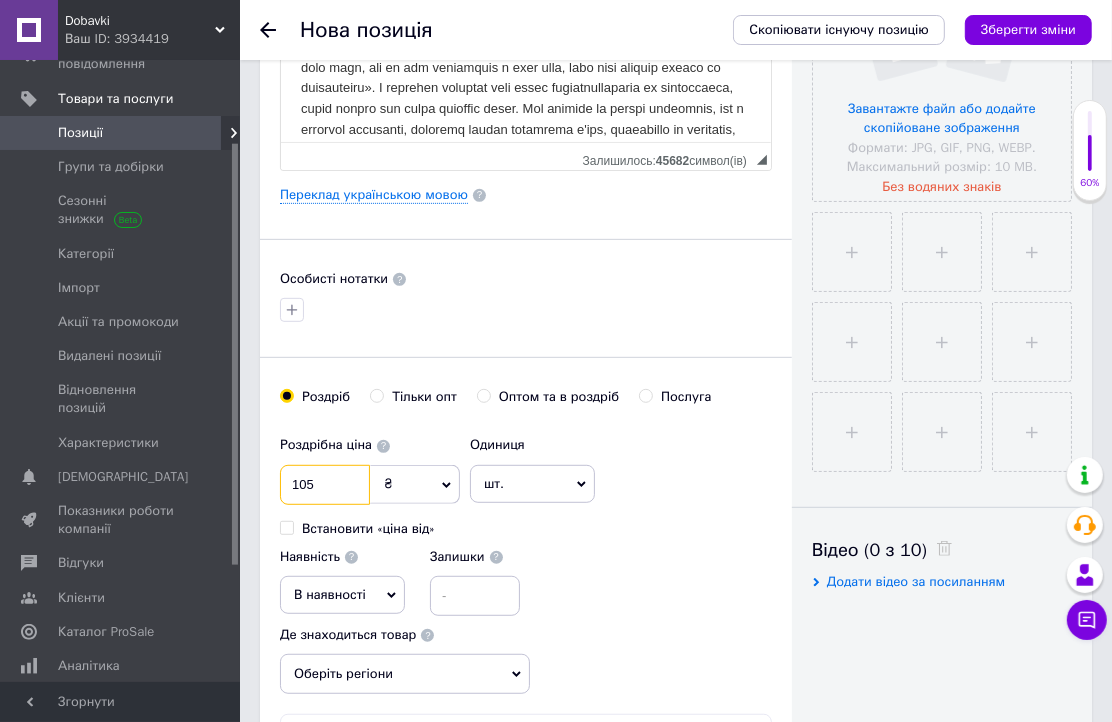 type on "105" 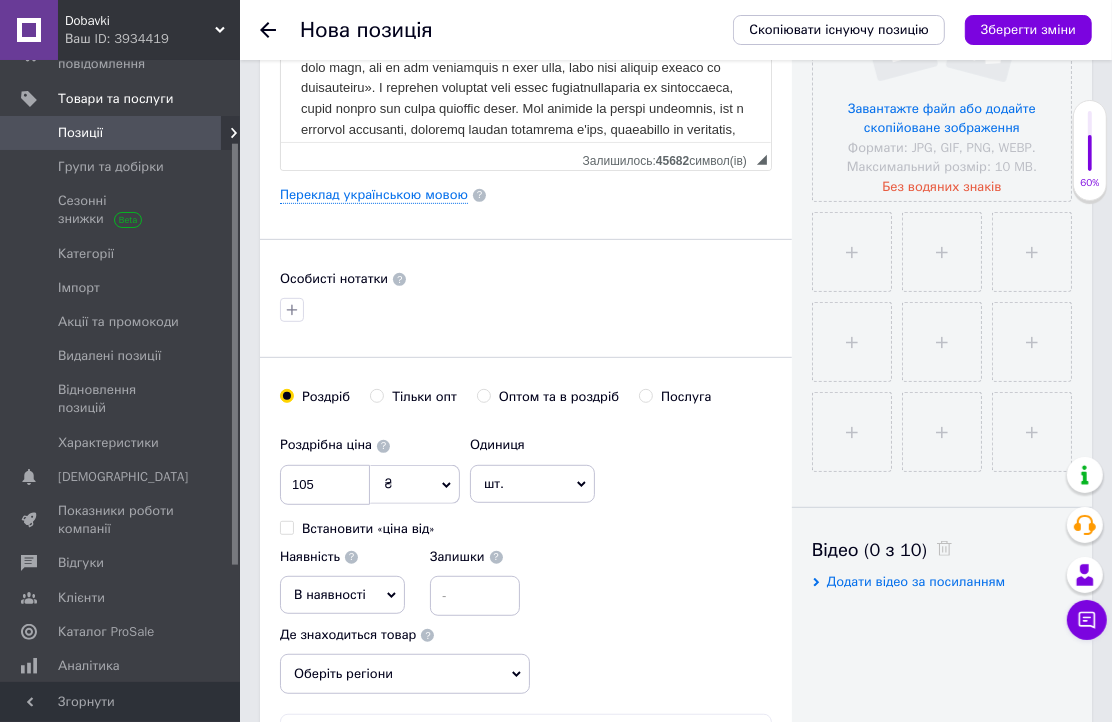 click on "Роздрібна ціна 105 ₴ $ EUR CHF GBP ¥ PLN ₸ MDL HUF KGS CNY TRY KRW lei Встановити «ціна від» Одиниця шт. Популярне комплект упаковка кв.м пара м кг пог.м послуга т а автоцистерна ампула б балон банка блістер бобіна бочка [PERSON_NAME] бухта в ват виїзд відро г г га година гр/кв.м гігакалорія д дав два місяці день доба доза є єврокуб з зміна к кВт каністра карат кв.дм кв.м кв.см кв.фут квартал кг кг/кв.м км колесо комплект коробка куб.дм куб.м л л лист м м мВт мл мм моток місяць мішок н набір номер о об'єкт од. п палетомісце пара партія пач пог.м послуга посівна одиниця птахомісце півроку пігулка" at bounding box center [526, 521] 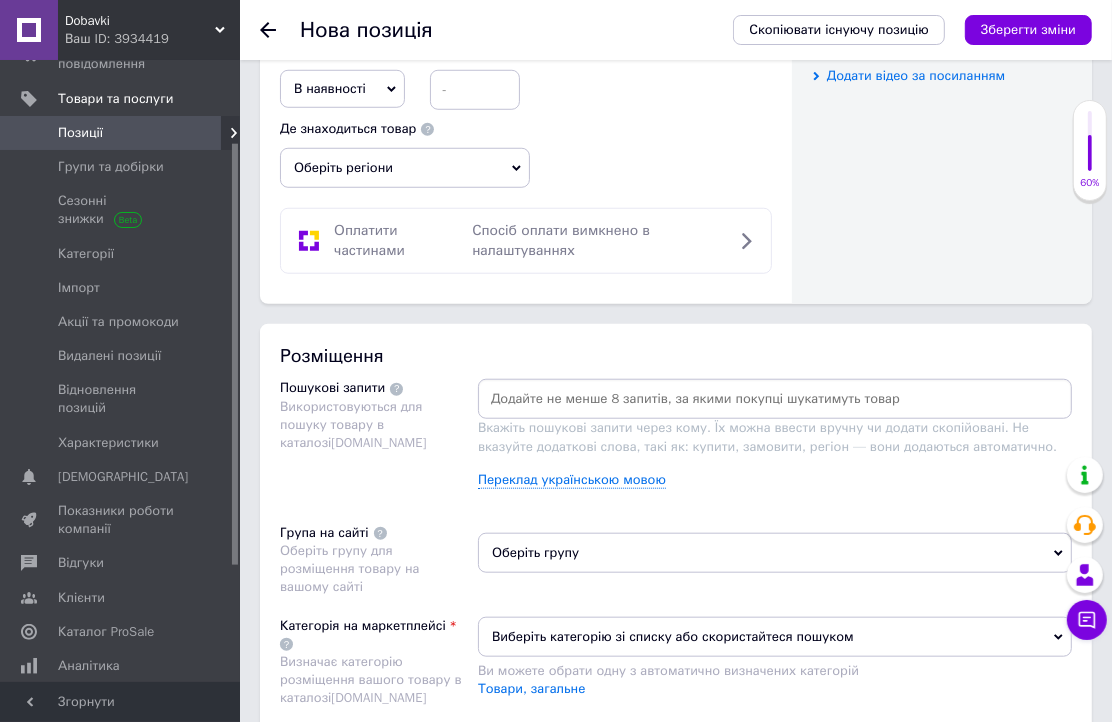scroll, scrollTop: 1111, scrollLeft: 0, axis: vertical 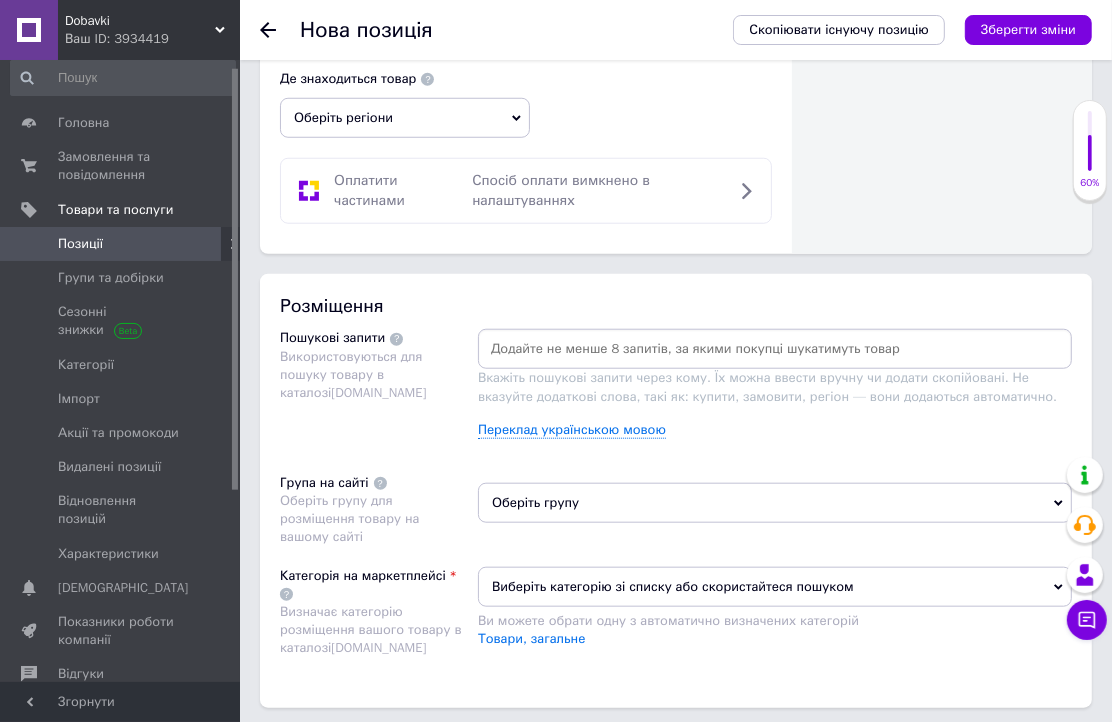 click at bounding box center [775, 349] 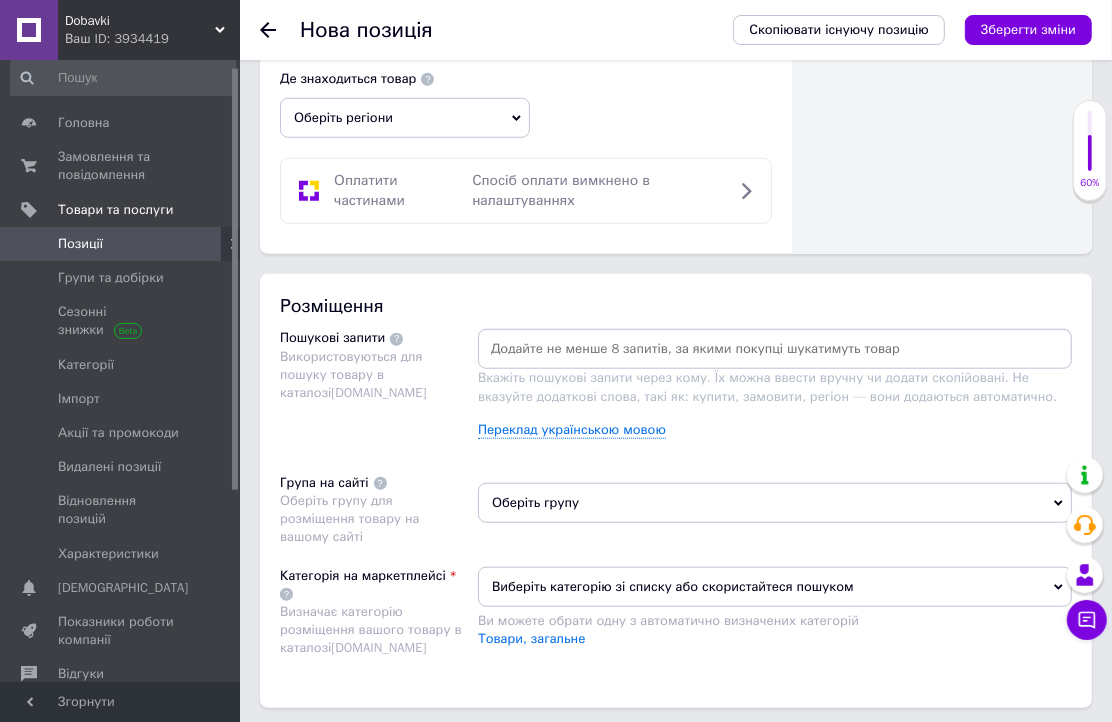click at bounding box center (775, 349) 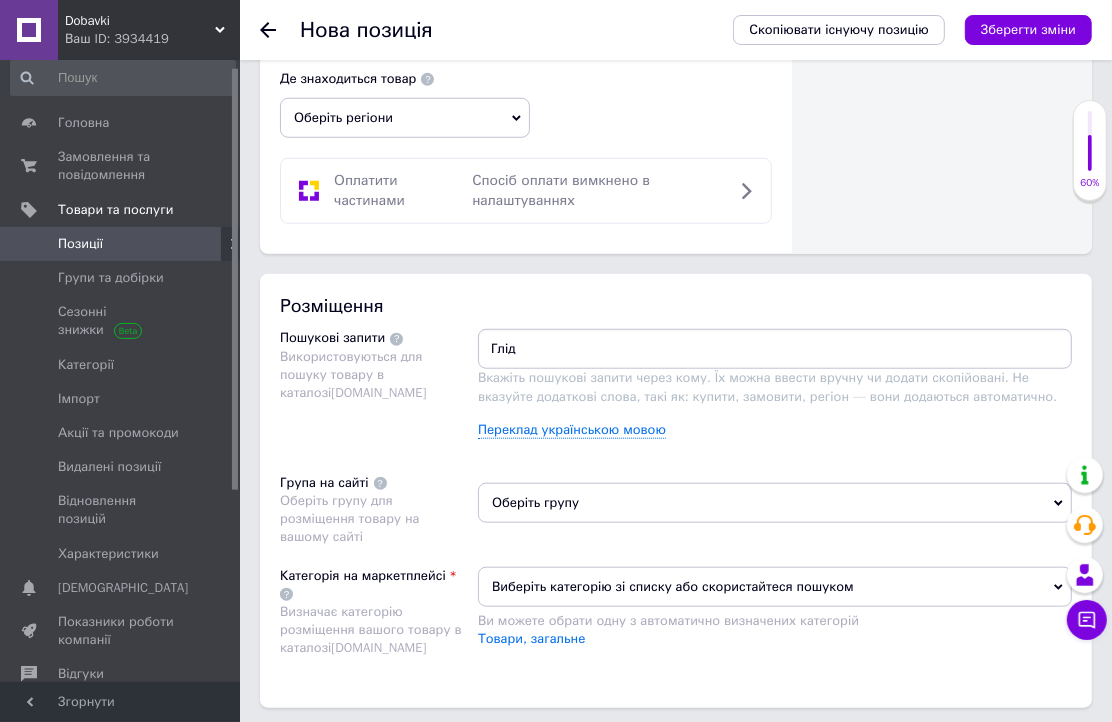 type 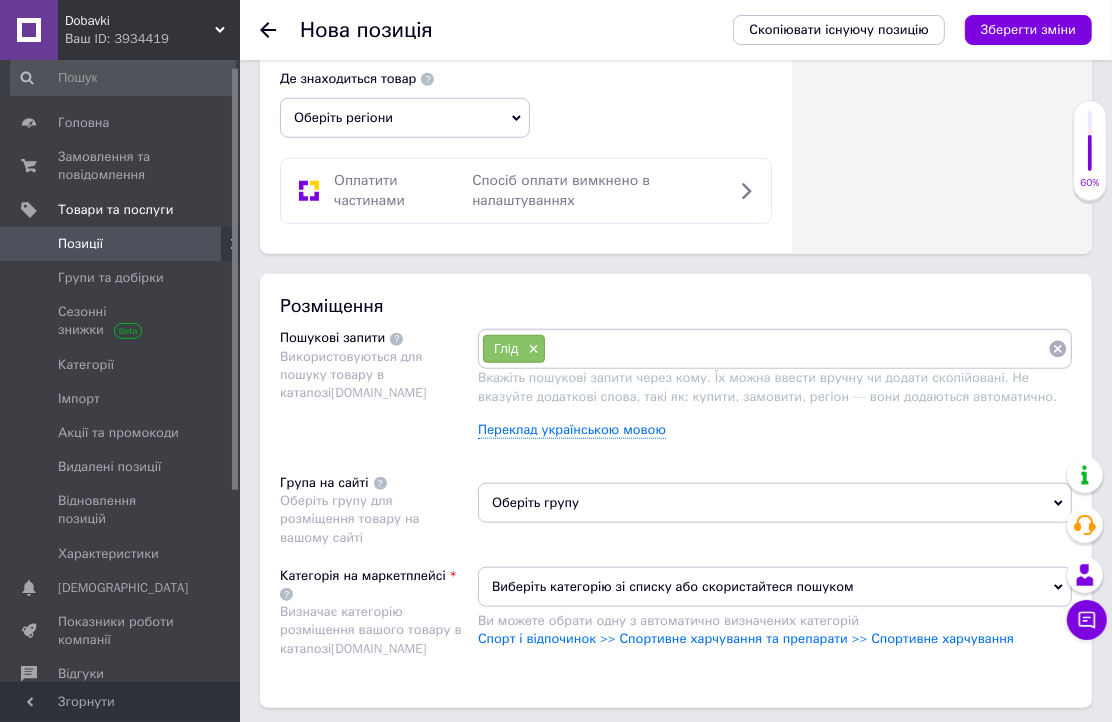 click at bounding box center [797, 349] 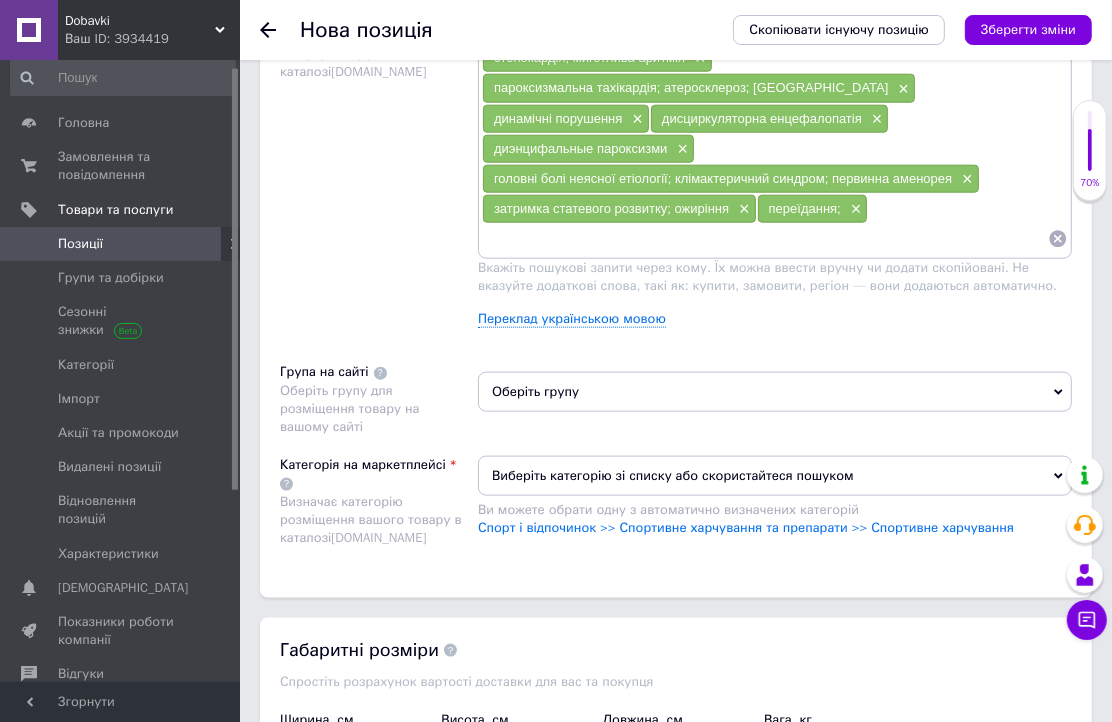 scroll, scrollTop: 1444, scrollLeft: 0, axis: vertical 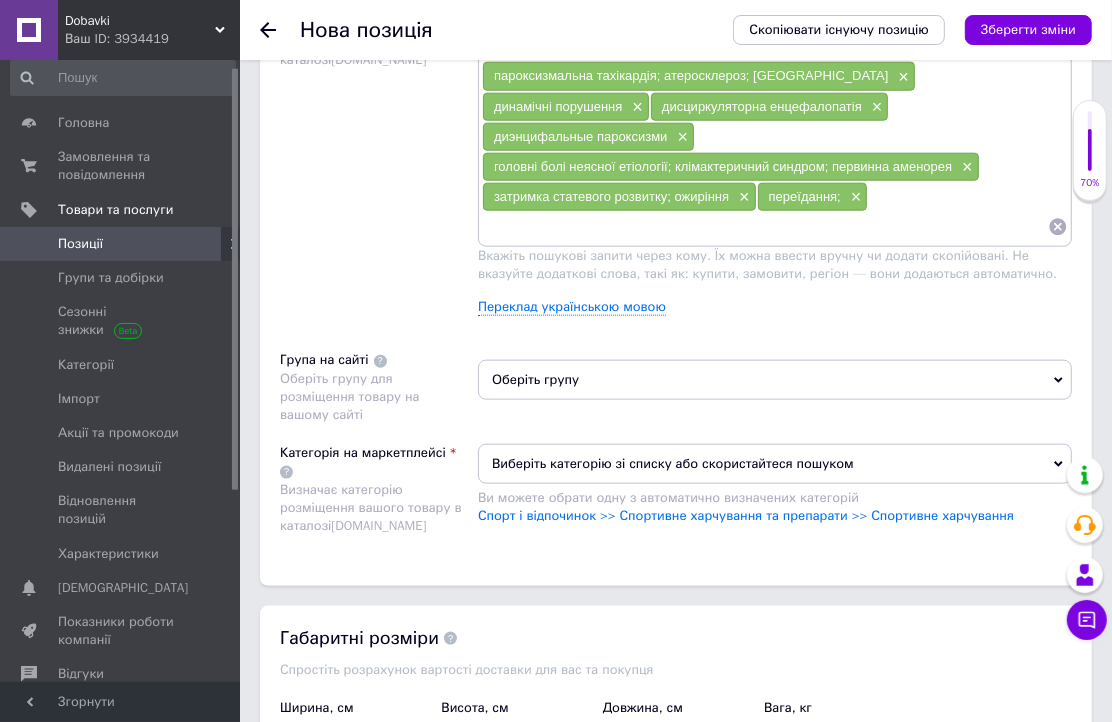 click on "Оберіть групу" at bounding box center (775, 380) 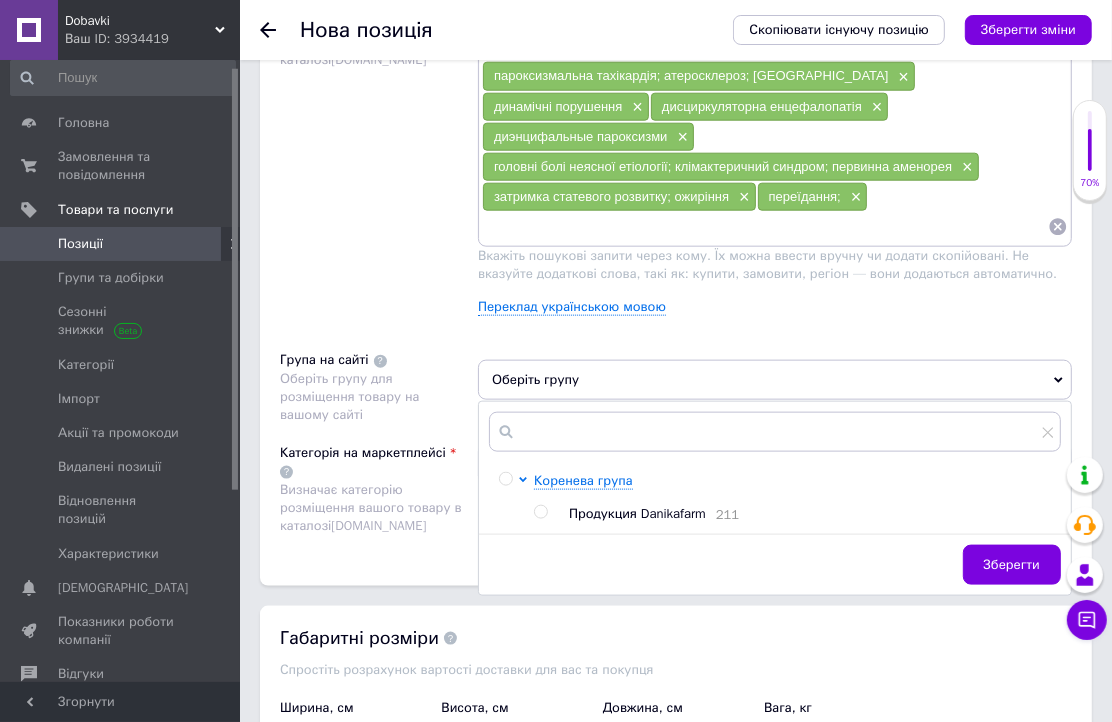 click at bounding box center [540, 512] 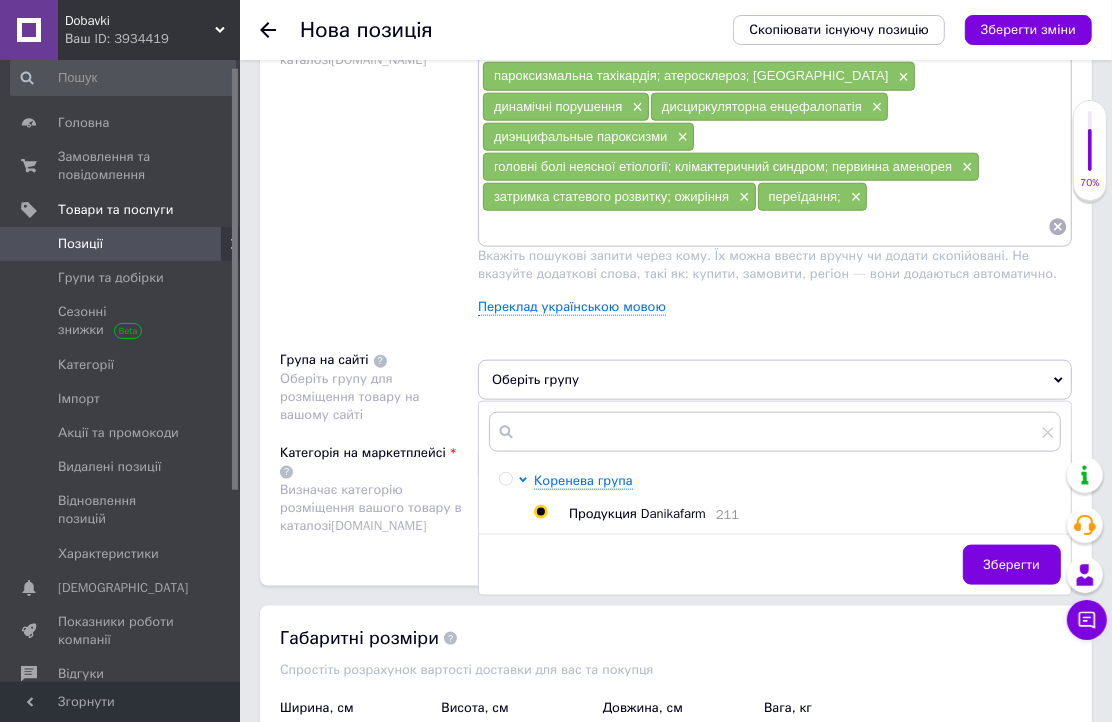 radio on "true" 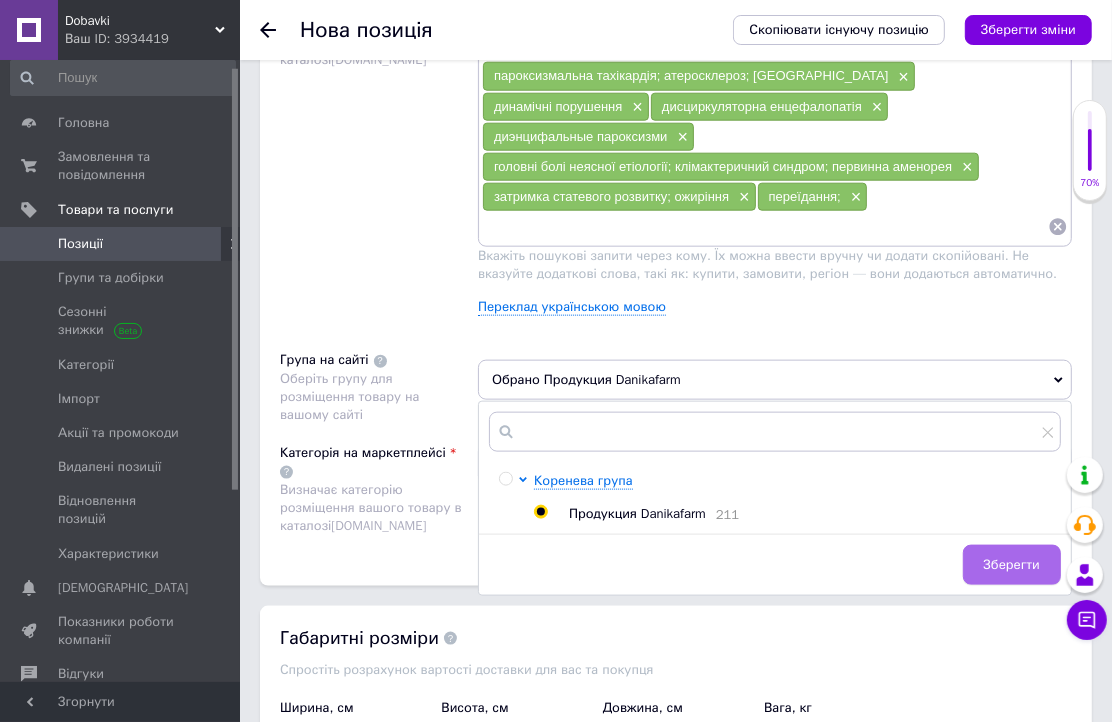 click on "Зберегти" at bounding box center (1012, 565) 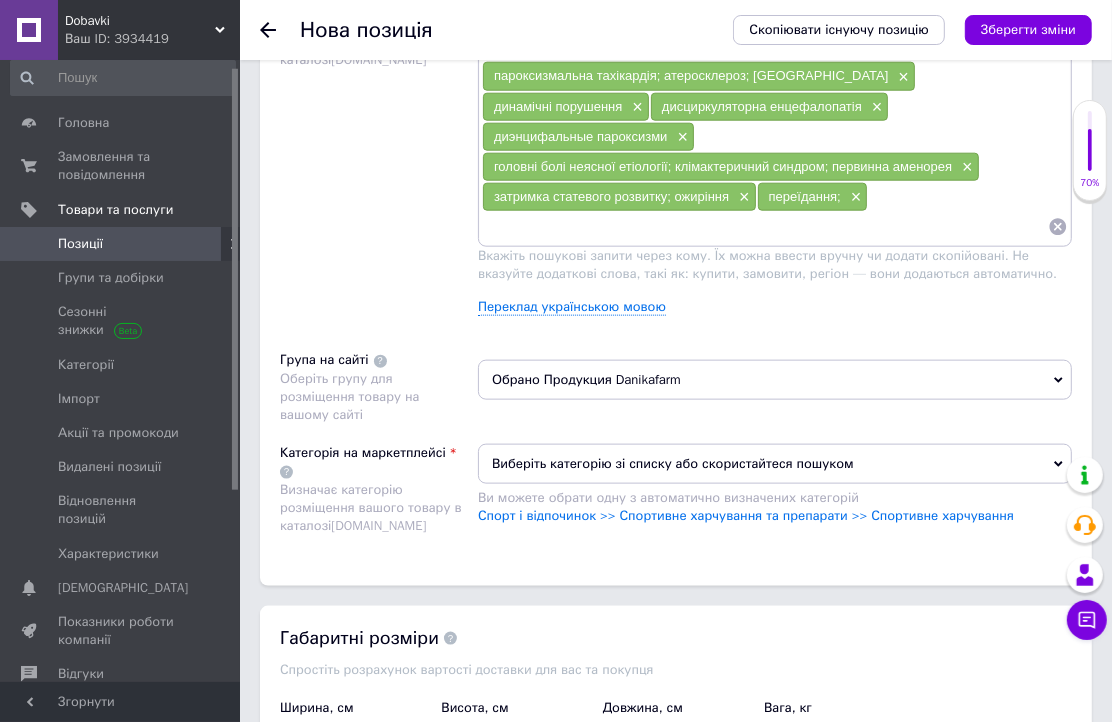 click on "Виберіть категорію зі списку або скористайтеся пошуком" at bounding box center (775, 464) 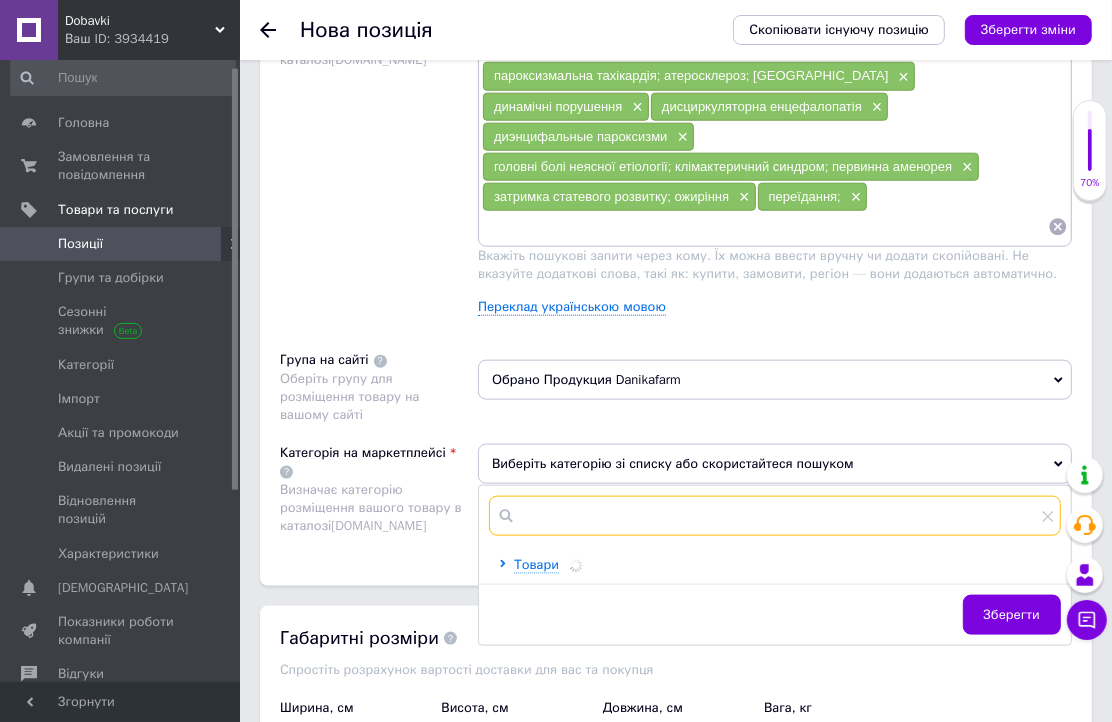 click at bounding box center [775, 516] 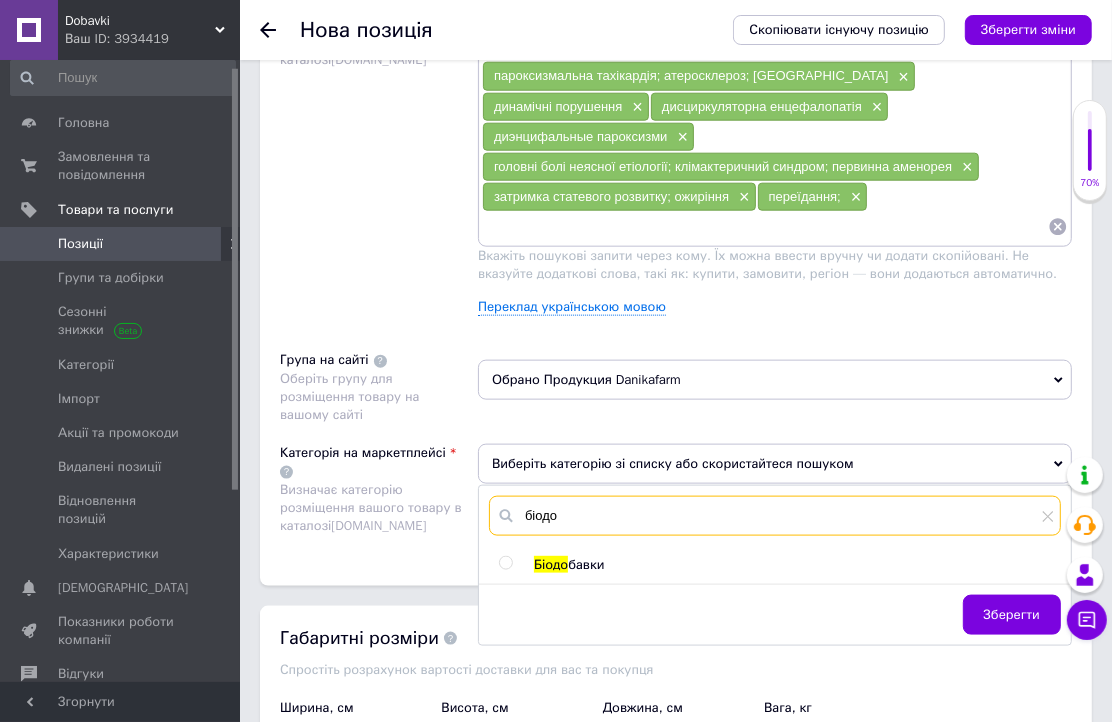 type on "біодо" 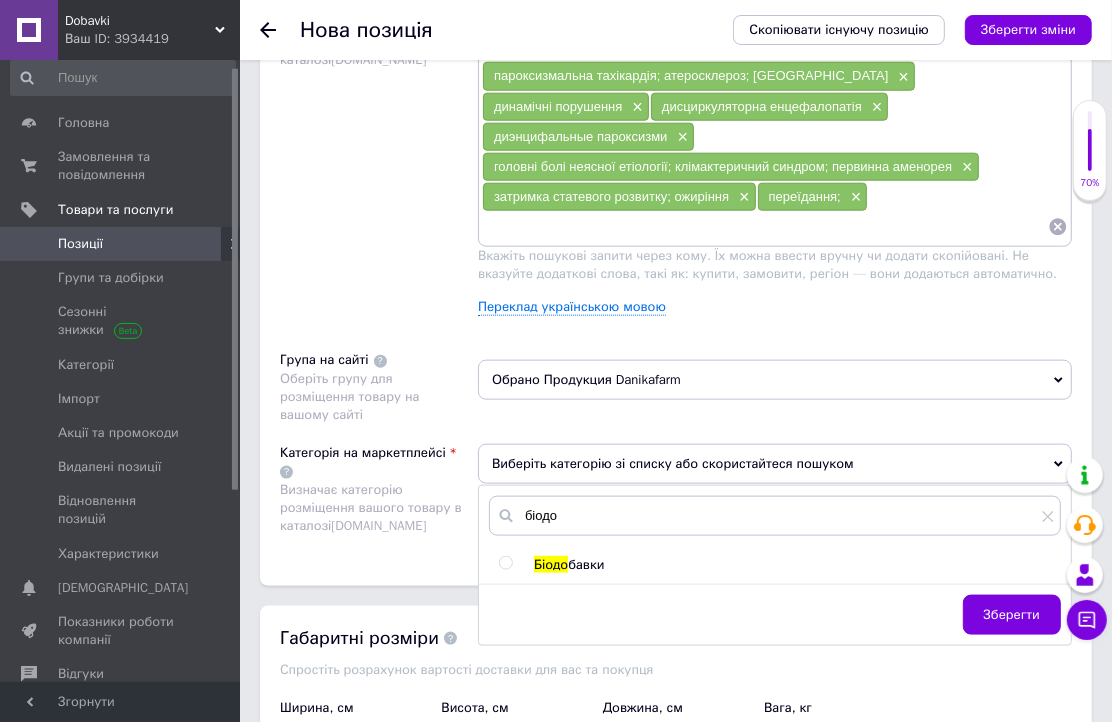 click at bounding box center (505, 563) 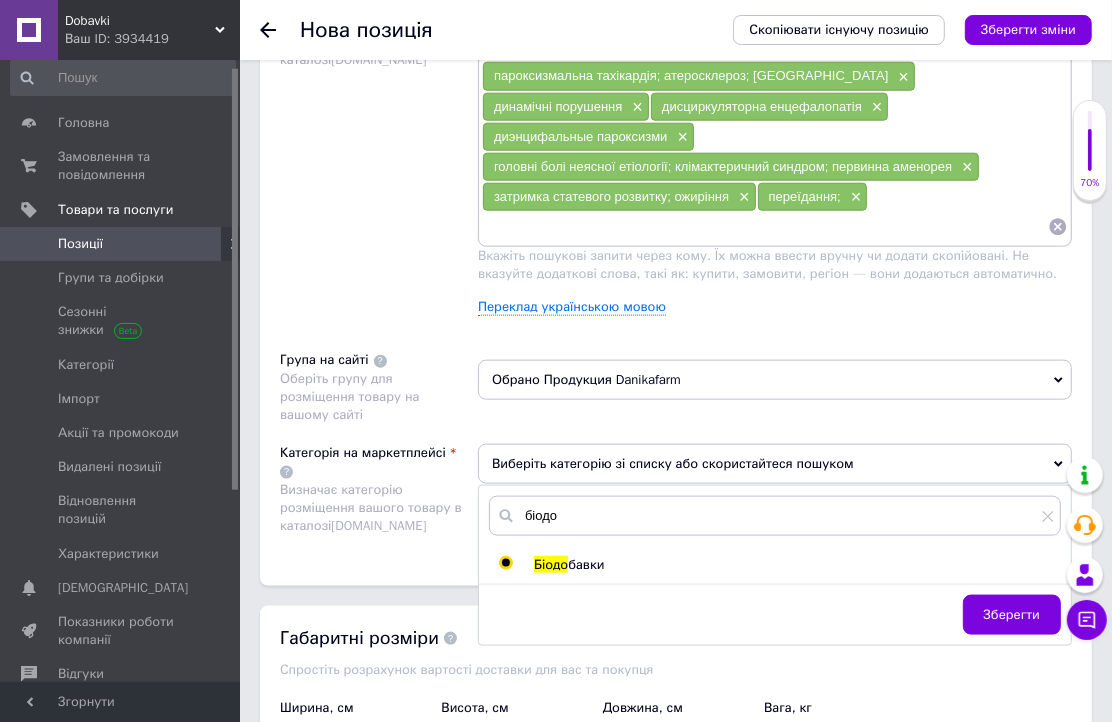 radio on "true" 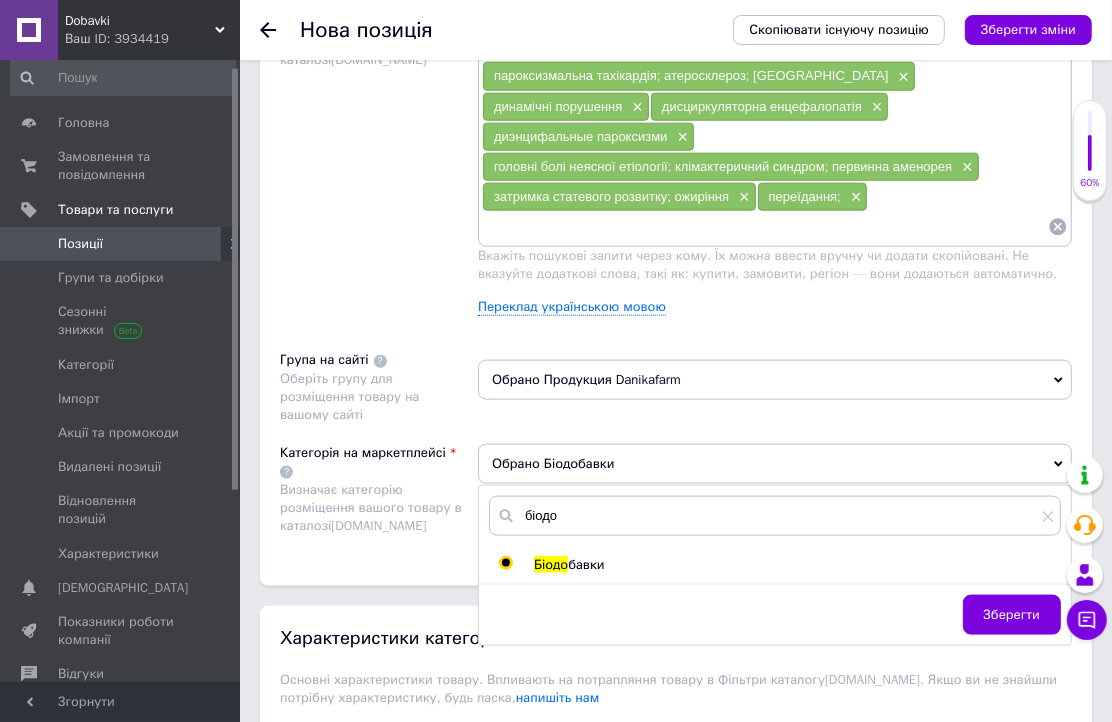 click on "Зберегти" at bounding box center [1012, 615] 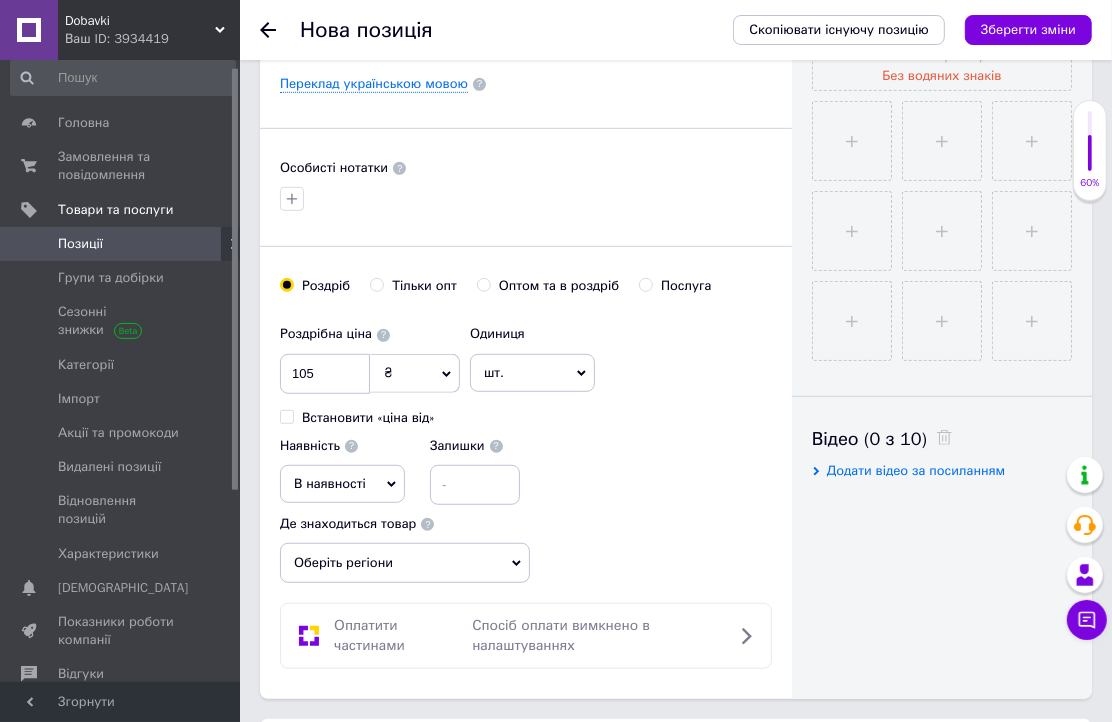 scroll, scrollTop: 555, scrollLeft: 0, axis: vertical 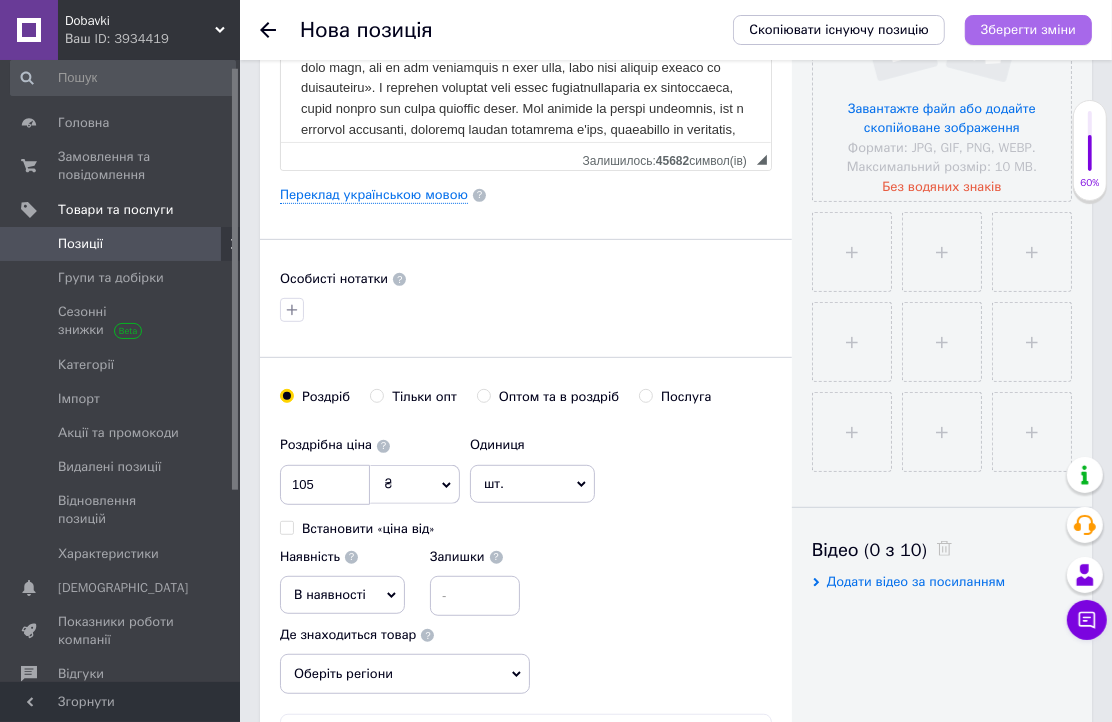 click on "Зберегти зміни" at bounding box center [1028, 29] 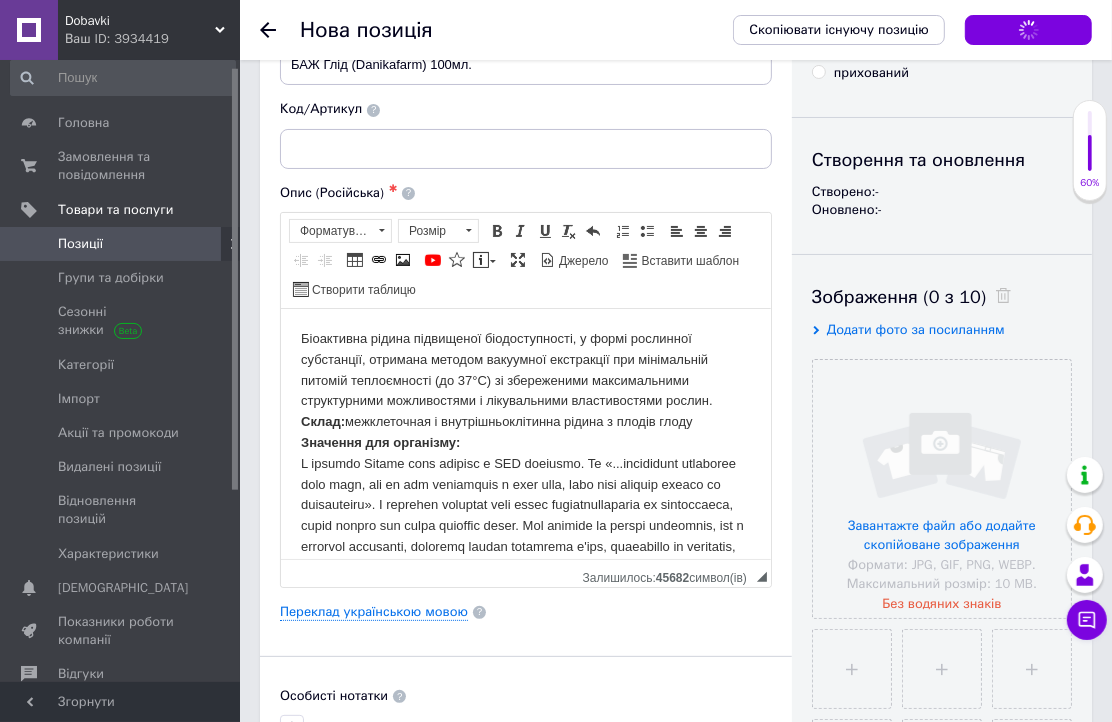 scroll, scrollTop: 111, scrollLeft: 0, axis: vertical 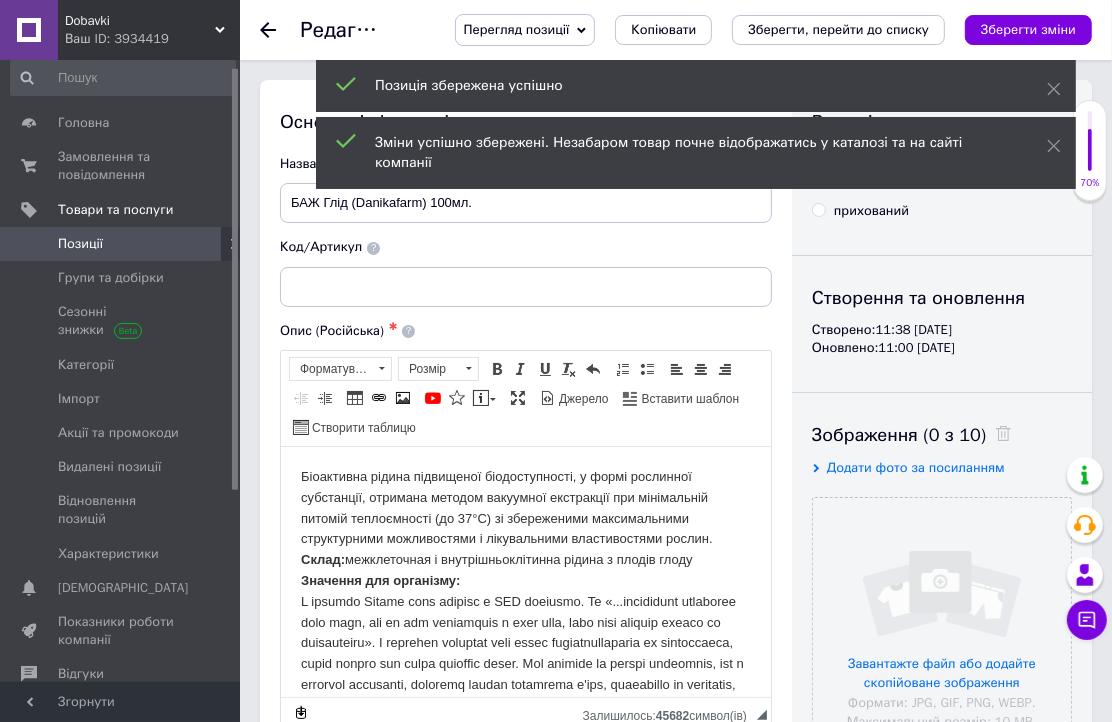 click on "Позиція збережена успішно" at bounding box center [696, 86] 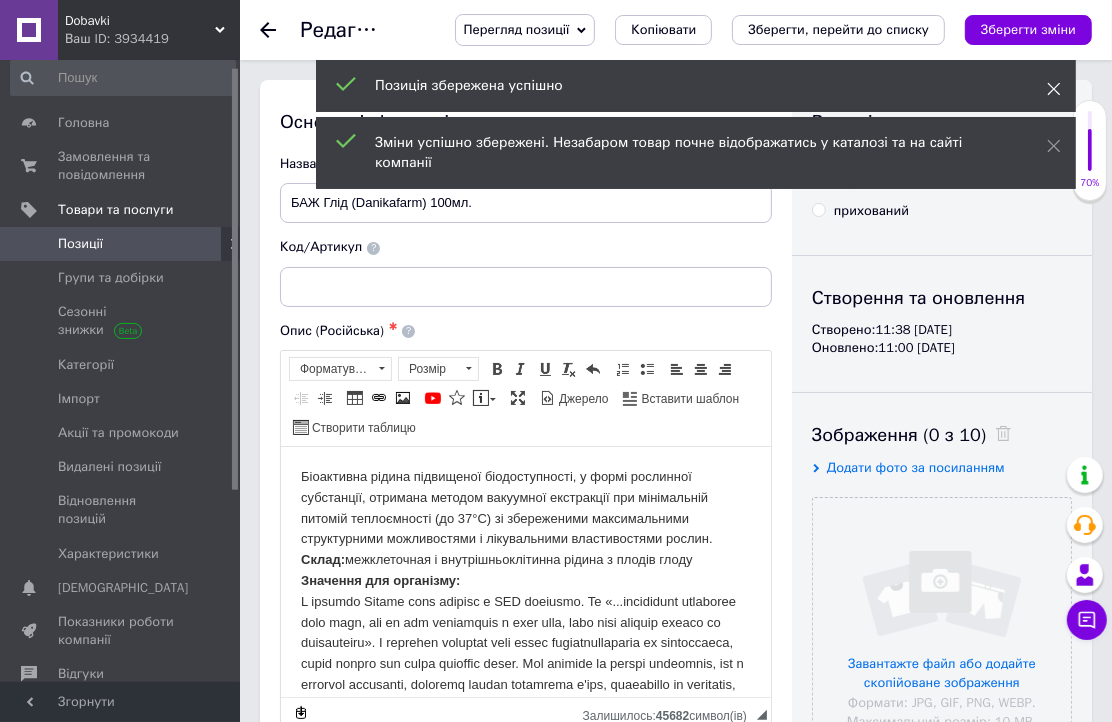 click 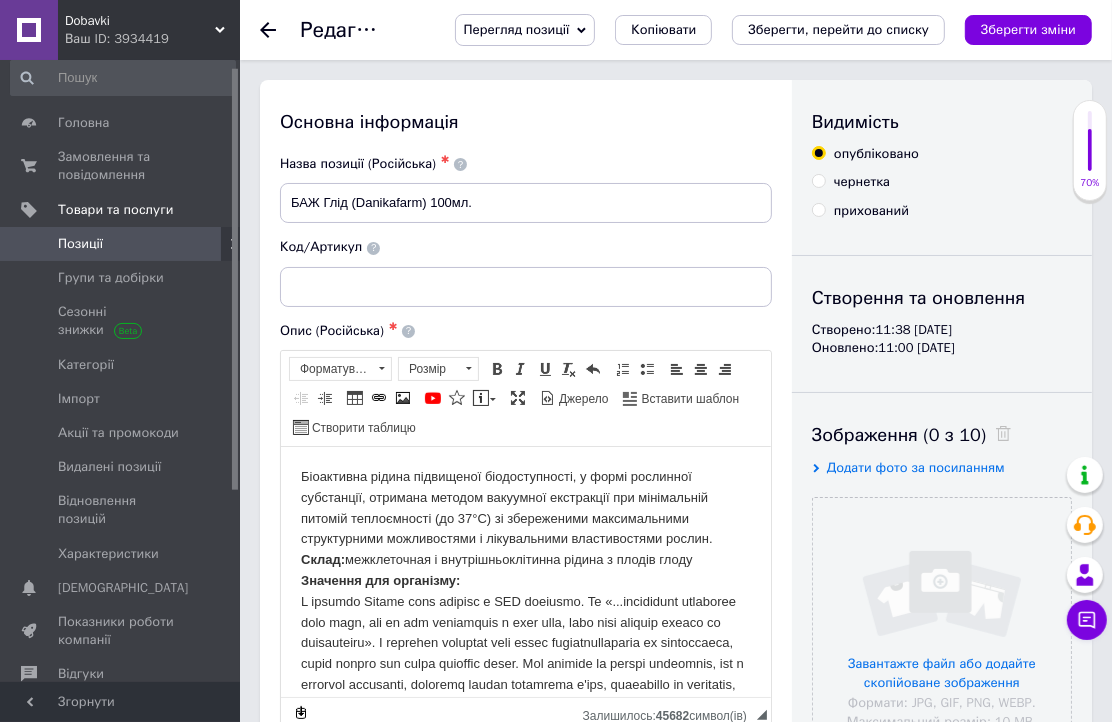 click on "Додати фото за посиланням" at bounding box center [916, 467] 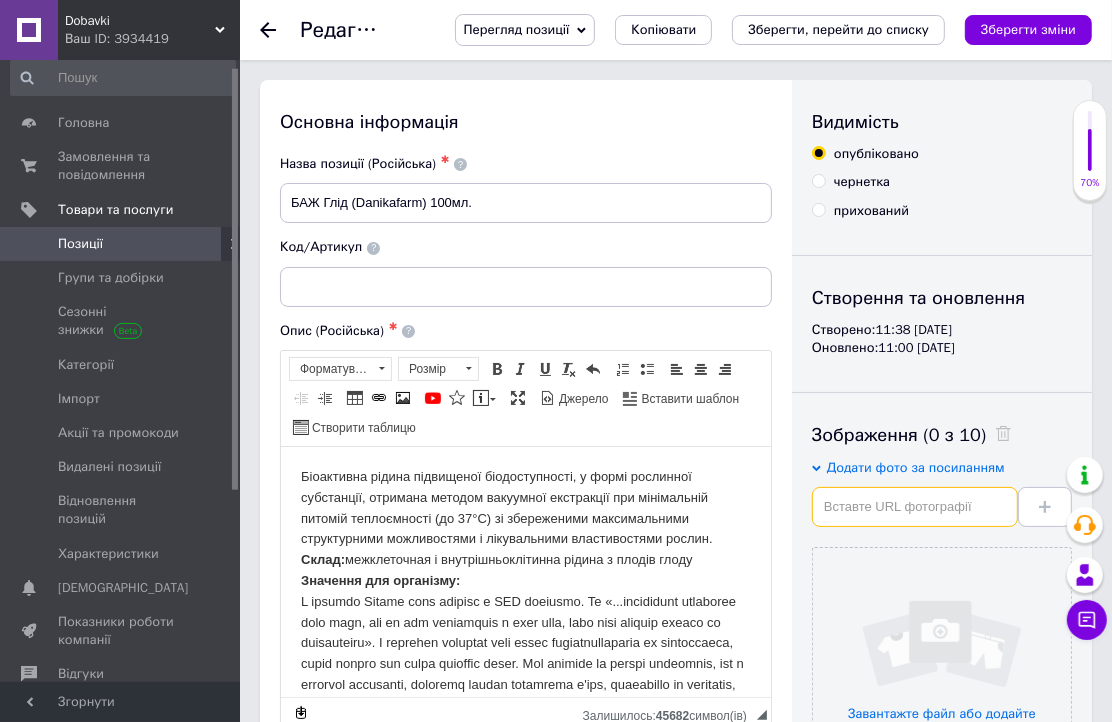paste on "[URL][DOMAIN_NAME]" 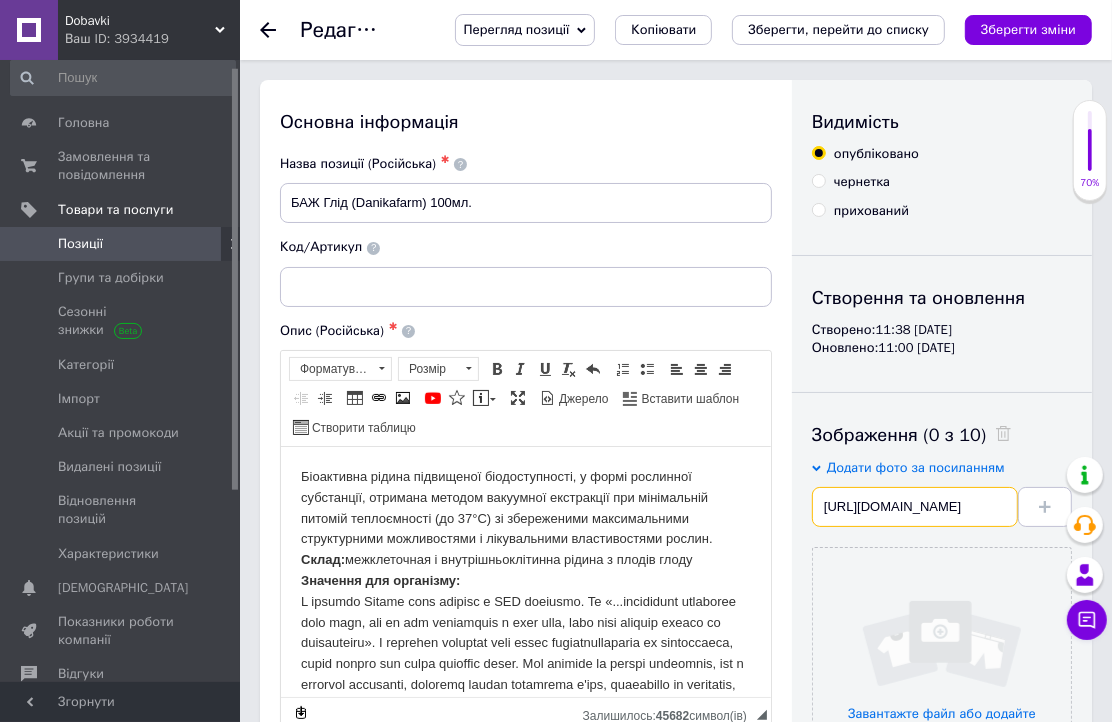 scroll, scrollTop: 0, scrollLeft: 186, axis: horizontal 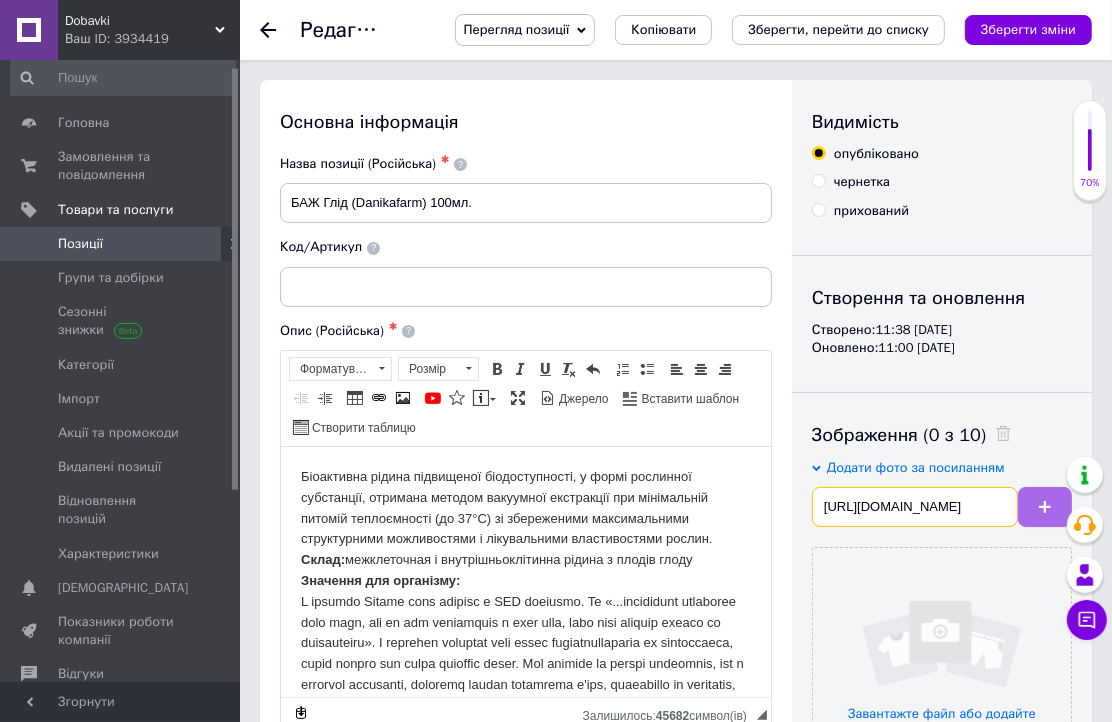 type on "[URL][DOMAIN_NAME]" 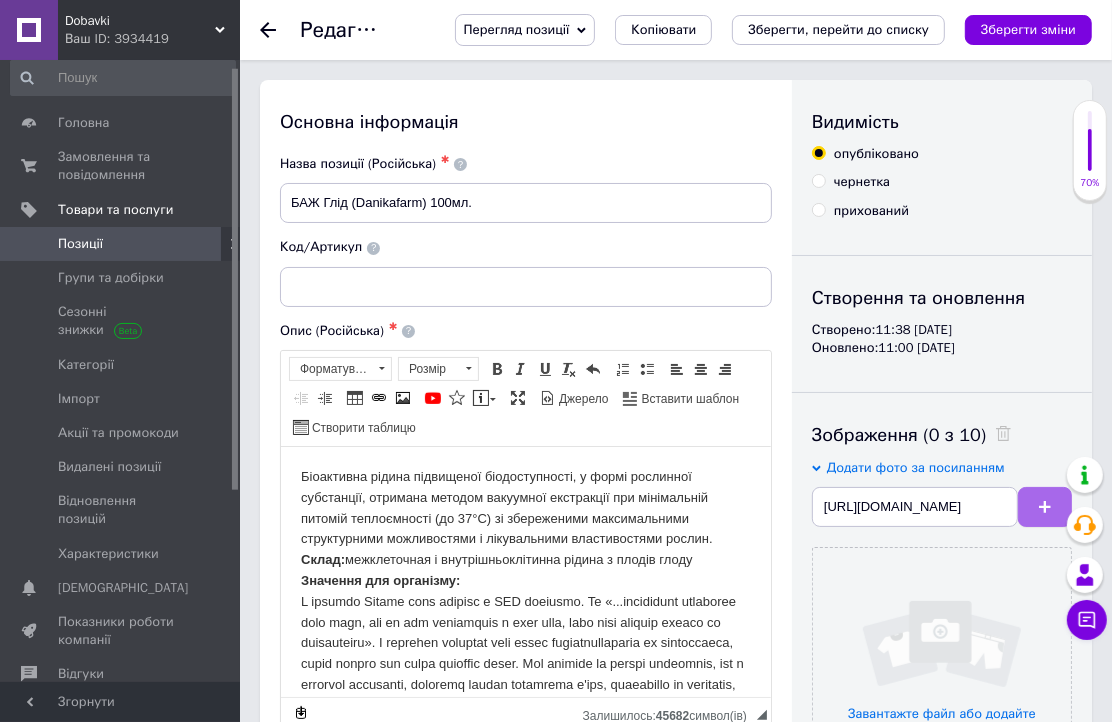 scroll, scrollTop: 0, scrollLeft: 0, axis: both 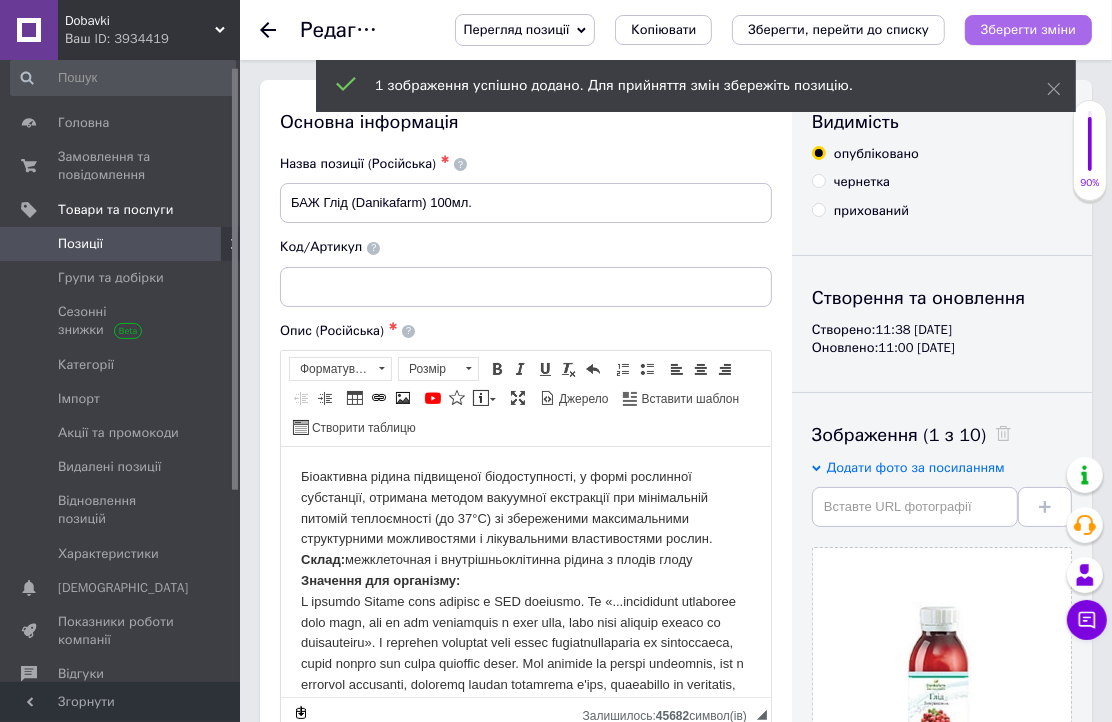 click on "Зберегти зміни" at bounding box center [1028, 30] 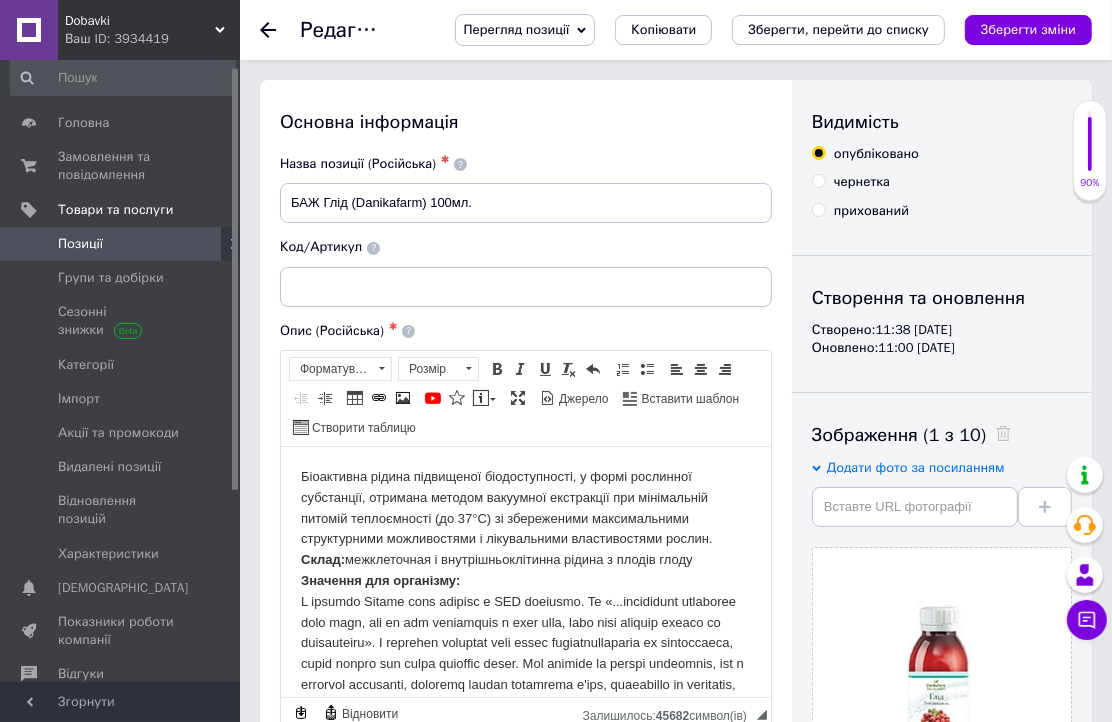 click on "Зберегти зміни" at bounding box center (1028, 30) 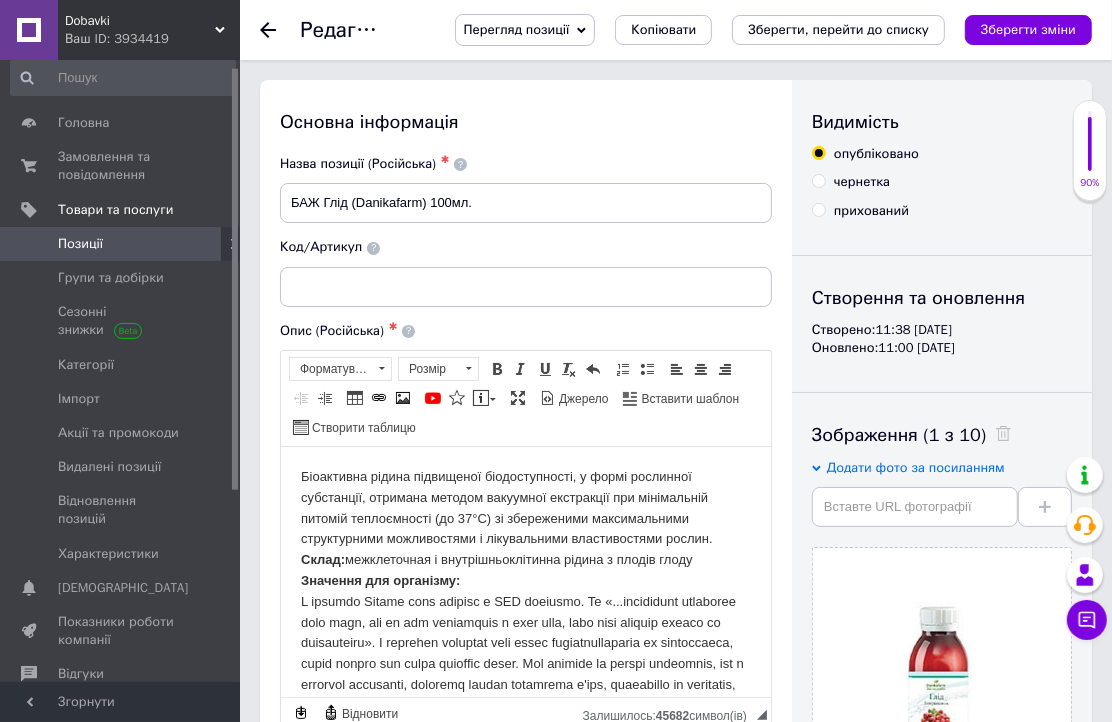 click 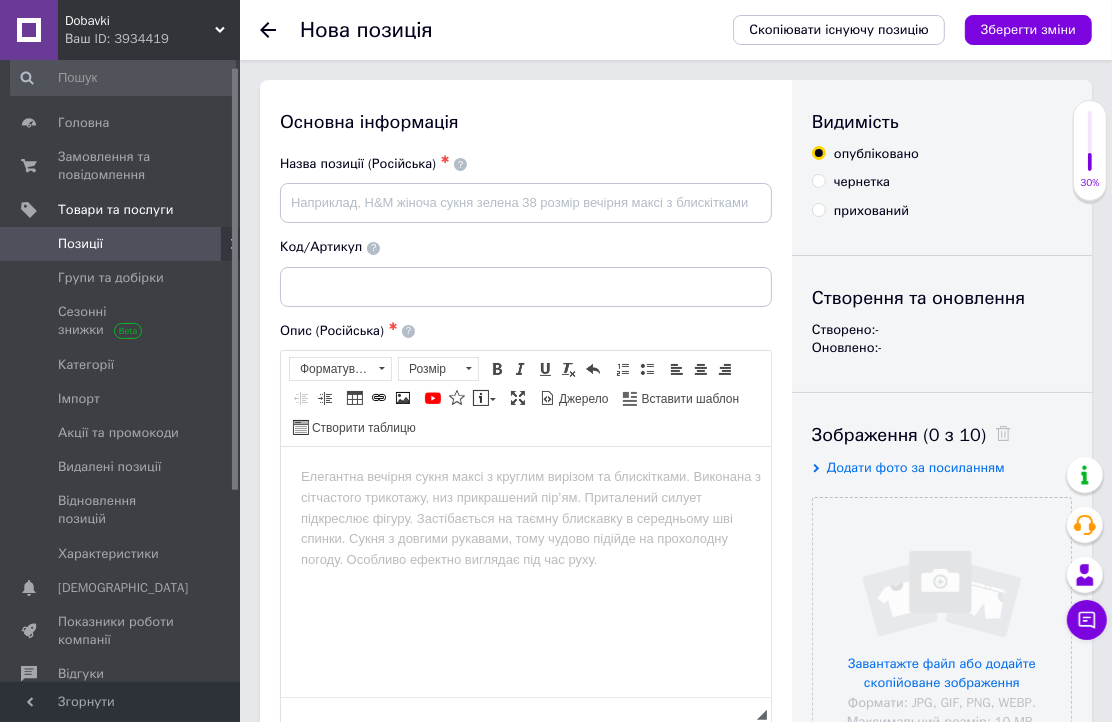 scroll, scrollTop: 0, scrollLeft: 0, axis: both 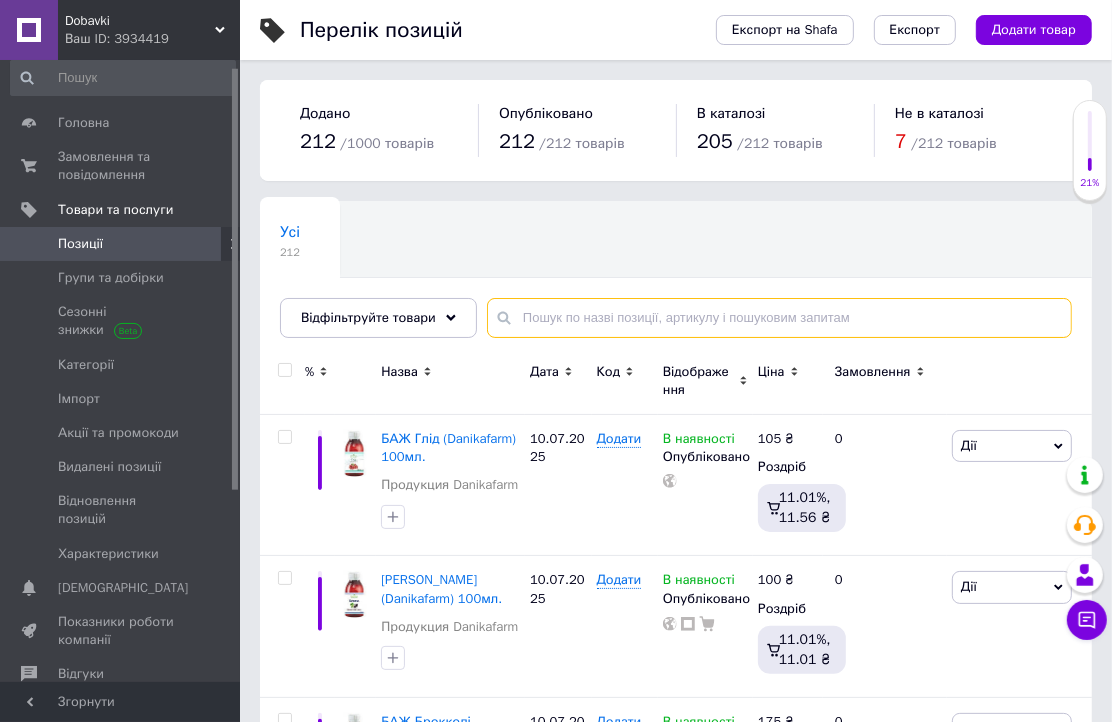 click at bounding box center (779, 318) 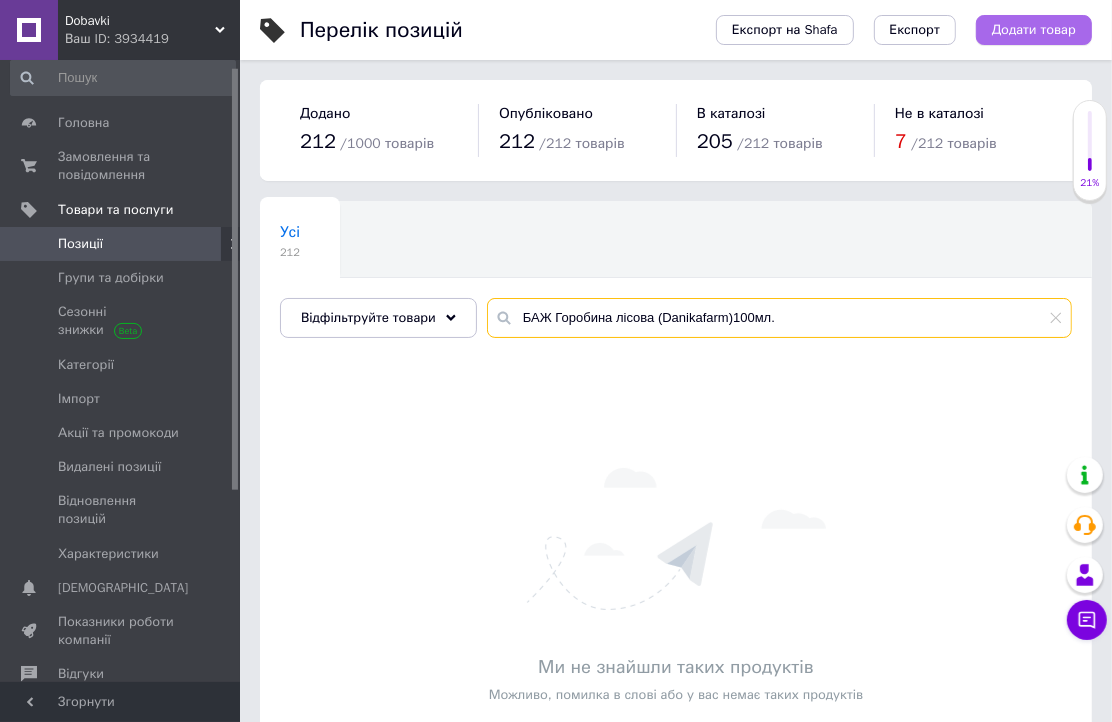 type on "БАЖ Горобина лісова (Danikafarm)100мл." 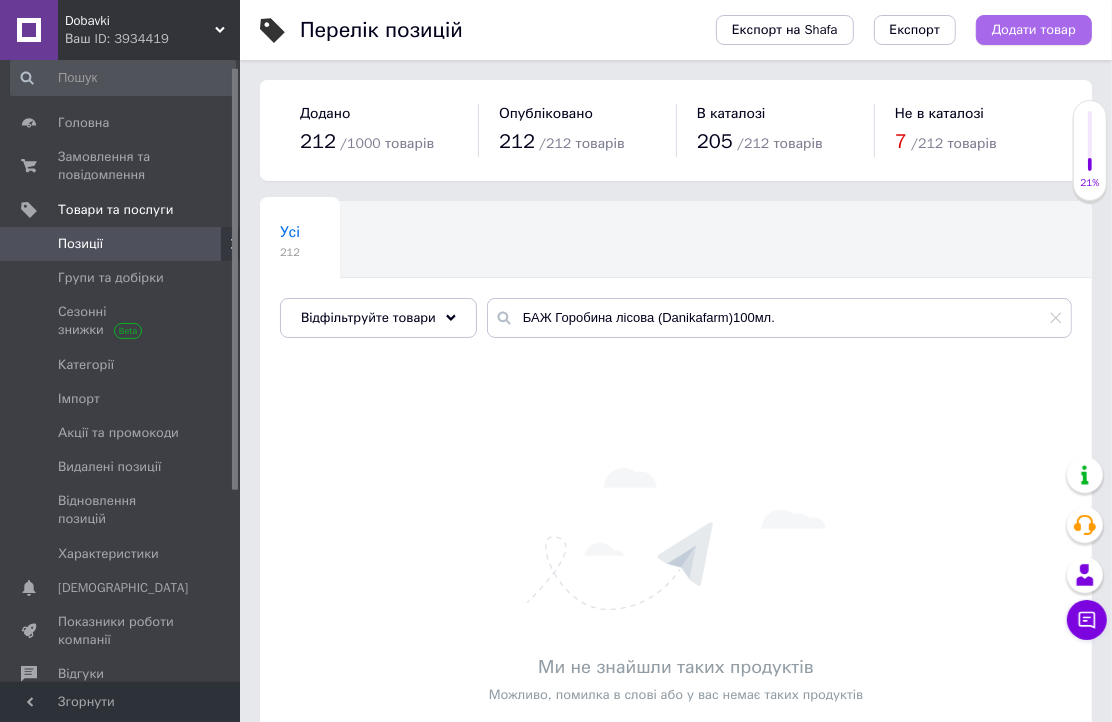 click on "Додати товар" at bounding box center (1034, 30) 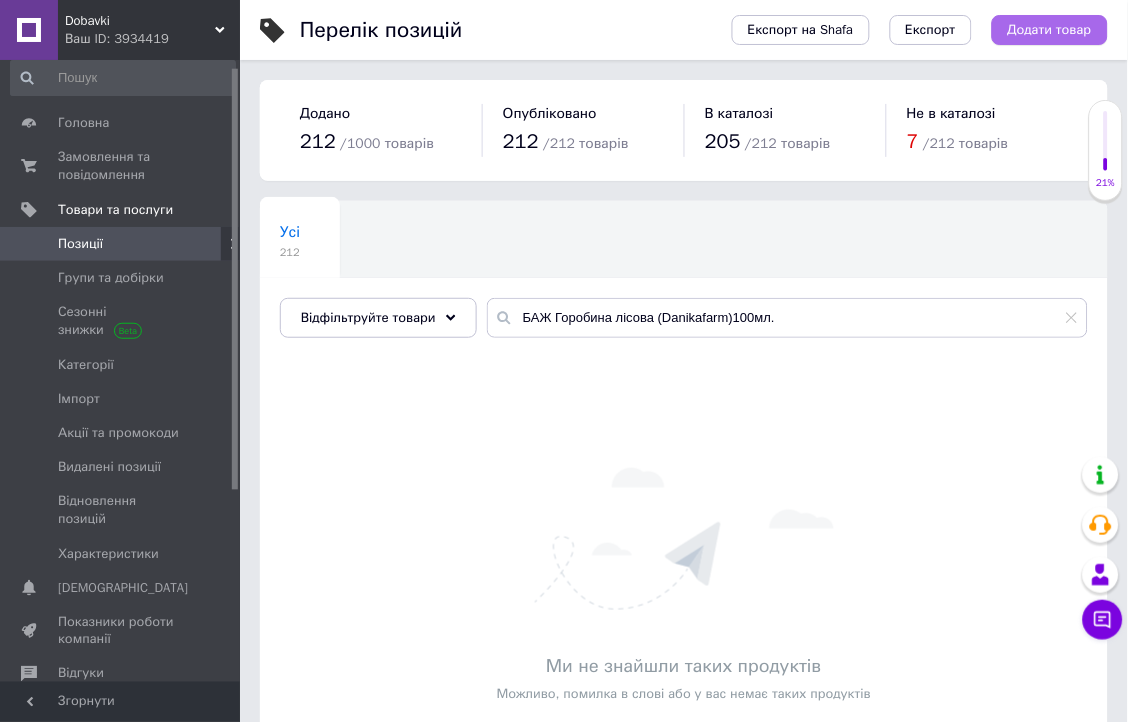click on "Перелік позицій Експорт на Shafa Експорт Додати товар Додано 212   / 1000   товарів Опубліковано 212   / 212   товарів В каталозі 205   / 212   товарів Не в каталозі 7   / 212   товарів Усі 212 Ok Відфільтровано...  Зберегти Нічого не знайдено Можливо, помилка у слові  або немає відповідностей за вашим запитом. Усі 212 Відфільтруйте товари БАЖ Горобина лісова (Danikafarm)100мл. Ми не знайшли таких продуктів Можливо, помилка в слові або у вас немає таких продуктів 21%" at bounding box center [564, 422] 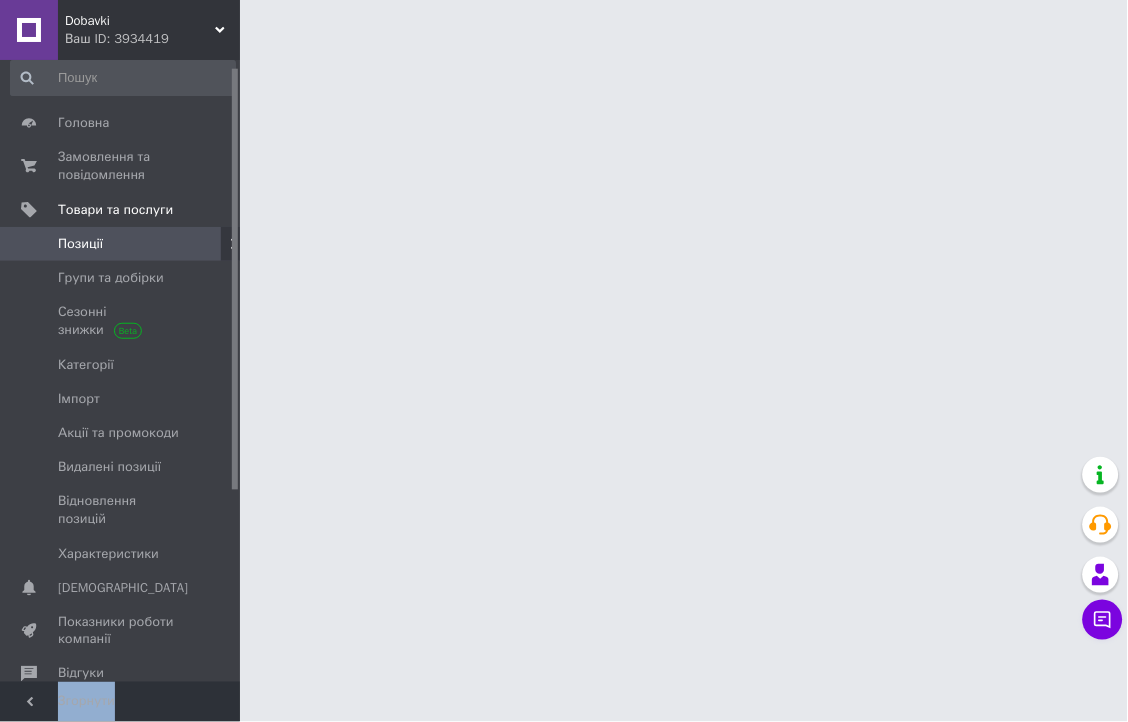 click at bounding box center [564, 25] 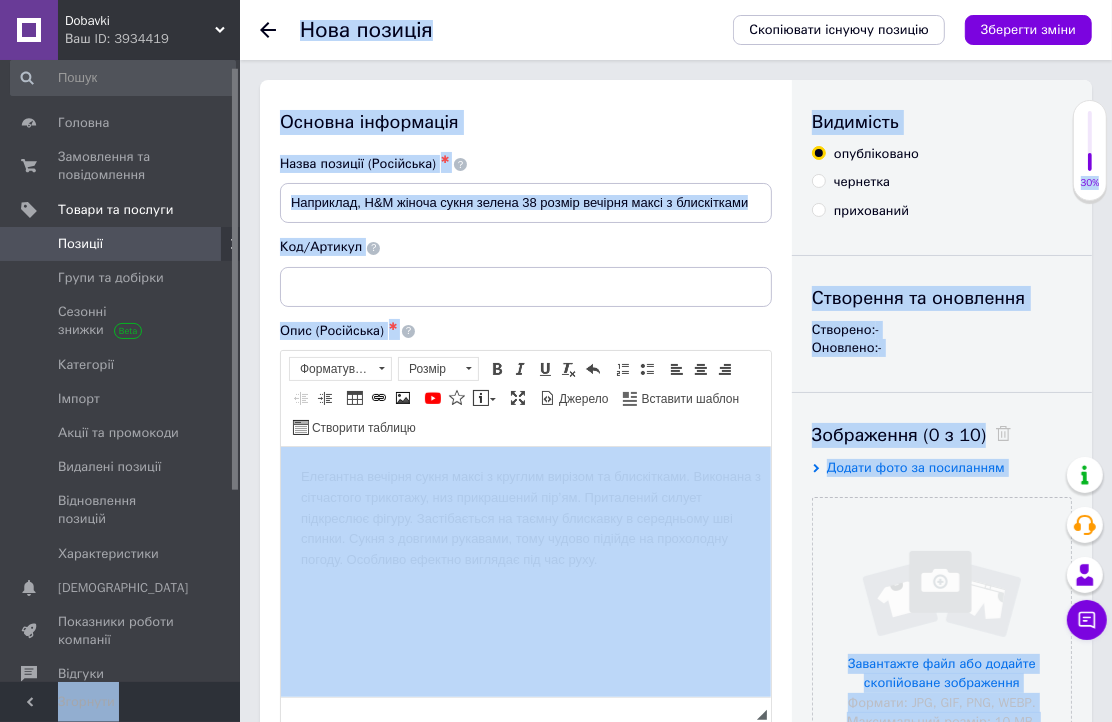 scroll, scrollTop: 0, scrollLeft: 0, axis: both 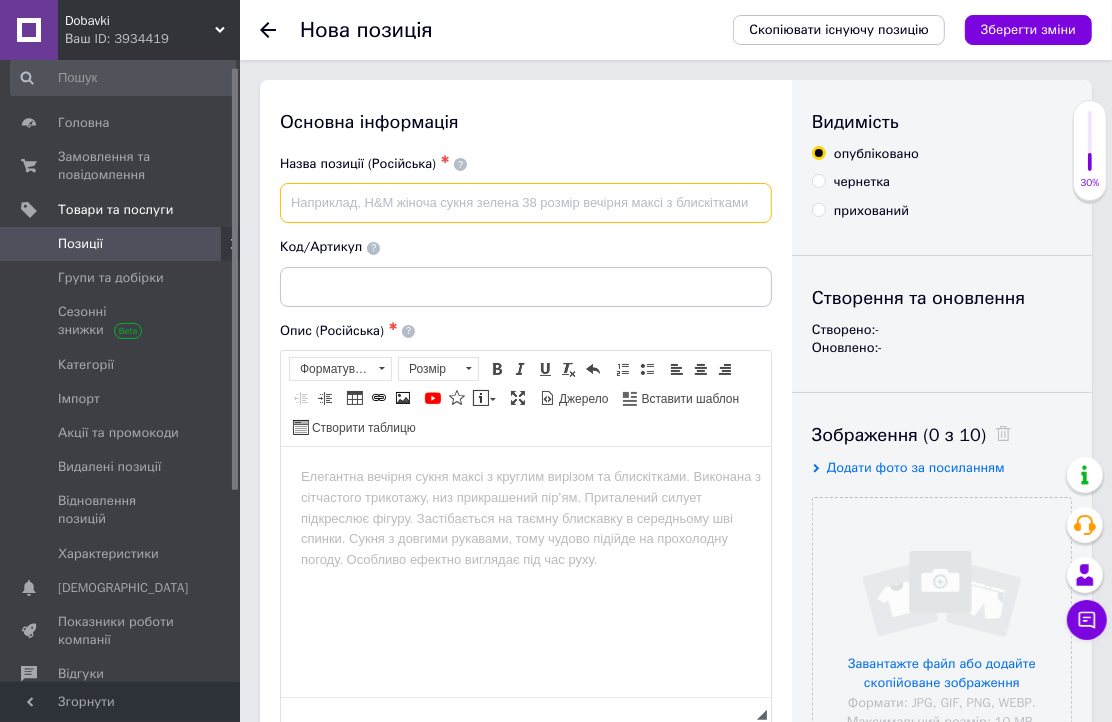 click at bounding box center (526, 203) 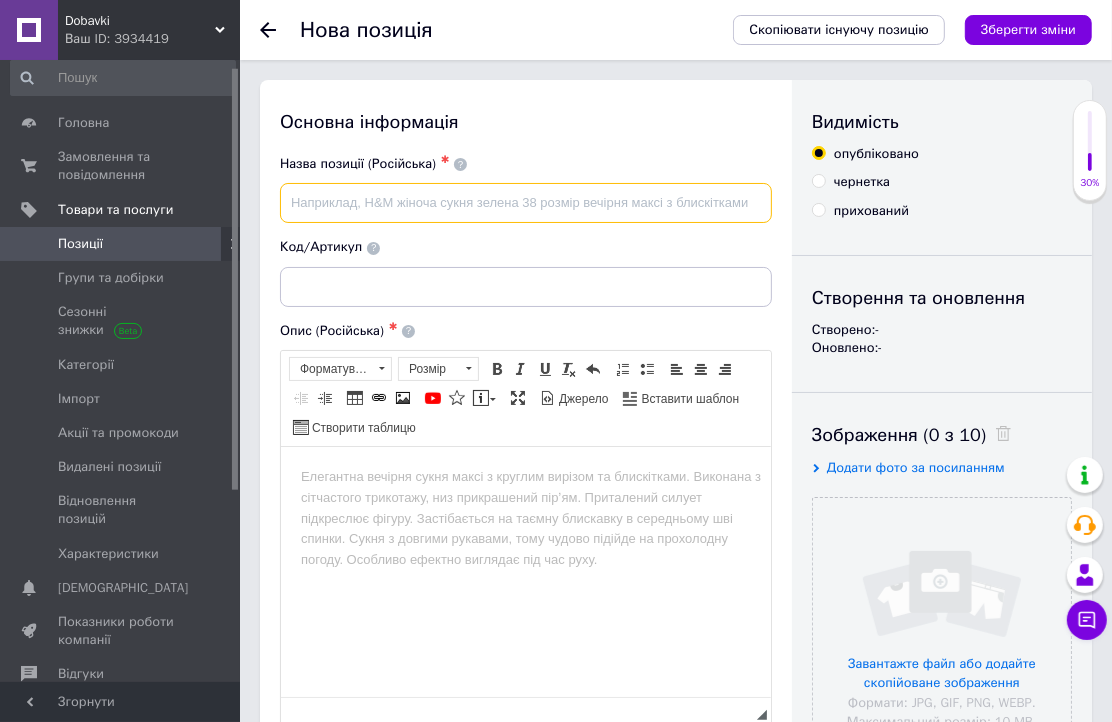paste on "БАЖ Горобина лісова (Danikafarm)100мл." 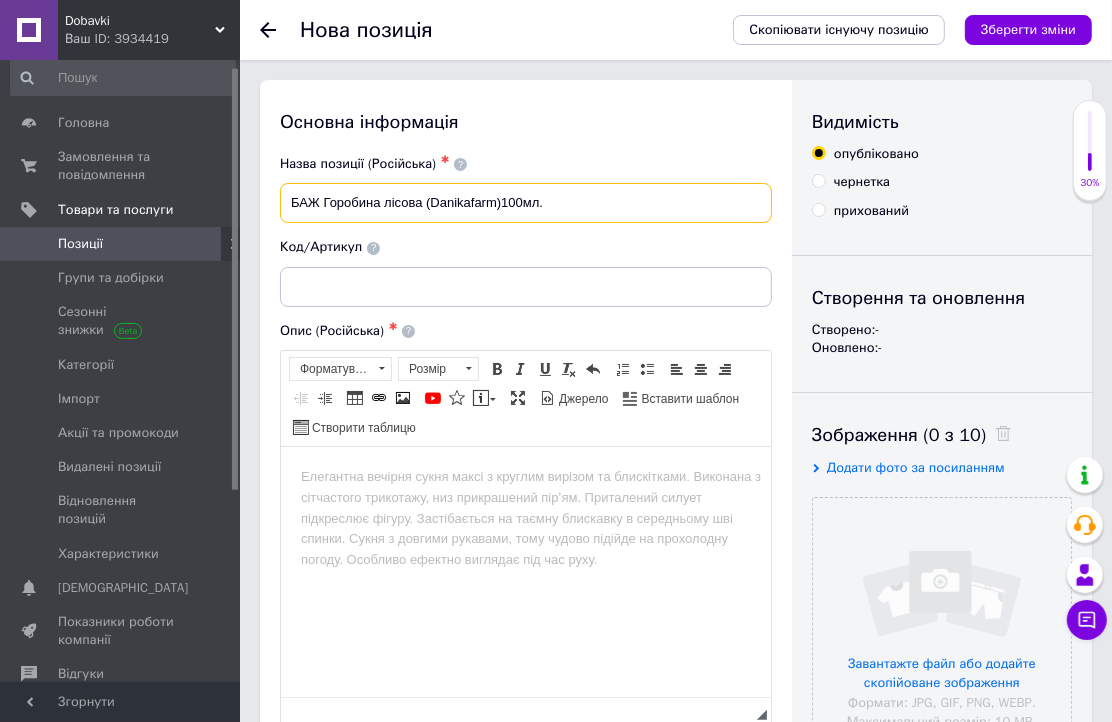 type on "БАЖ Горобина лісова (Danikafarm)100мл." 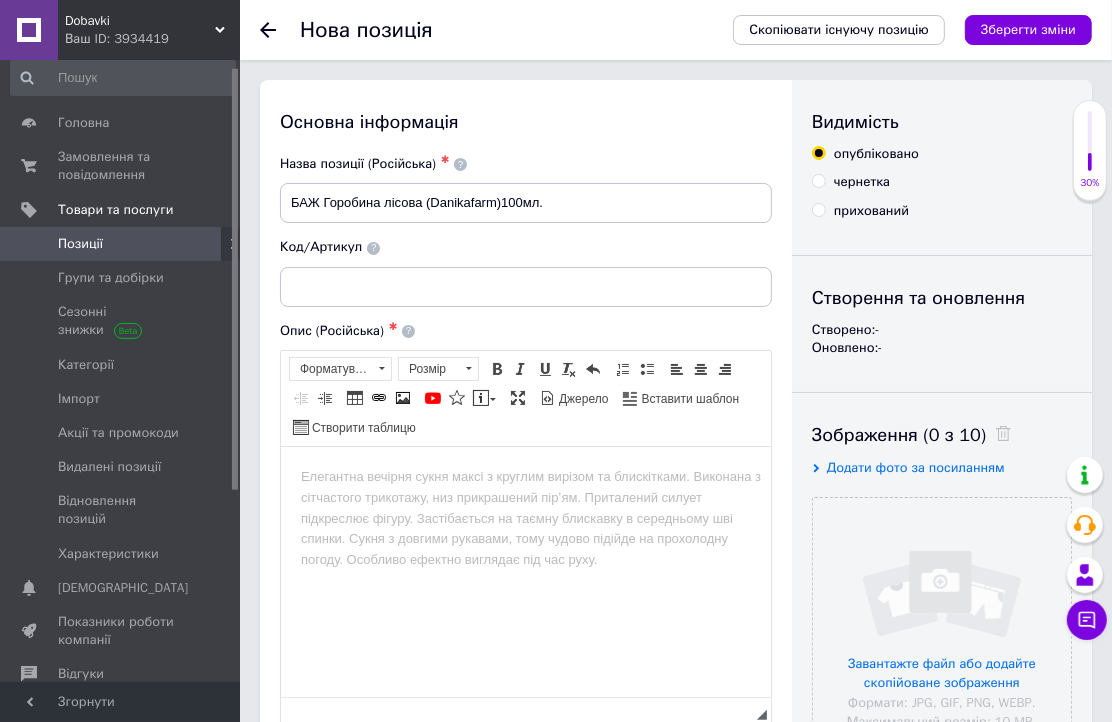 click on "Основна інформація Назва позиції (Російська) ✱ БАЖ Горобина лісова (Danikafarm)100мл. Код/Артикул Опис (Російська) ✱ Розширений текстовий редактор, C6DC7F40-51B7-4A26-B34A-39A7865D4E89 Панель інструментів редактора Форматування Форматування Розмір Розмір   Жирний  Сполучення клавіш Ctrl+B   Курсив  Сполучення клавіш Ctrl+I   Підкреслений  Сполучення клавіш Ctrl+U   Видалити форматування   Повернути  Сполучення клавіш Ctrl+Z   Вставити/видалити нумерований список   Вставити/видалити маркований список   По лівому краю   По центру   По правому краю   Зменшити відступ     Таблиця         $" at bounding box center (526, 722) 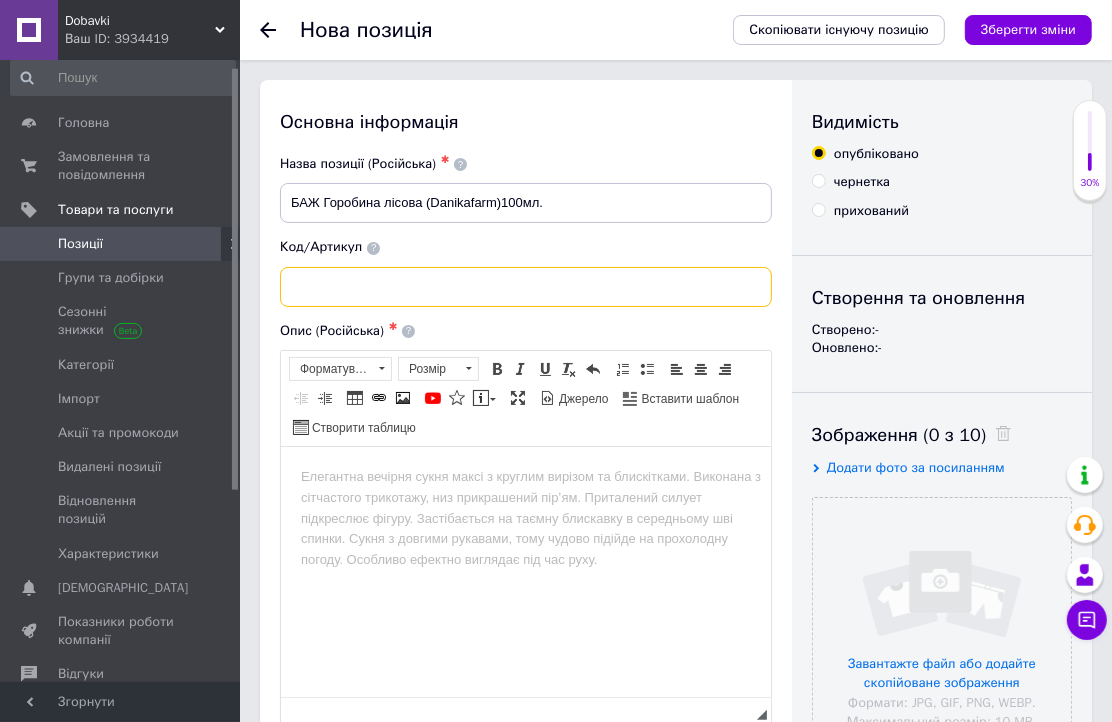 click at bounding box center [526, 287] 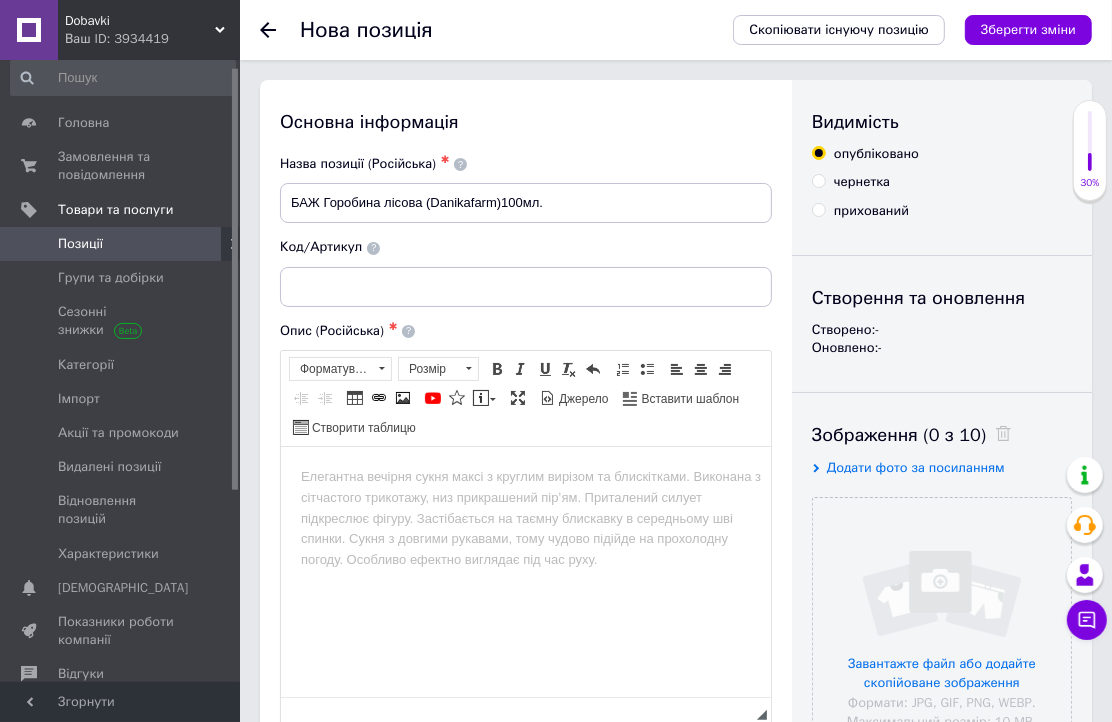 click at bounding box center (525, 476) 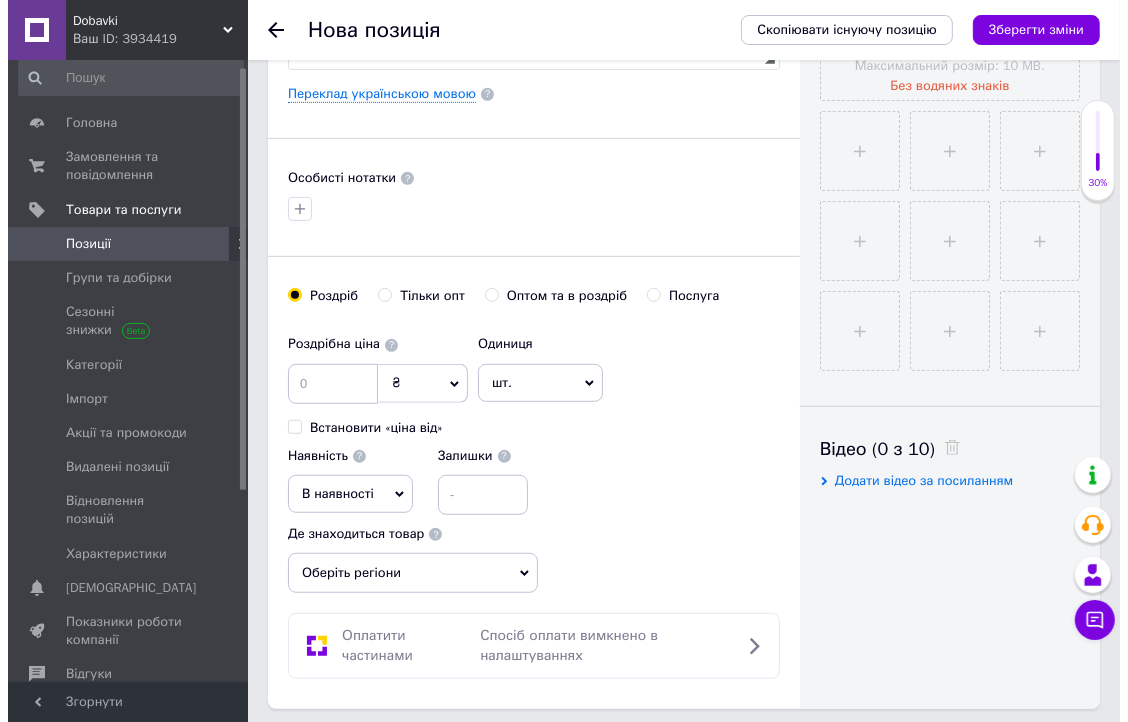 scroll, scrollTop: 666, scrollLeft: 0, axis: vertical 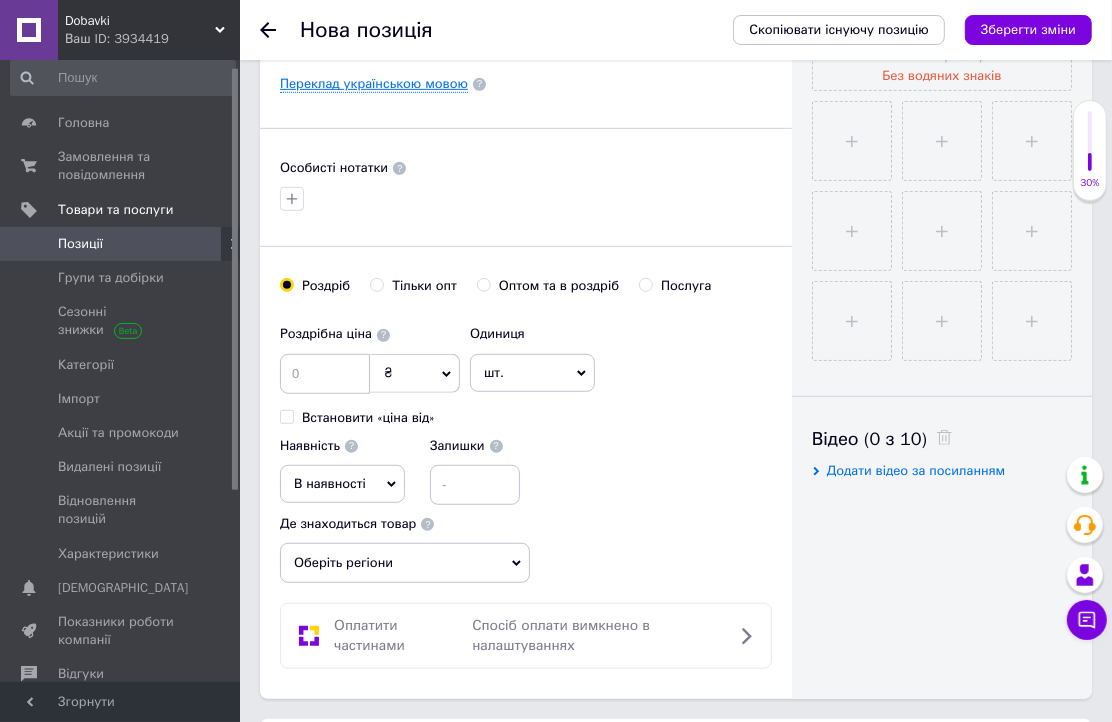 click on "Переклад українською мовою" at bounding box center (374, 84) 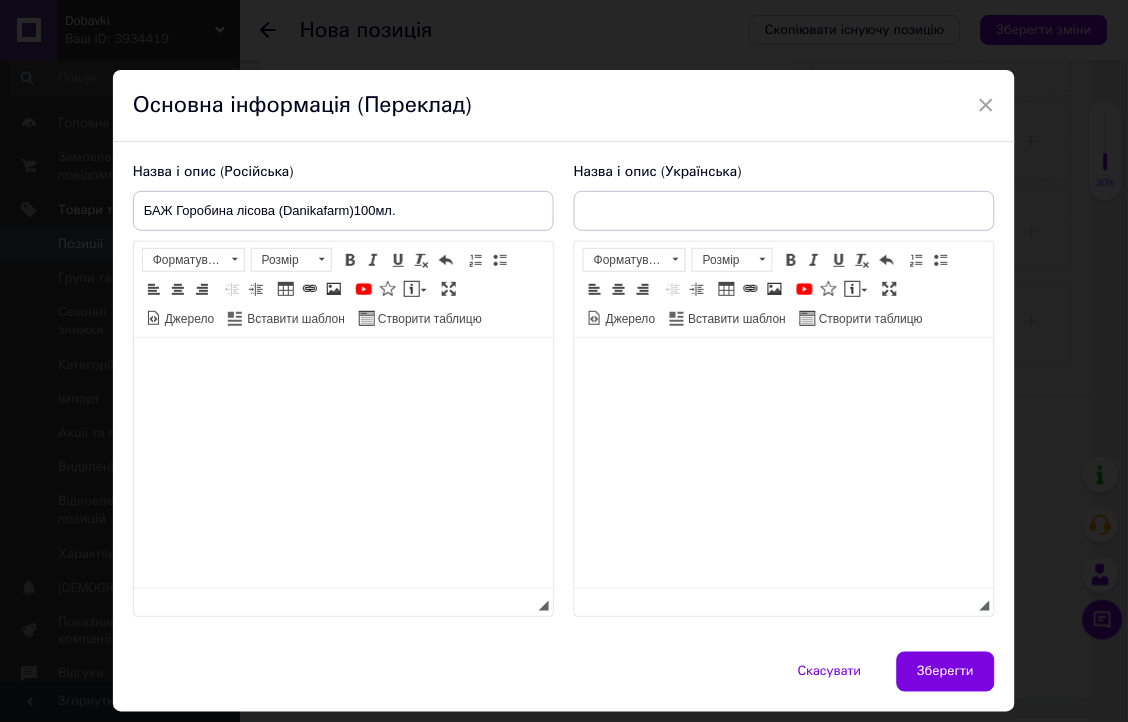 scroll, scrollTop: 0, scrollLeft: 0, axis: both 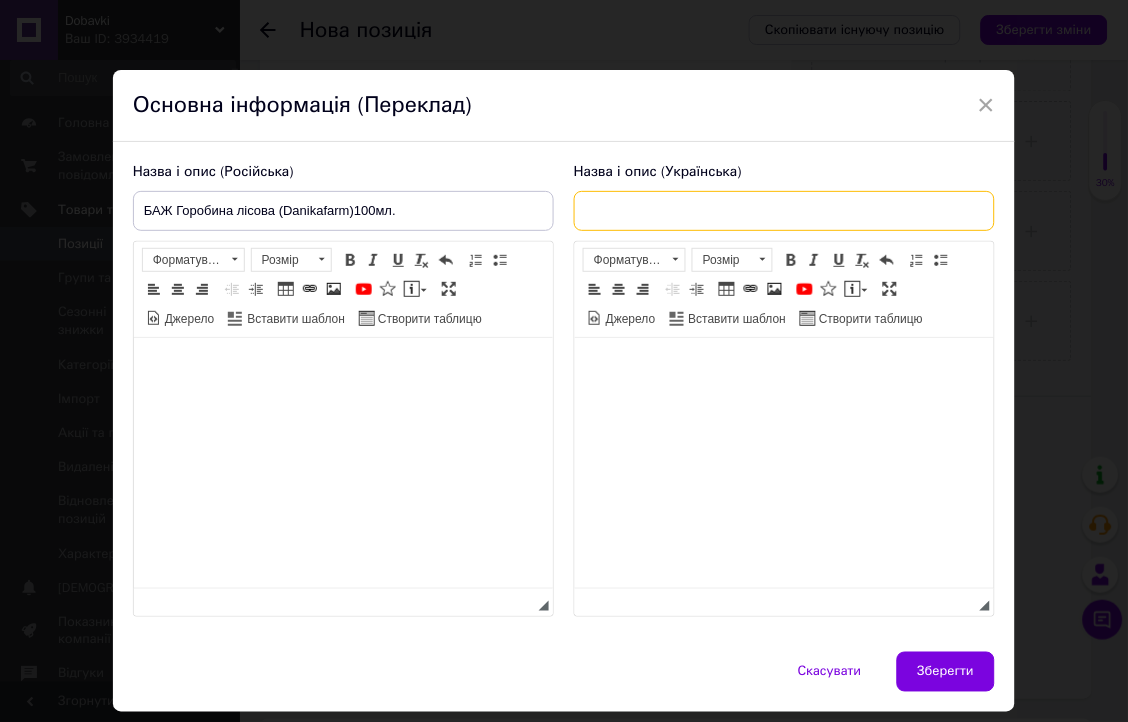 click at bounding box center [784, 211] 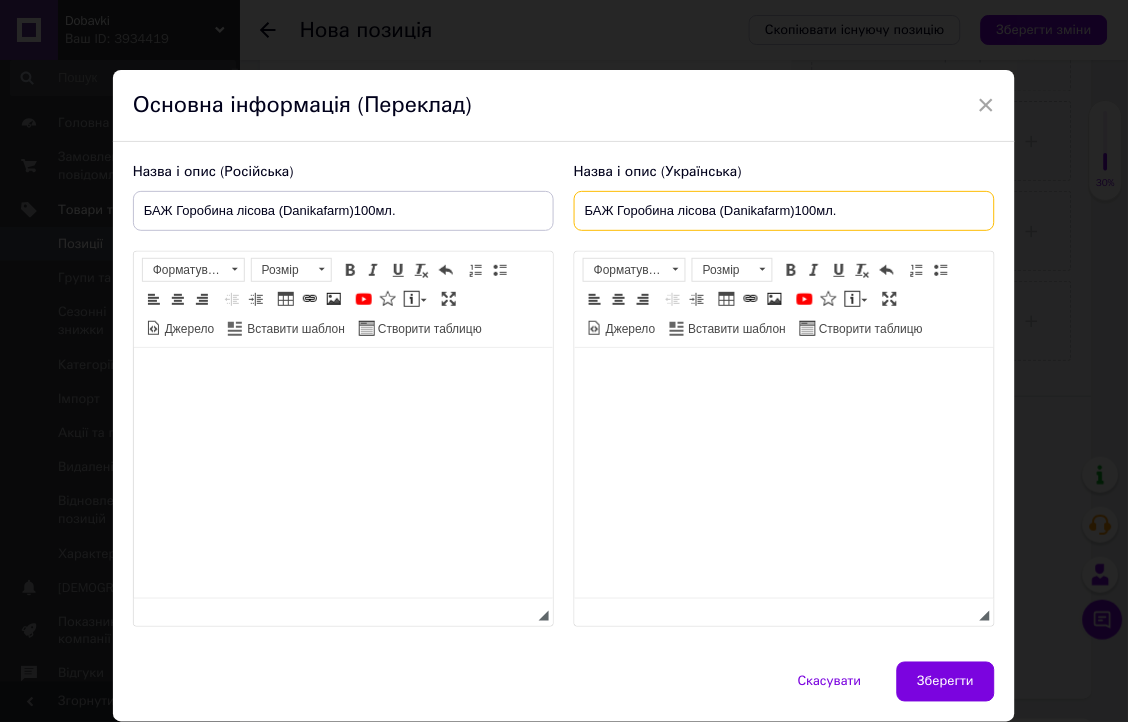 type on "БАЖ Горобина лісова (Danikafarm)100мл." 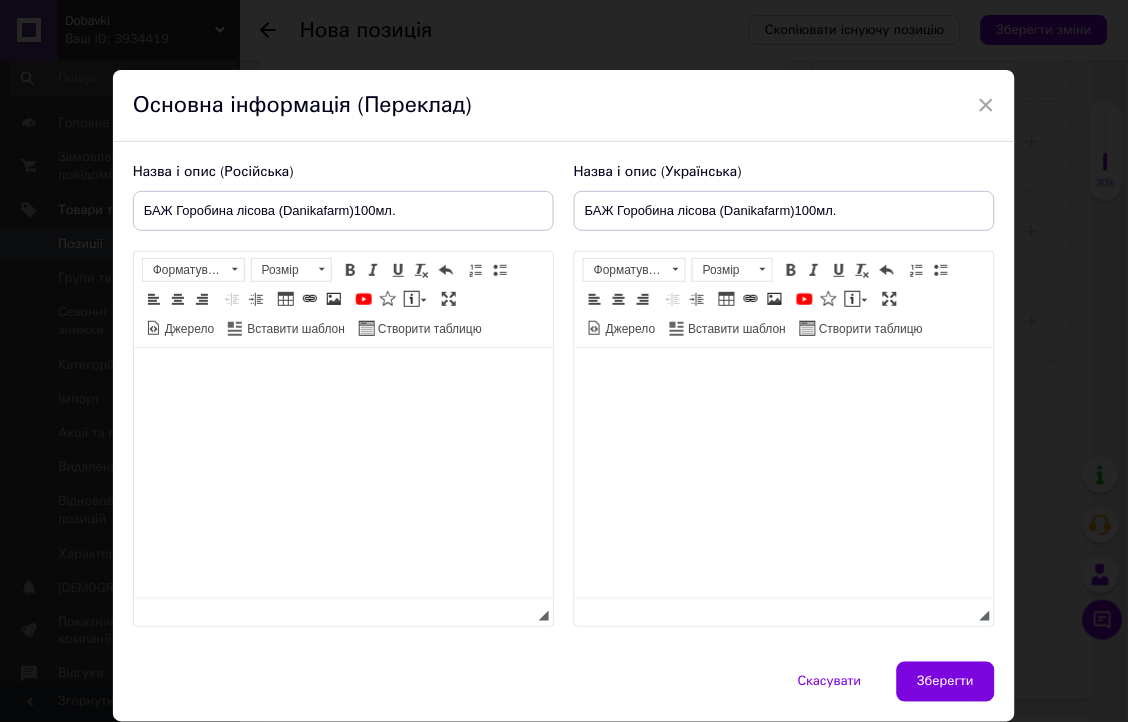 click at bounding box center (342, 378) 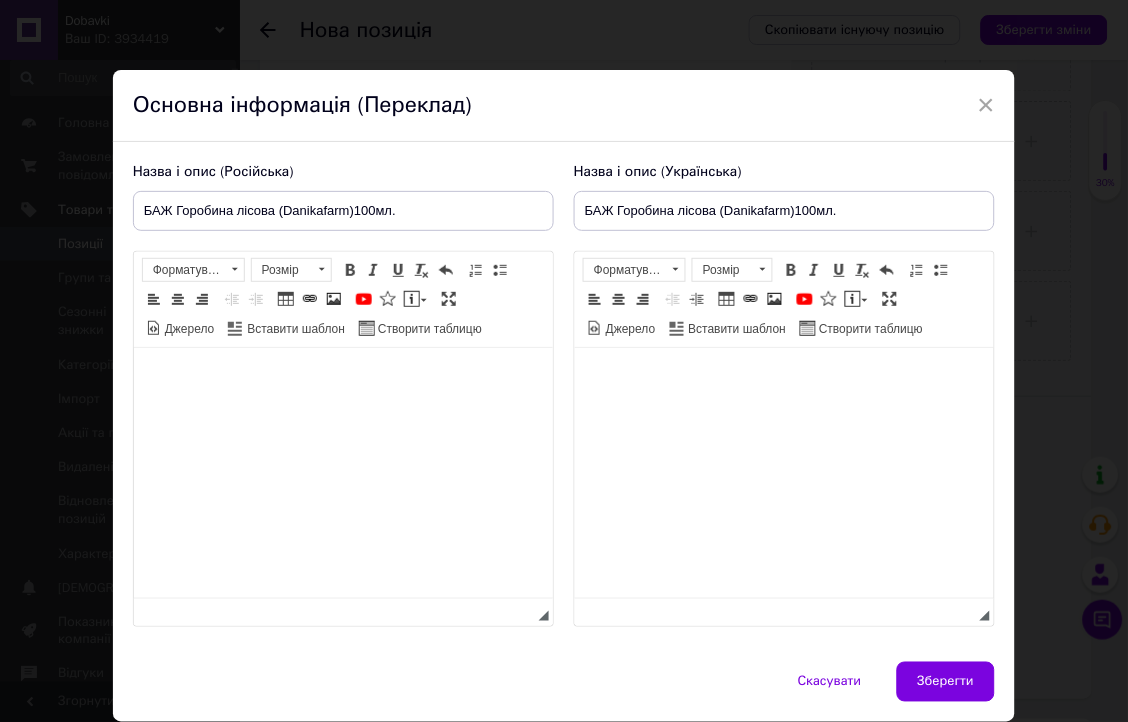 click at bounding box center (342, 378) 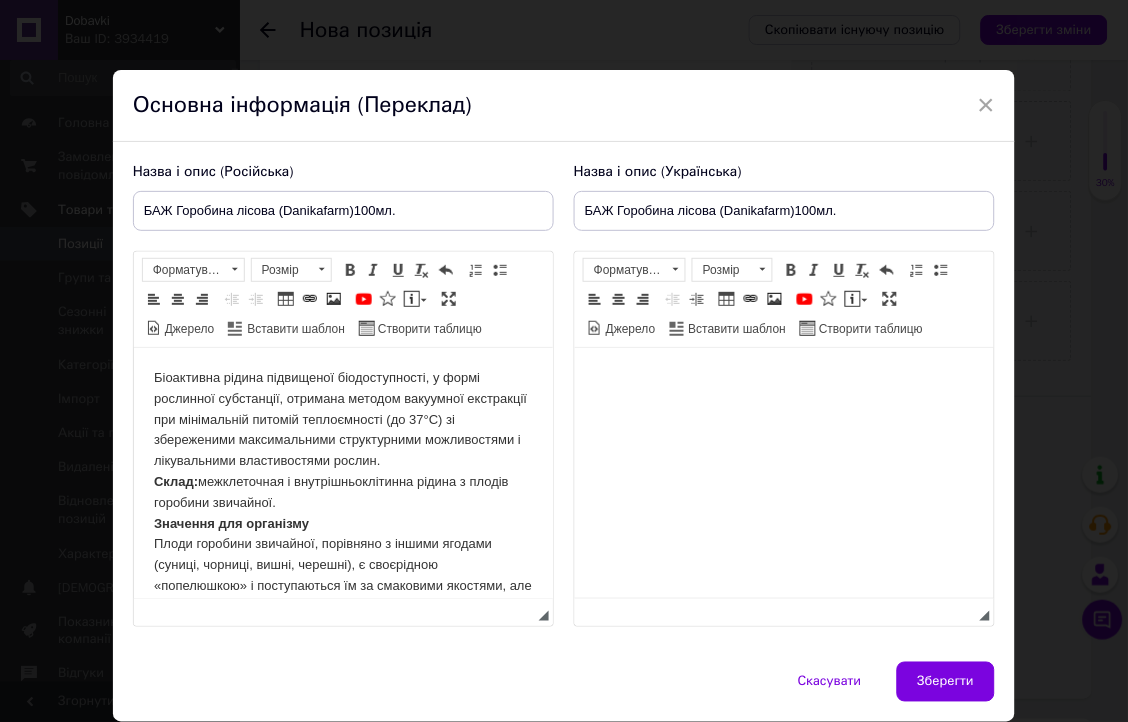 scroll, scrollTop: 2528, scrollLeft: 0, axis: vertical 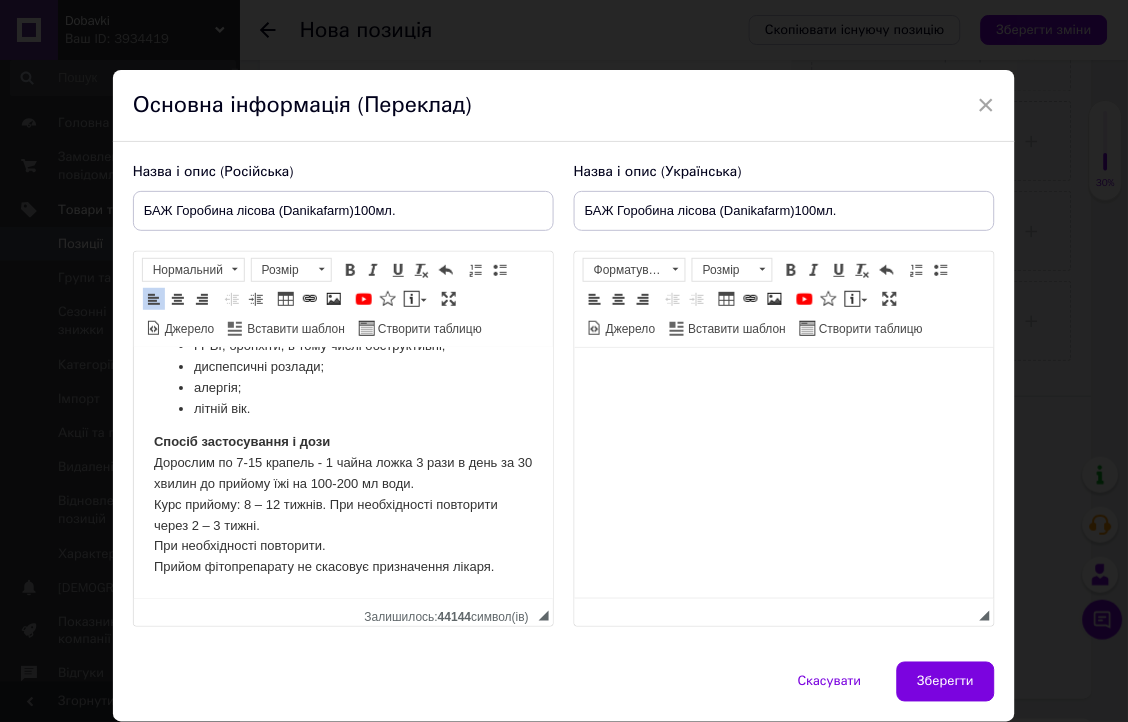 click at bounding box center [783, 378] 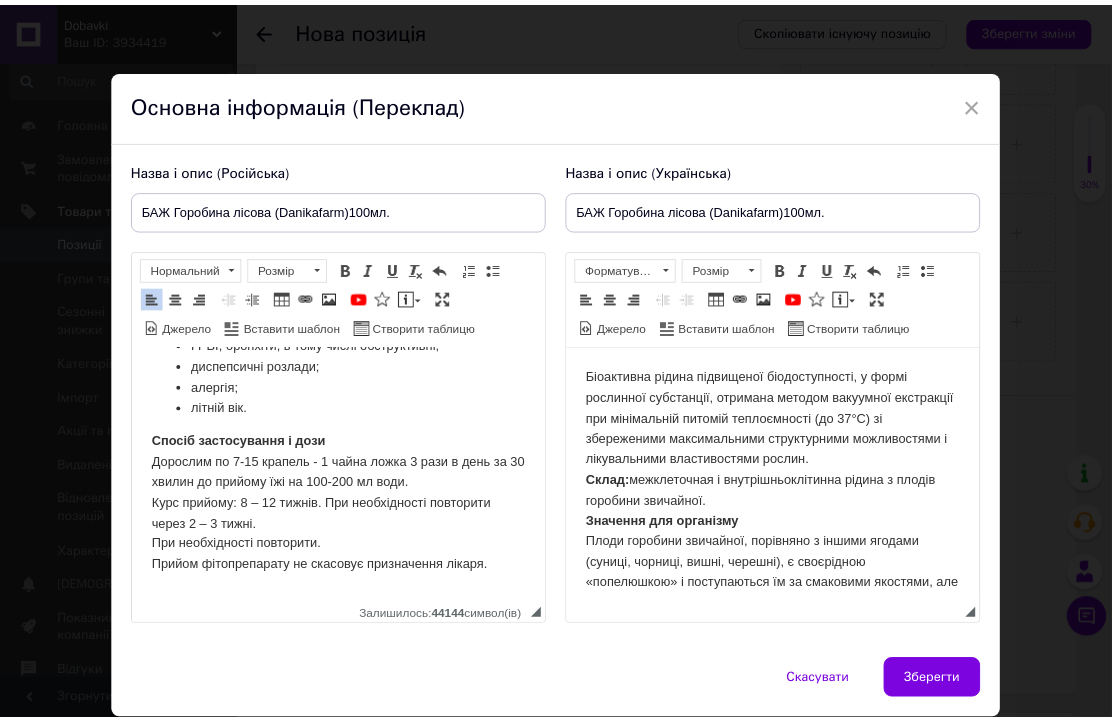 scroll, scrollTop: 2528, scrollLeft: 0, axis: vertical 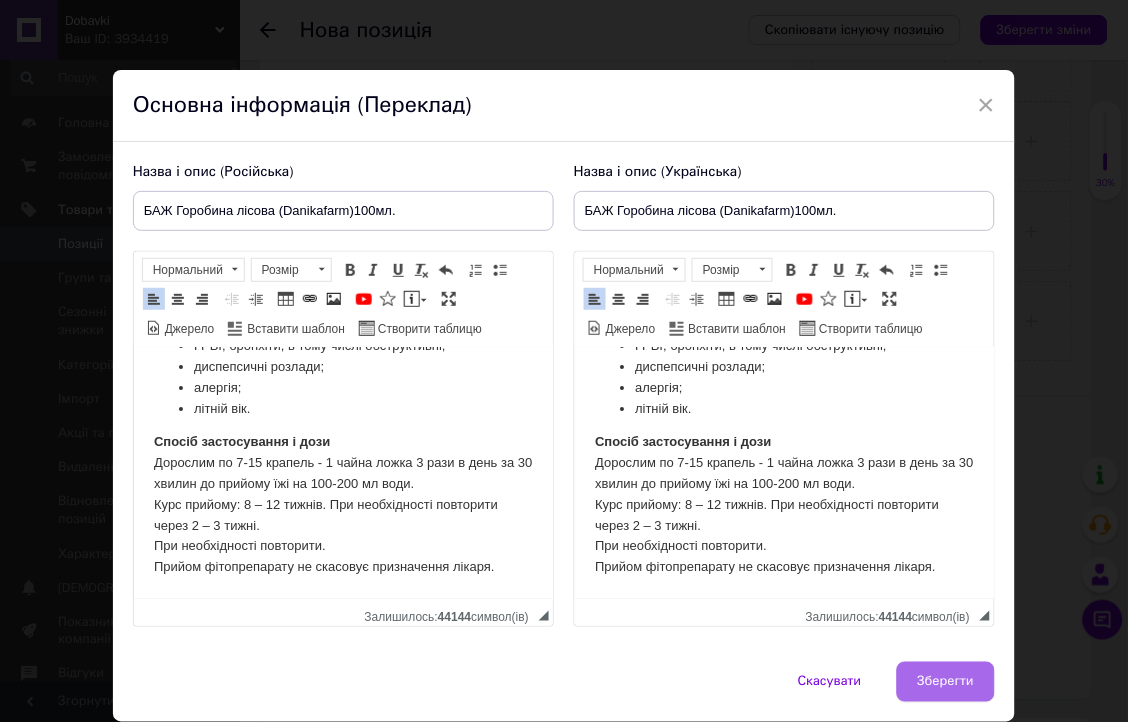 click on "Зберегти" at bounding box center [946, 682] 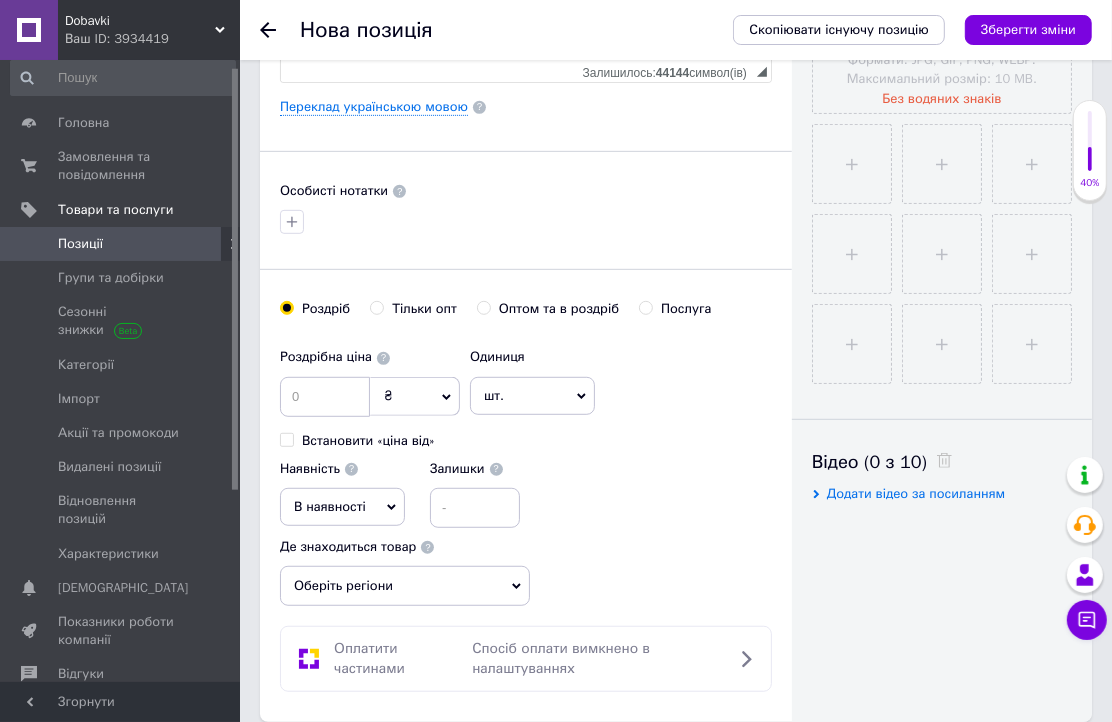 scroll, scrollTop: 666, scrollLeft: 0, axis: vertical 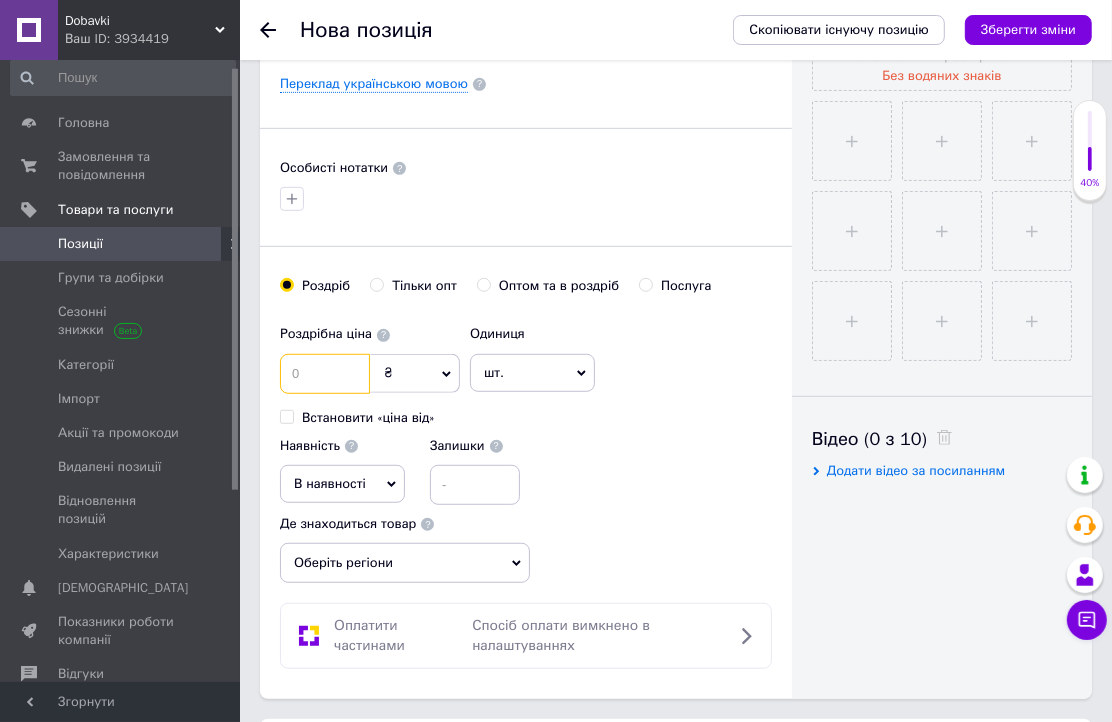 click at bounding box center (325, 374) 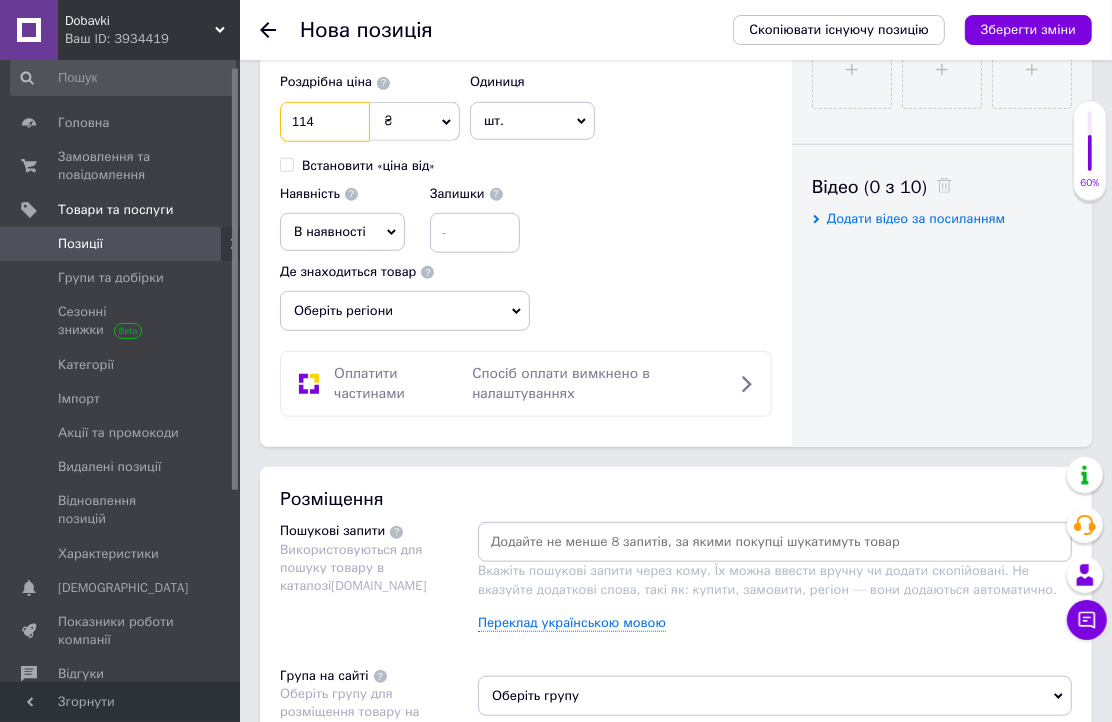 scroll, scrollTop: 1000, scrollLeft: 0, axis: vertical 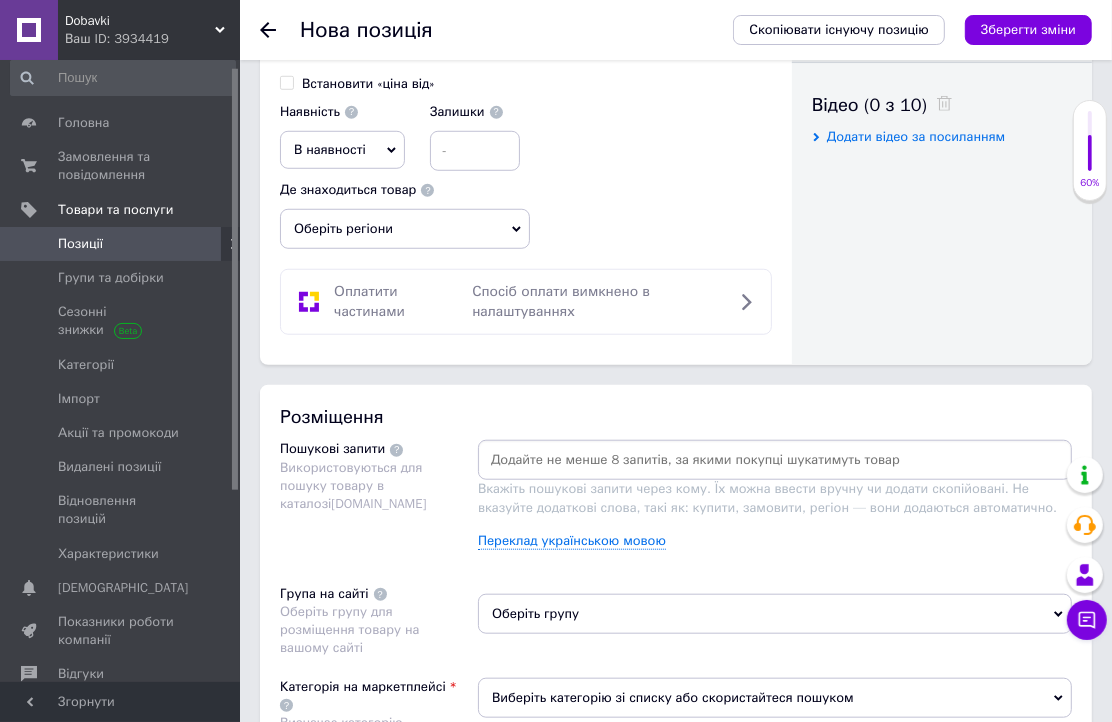 type on "114" 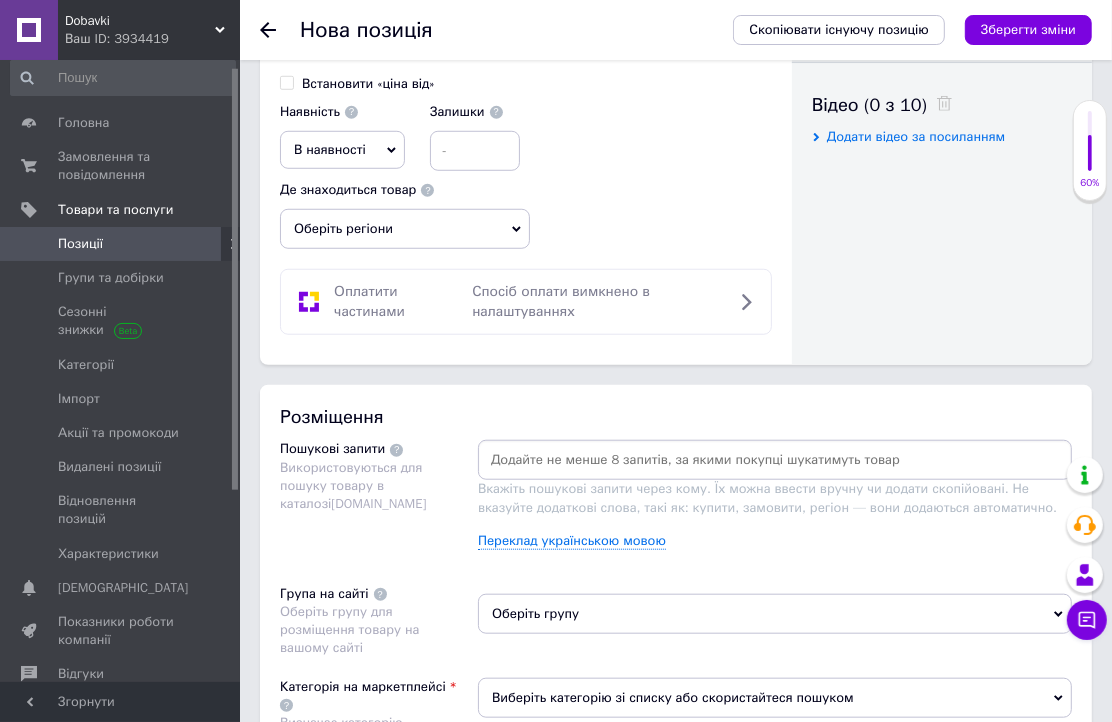 click on "Вкажіть пошукові запити через кому. Їх можна ввести вручну чи додати скопійовані. Не вказуйте додаткові слова, такі як: купити, замовити, регіон — вони додаються автоматично." at bounding box center (767, 497) 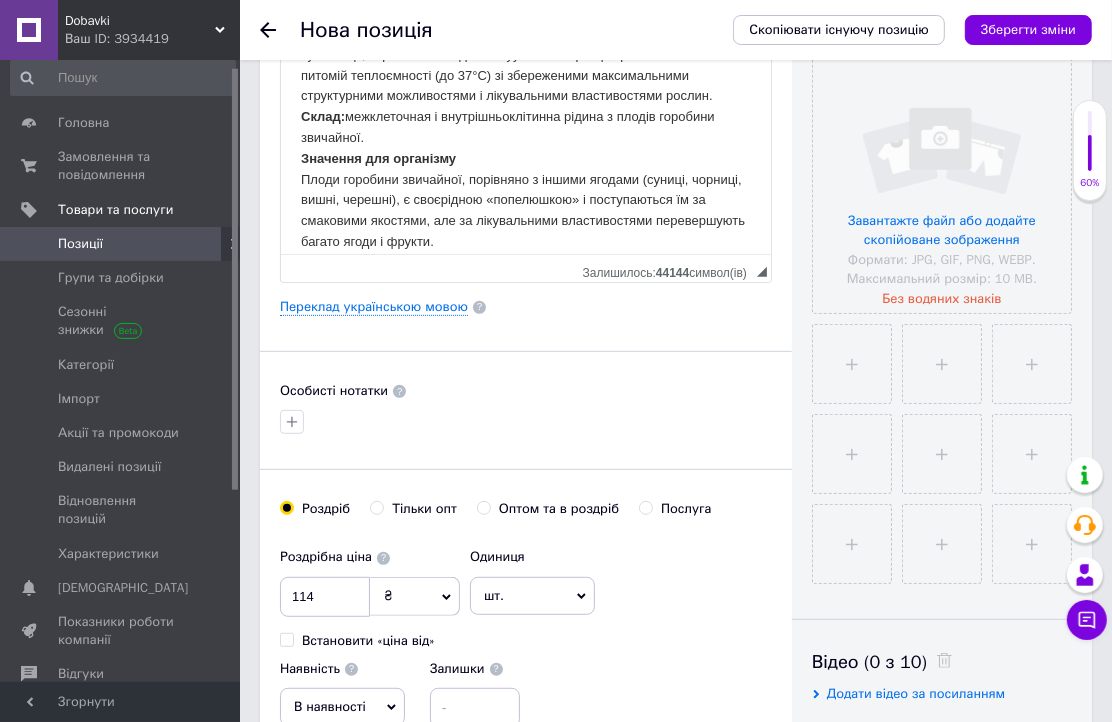 scroll, scrollTop: 333, scrollLeft: 0, axis: vertical 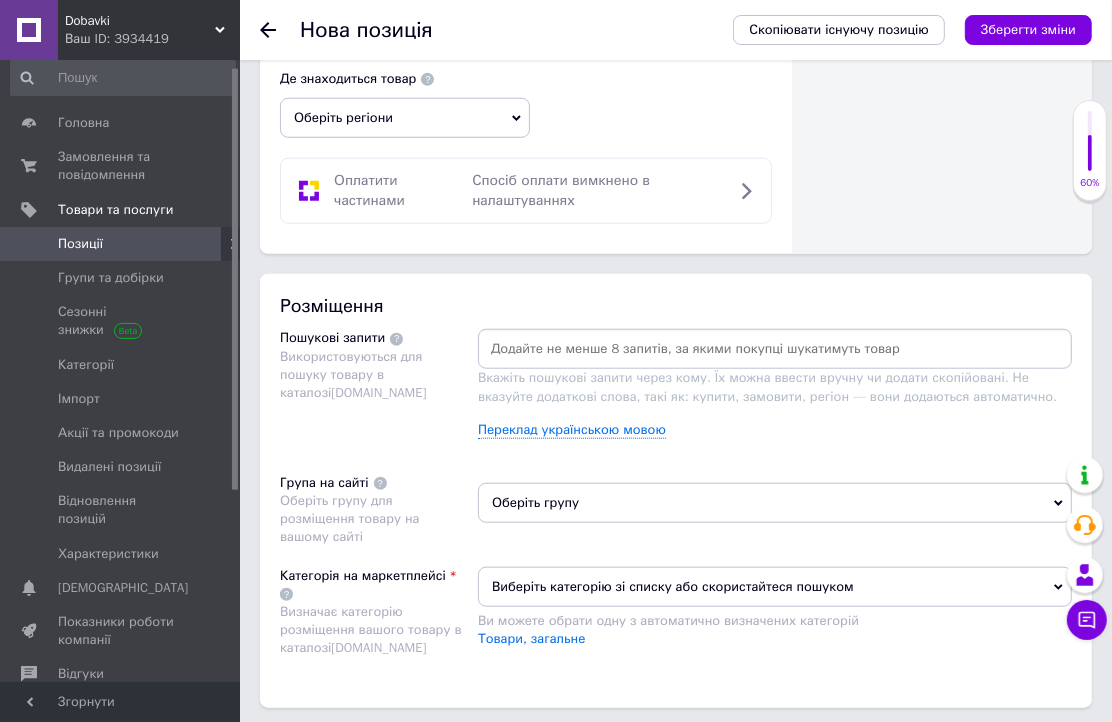 click at bounding box center (775, 349) 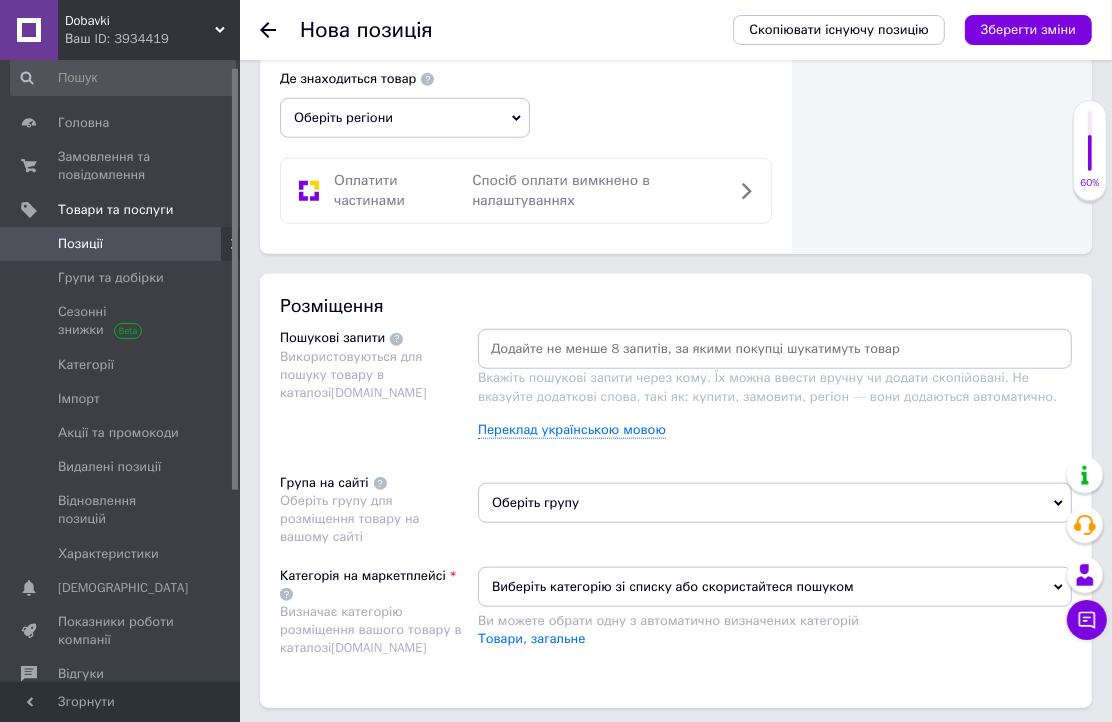 paste on "Горобина лісова" 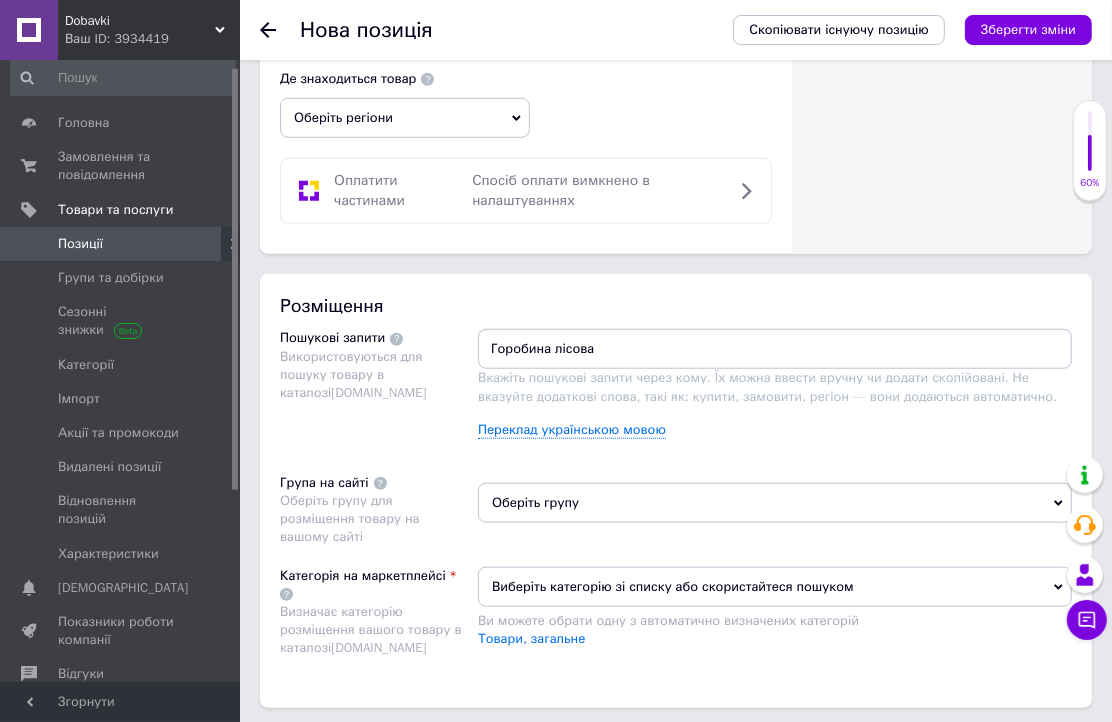 type 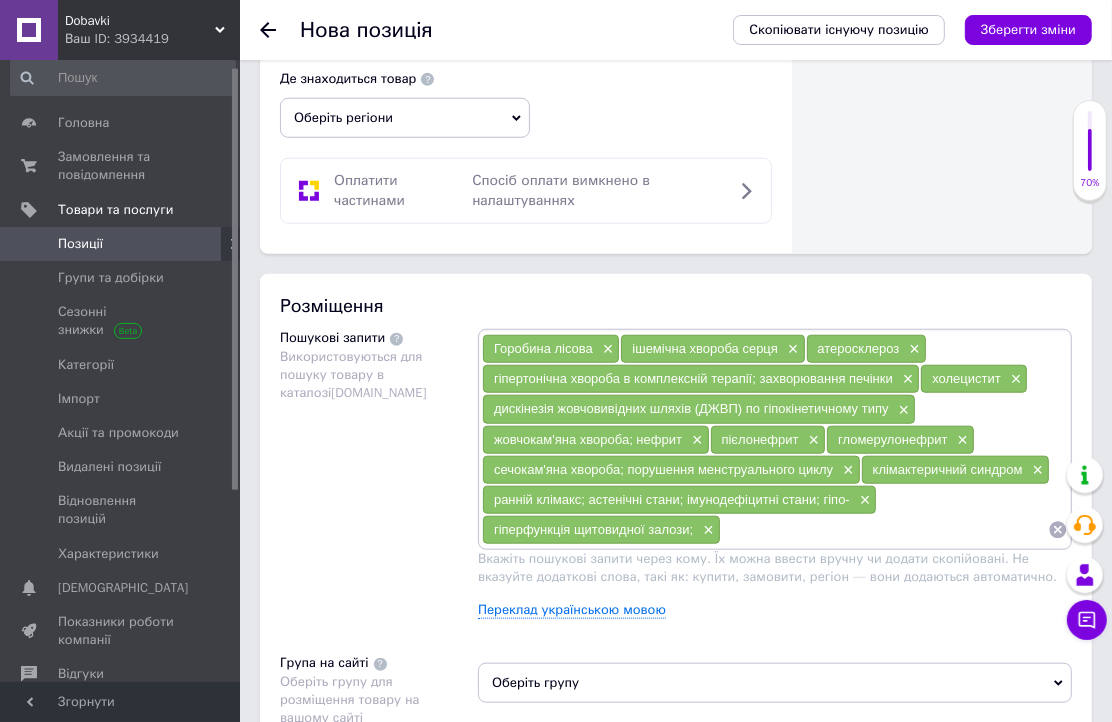 click on "Пошукові запити Використовуються для пошуку товару в каталозі  [DOMAIN_NAME]" at bounding box center [379, 481] 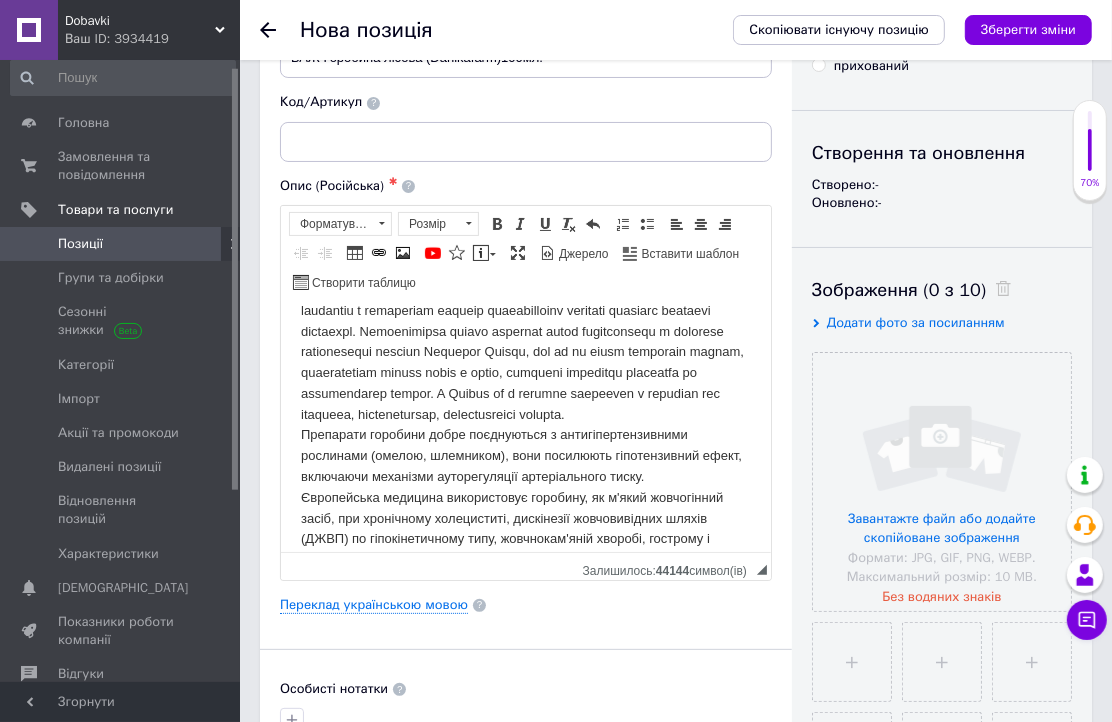 scroll, scrollTop: 111, scrollLeft: 0, axis: vertical 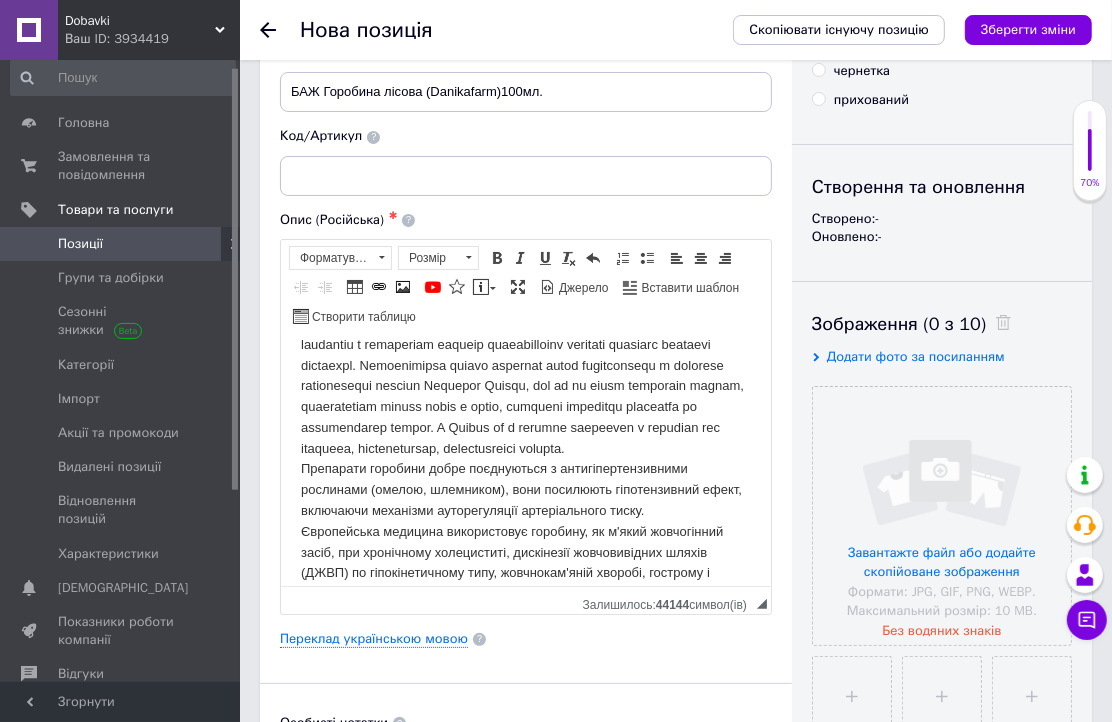 click on "Додати фото за посиланням" at bounding box center [916, 356] 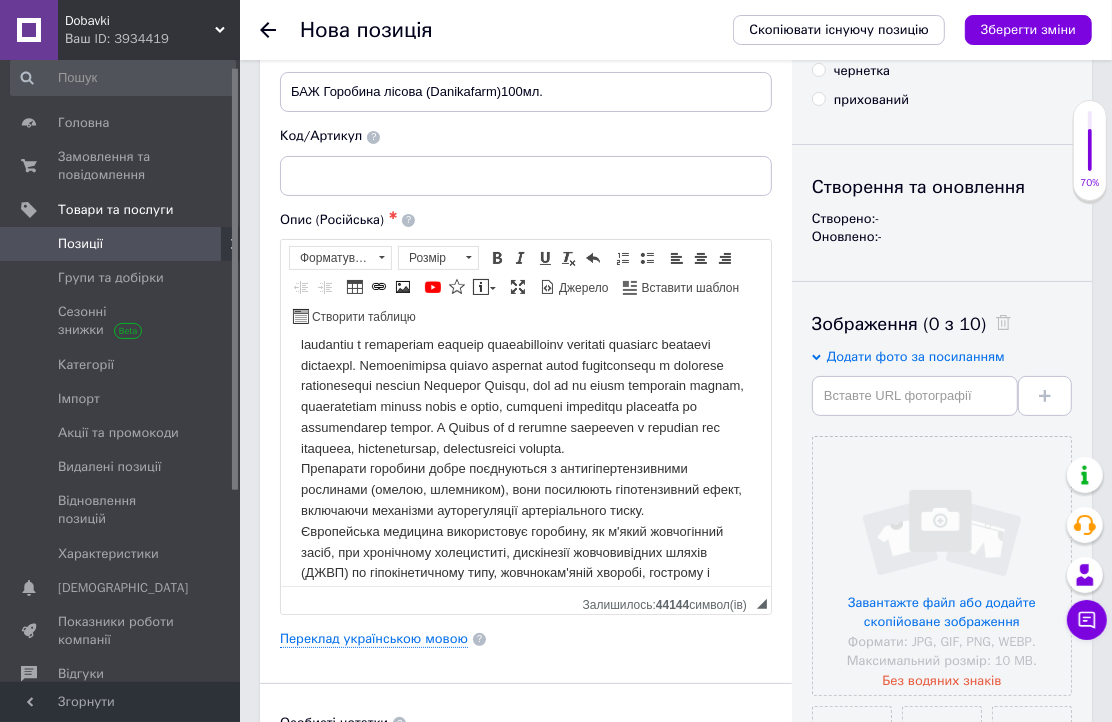 click on "Додати фото за посиланням" at bounding box center [942, 382] 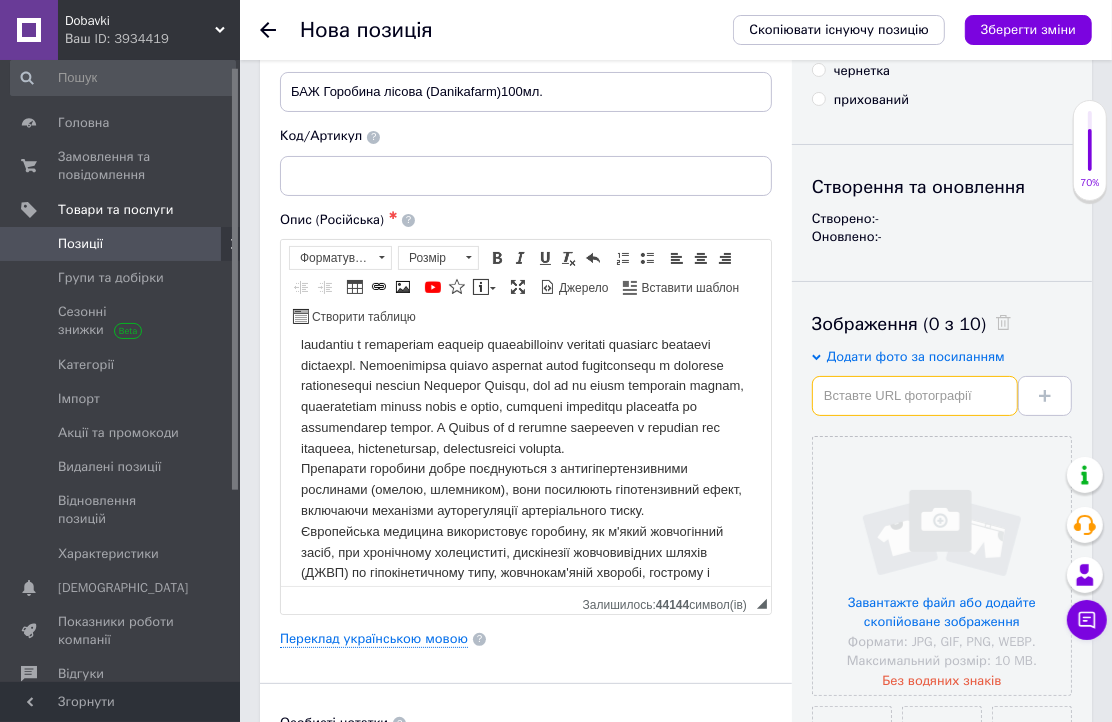click at bounding box center [915, 396] 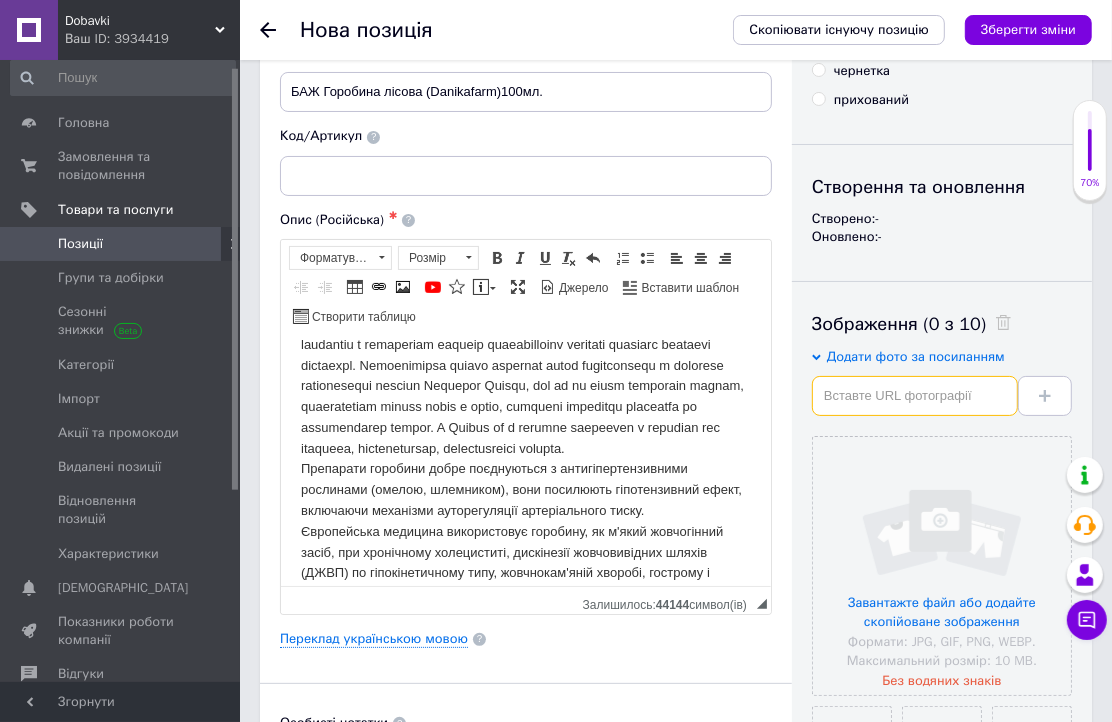 paste on "[URL][DOMAIN_NAME]" 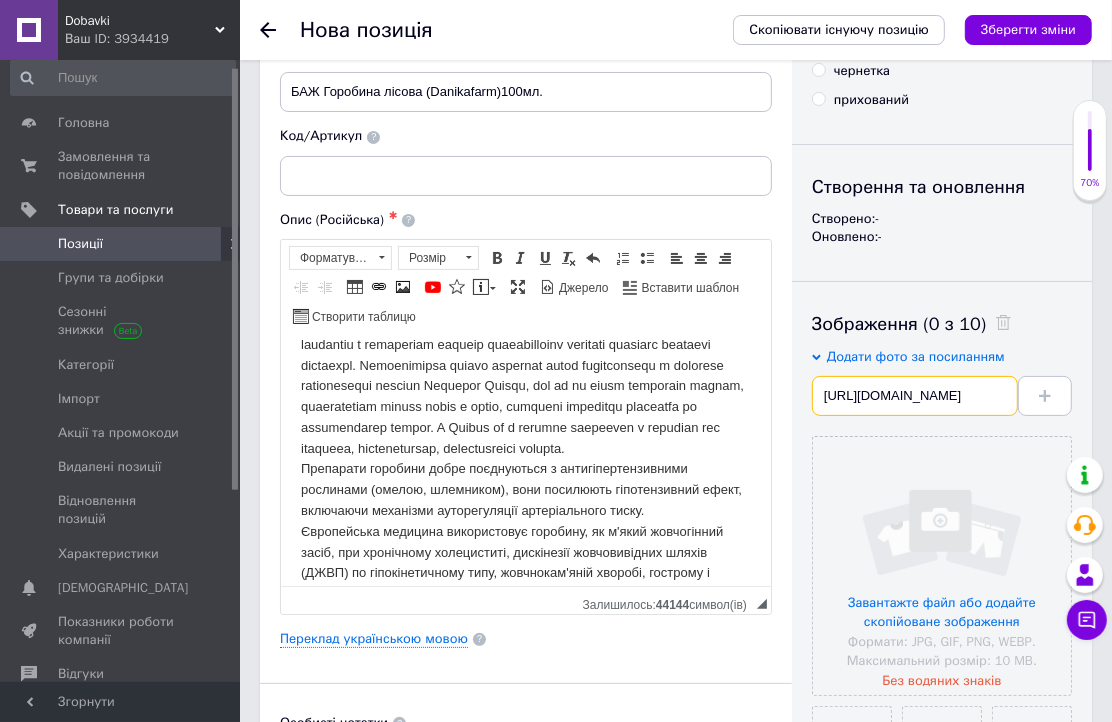 scroll, scrollTop: 0, scrollLeft: 186, axis: horizontal 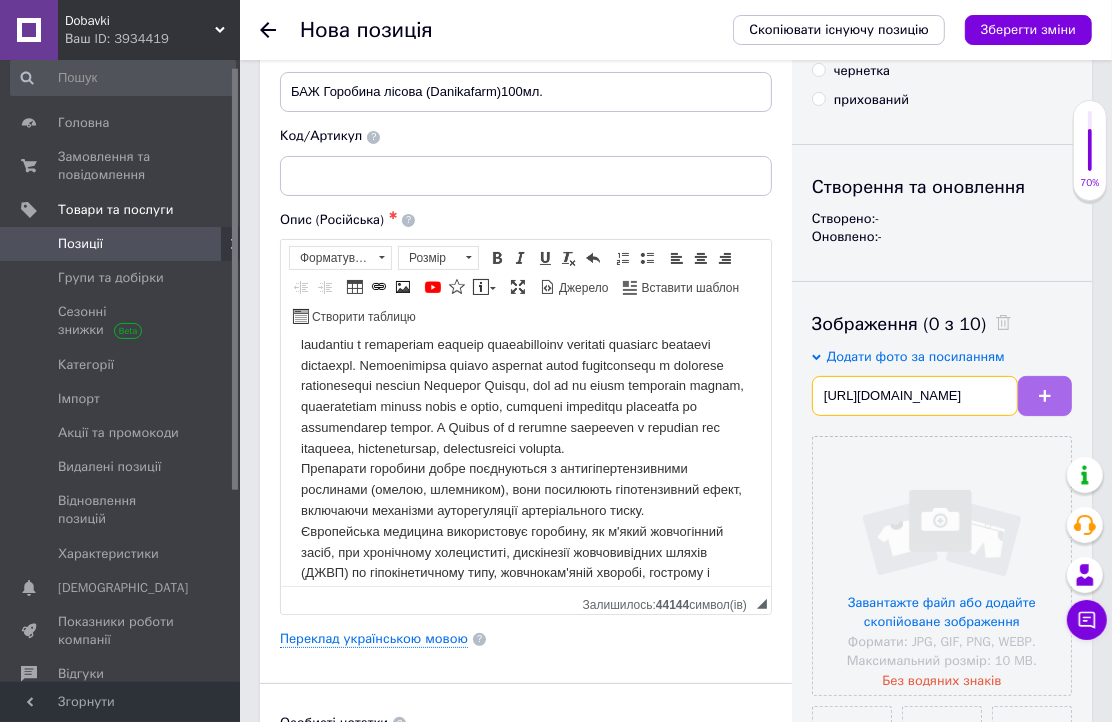 type on "[URL][DOMAIN_NAME]" 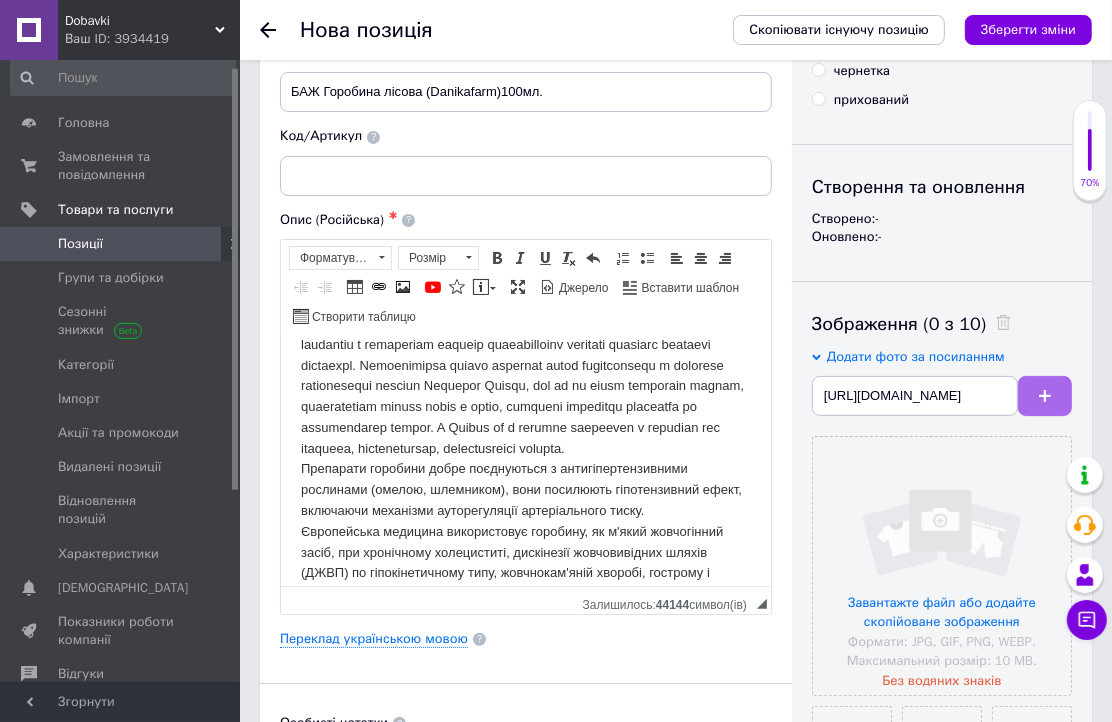scroll, scrollTop: 0, scrollLeft: 0, axis: both 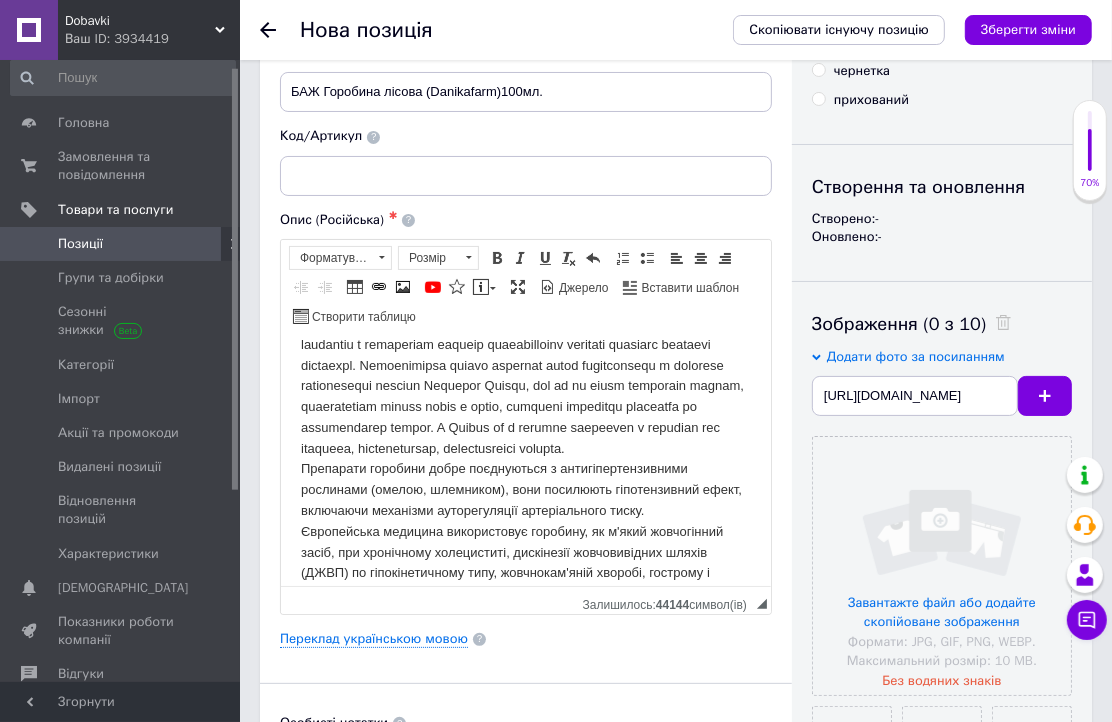 type 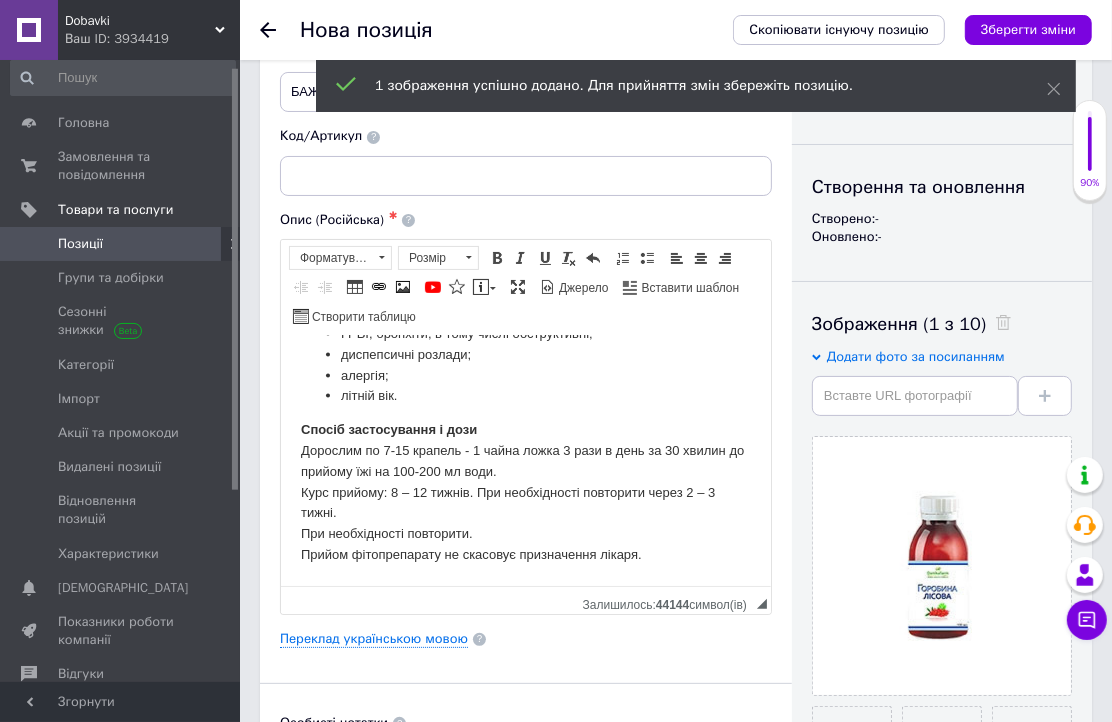 scroll, scrollTop: 2158, scrollLeft: 0, axis: vertical 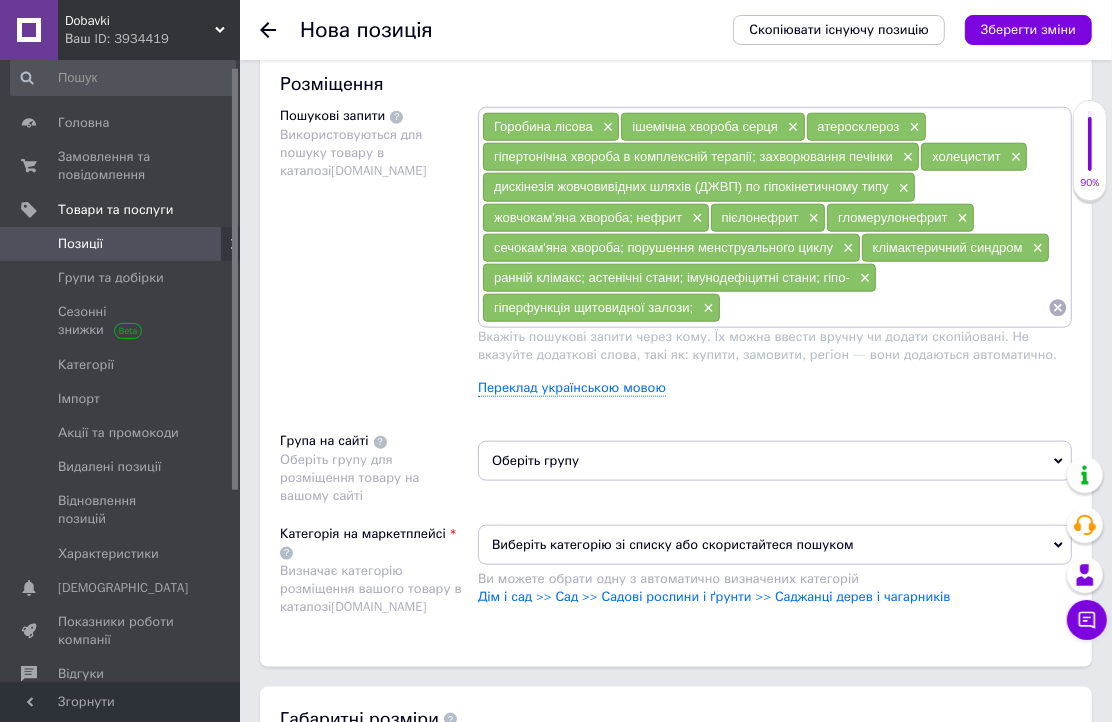 click on "Оберіть групу" at bounding box center (775, 461) 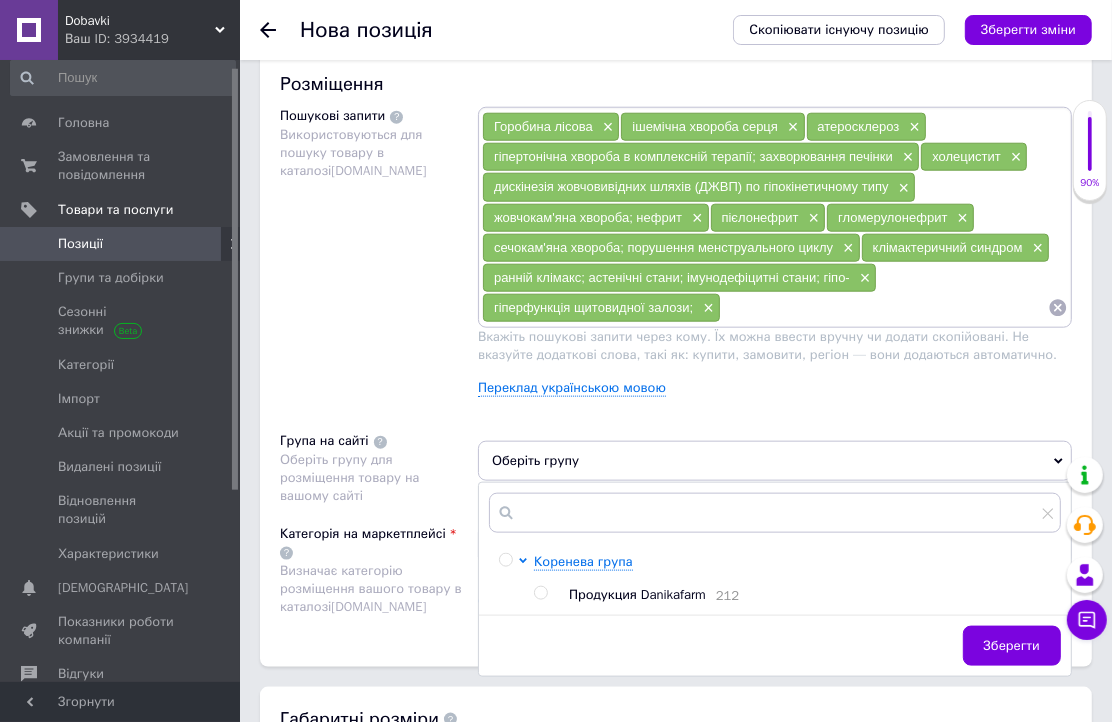 click at bounding box center (540, 593) 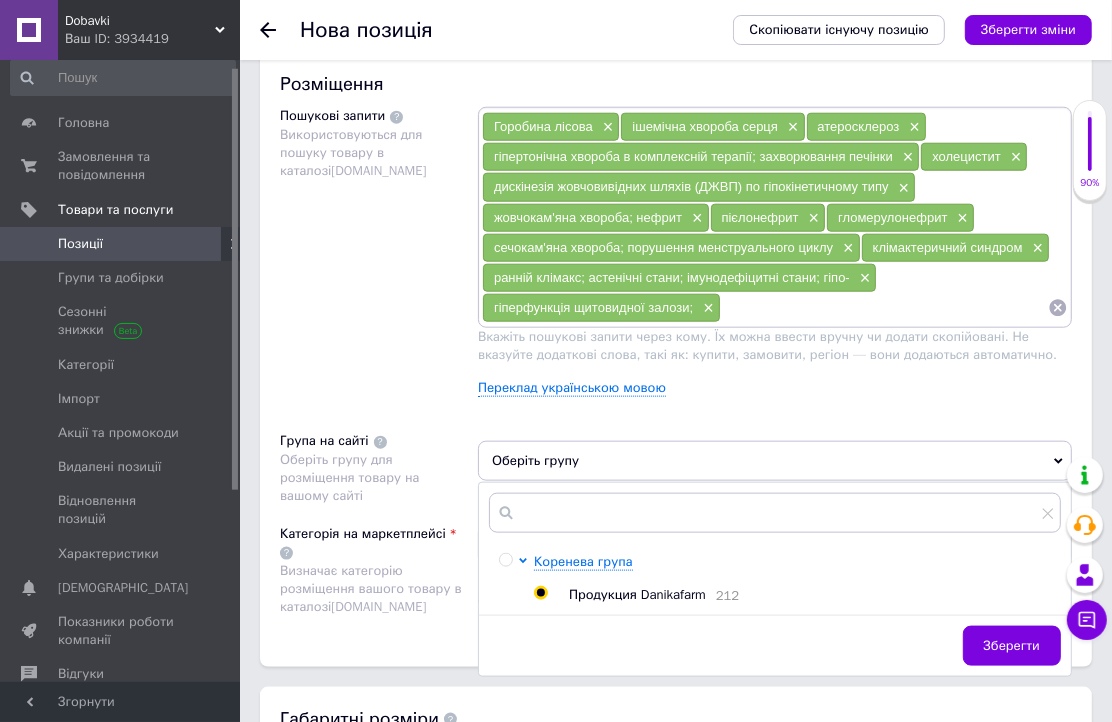 radio on "true" 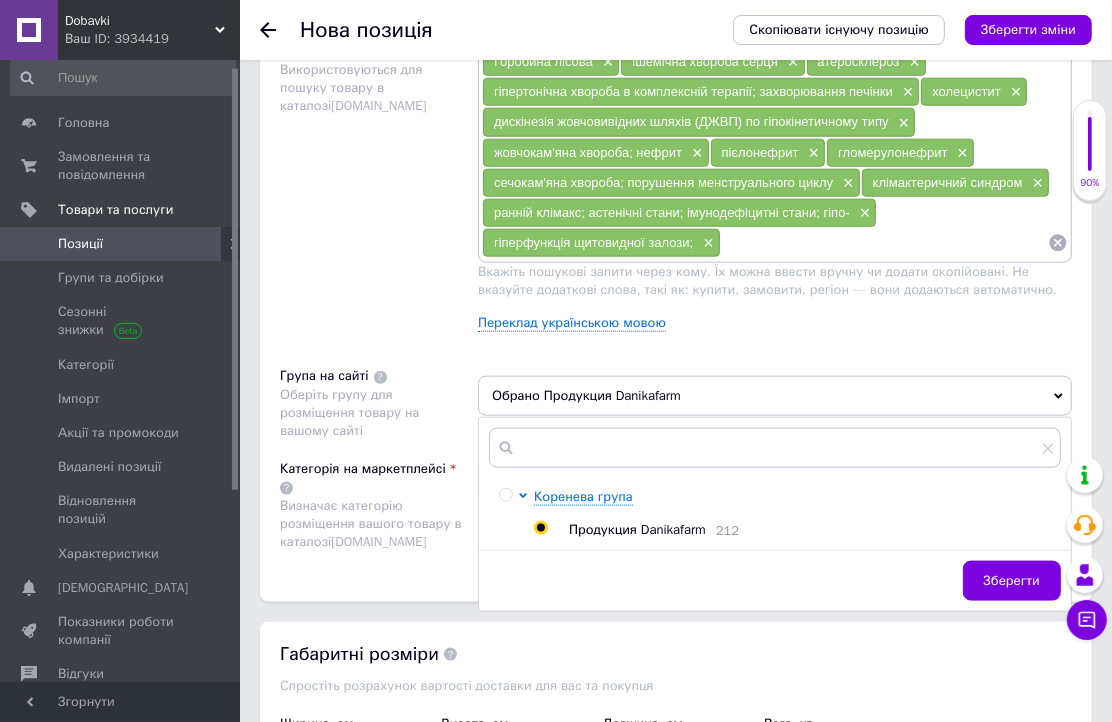 scroll, scrollTop: 1721, scrollLeft: 0, axis: vertical 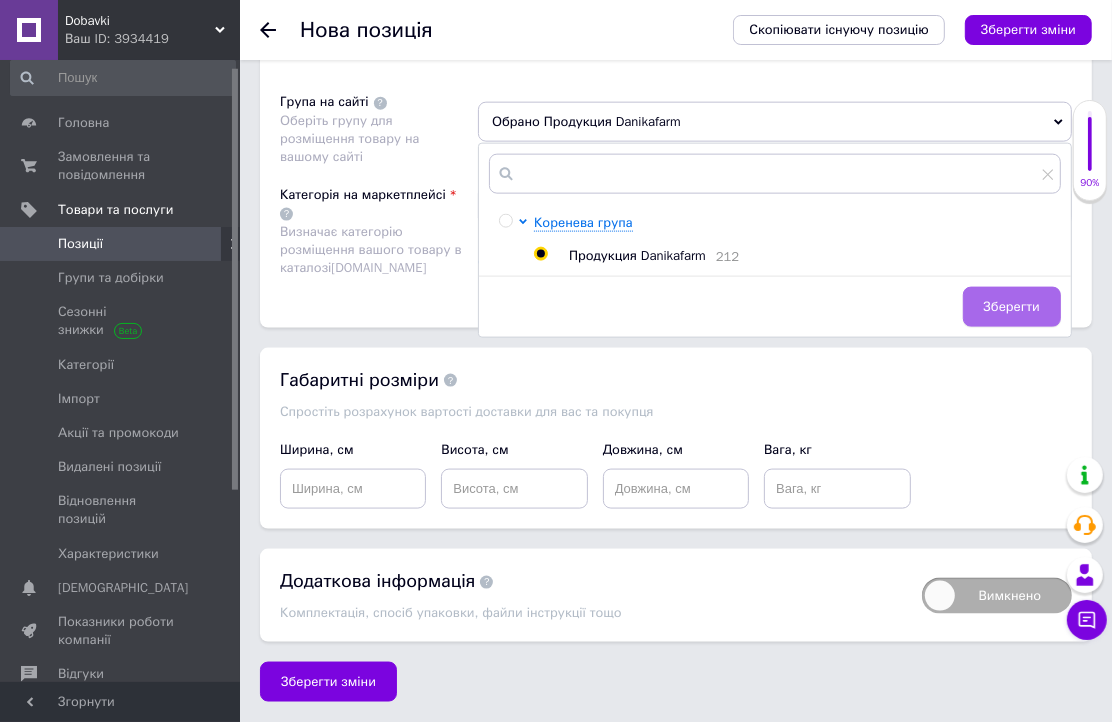 click on "Зберегти" at bounding box center (1012, 307) 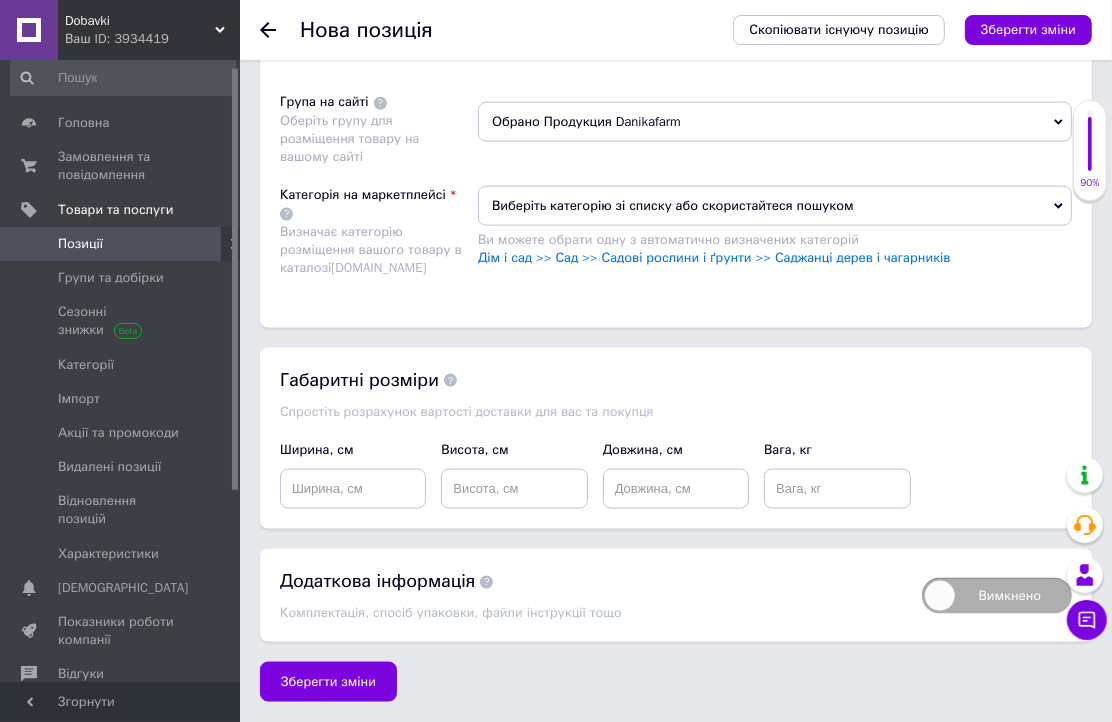 click on "Виберіть категорію зі списку або скористайтеся пошуком" at bounding box center (775, 206) 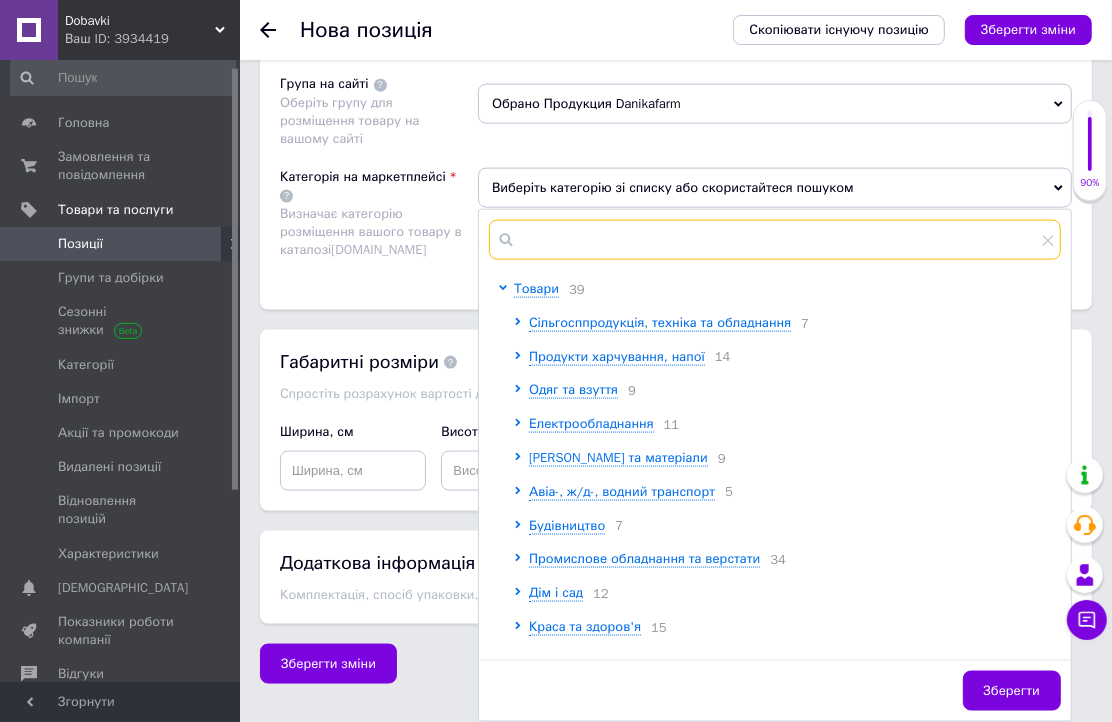 click at bounding box center [775, 240] 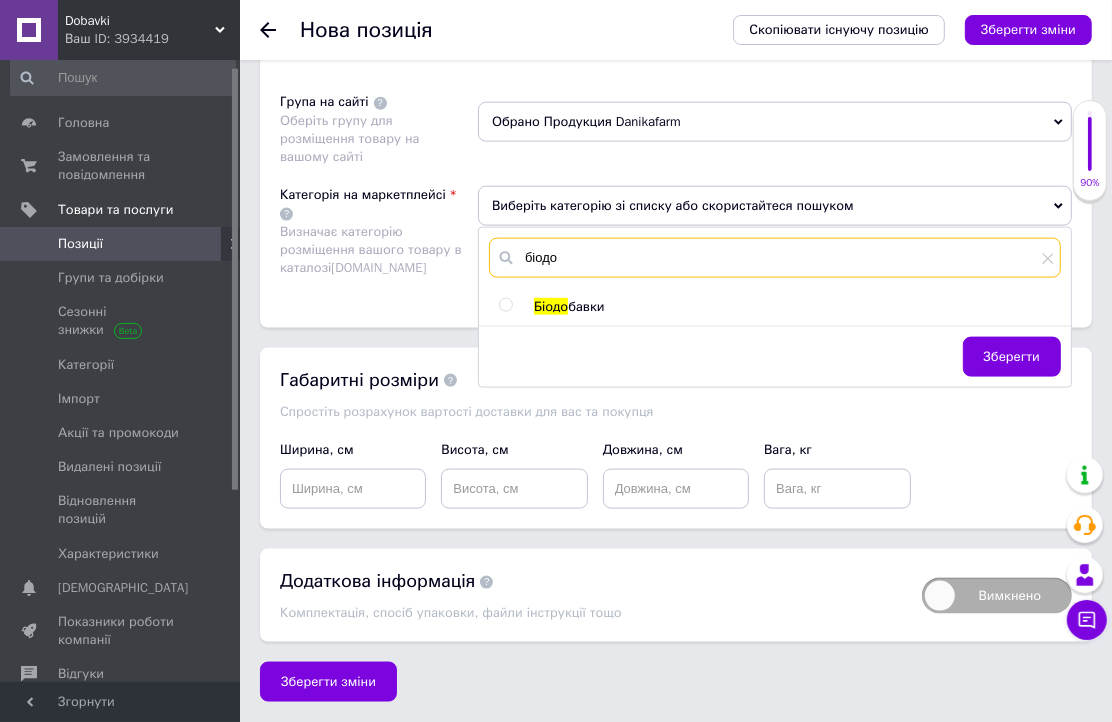 type on "біодо" 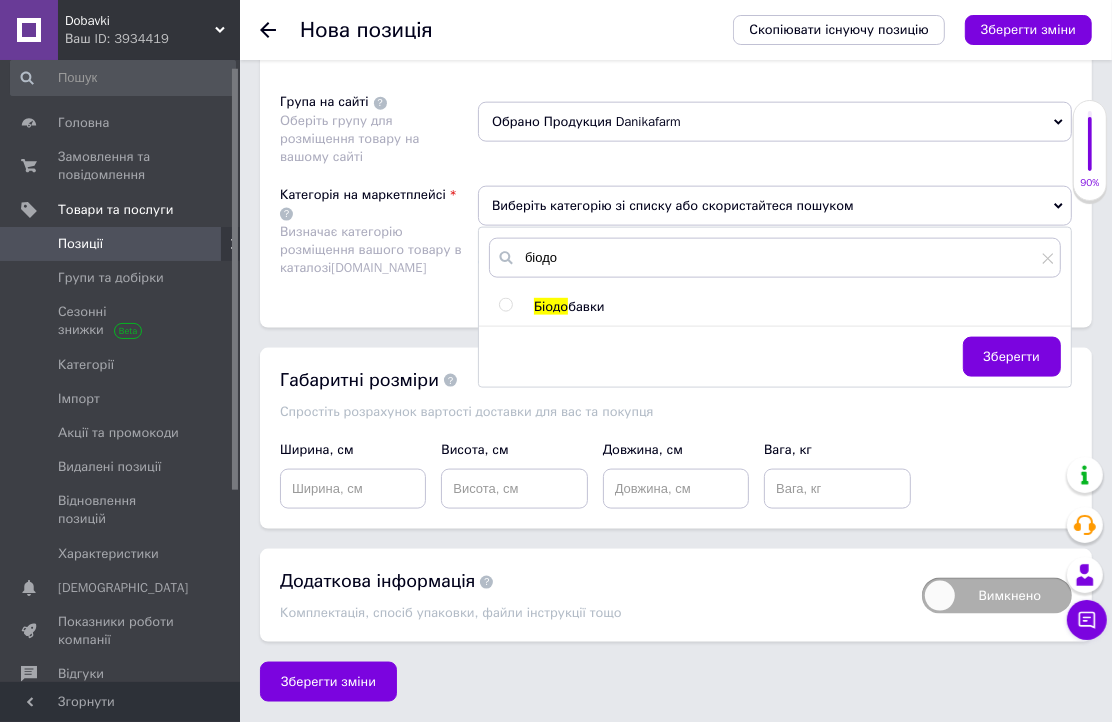 click at bounding box center [505, 305] 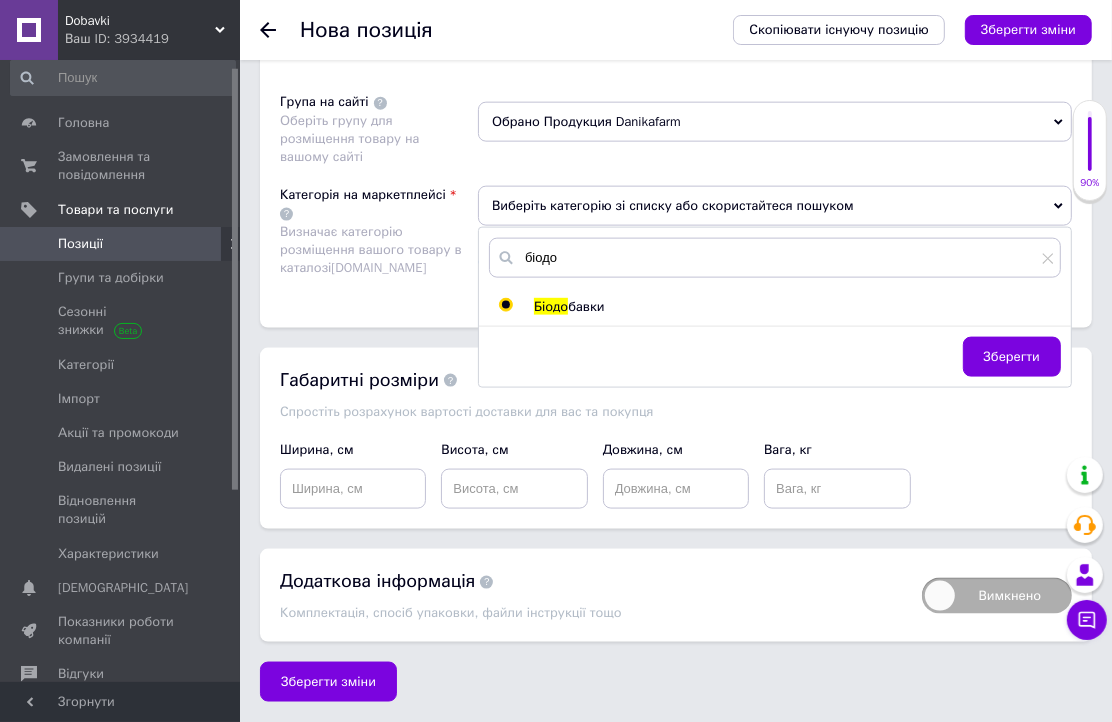 radio on "true" 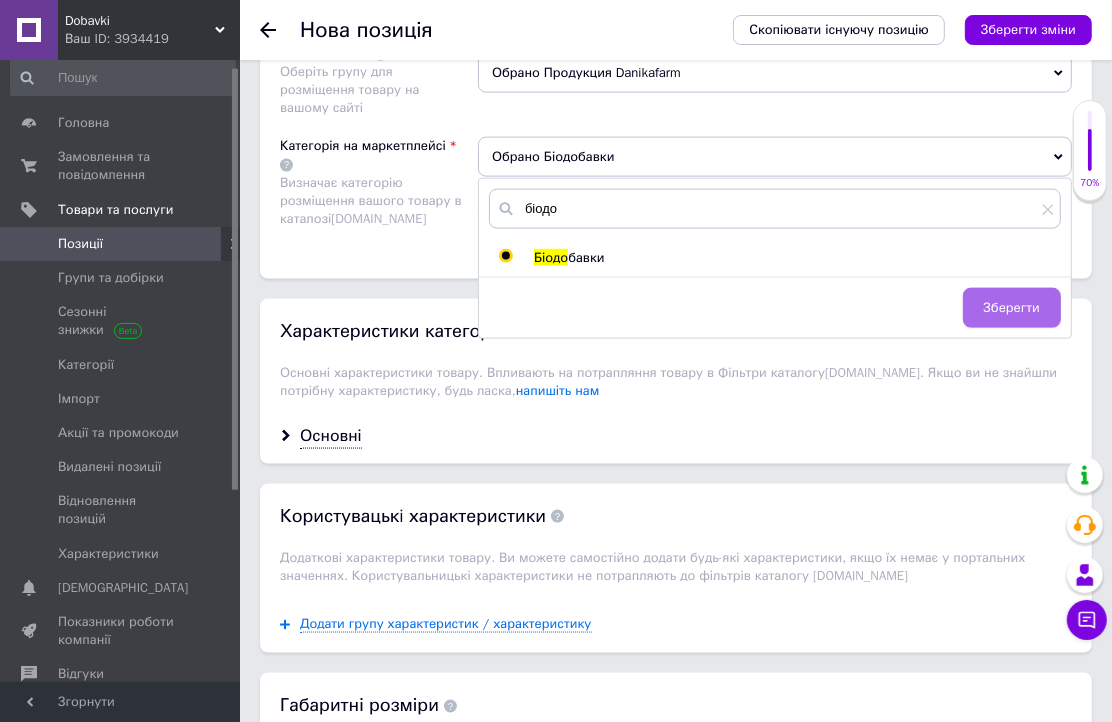 click on "Зберегти" at bounding box center (1012, 308) 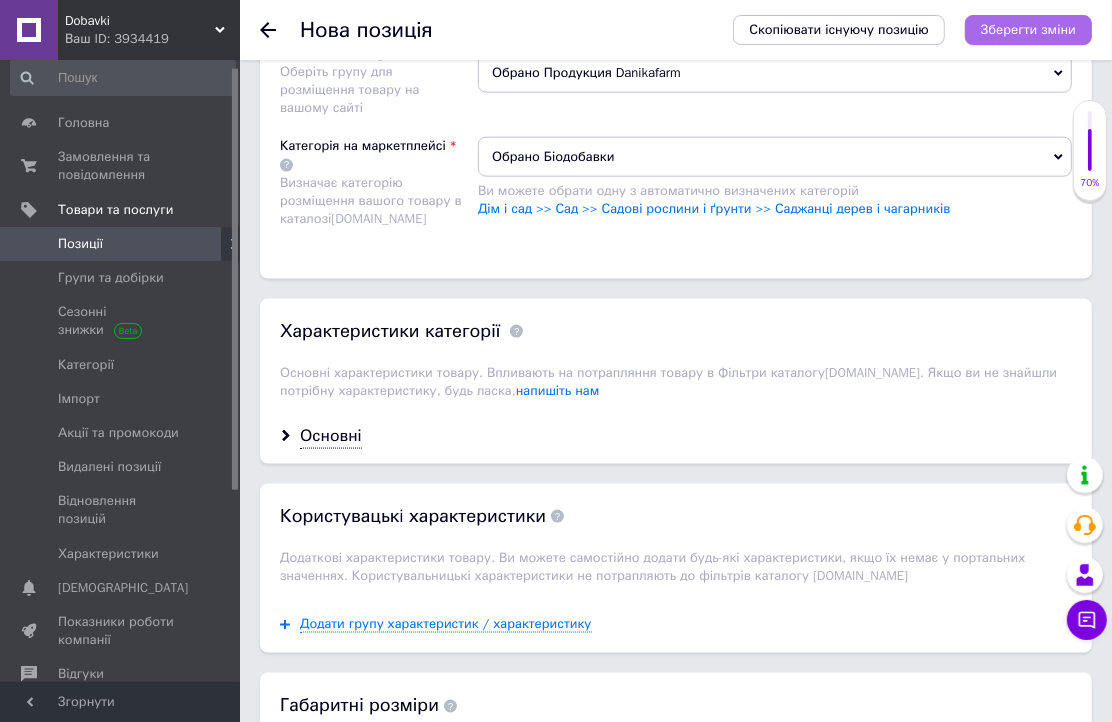 click on "Зберегти зміни" at bounding box center (1028, 29) 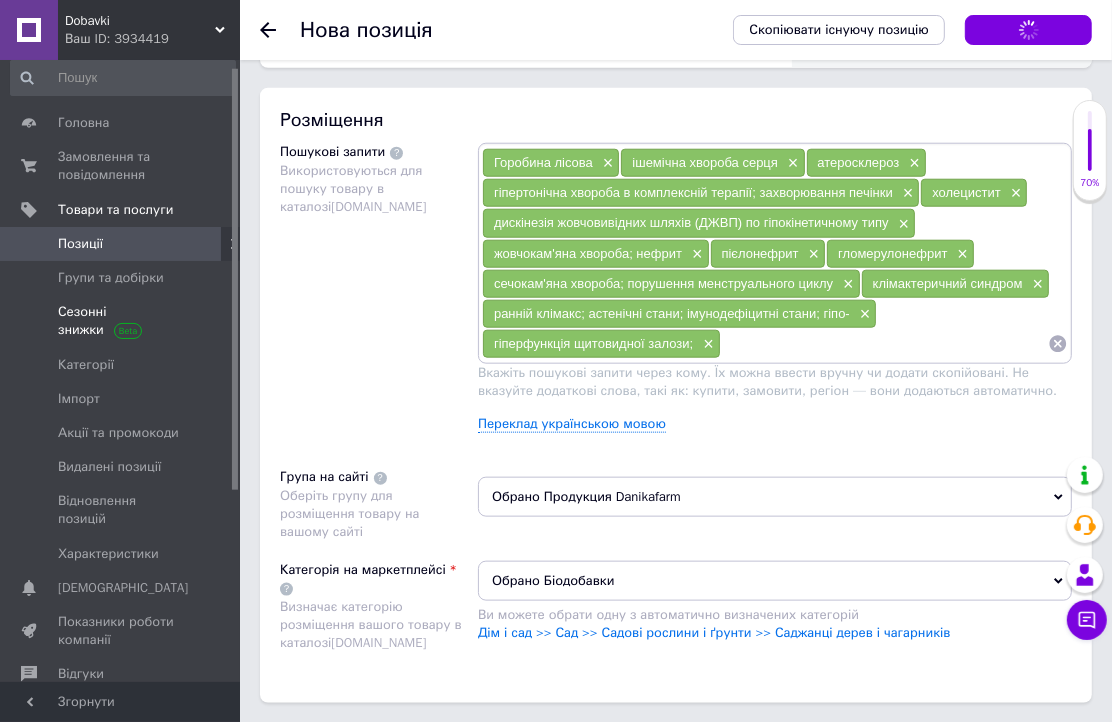 scroll, scrollTop: 1276, scrollLeft: 0, axis: vertical 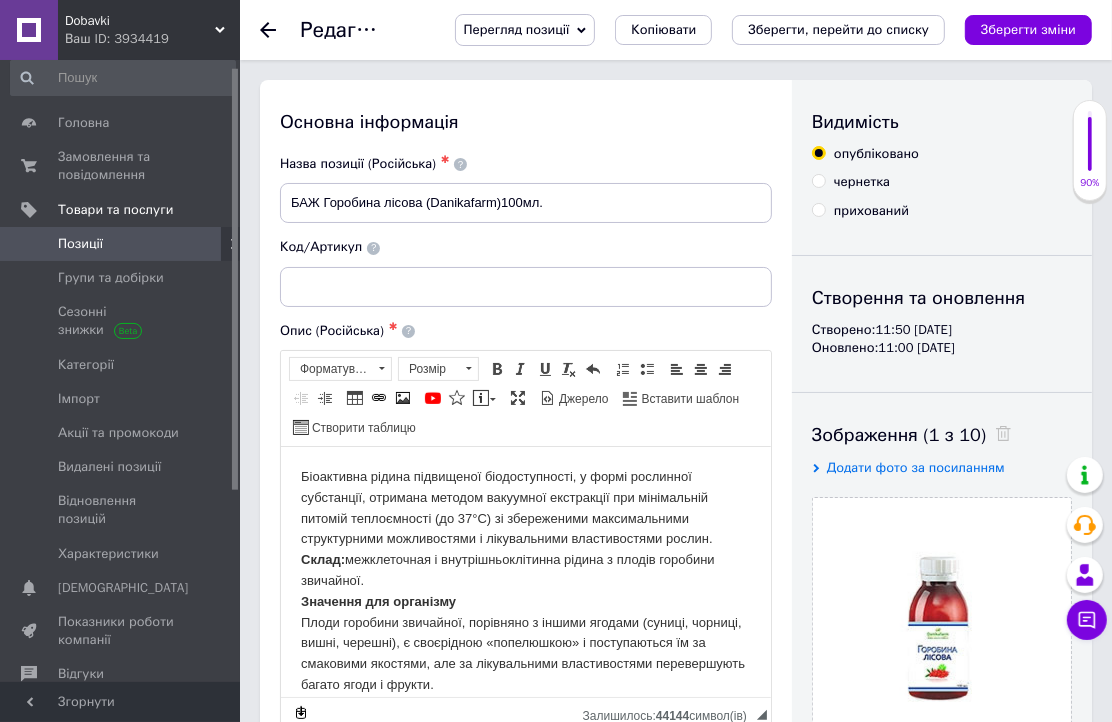 click at bounding box center (280, 30) 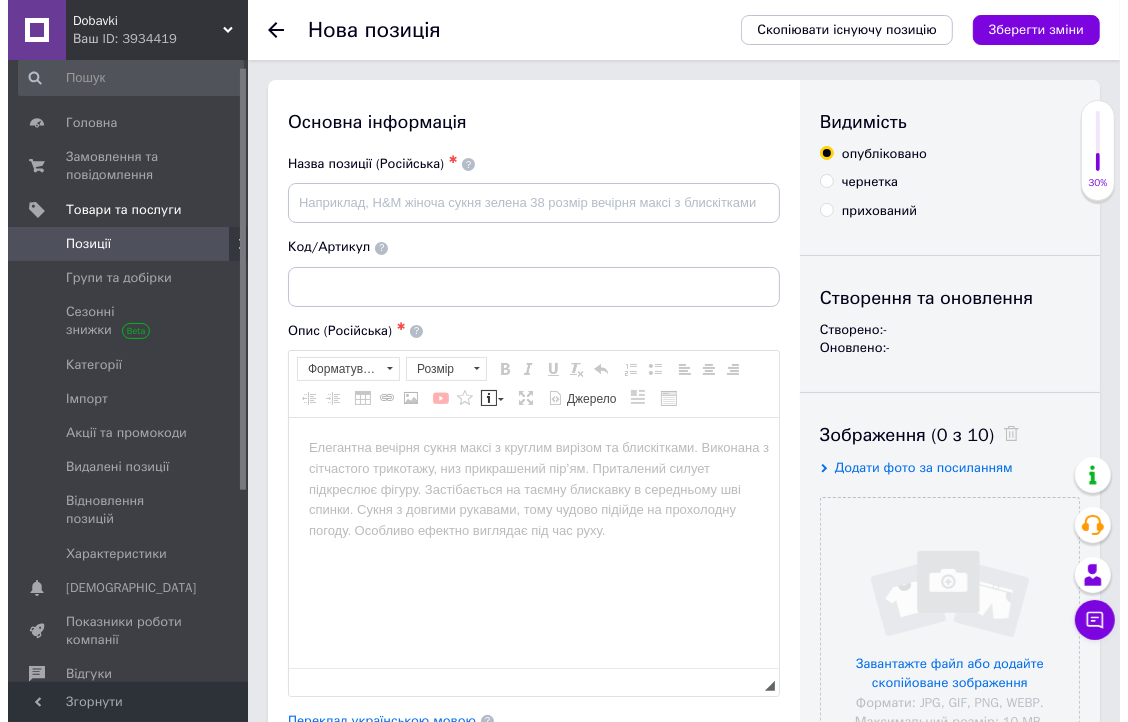 scroll, scrollTop: 0, scrollLeft: 0, axis: both 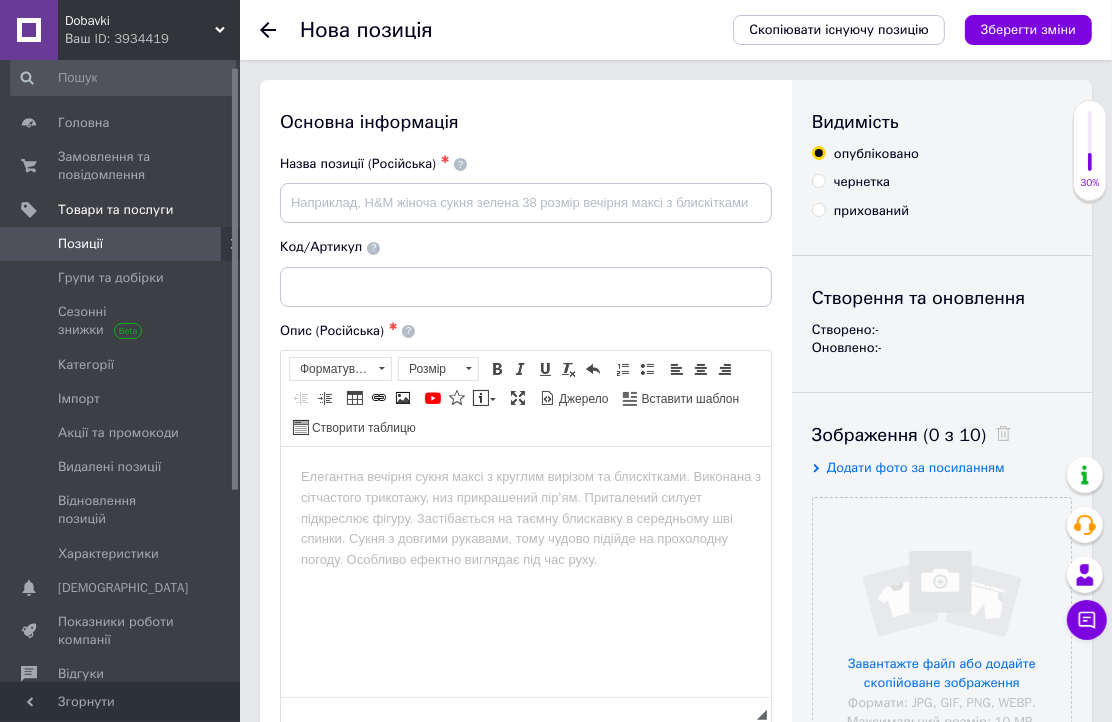 click 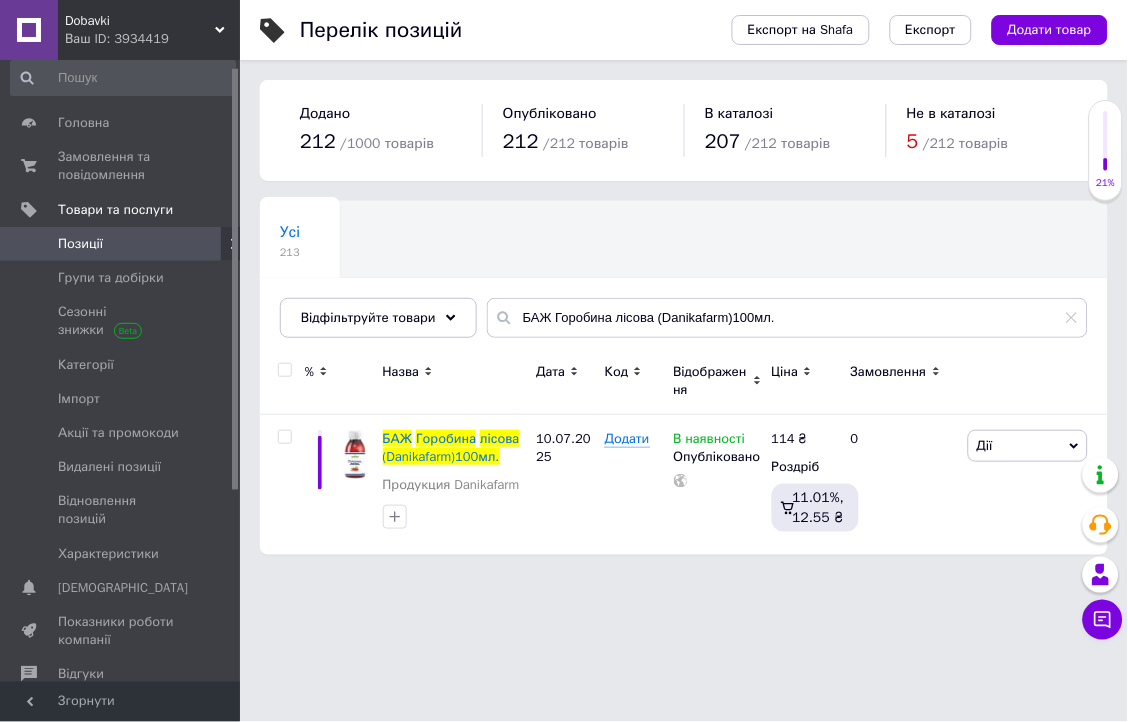 click on "Позиції" at bounding box center (121, 244) 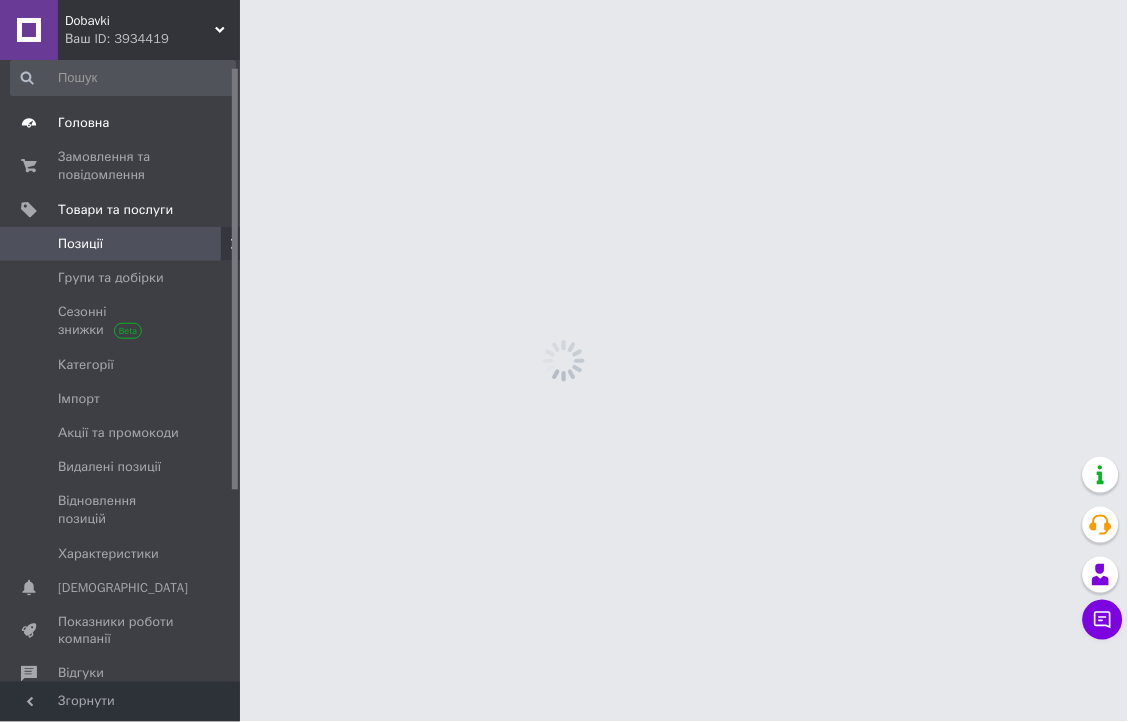 click on "Головна" at bounding box center [83, 123] 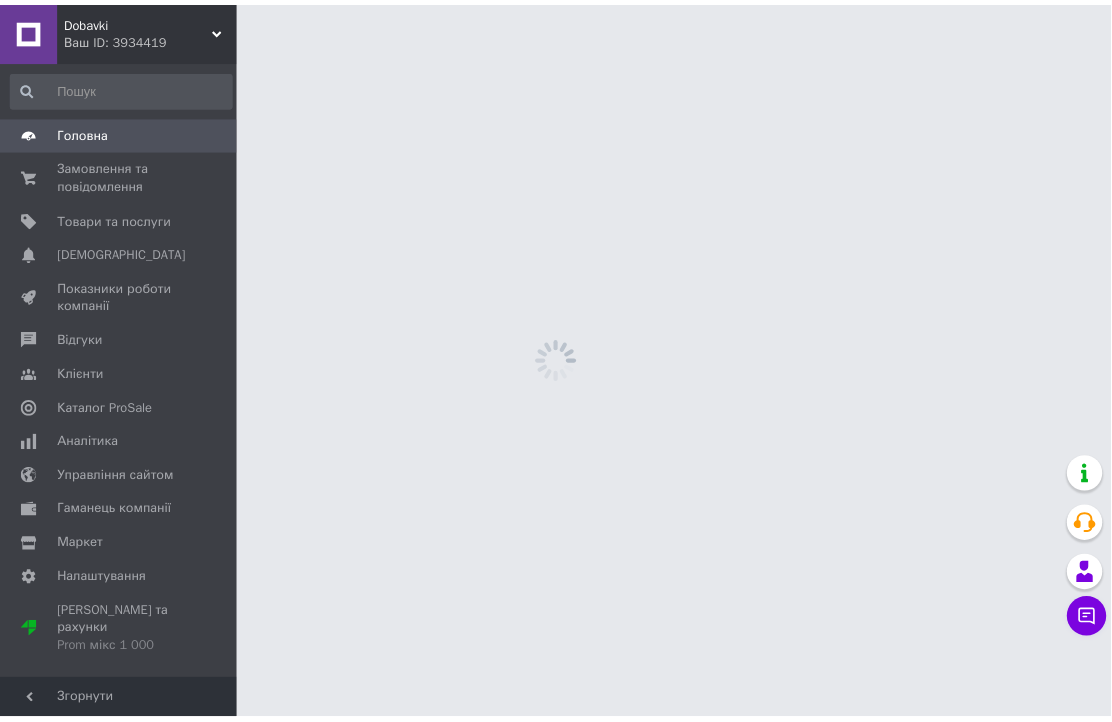 scroll, scrollTop: 0, scrollLeft: 0, axis: both 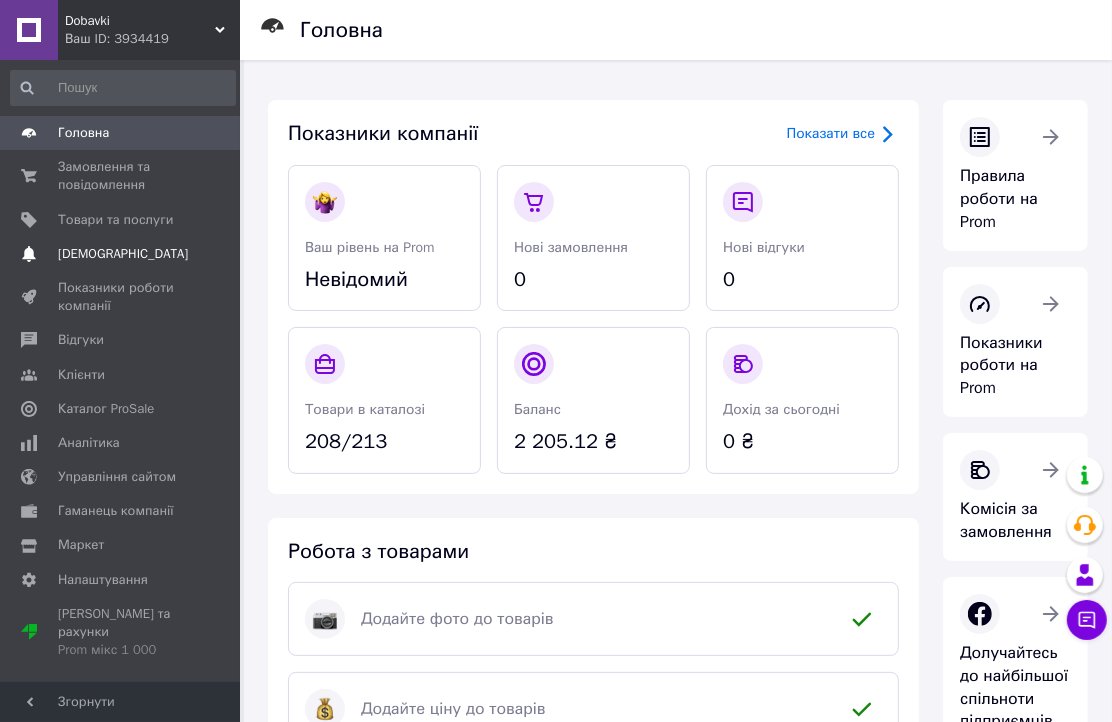 click on "Сповіщення 0 0" at bounding box center [123, 254] 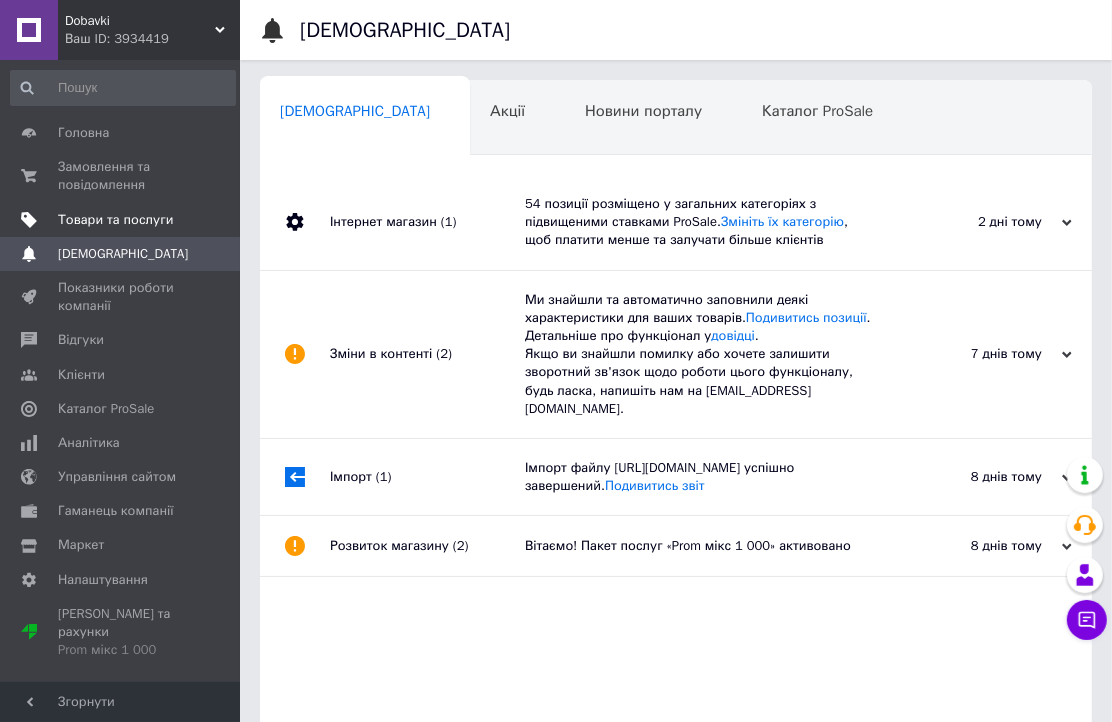 scroll, scrollTop: 0, scrollLeft: 10, axis: horizontal 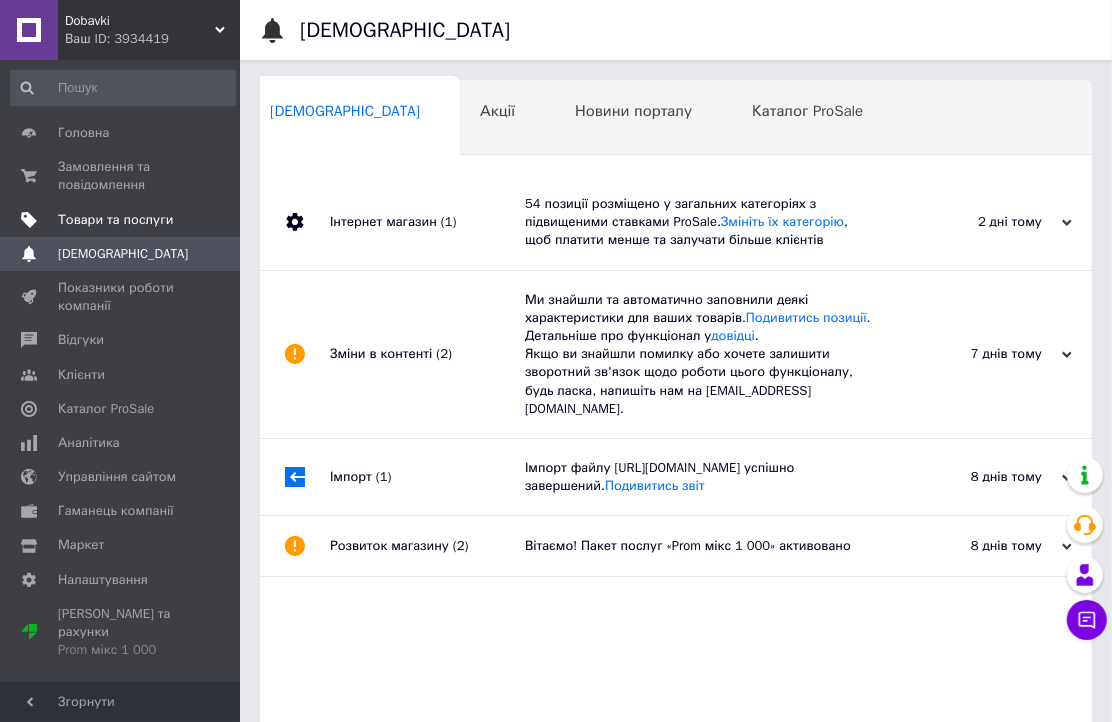 click on "Товари та послуги" at bounding box center [115, 220] 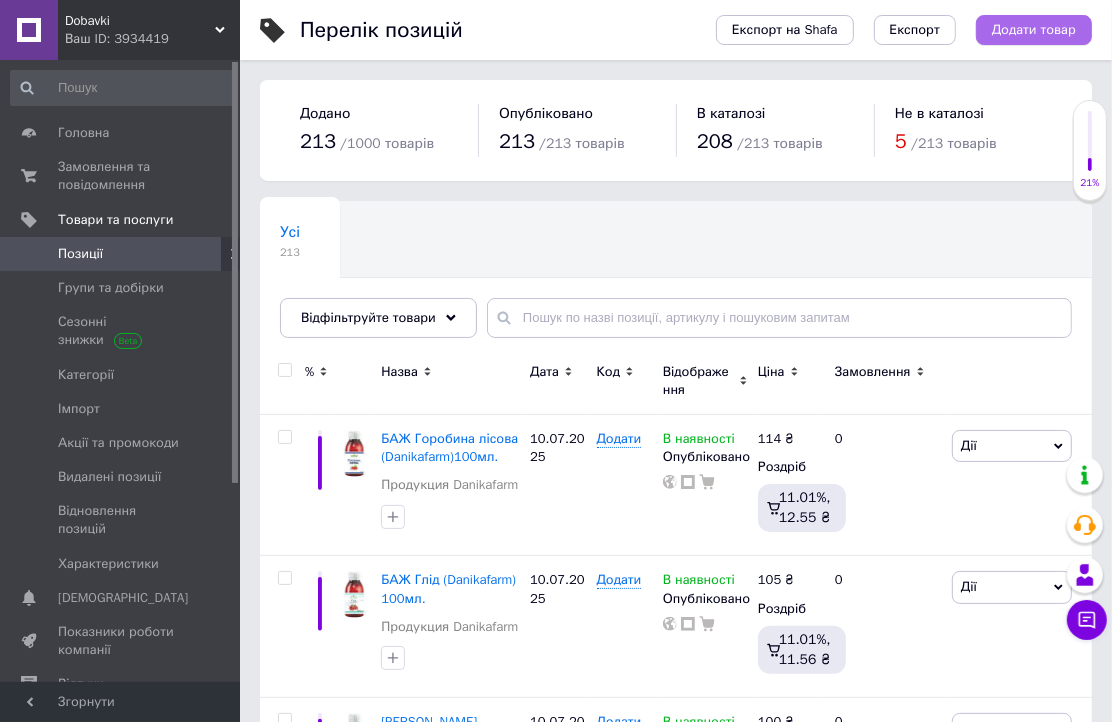 click on "Додати товар" at bounding box center [1034, 30] 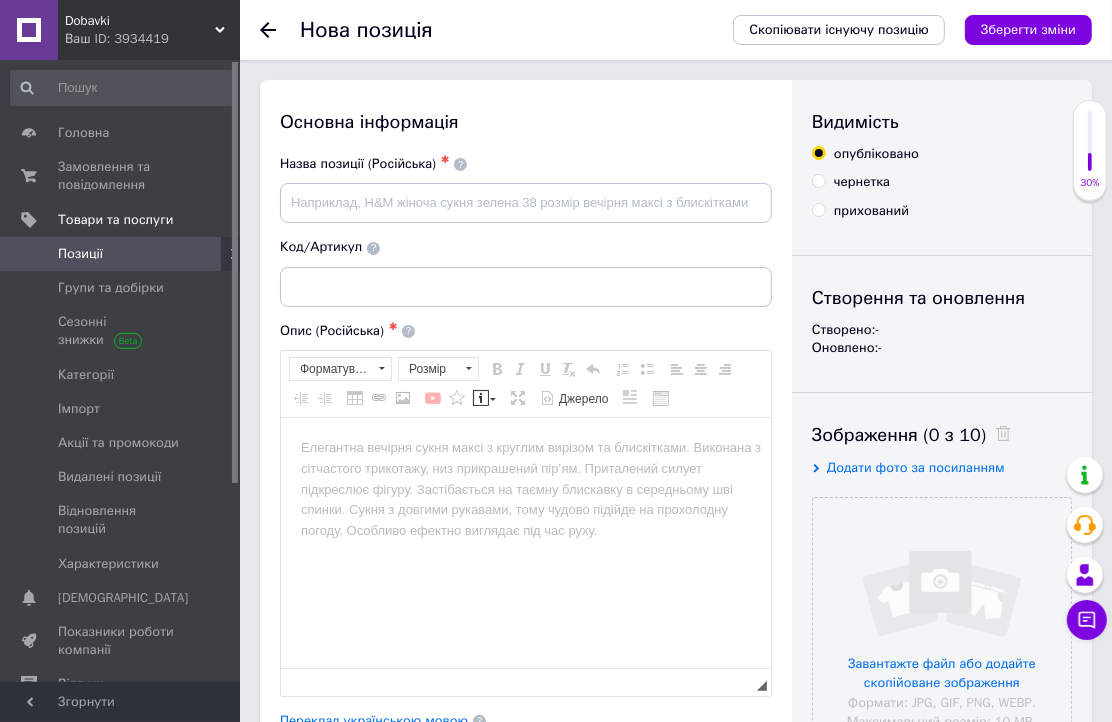scroll, scrollTop: 0, scrollLeft: 0, axis: both 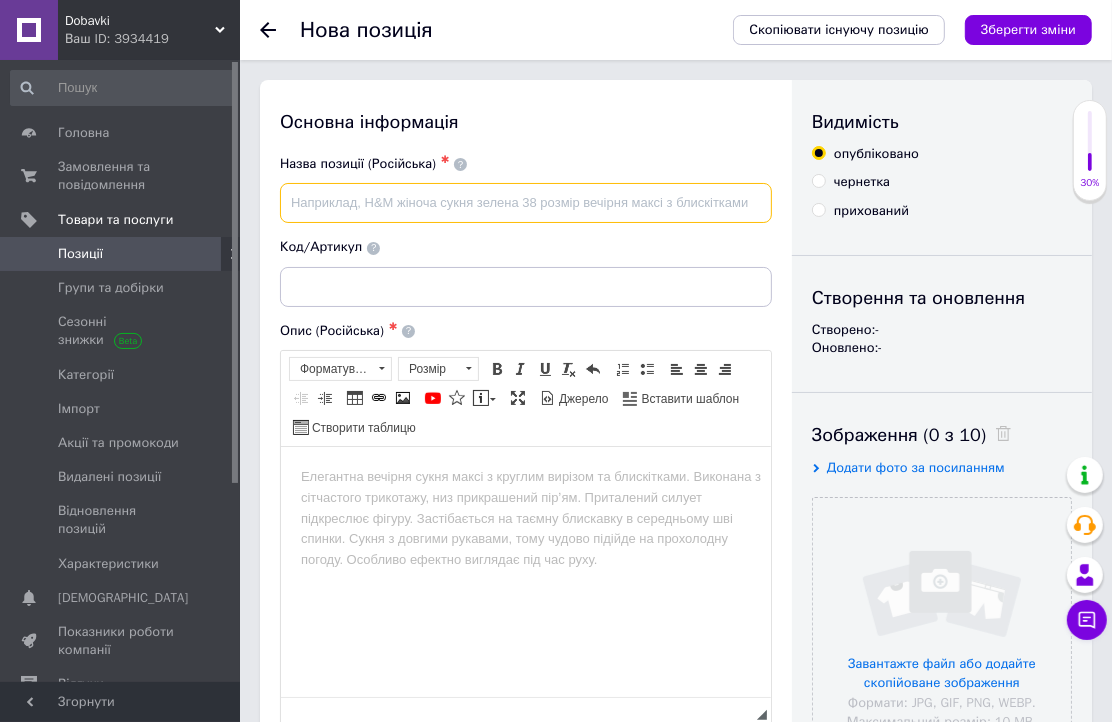 click at bounding box center [526, 203] 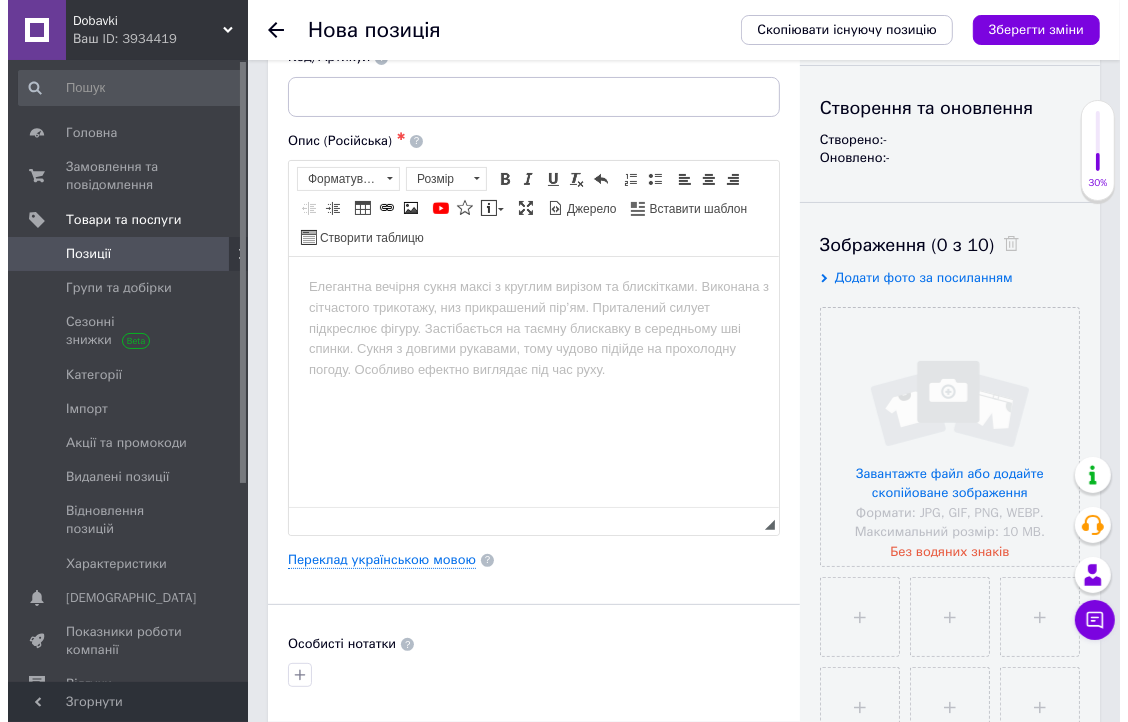scroll, scrollTop: 555, scrollLeft: 0, axis: vertical 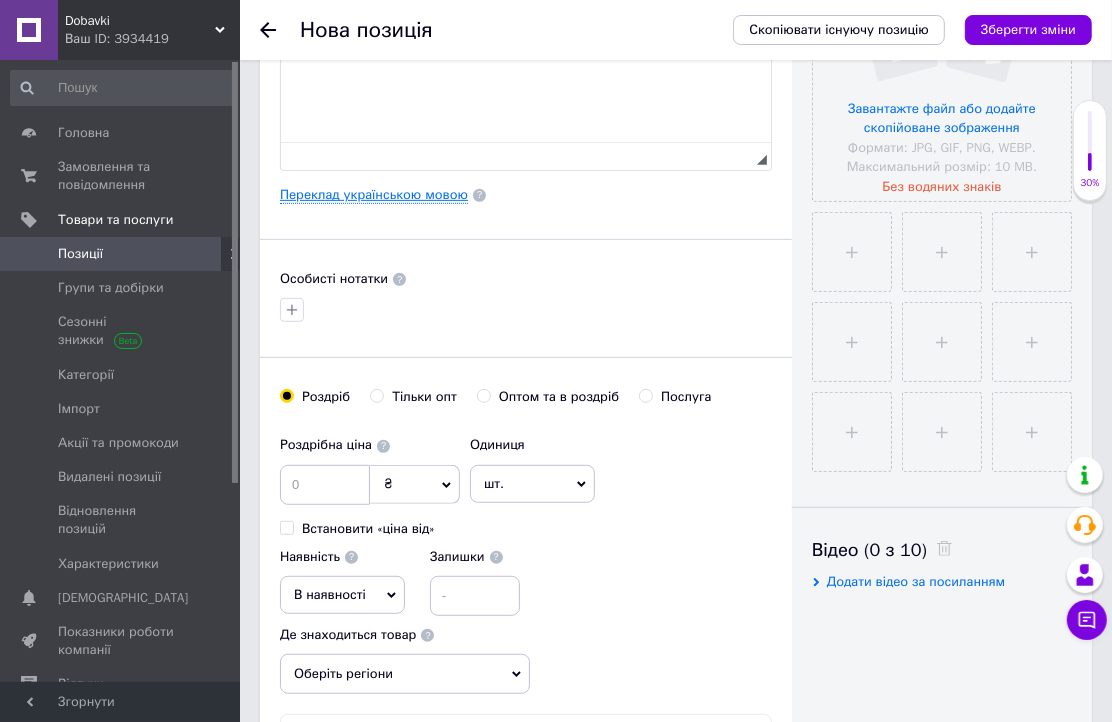 type on "БАЖ Грейпфрут (Danikafarm)100мл." 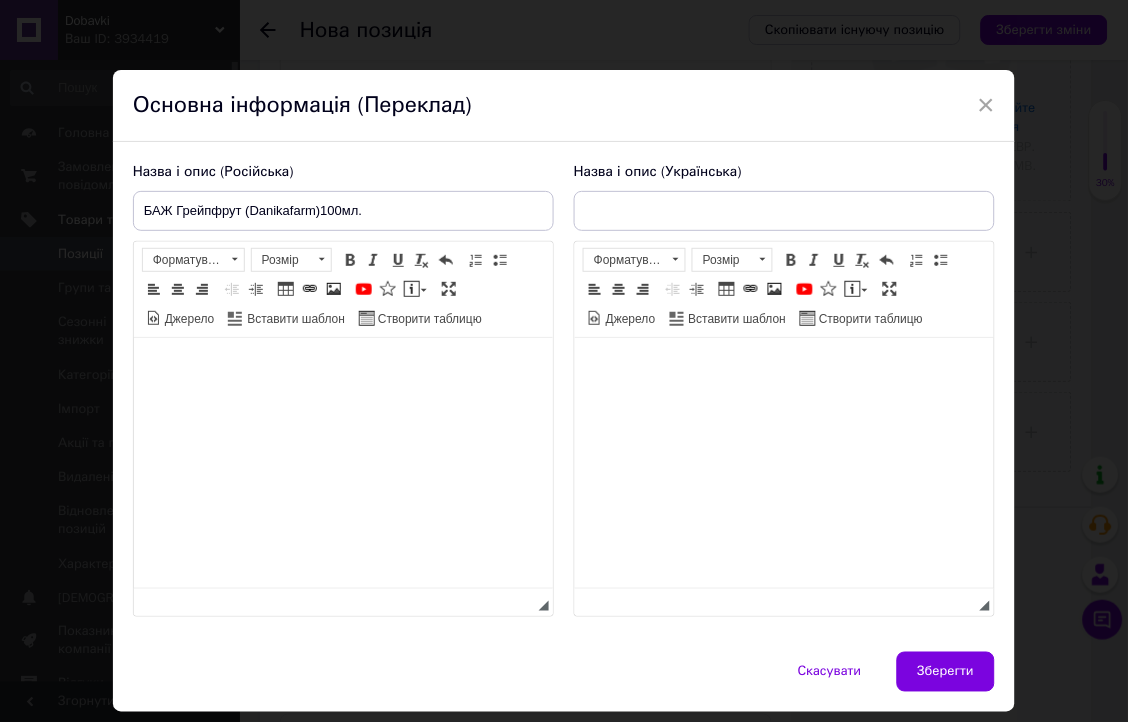 scroll, scrollTop: 0, scrollLeft: 0, axis: both 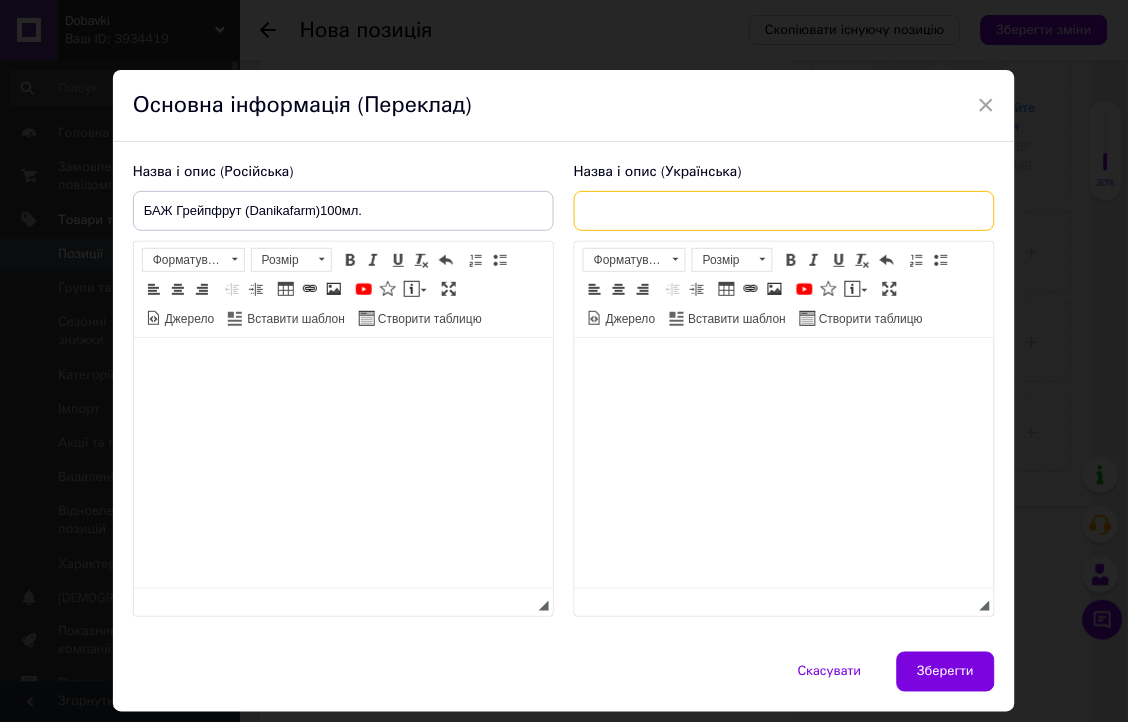 click at bounding box center [784, 211] 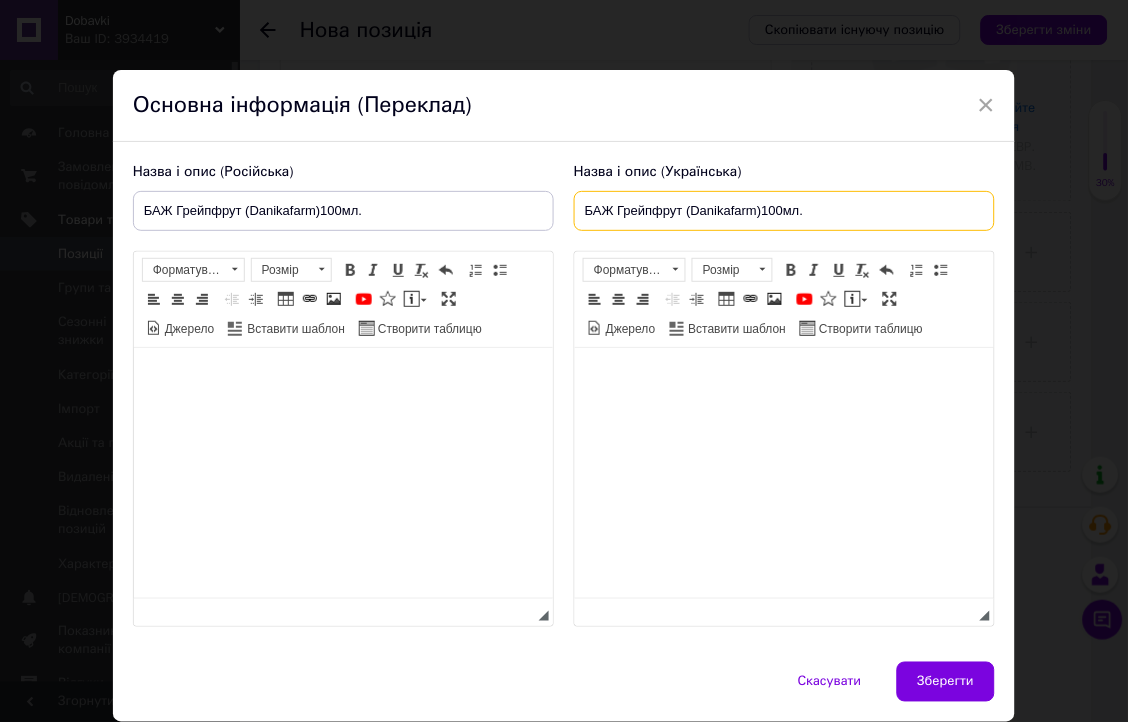 type on "БАЖ Грейпфрут (Danikafarm)100мл." 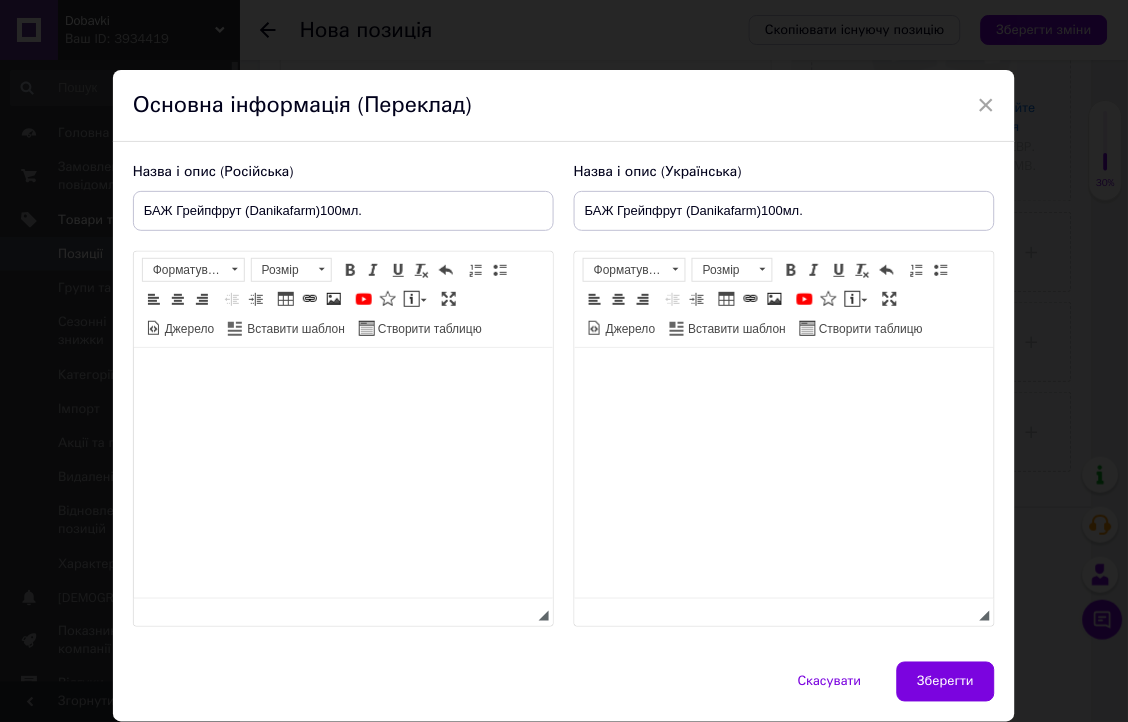 click at bounding box center (342, 378) 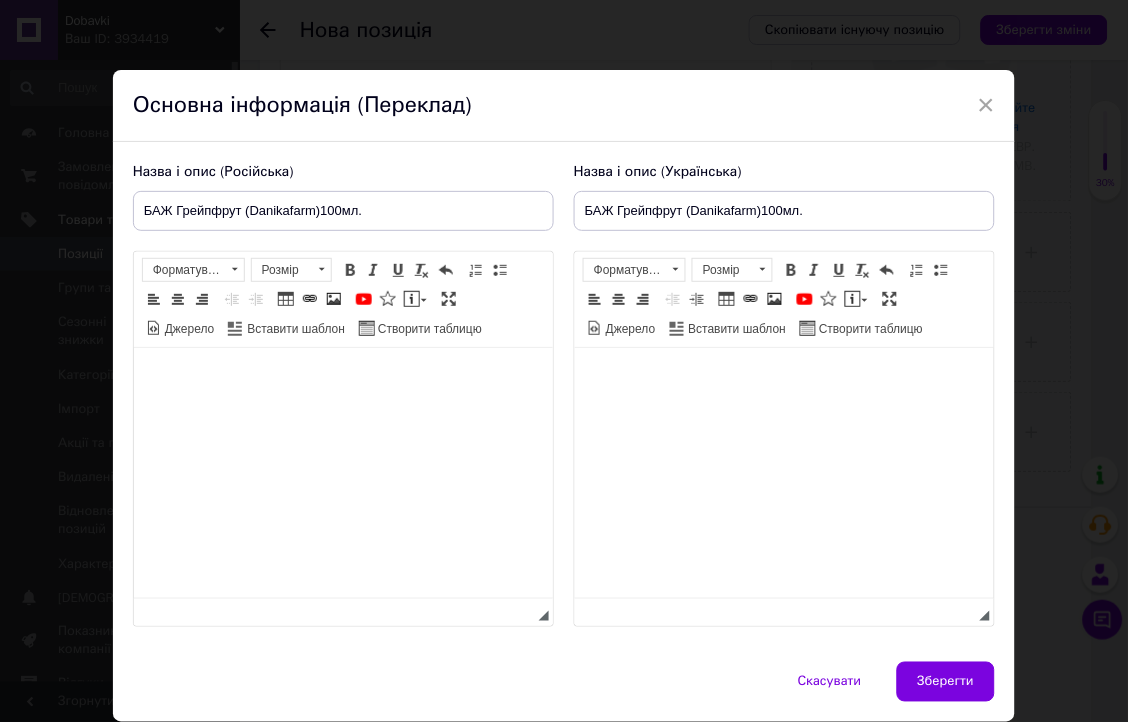click at bounding box center [342, 378] 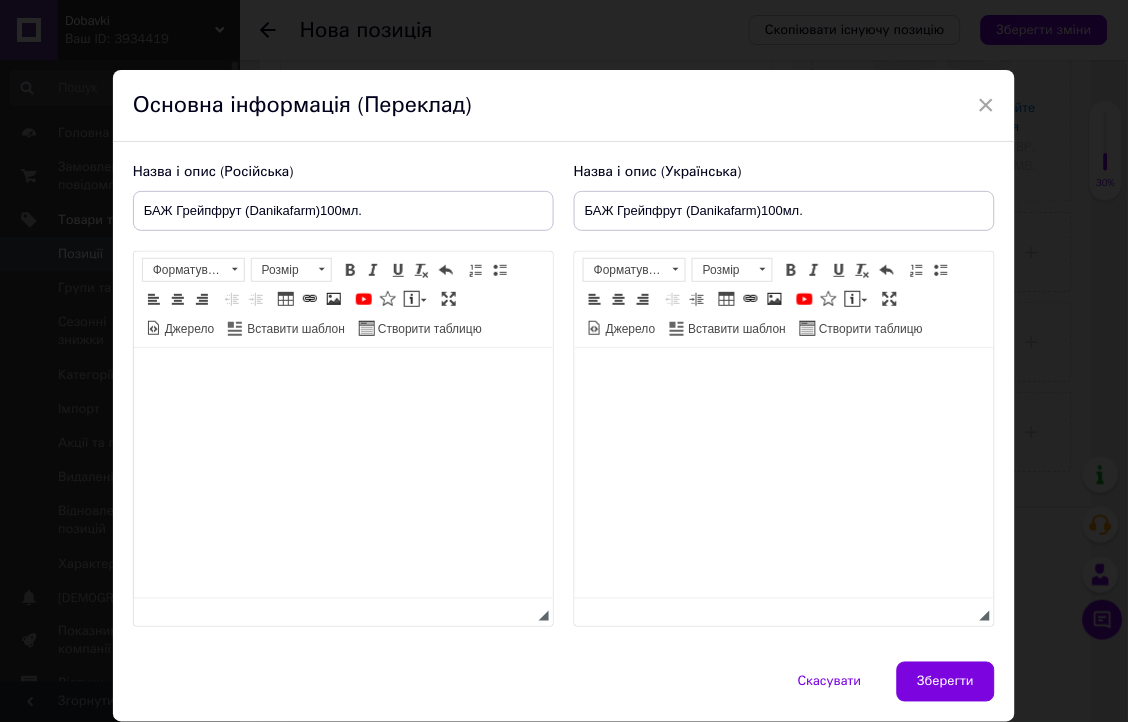 scroll, scrollTop: 1987, scrollLeft: 0, axis: vertical 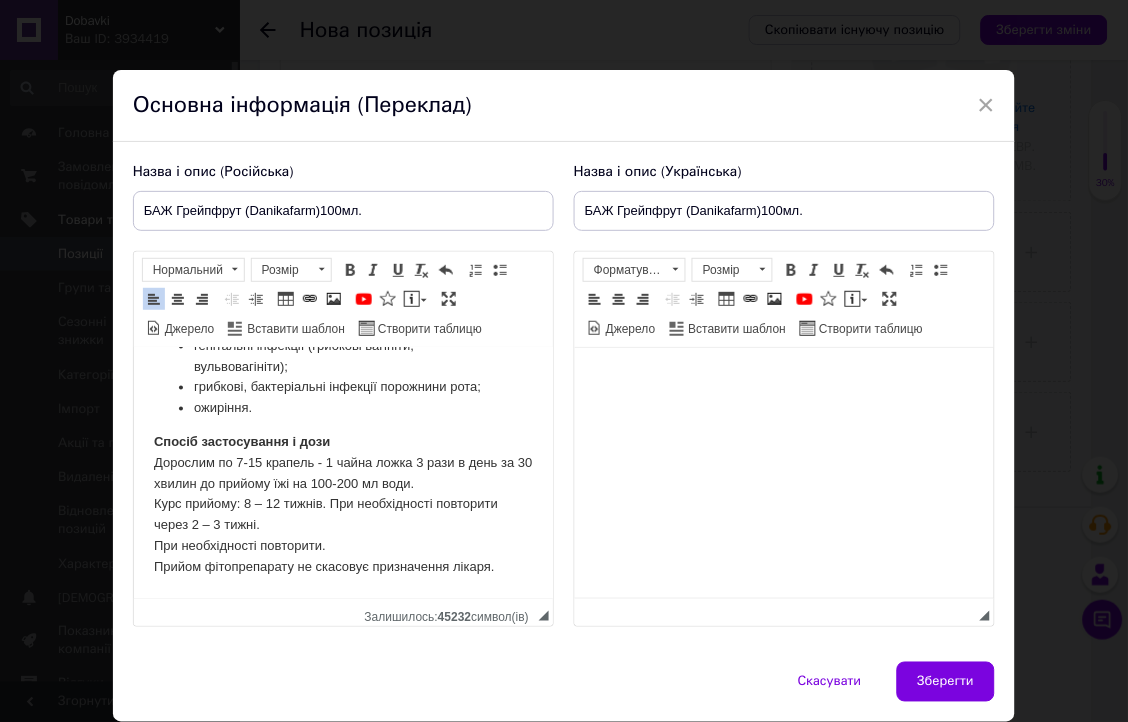 click at bounding box center [783, 378] 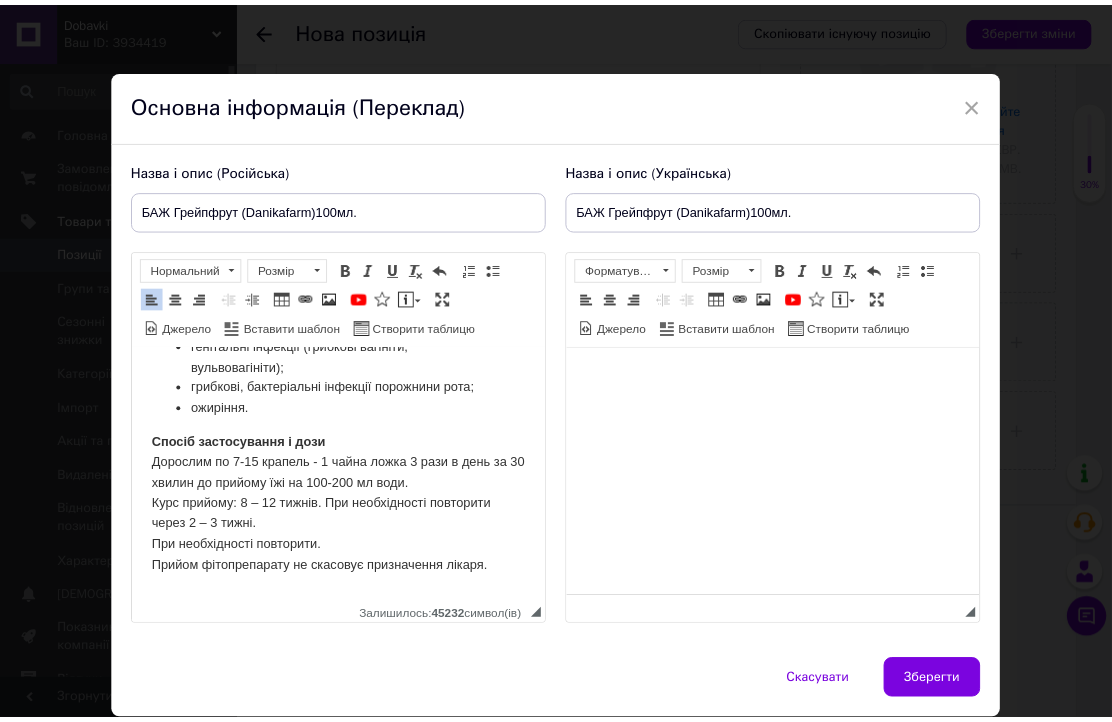 scroll, scrollTop: 1987, scrollLeft: 0, axis: vertical 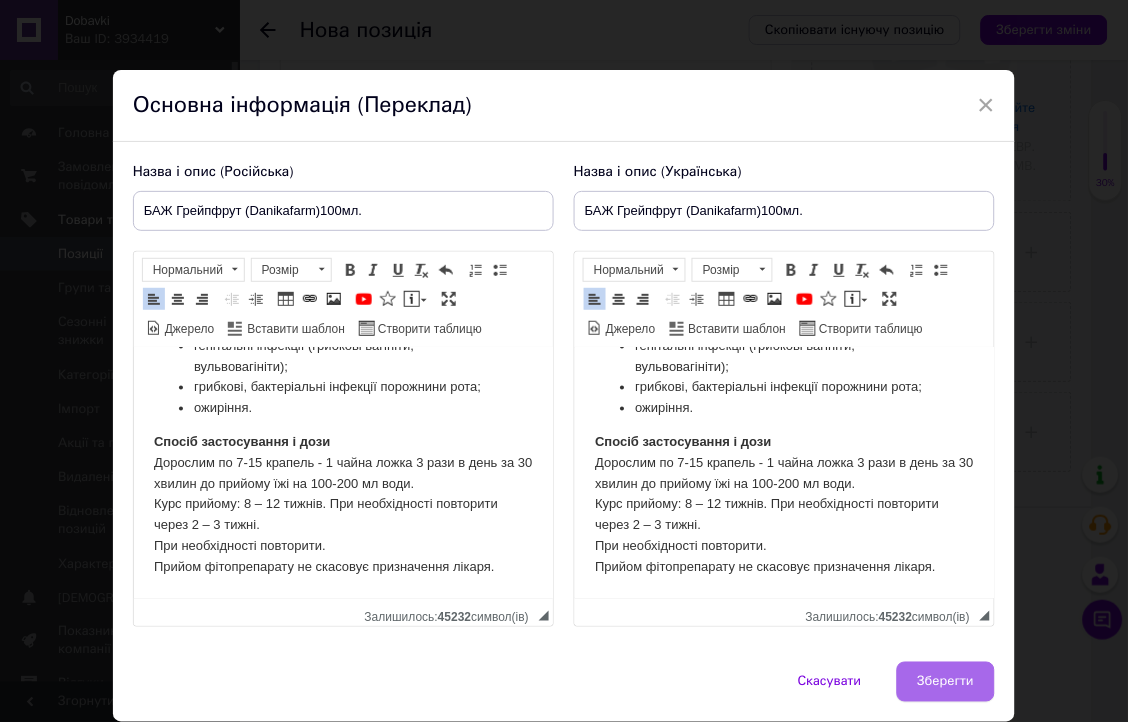 click on "Зберегти" at bounding box center (946, 682) 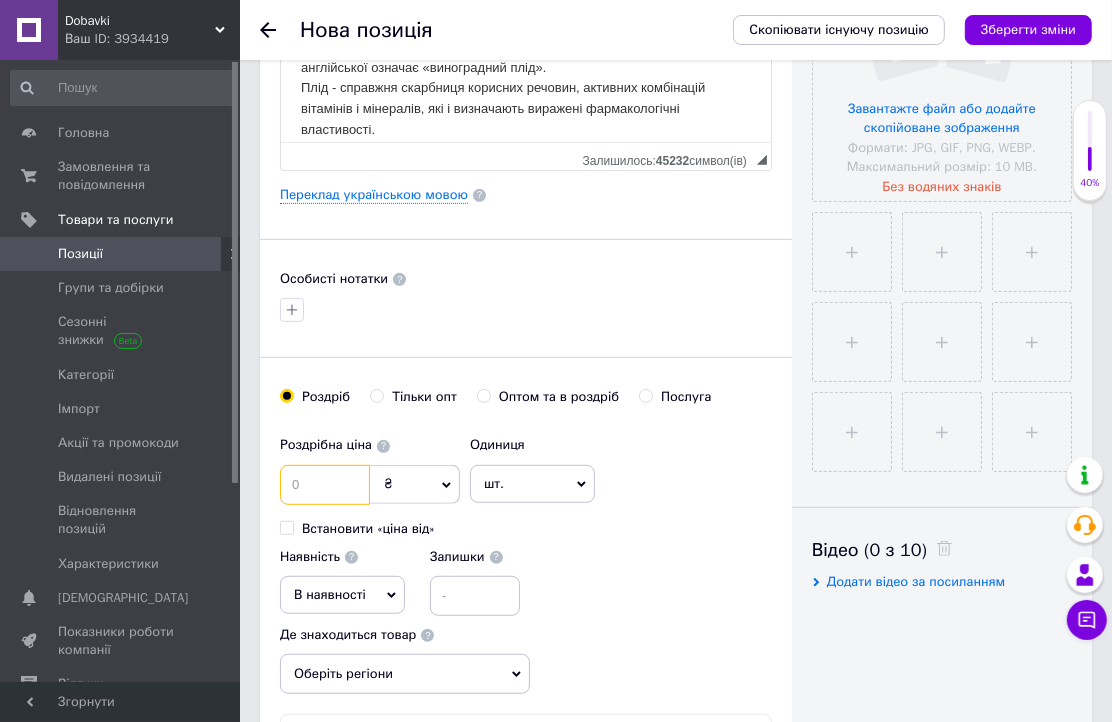 click at bounding box center [325, 485] 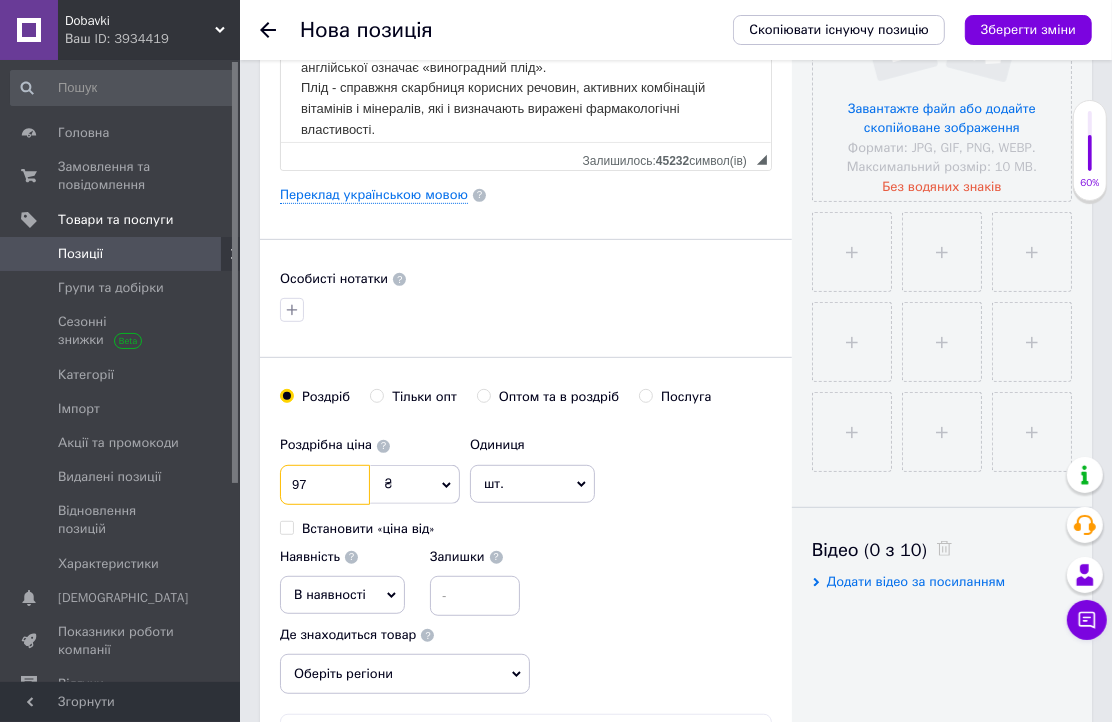 type on "97" 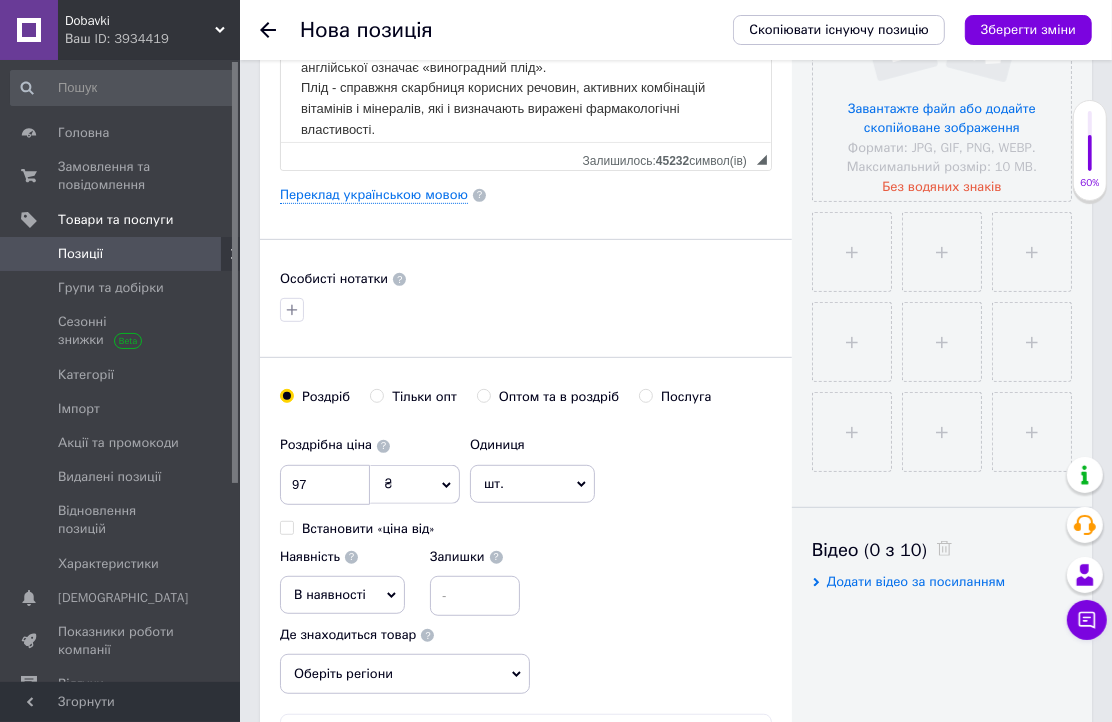 click on "Роздрібна ціна 97 ₴ $ EUR CHF GBP ¥ PLN ₸ MDL HUF KGS CNY TRY KRW lei Встановити «ціна від» Одиниця шт. Популярне комплект упаковка кв.м пара м кг пог.м послуга т а автоцистерна ампула б балон банка блістер бобіна бочка [PERSON_NAME] бухта в ват виїзд відро г г га година гр/кв.м гігакалорія д дав два місяці день доба доза є єврокуб з зміна к кВт каністра карат кв.дм кв.м кв.см кв.фут квартал кг кг/кв.м км колесо комплект коробка куб.дм куб.м л л лист м м мВт мл мм моток місяць мішок н набір номер о об'єкт од. п палетомісце пара партія пач пог.м послуга посівна одиниця птахомісце півроку пігулка 1" at bounding box center [526, 521] 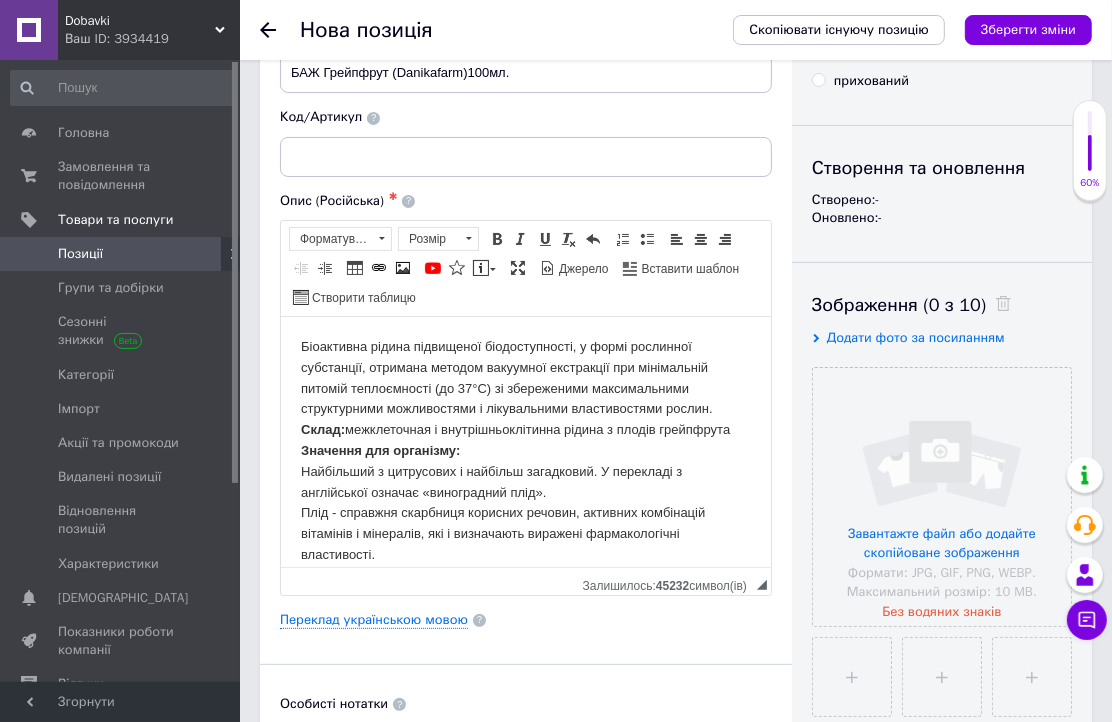 scroll, scrollTop: 0, scrollLeft: 0, axis: both 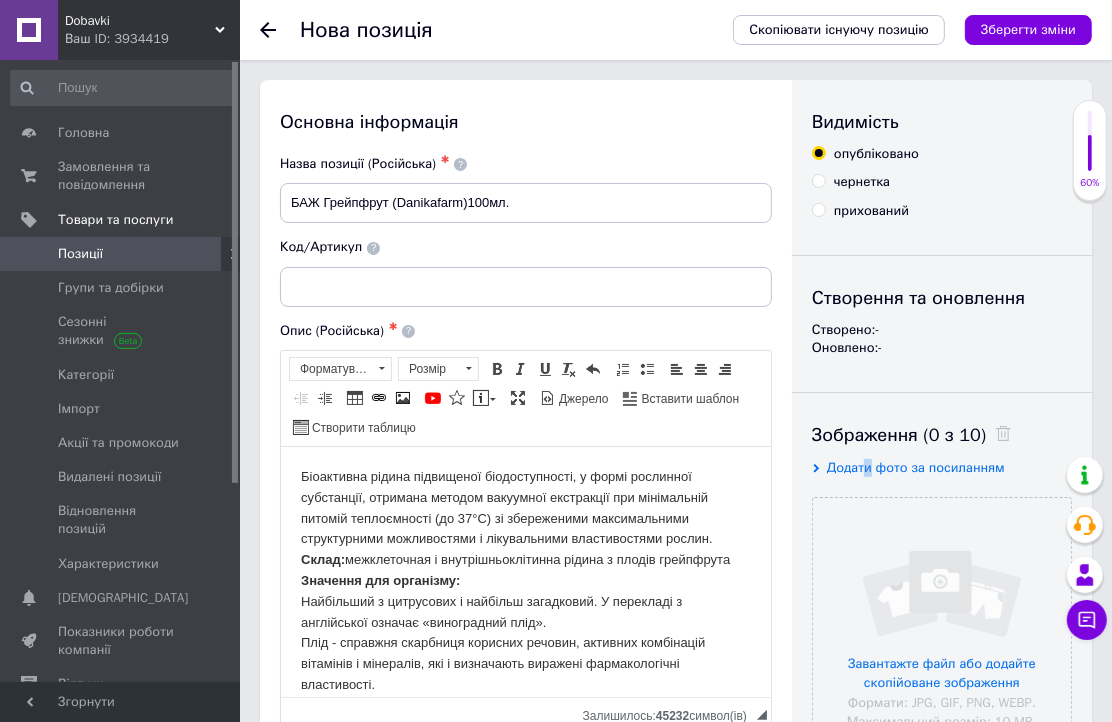 click on "Додати фото за посиланням" at bounding box center (916, 467) 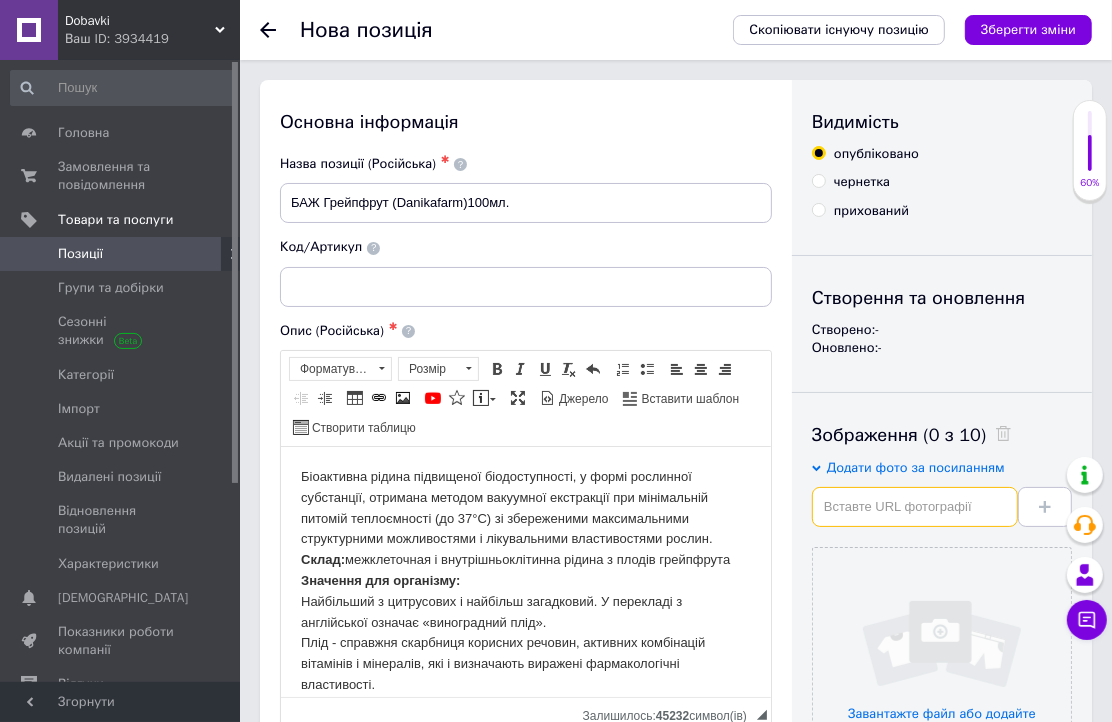 click at bounding box center (915, 507) 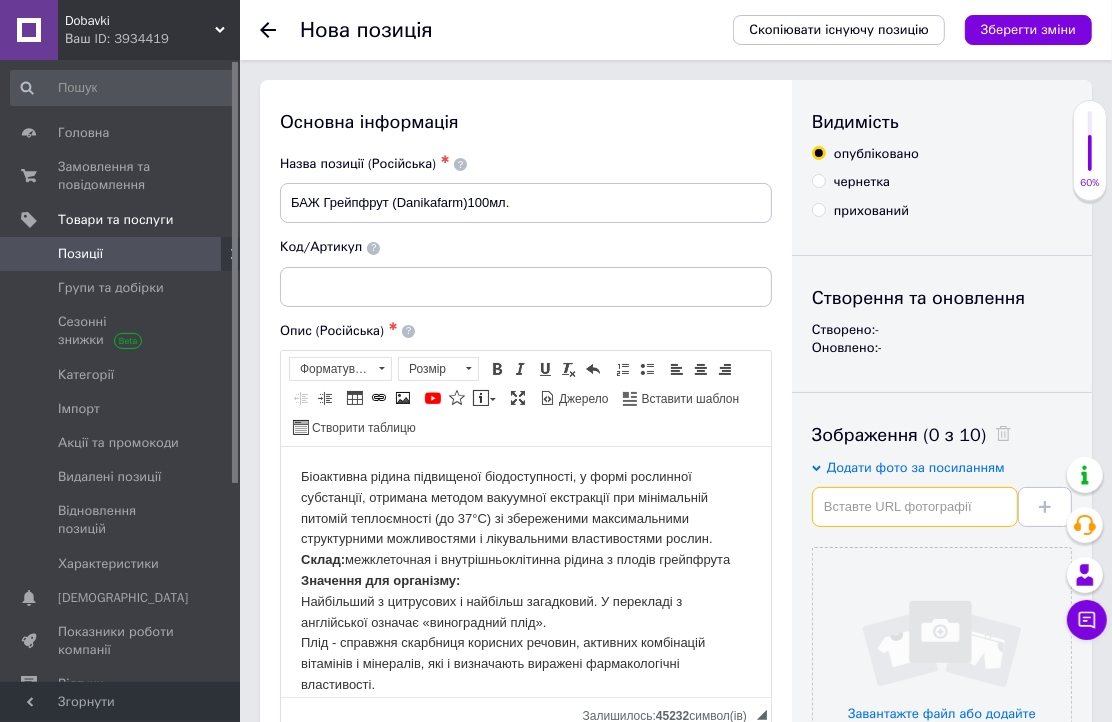 paste on "[URL][DOMAIN_NAME]" 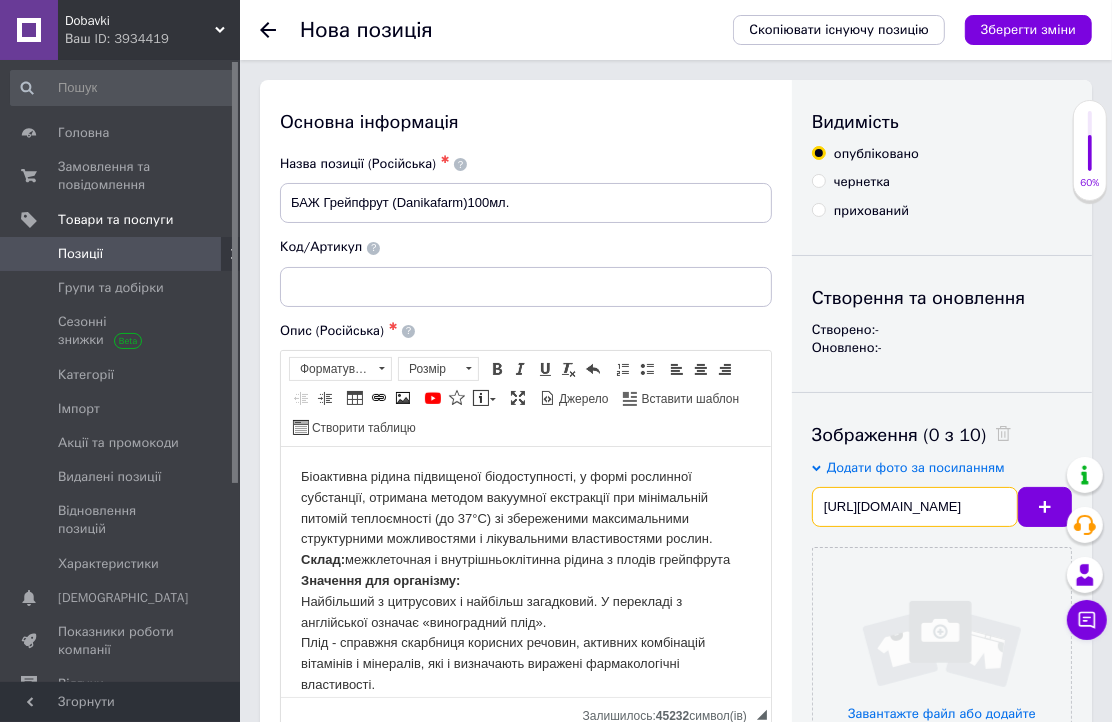 scroll, scrollTop: 0, scrollLeft: 186, axis: horizontal 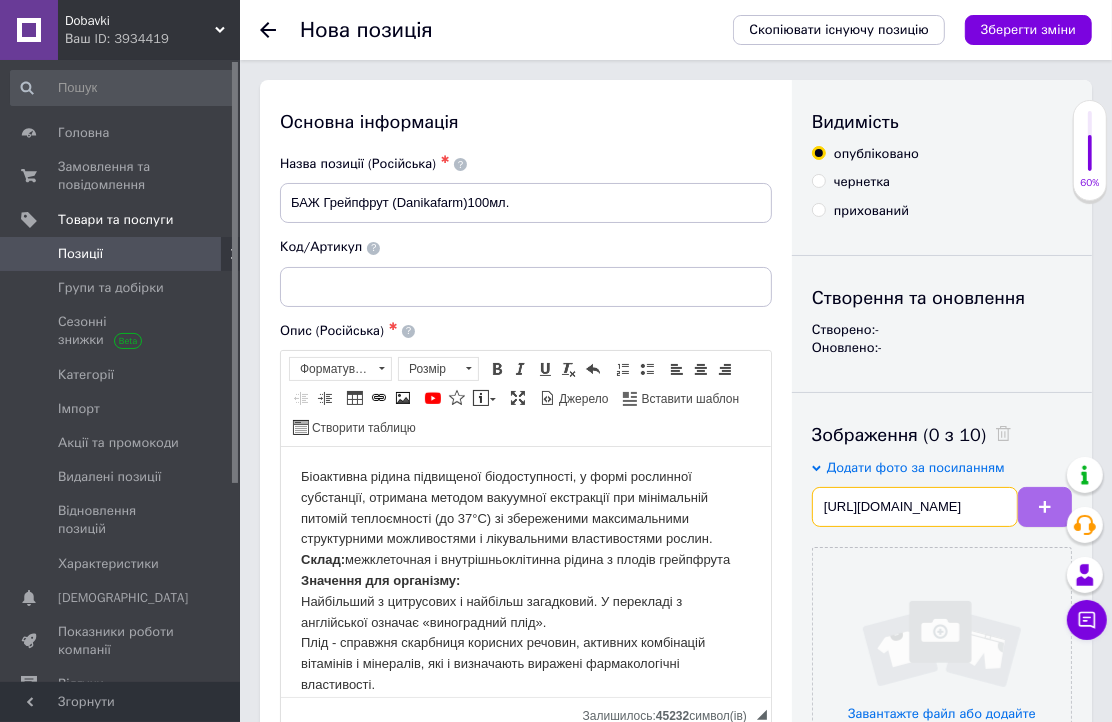 type on "[URL][DOMAIN_NAME]" 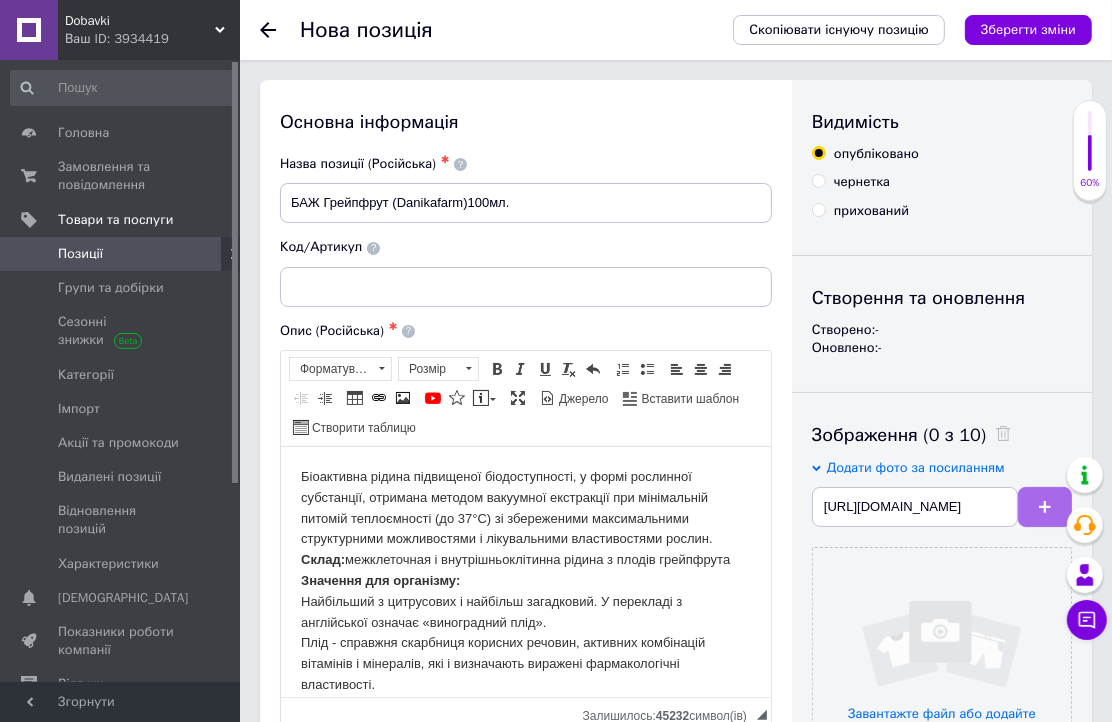 scroll, scrollTop: 0, scrollLeft: 0, axis: both 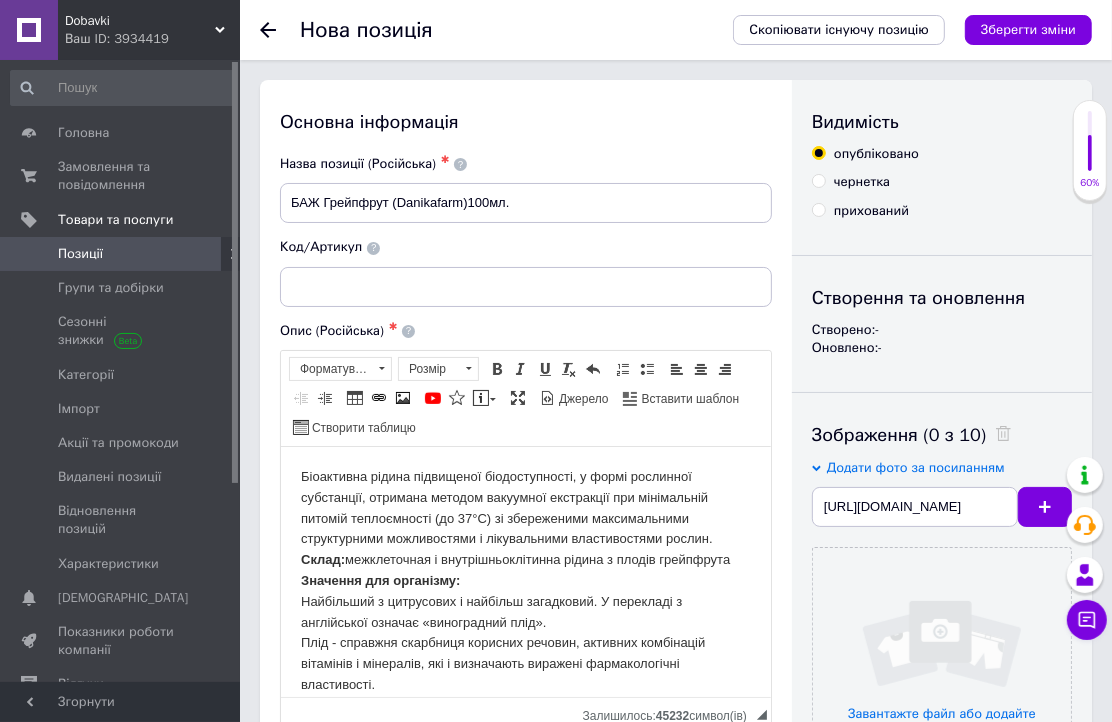 type 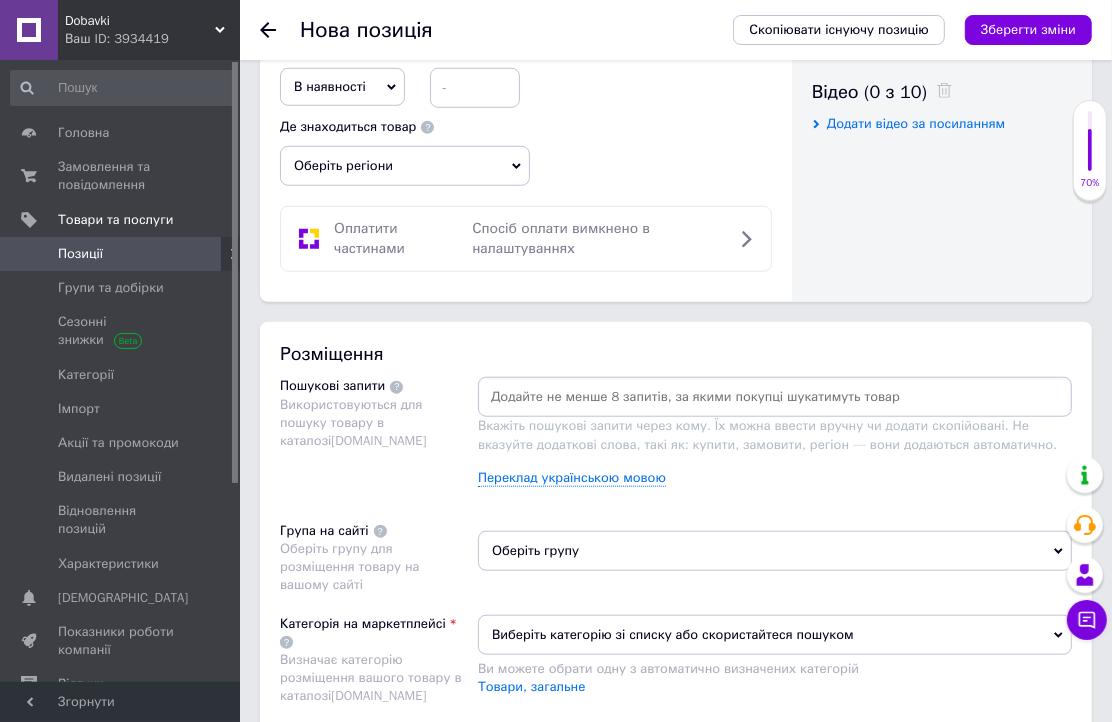 scroll, scrollTop: 1000, scrollLeft: 0, axis: vertical 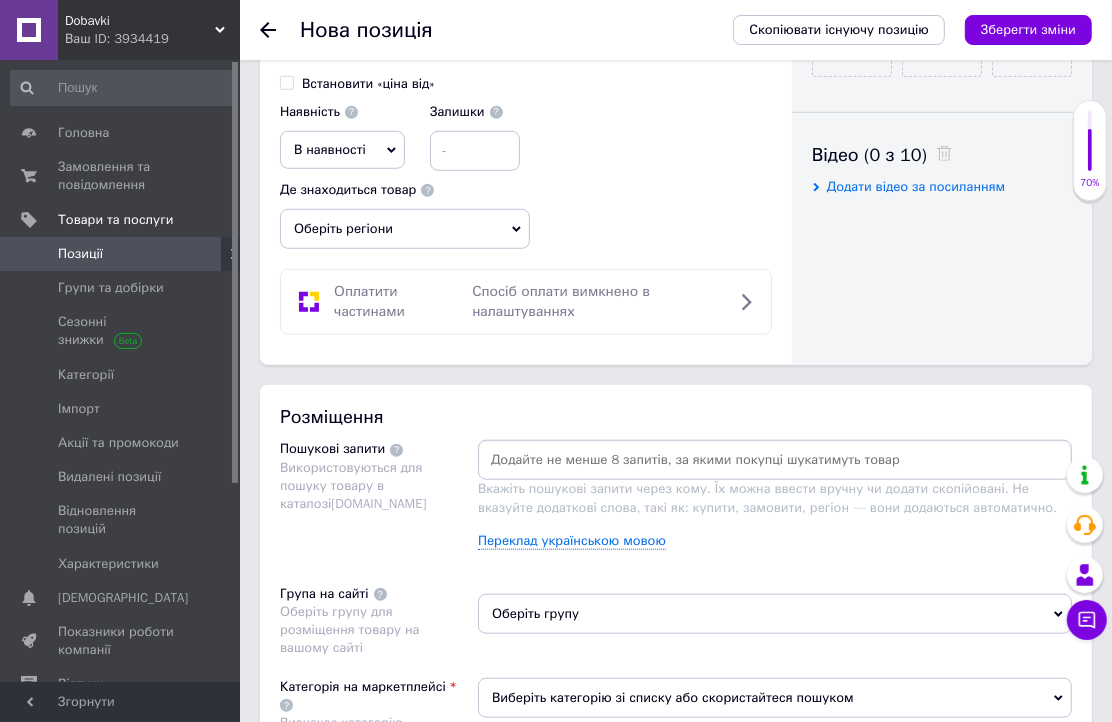 click at bounding box center [775, 460] 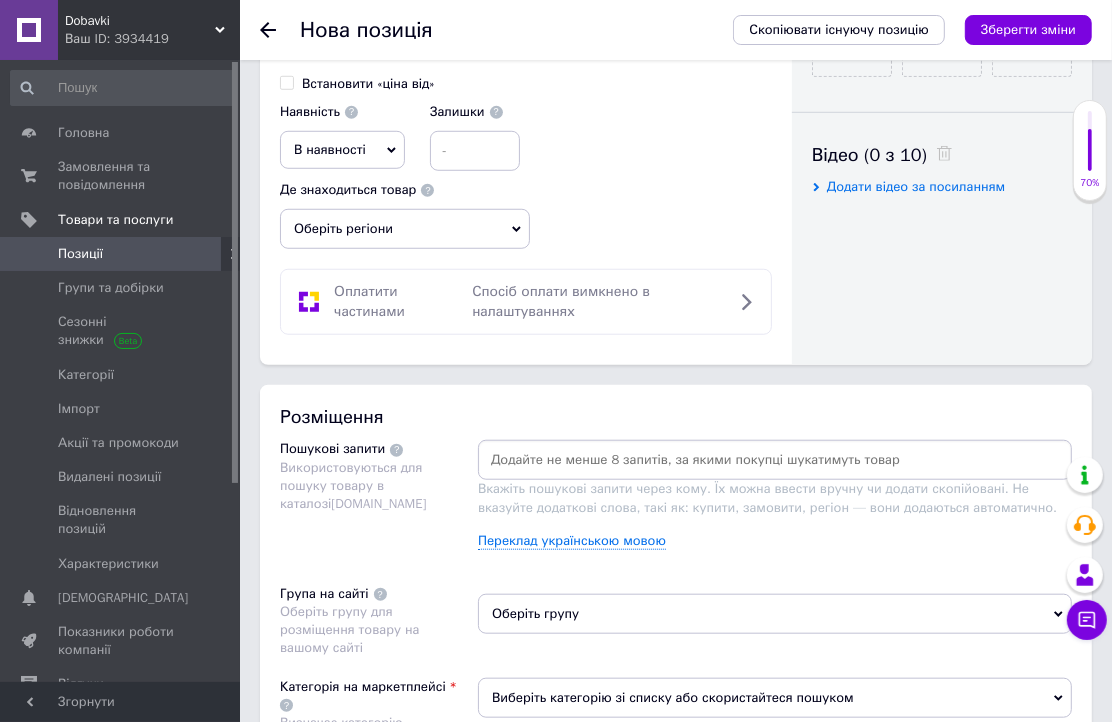 click at bounding box center (775, 460) 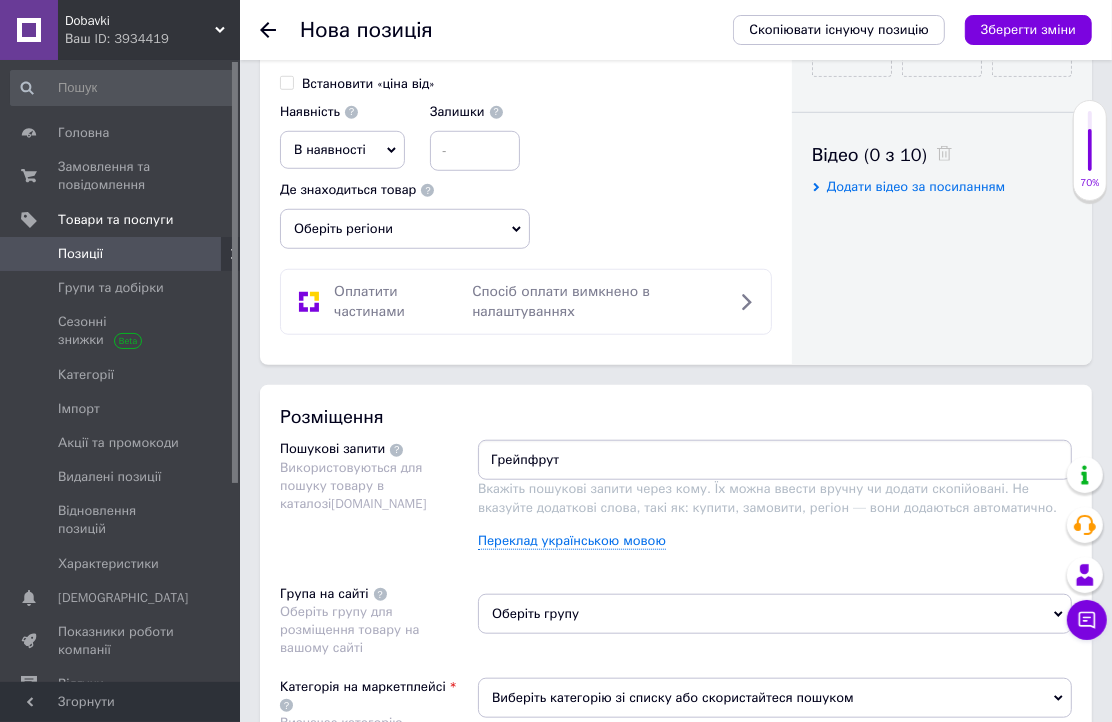 type 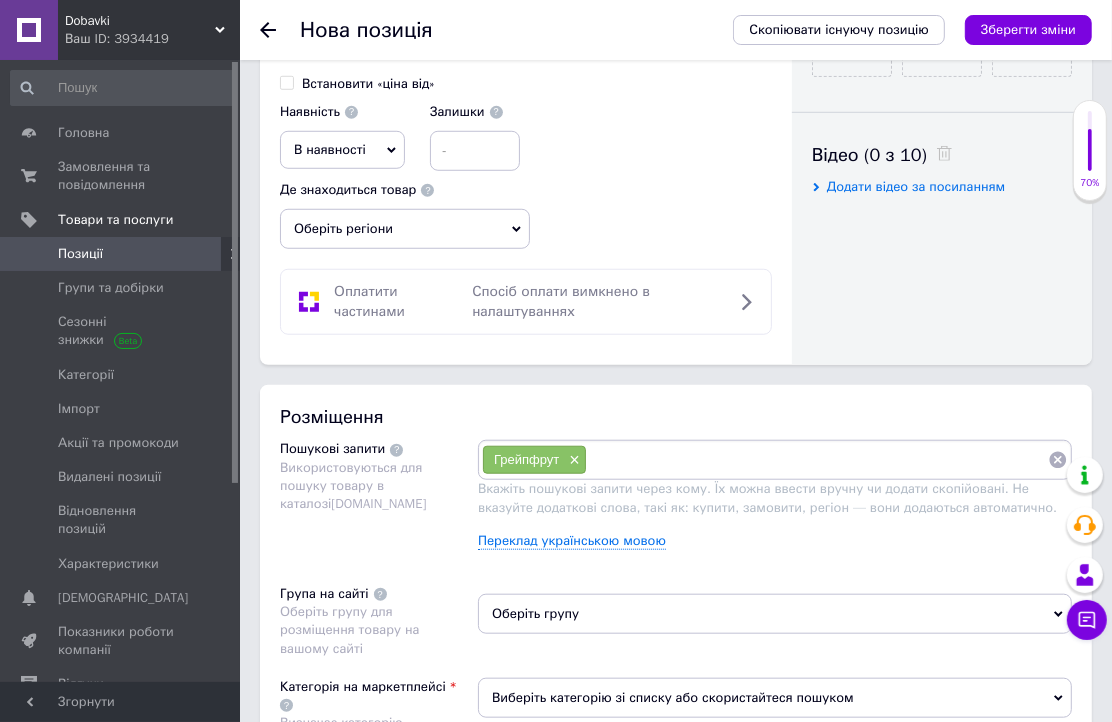 click at bounding box center [817, 460] 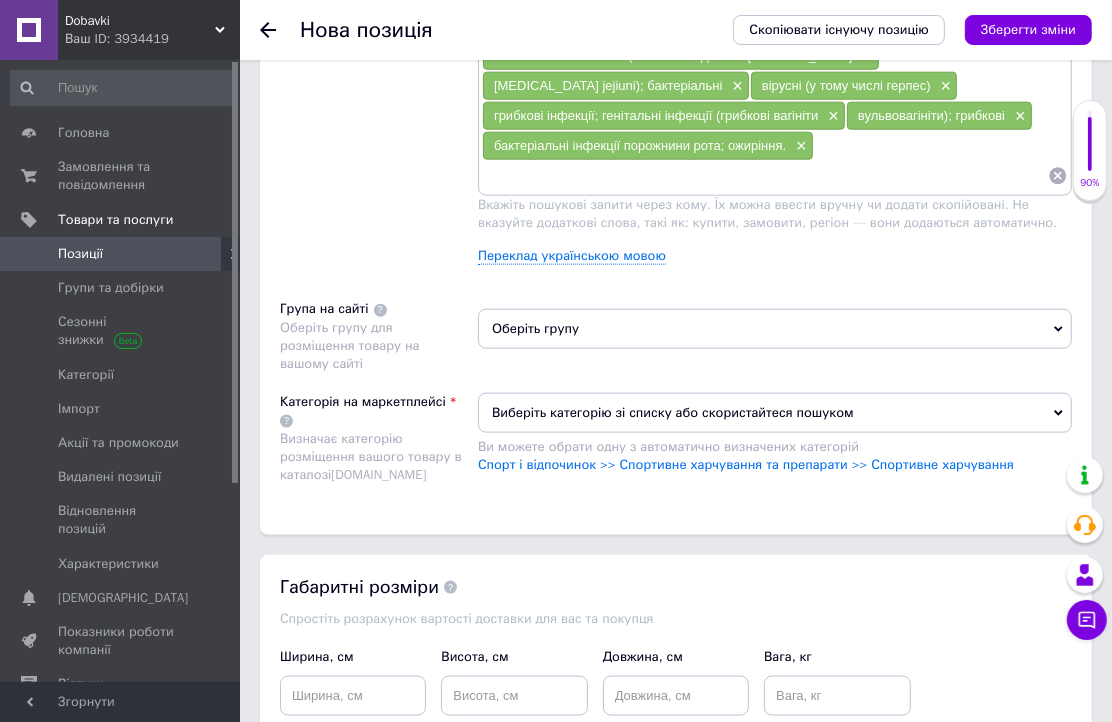 scroll, scrollTop: 1555, scrollLeft: 0, axis: vertical 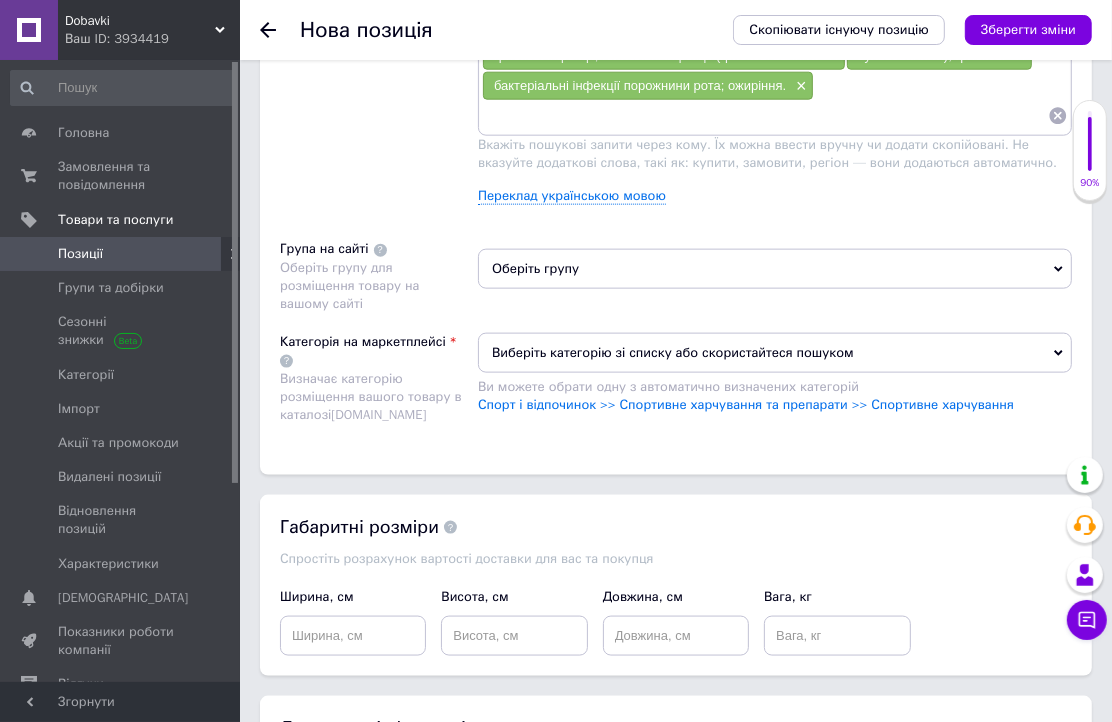 click on "Оберіть групу" at bounding box center [775, 269] 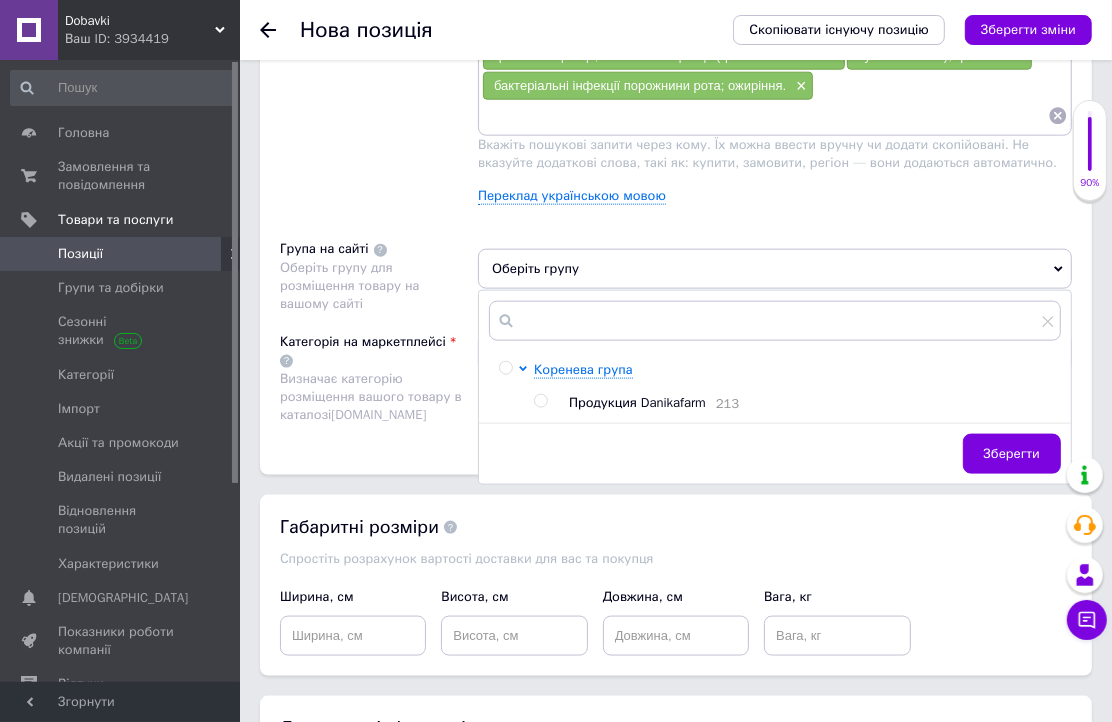 click at bounding box center (540, 401) 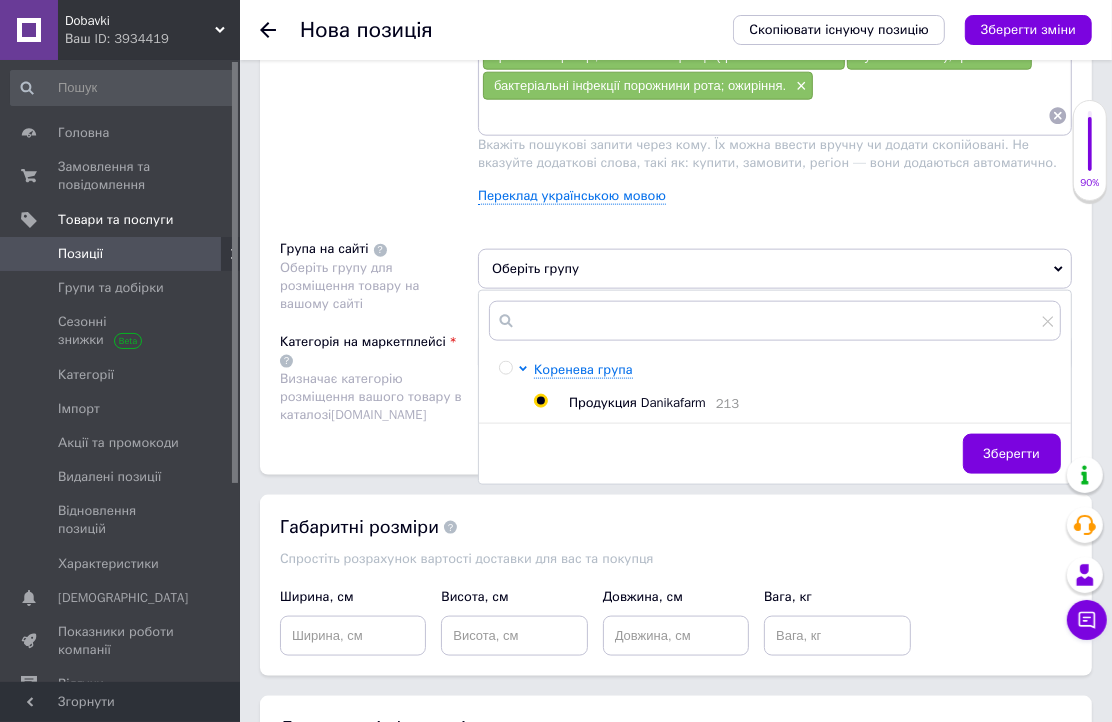 radio on "true" 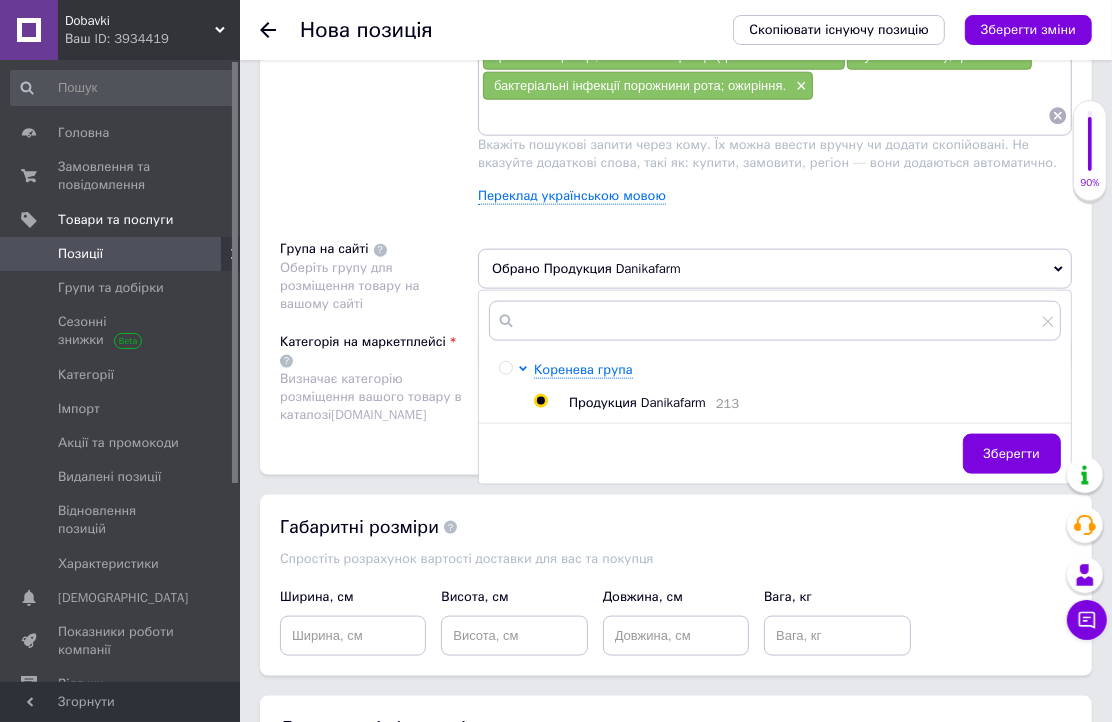 click on "Зберегти" at bounding box center [1012, 454] 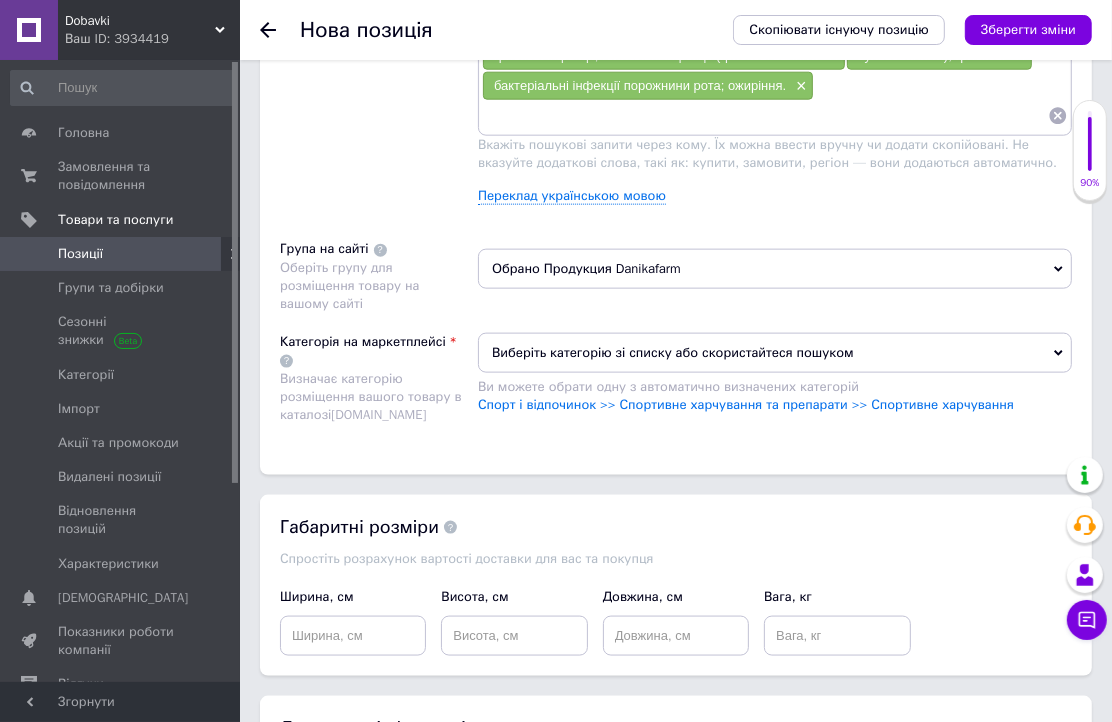 click on "Виберіть категорію зі списку або скористайтеся пошуком" at bounding box center [775, 353] 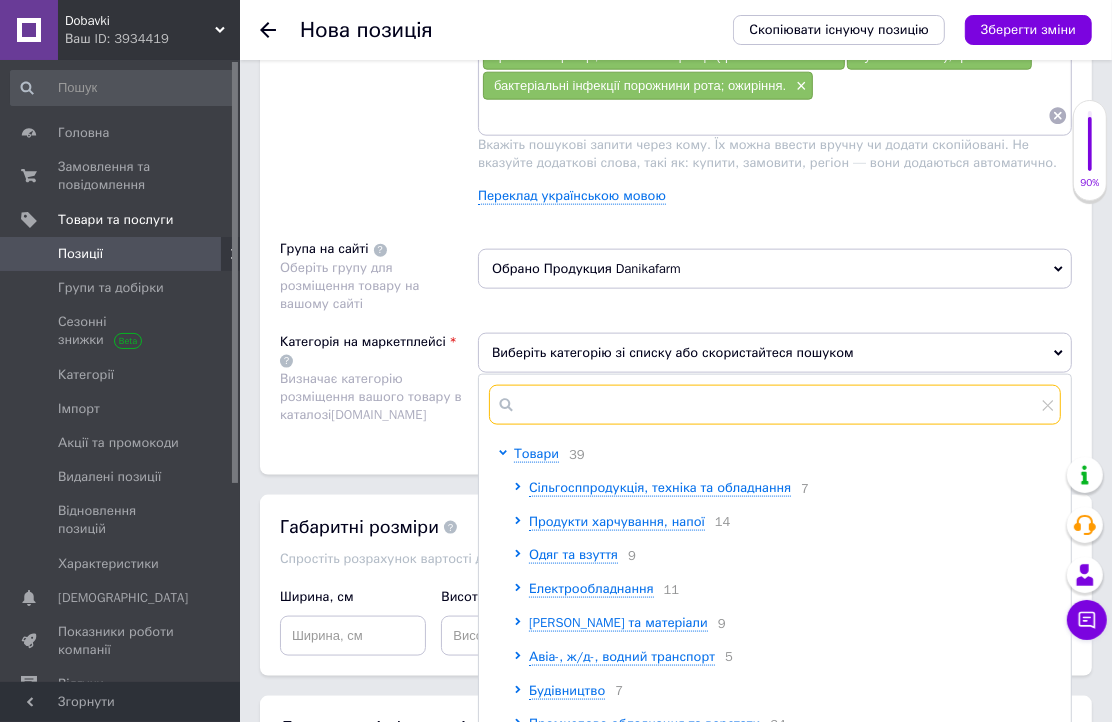 click at bounding box center (775, 405) 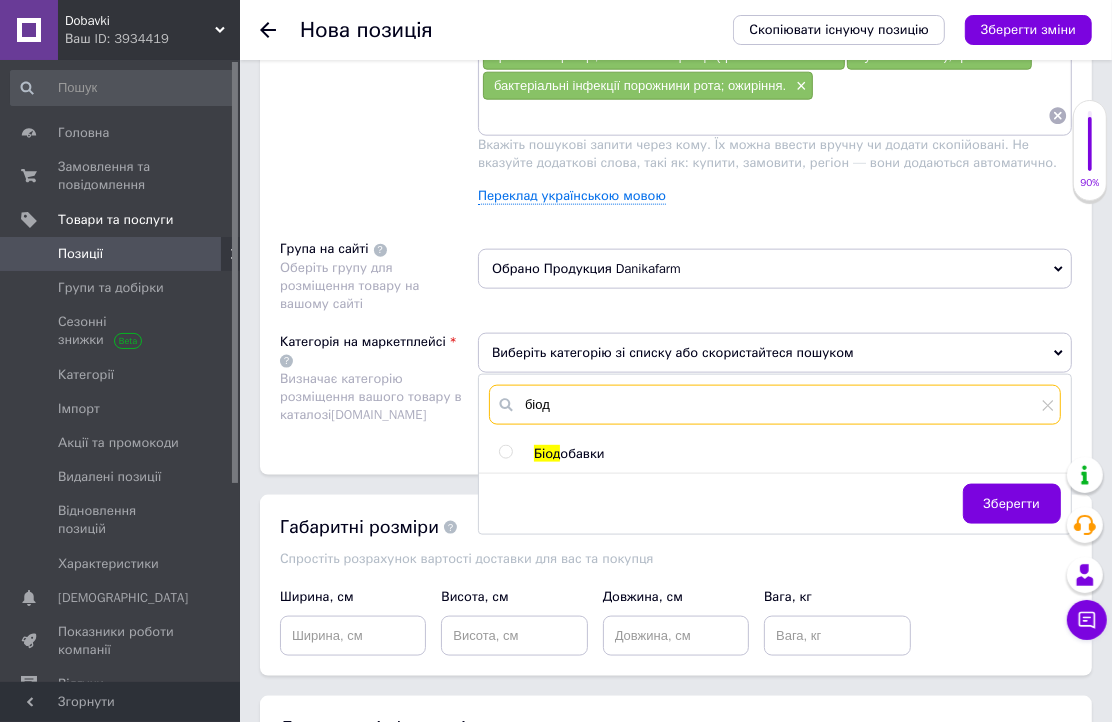 type on "біод" 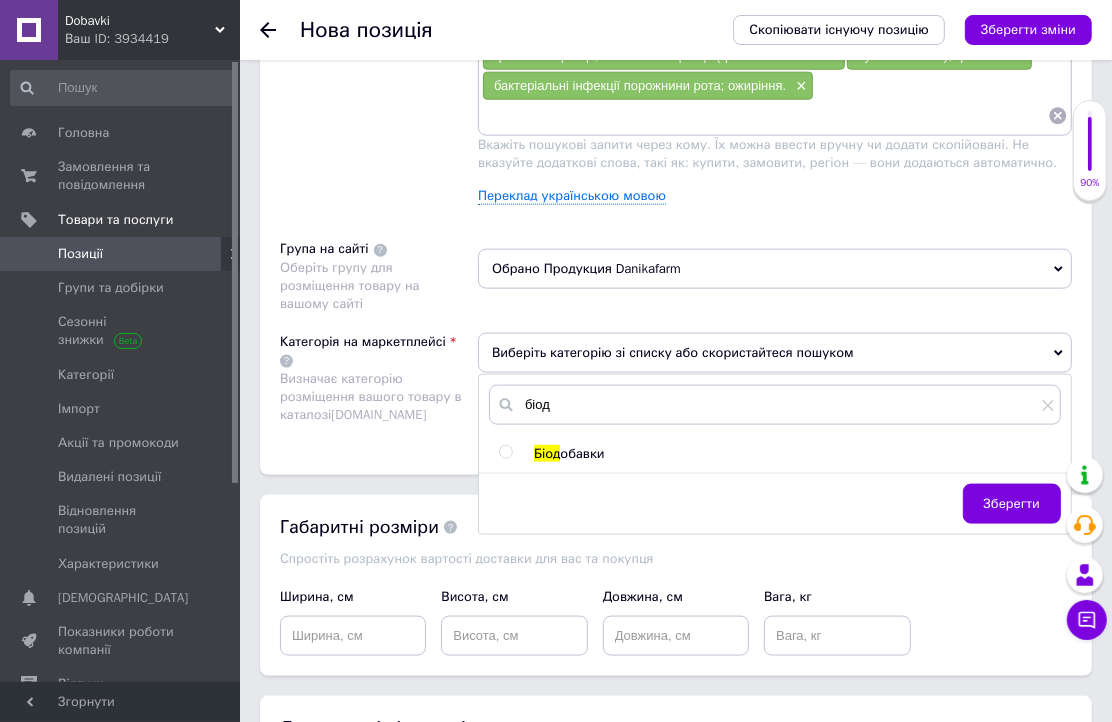 click at bounding box center (509, 454) 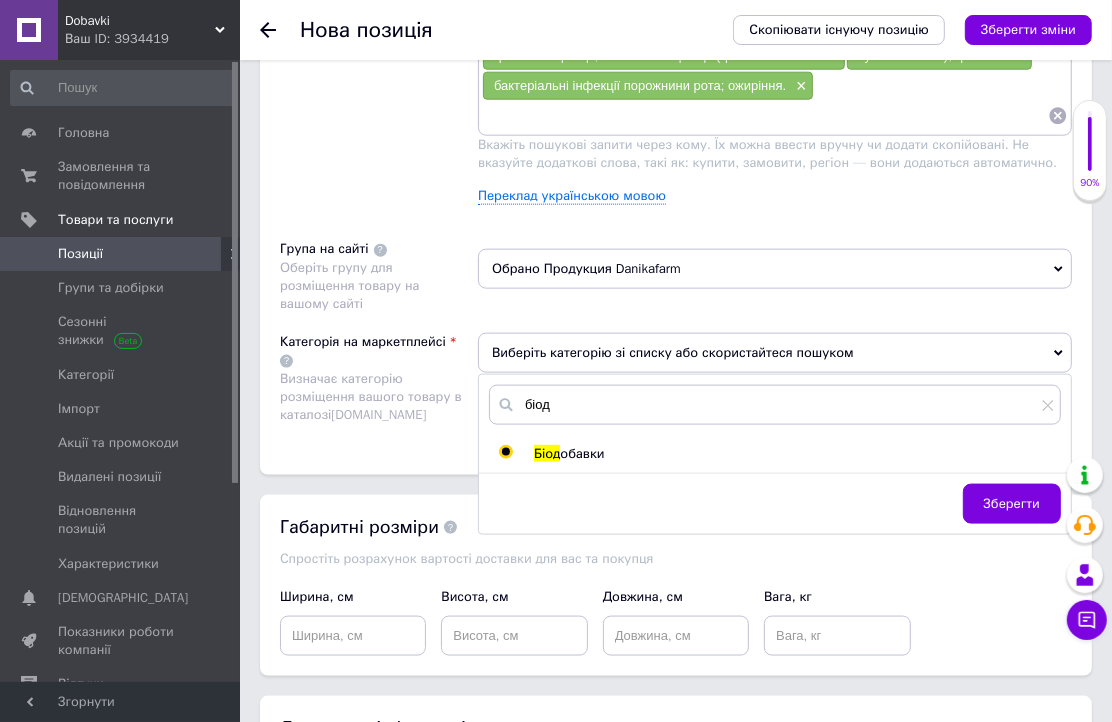 radio on "true" 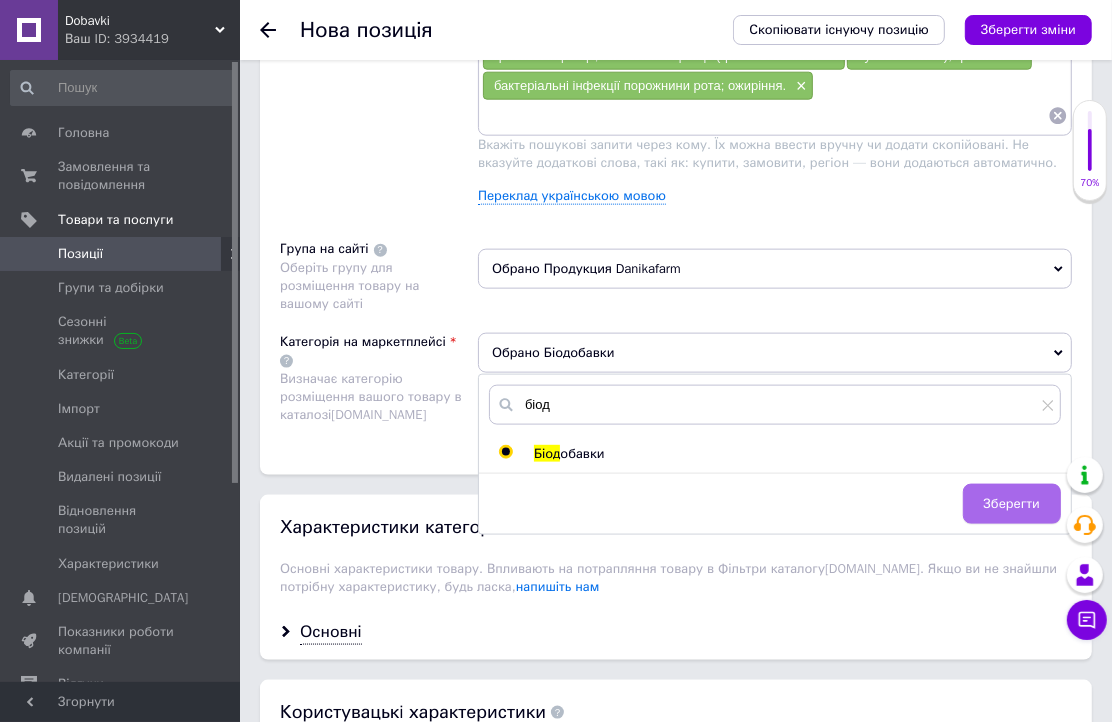 click on "Зберегти" at bounding box center [1012, 504] 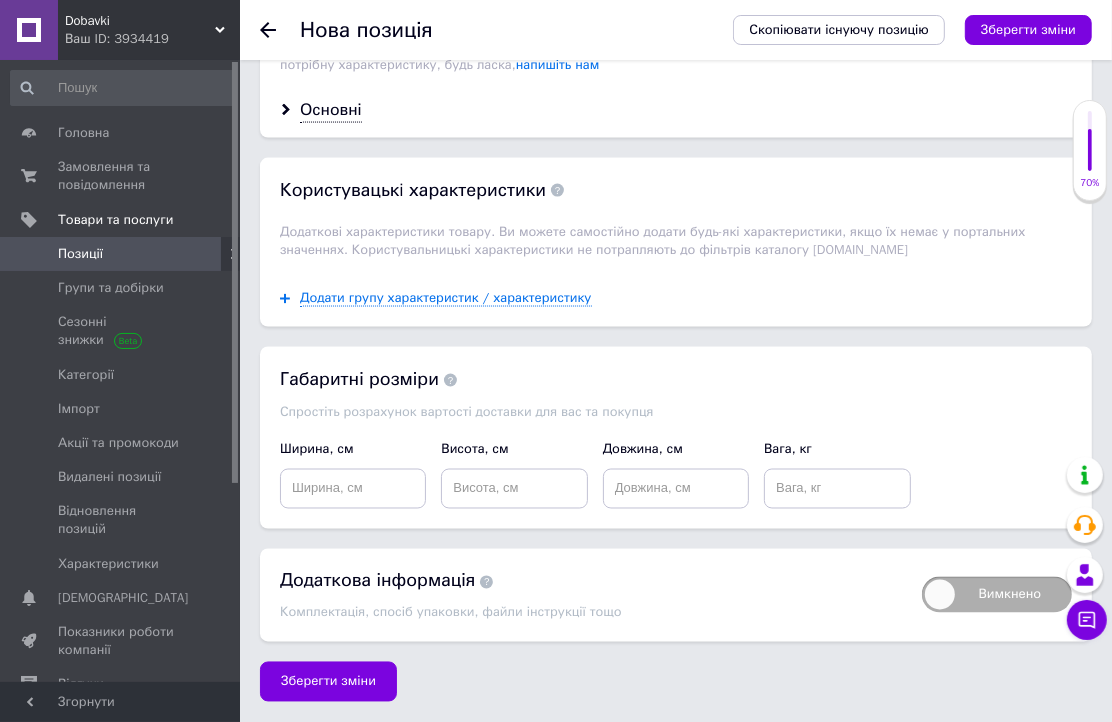 scroll, scrollTop: 2126, scrollLeft: 0, axis: vertical 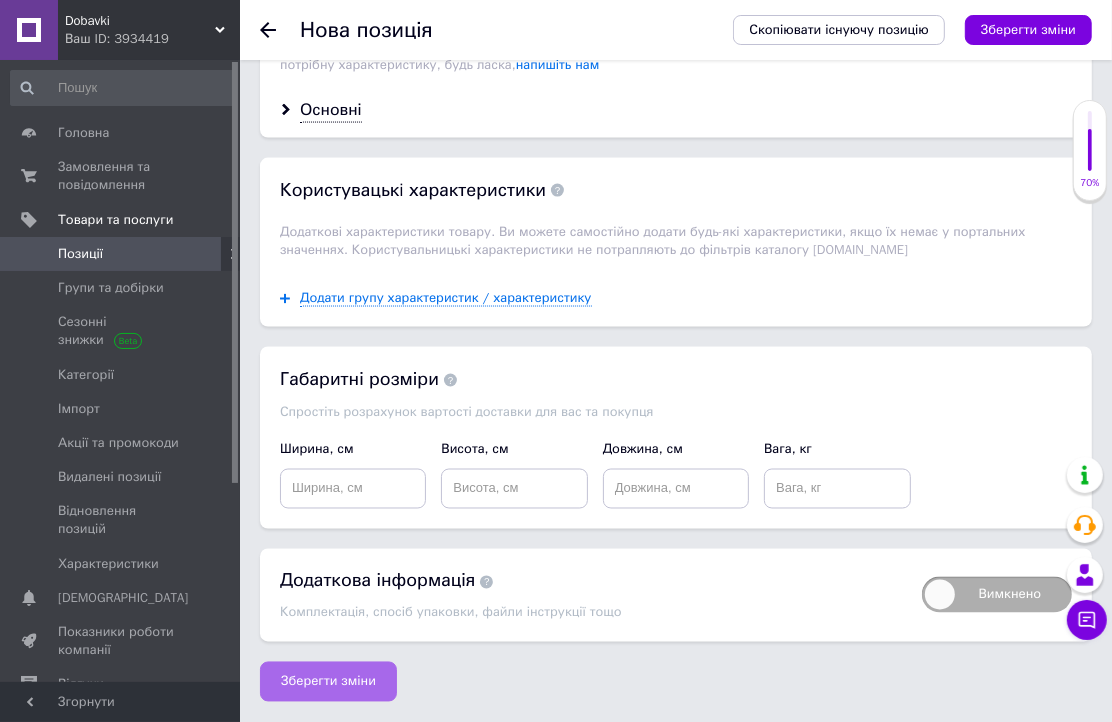 click on "Зберегти зміни" at bounding box center [328, 682] 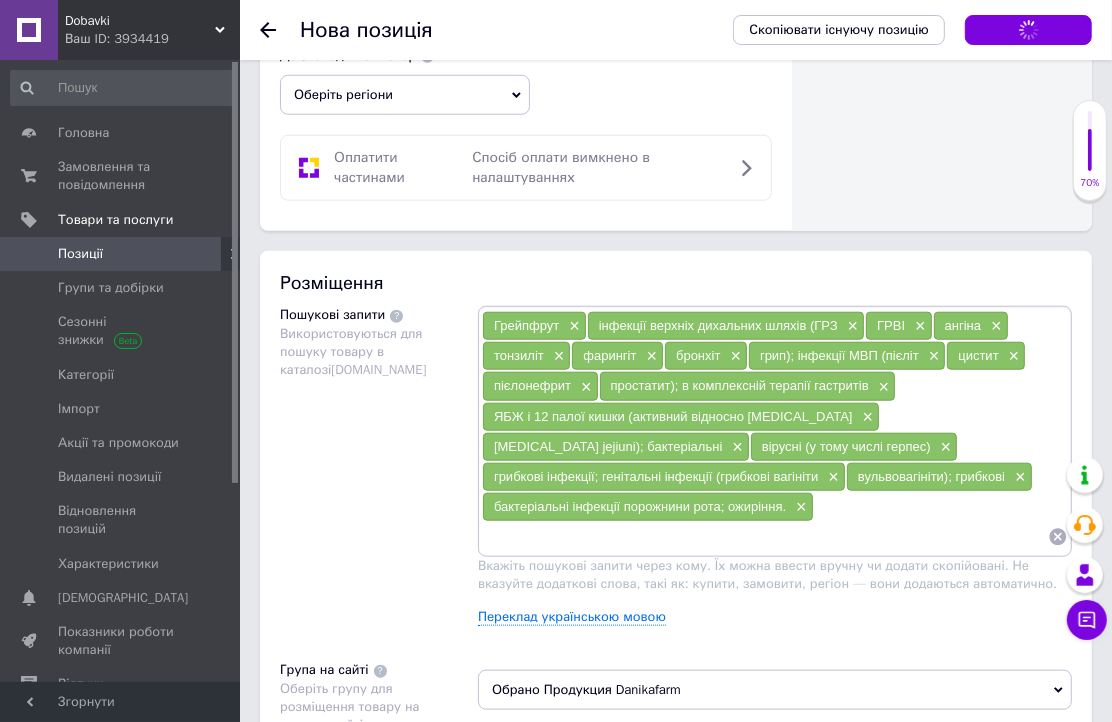 scroll, scrollTop: 1015, scrollLeft: 0, axis: vertical 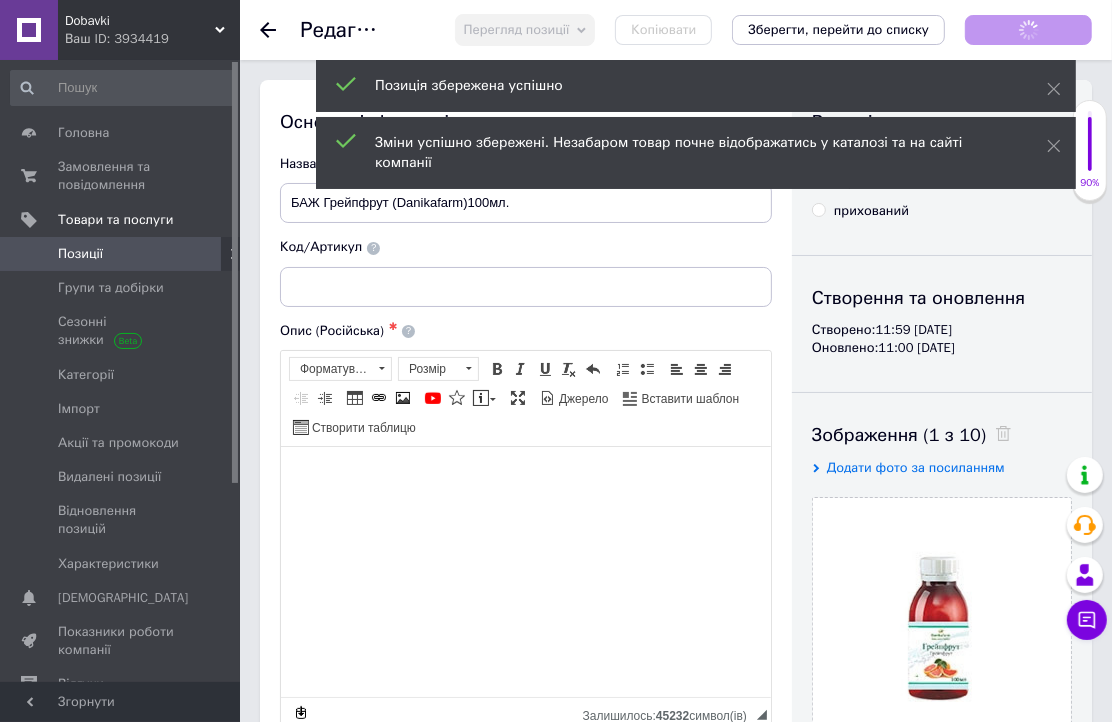 click on "Позиція збережена успішно" at bounding box center [696, 86] 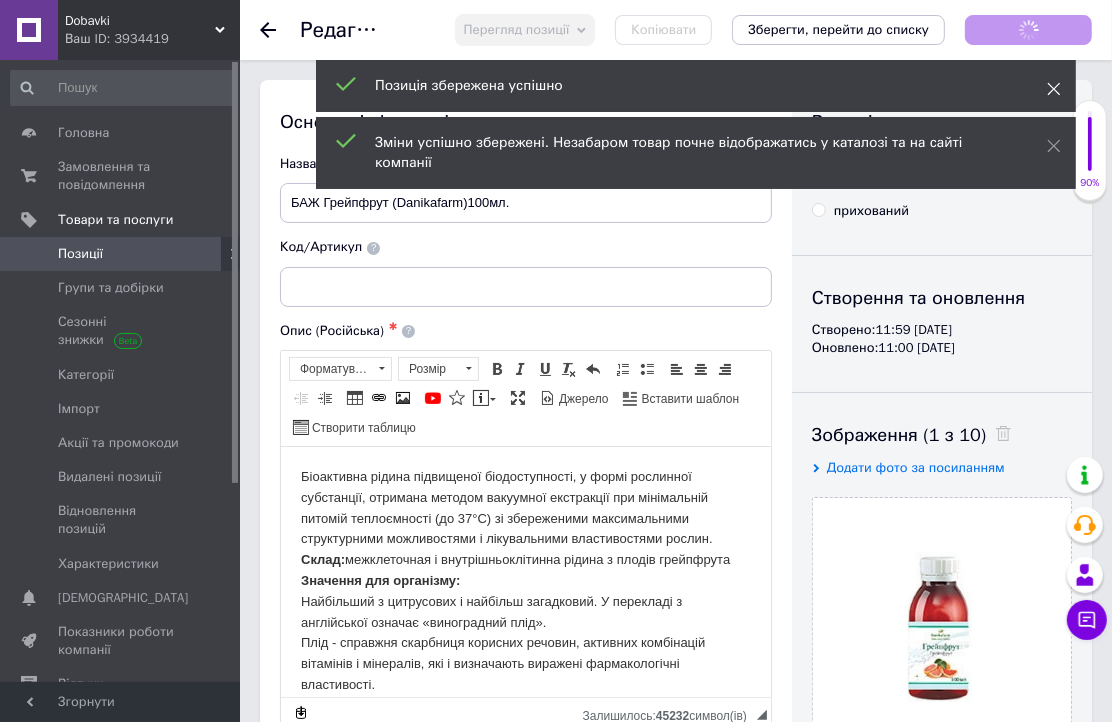 scroll, scrollTop: 0, scrollLeft: 0, axis: both 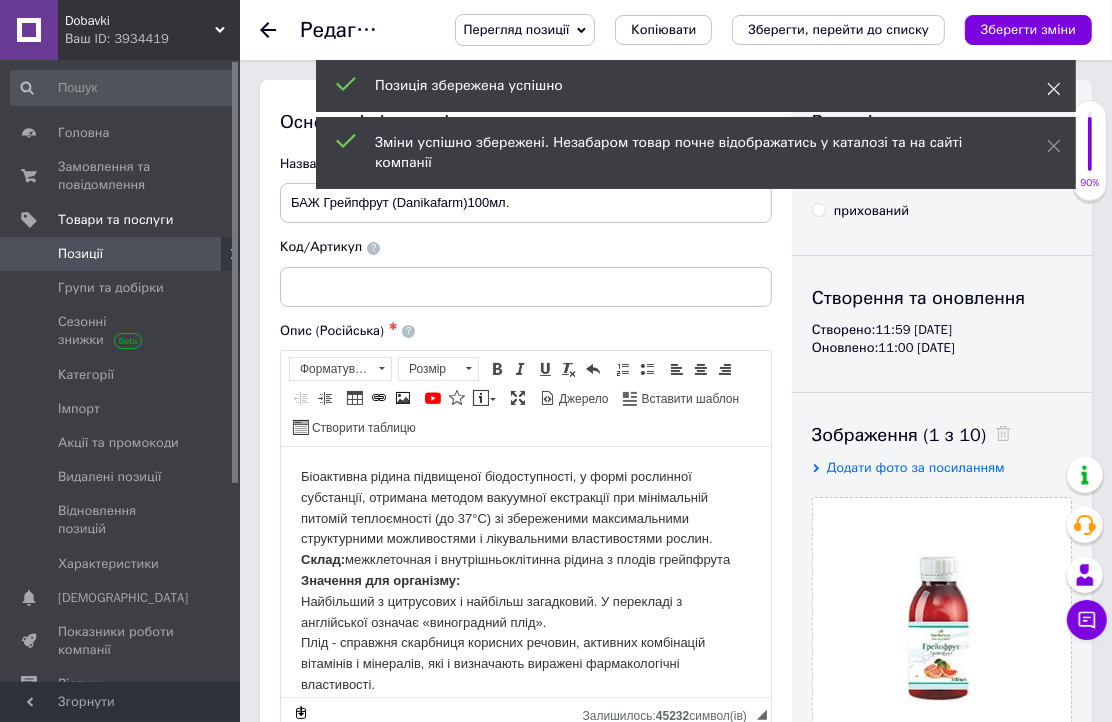 click 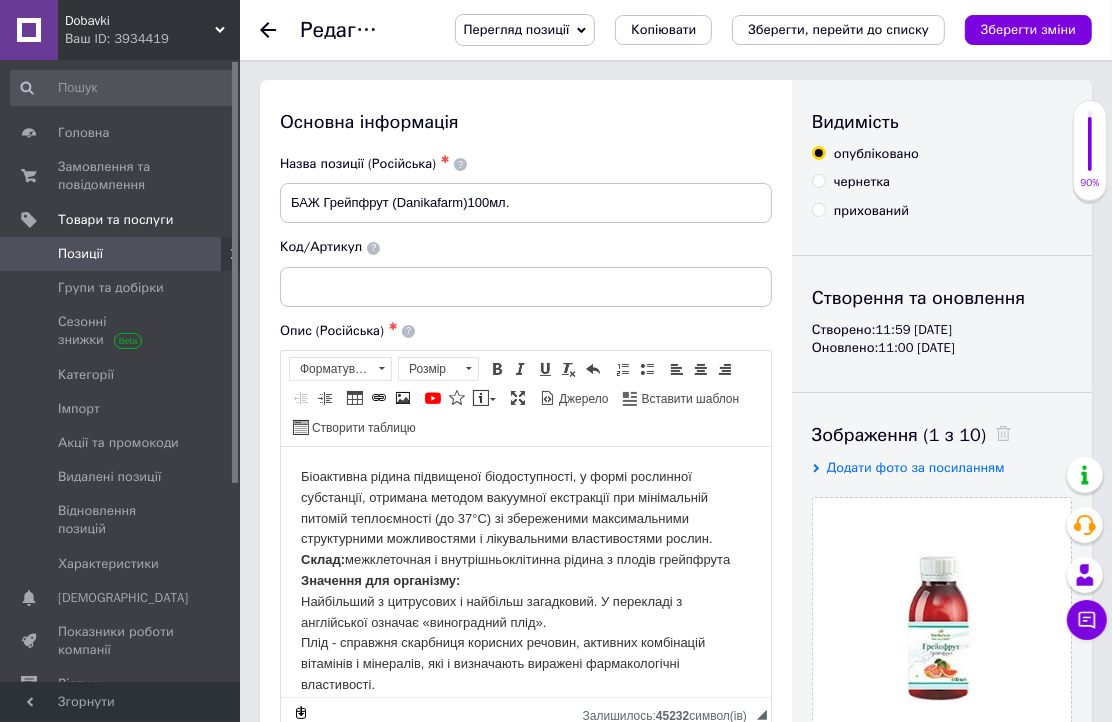 click 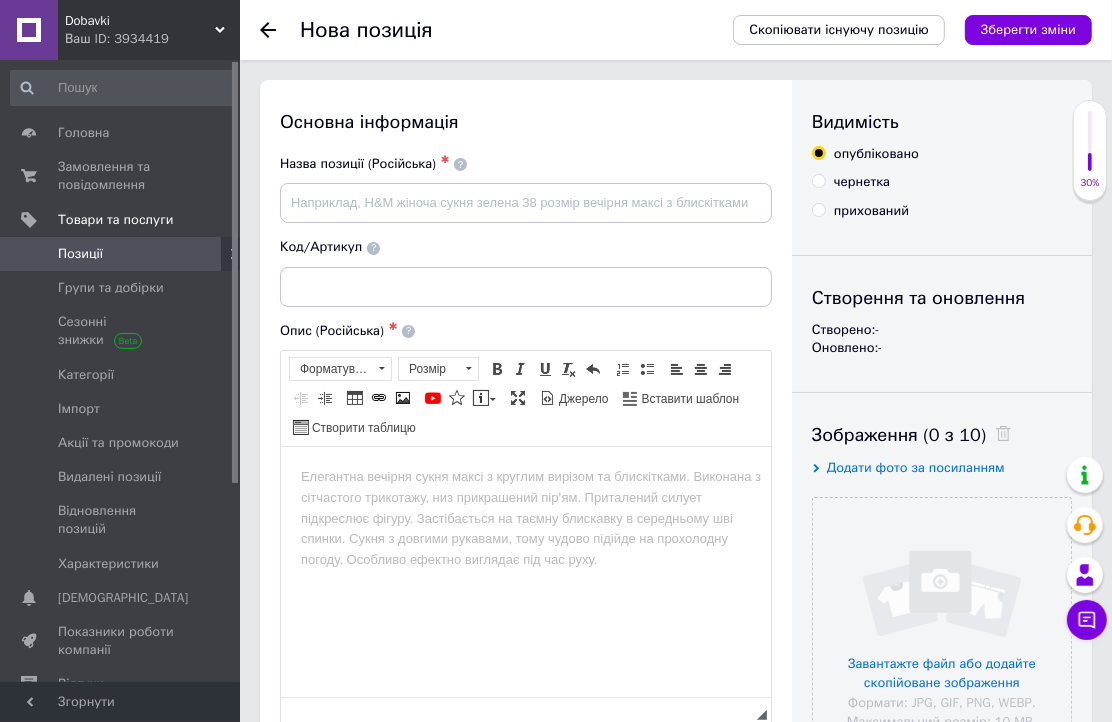 scroll, scrollTop: 0, scrollLeft: 0, axis: both 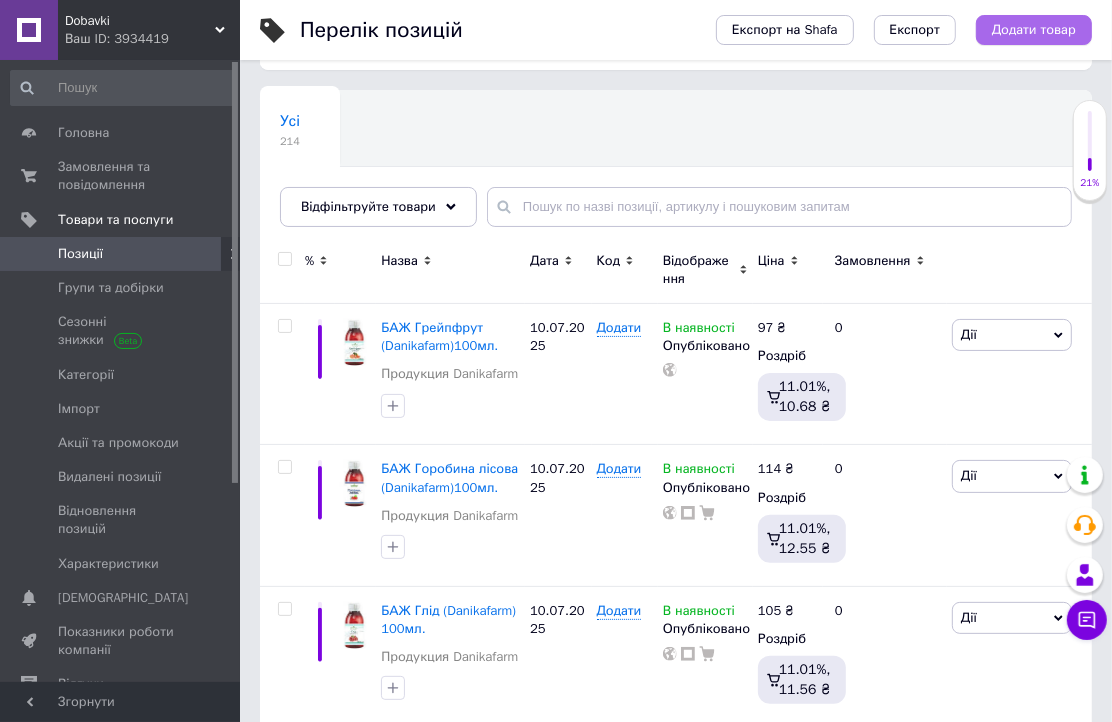click on "Додати товар" at bounding box center [1034, 30] 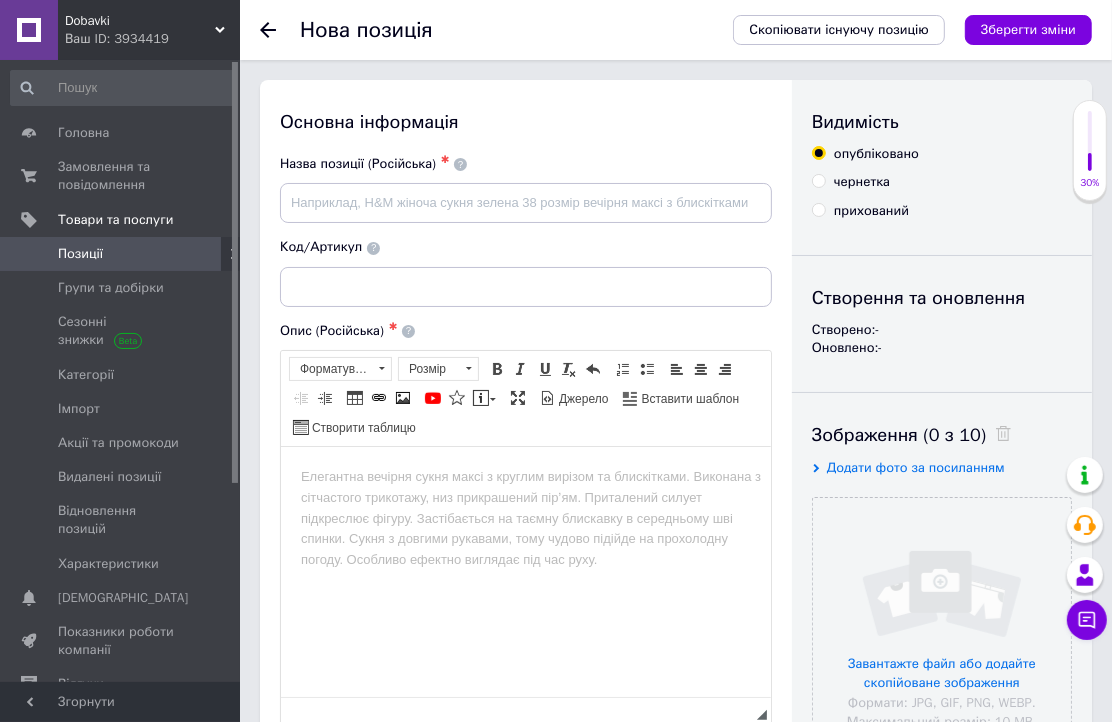 scroll, scrollTop: 0, scrollLeft: 0, axis: both 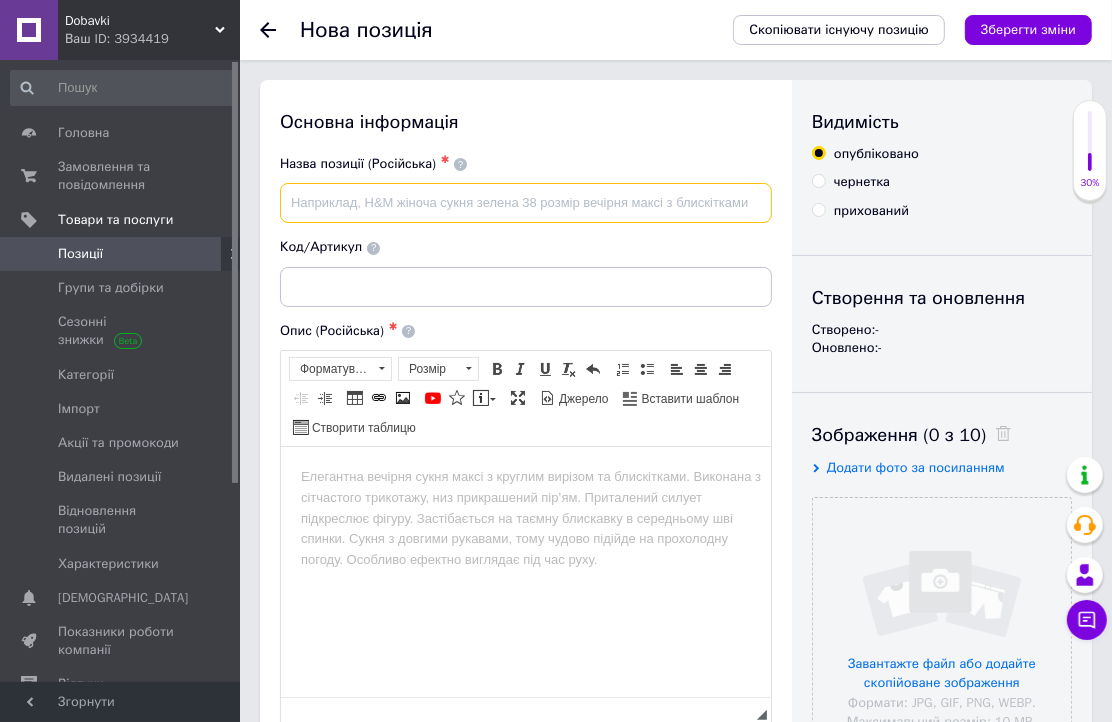 click at bounding box center (526, 203) 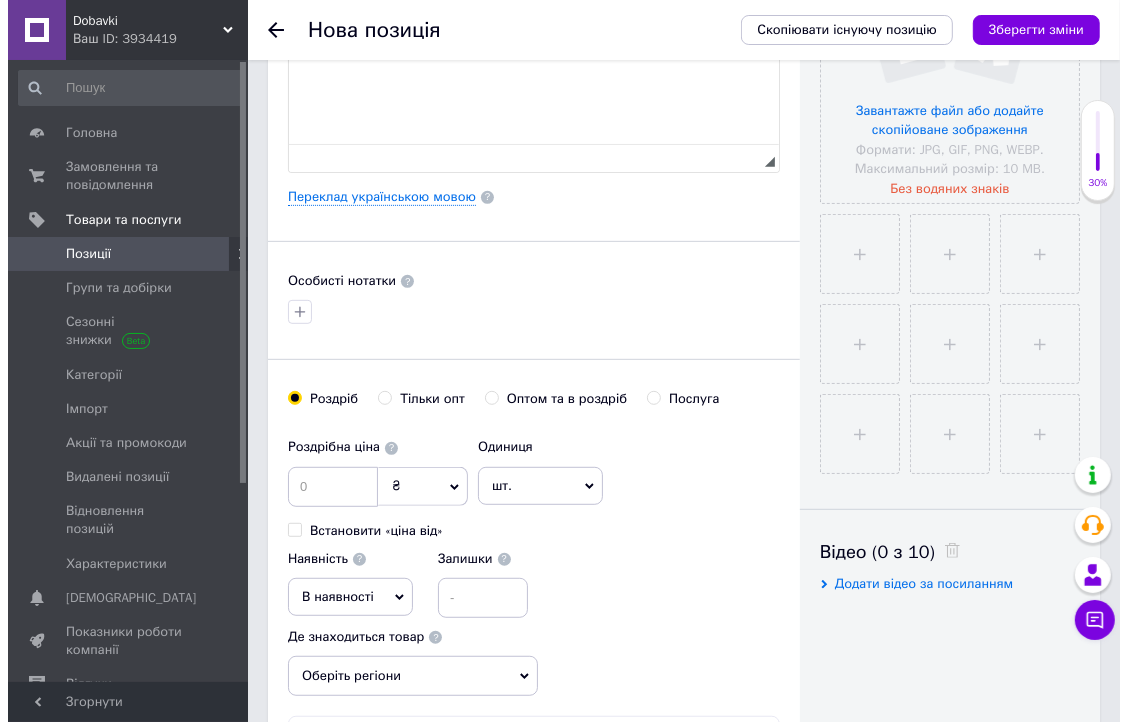 scroll, scrollTop: 555, scrollLeft: 0, axis: vertical 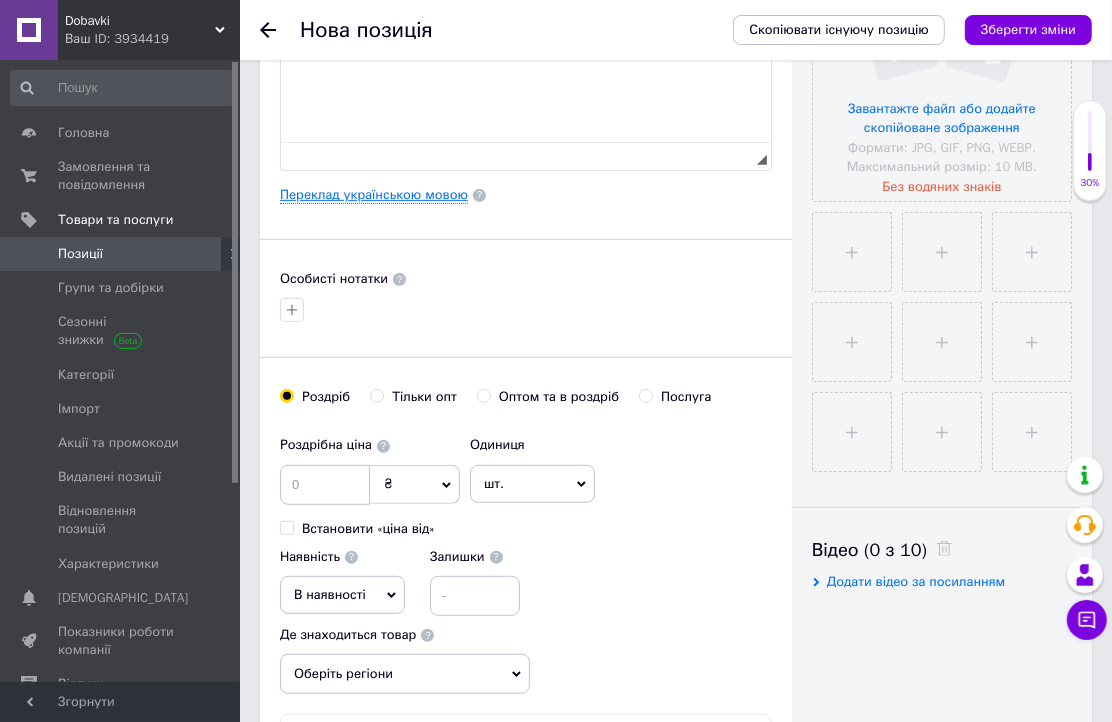 type on "[PERSON_NAME] (Danikafarm)100мл." 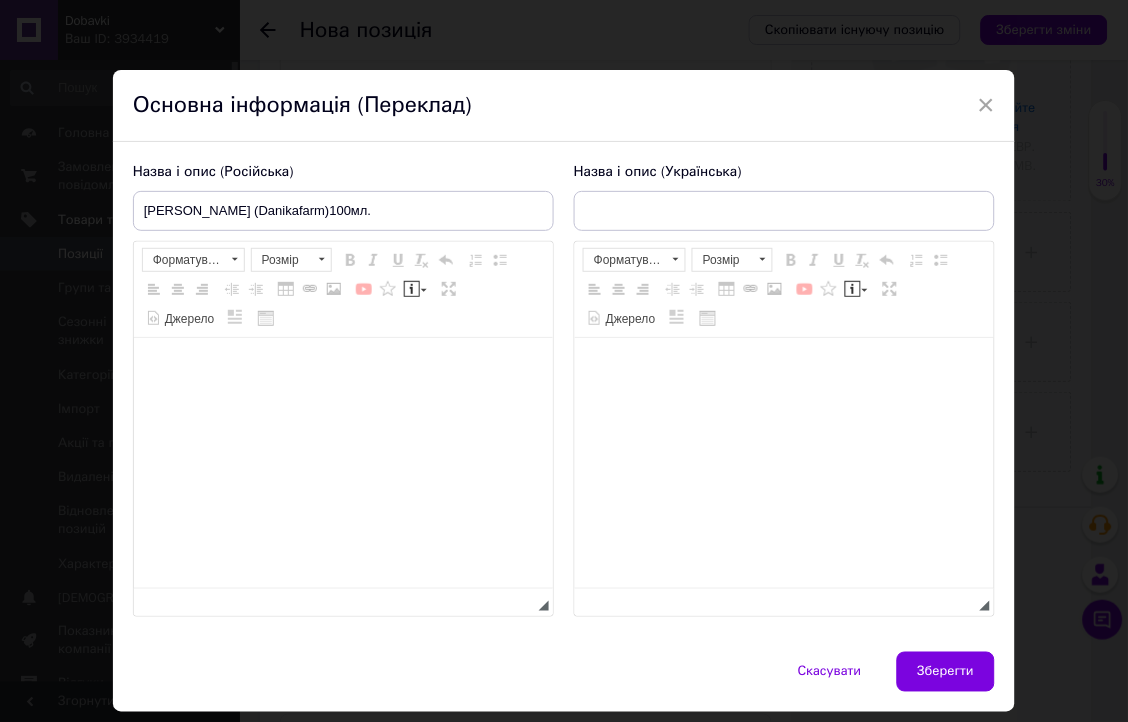 scroll, scrollTop: 0, scrollLeft: 0, axis: both 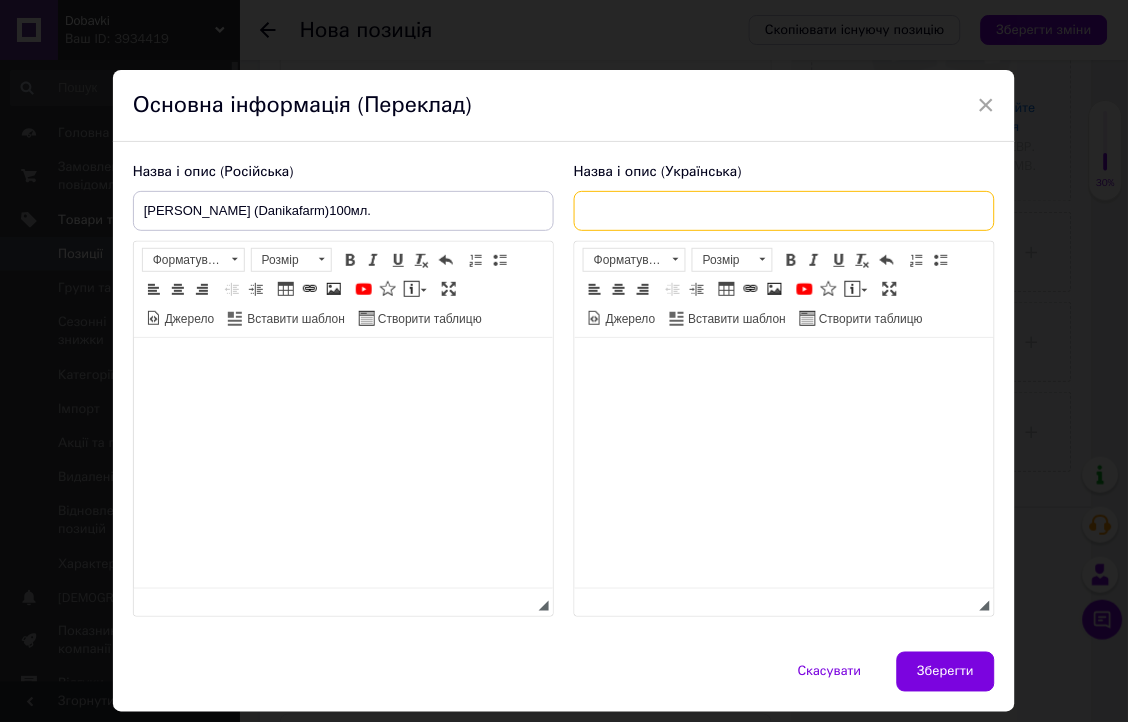 click at bounding box center [784, 211] 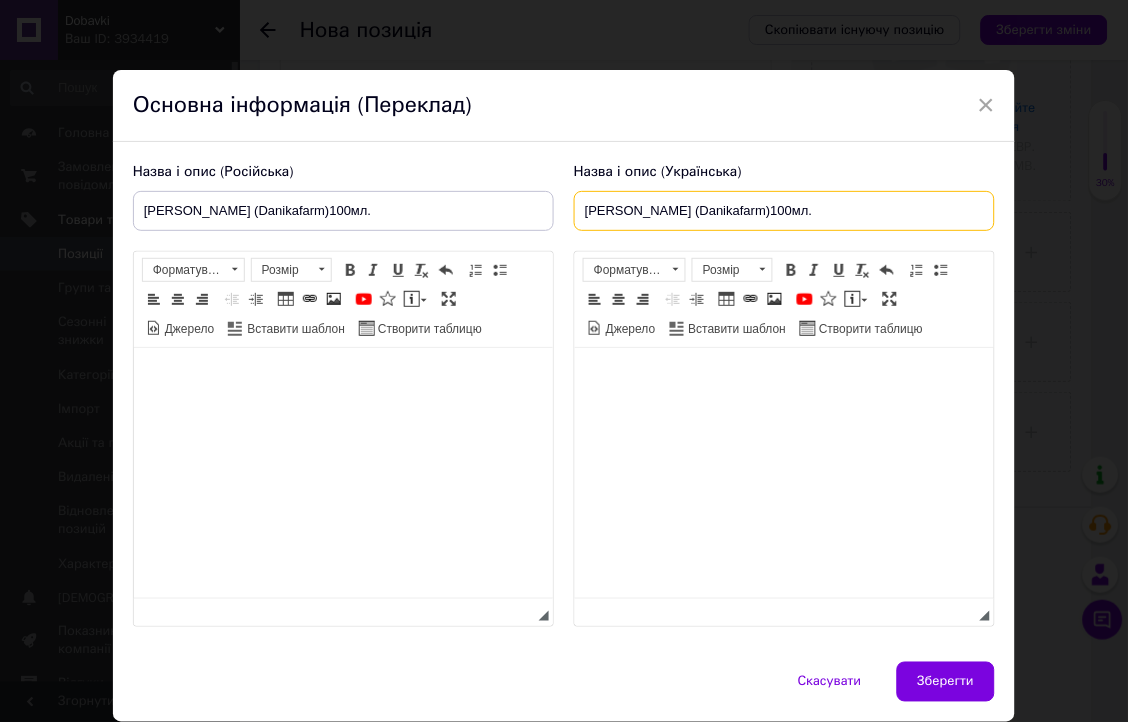 type on "[PERSON_NAME] (Danikafarm)100мл." 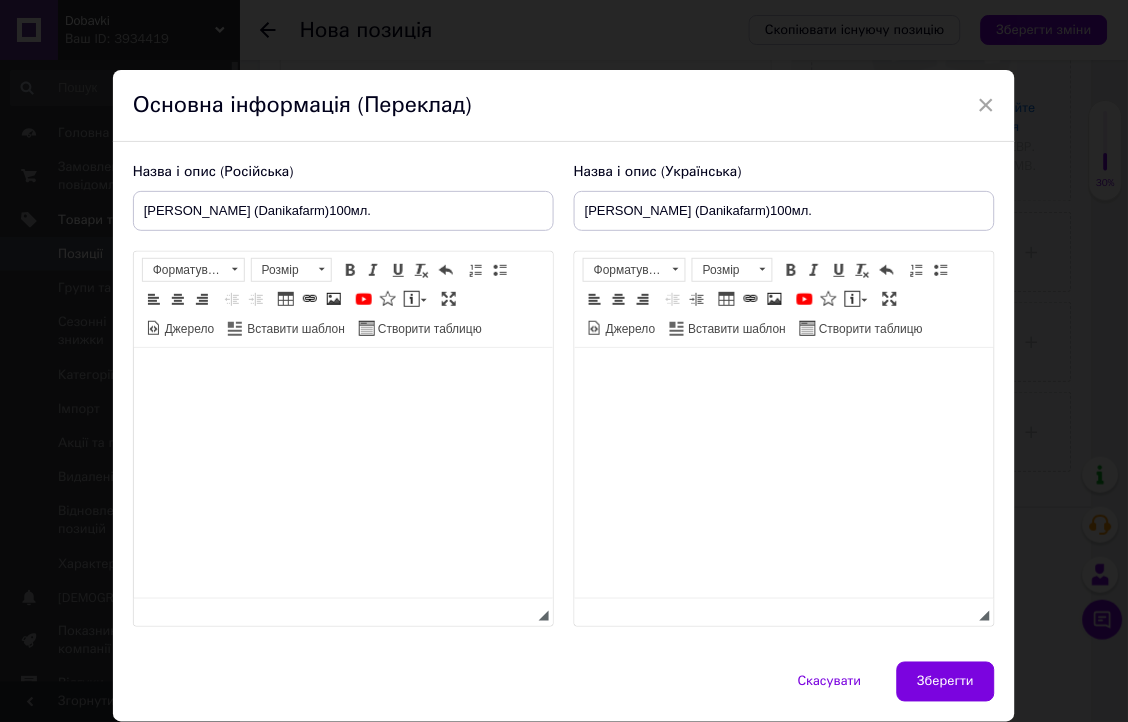 drag, startPoint x: 352, startPoint y: 436, endPoint x: 332, endPoint y: 411, distance: 32.01562 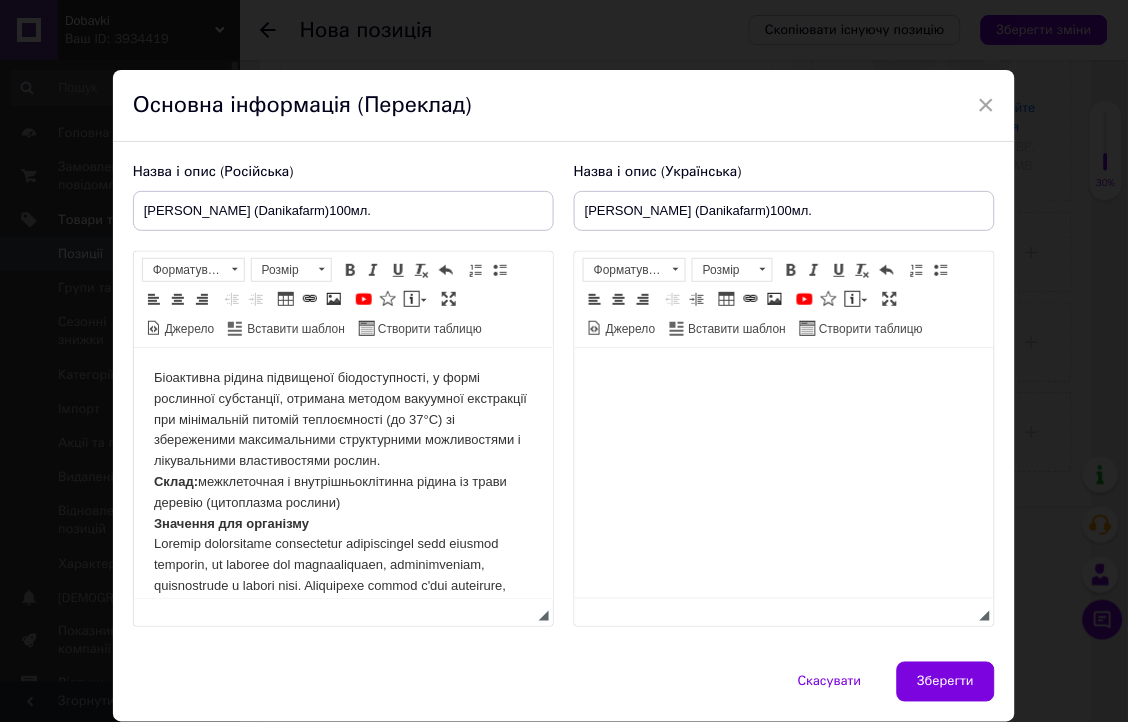scroll, scrollTop: 2798, scrollLeft: 0, axis: vertical 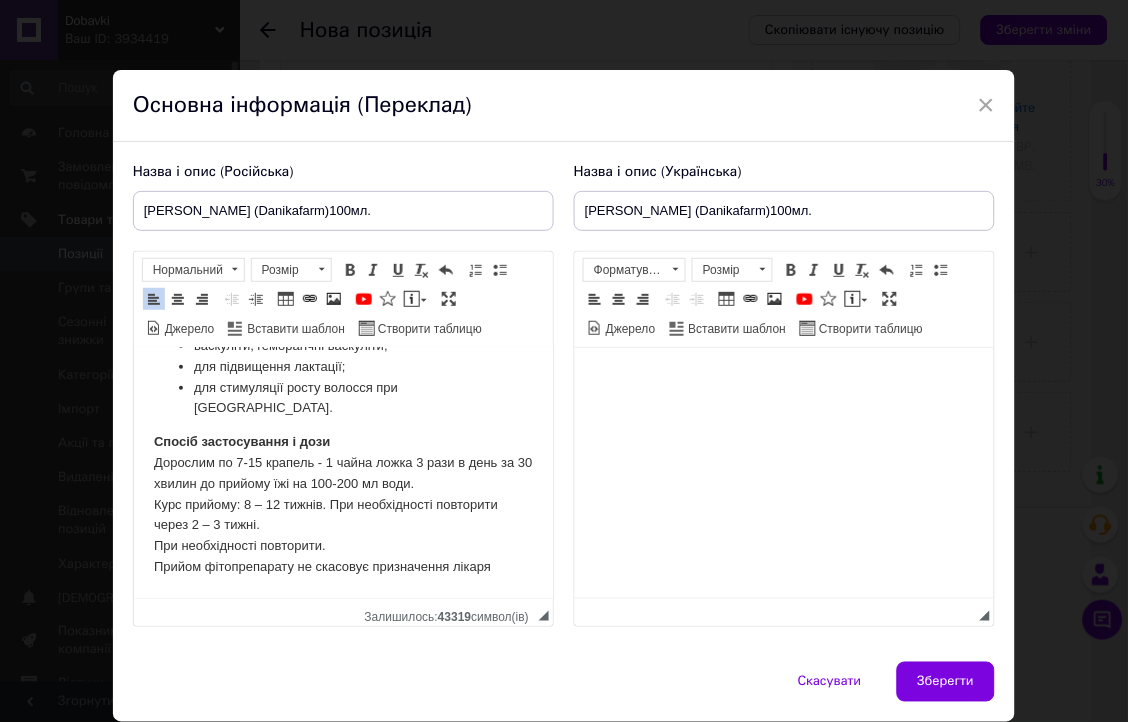 click at bounding box center [783, 378] 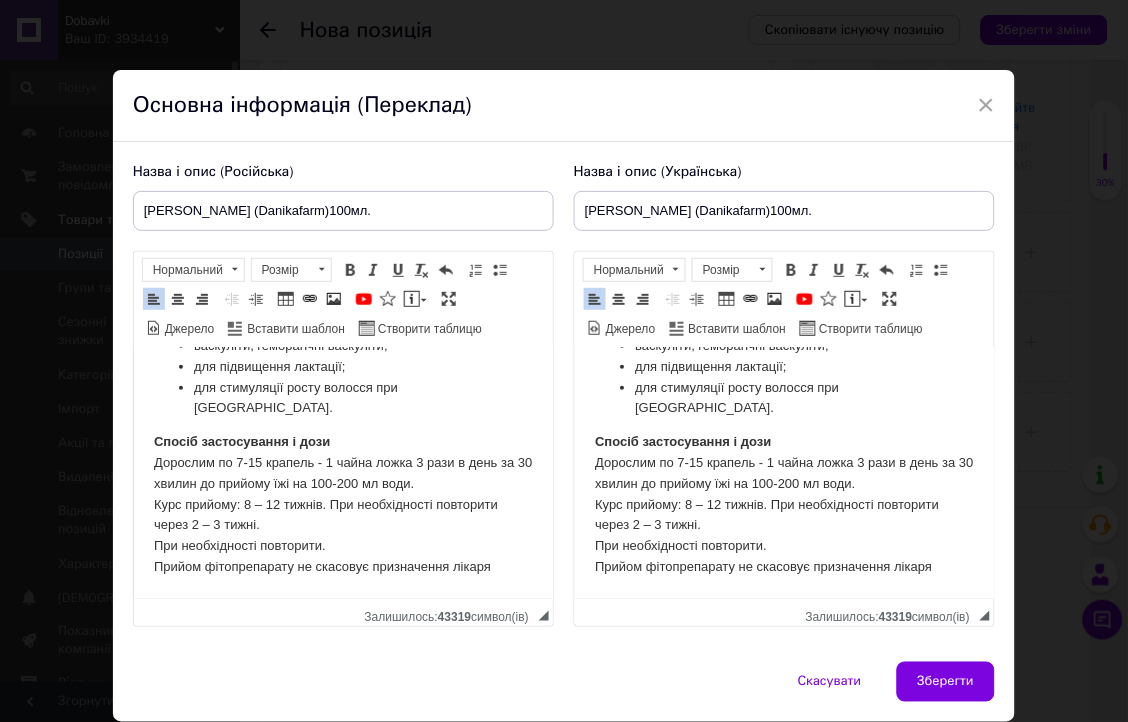 scroll, scrollTop: 2824, scrollLeft: 0, axis: vertical 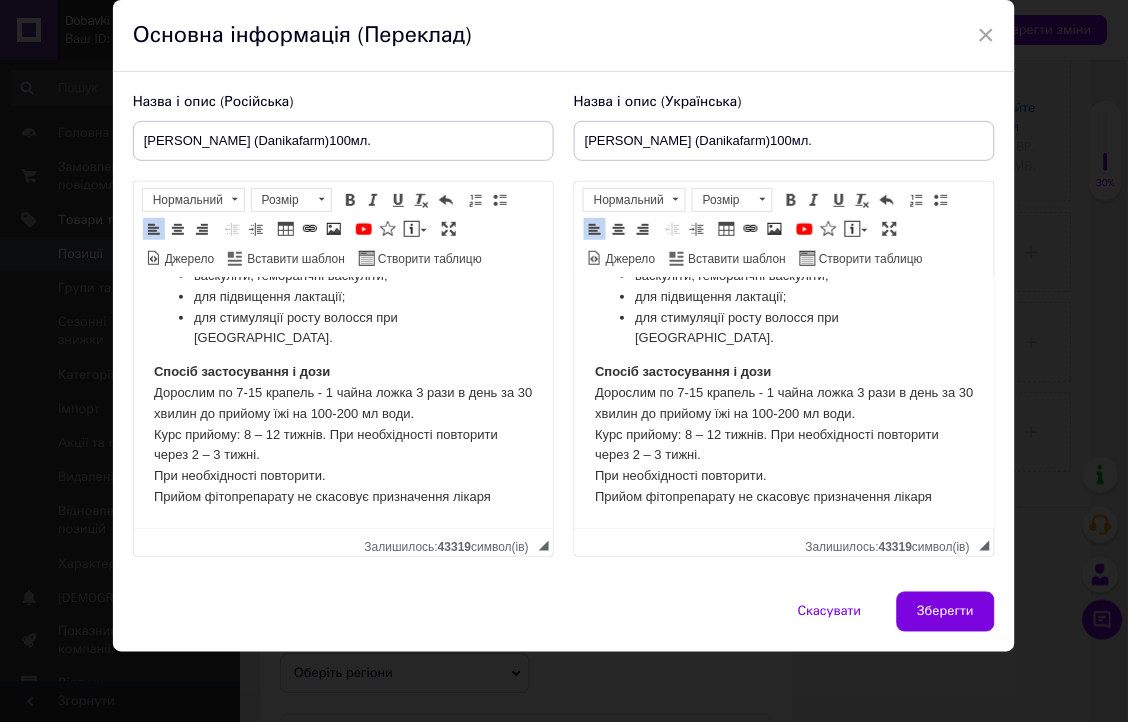click on "Зберегти" at bounding box center (946, 612) 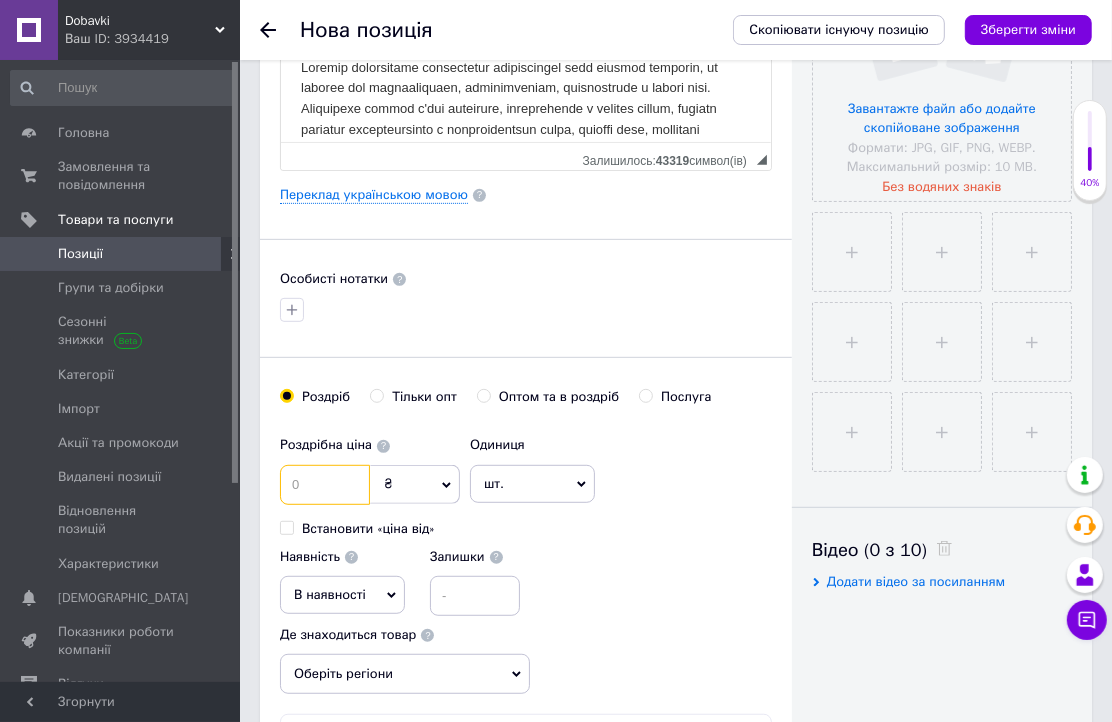 click at bounding box center (325, 485) 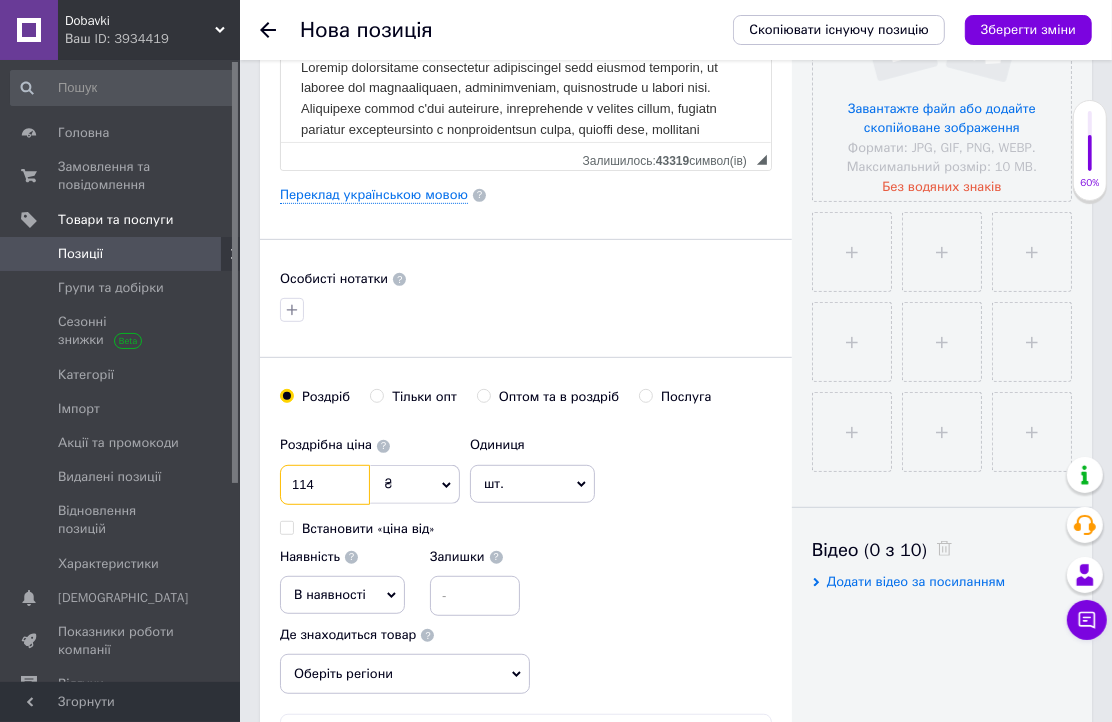 type on "114" 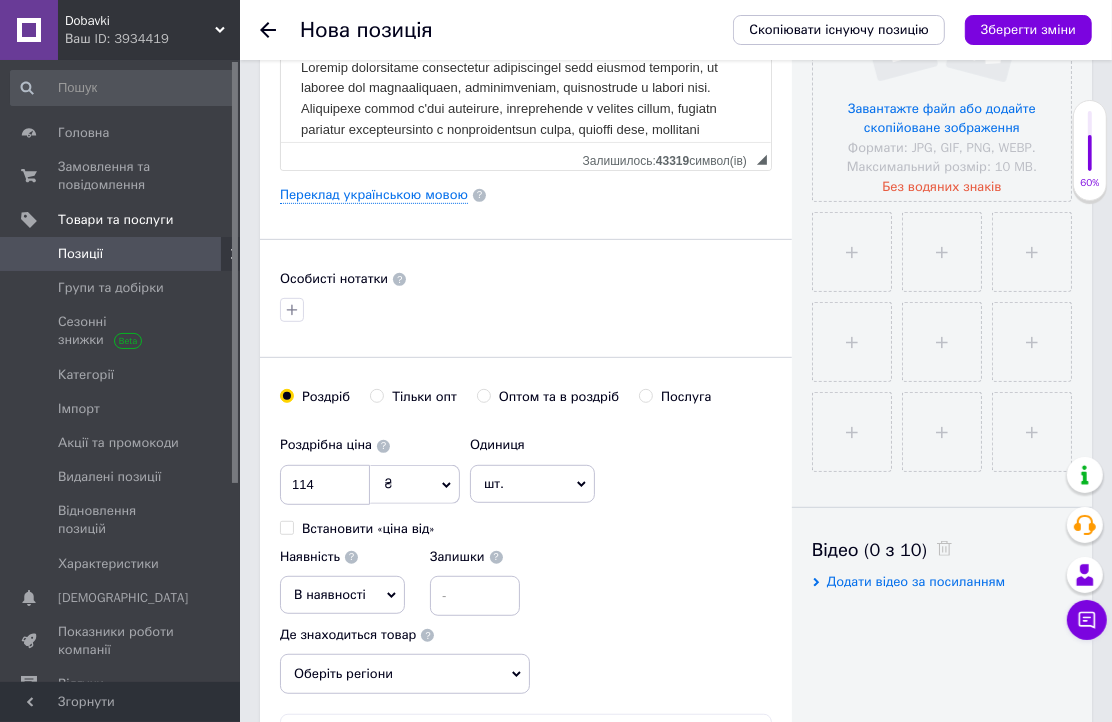 click on "Роздрібна ціна 114 ₴ $ EUR CHF GBP ¥ PLN ₸ MDL HUF KGS CNY TRY KRW lei Встановити «ціна від» Одиниця шт. Популярне комплект упаковка кв.м пара м кг пог.м послуга т а автоцистерна ампула б балон банка блістер бобіна бочка [PERSON_NAME] бухта в ват виїзд відро г г га година гр/кв.м гігакалорія д дав два місяці день доба доза є єврокуб з зміна к кВт каністра карат кв.дм кв.м кв.см кв.фут квартал кг кг/кв.м км колесо комплект коробка куб.дм куб.м л л лист м м мВт мл мм моток місяць мішок н набір номер о об'єкт од. п палетомісце пара партія пач пог.м послуга посівна одиниця птахомісце півроку пігулка" at bounding box center (526, 521) 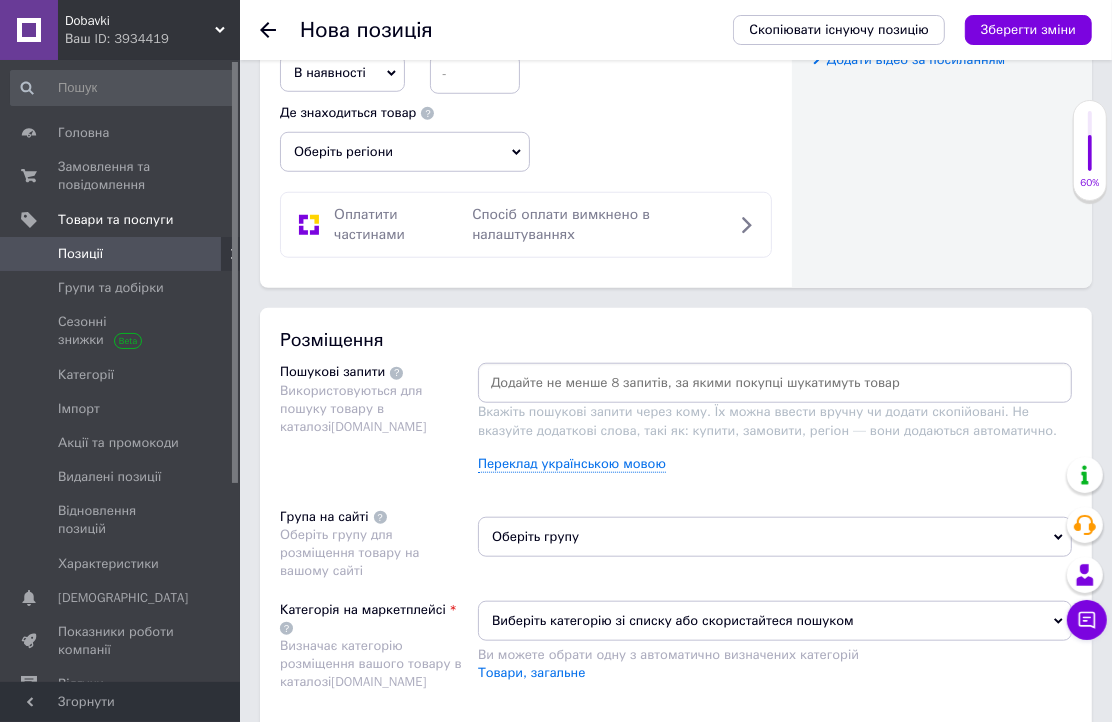 scroll, scrollTop: 1111, scrollLeft: 0, axis: vertical 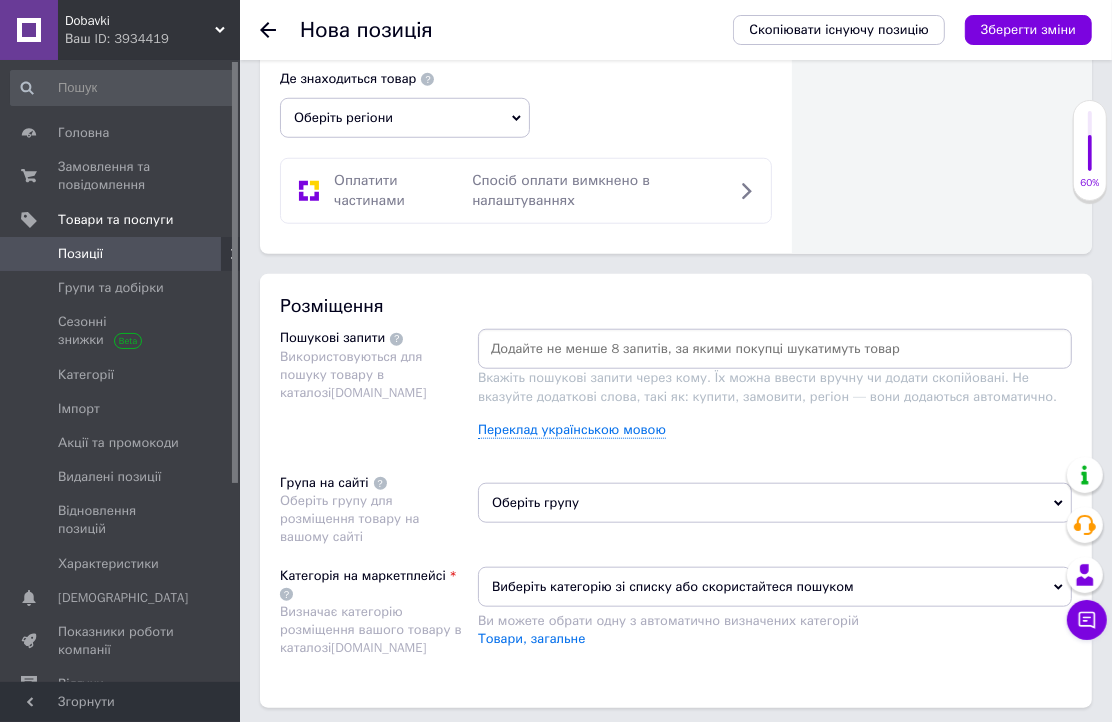 click at bounding box center [775, 349] 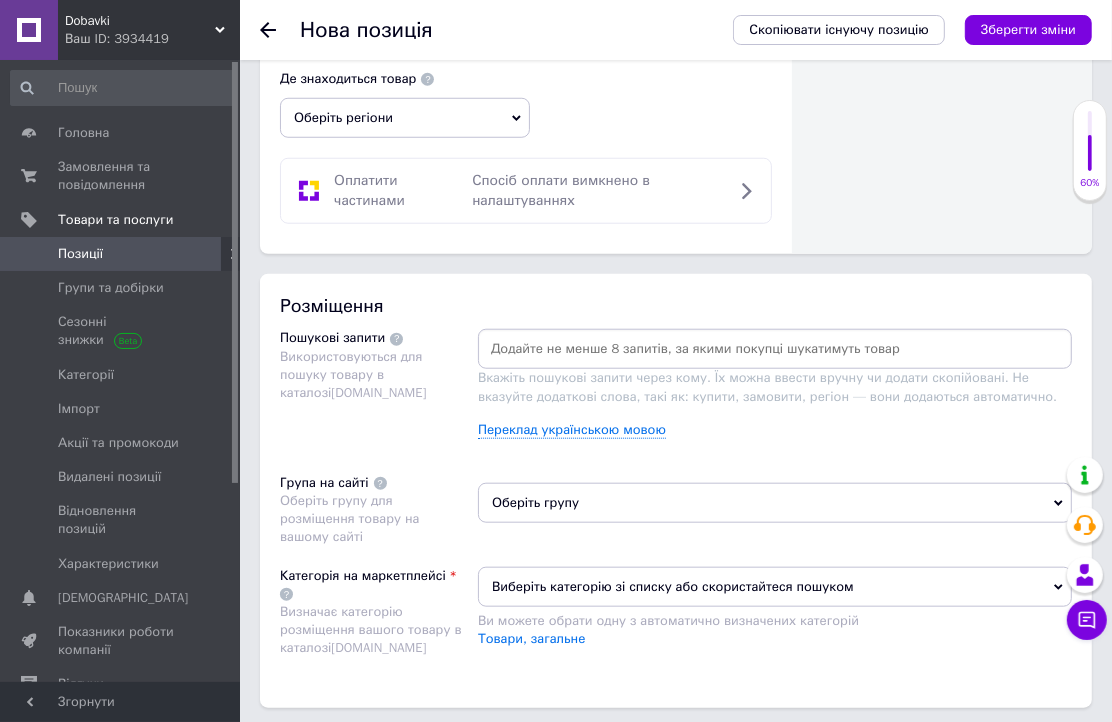 paste on "Деревій" 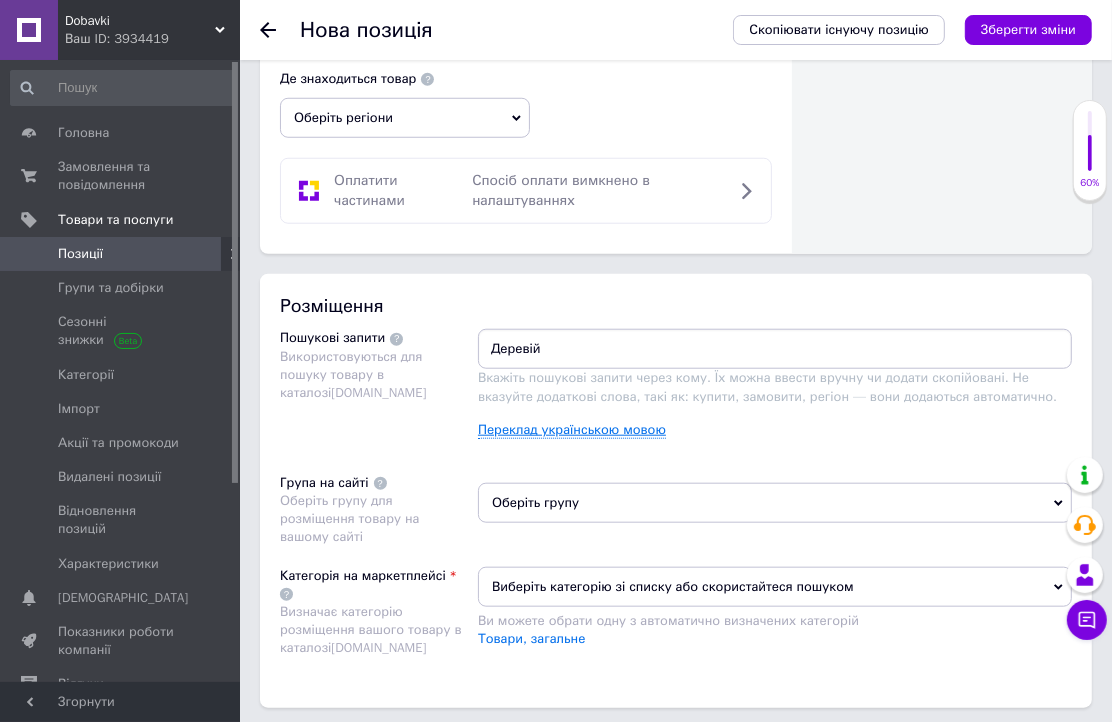 type 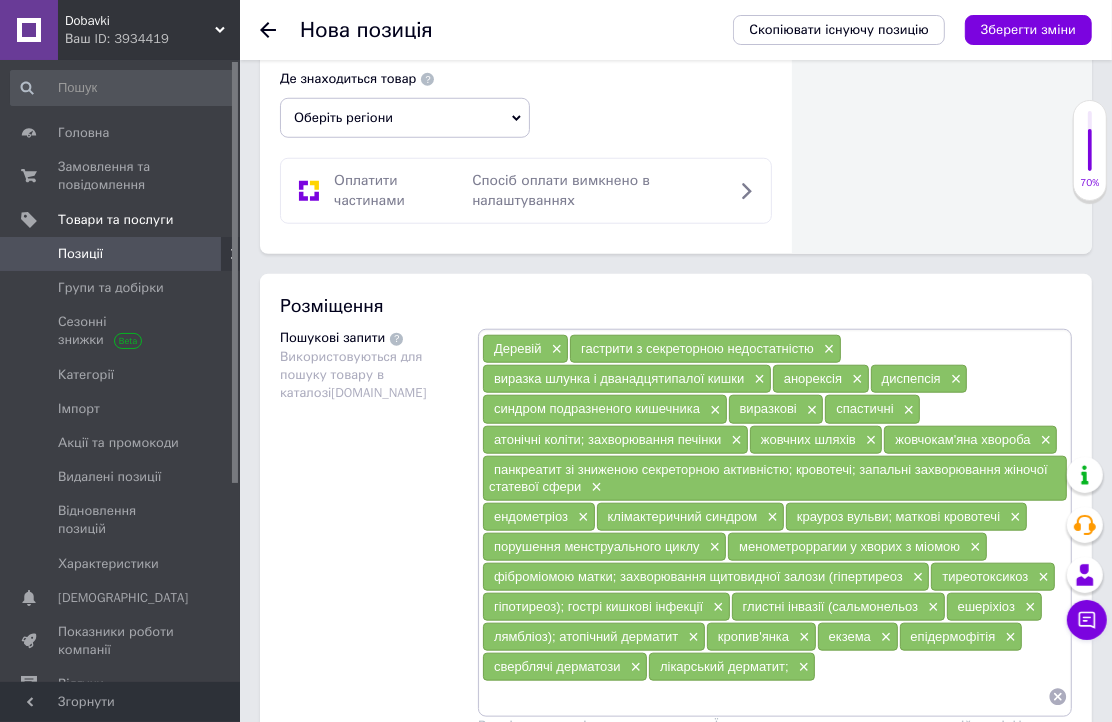 click on "Пошукові запити Використовуються для пошуку товару в каталозі  [DOMAIN_NAME]" at bounding box center (379, 565) 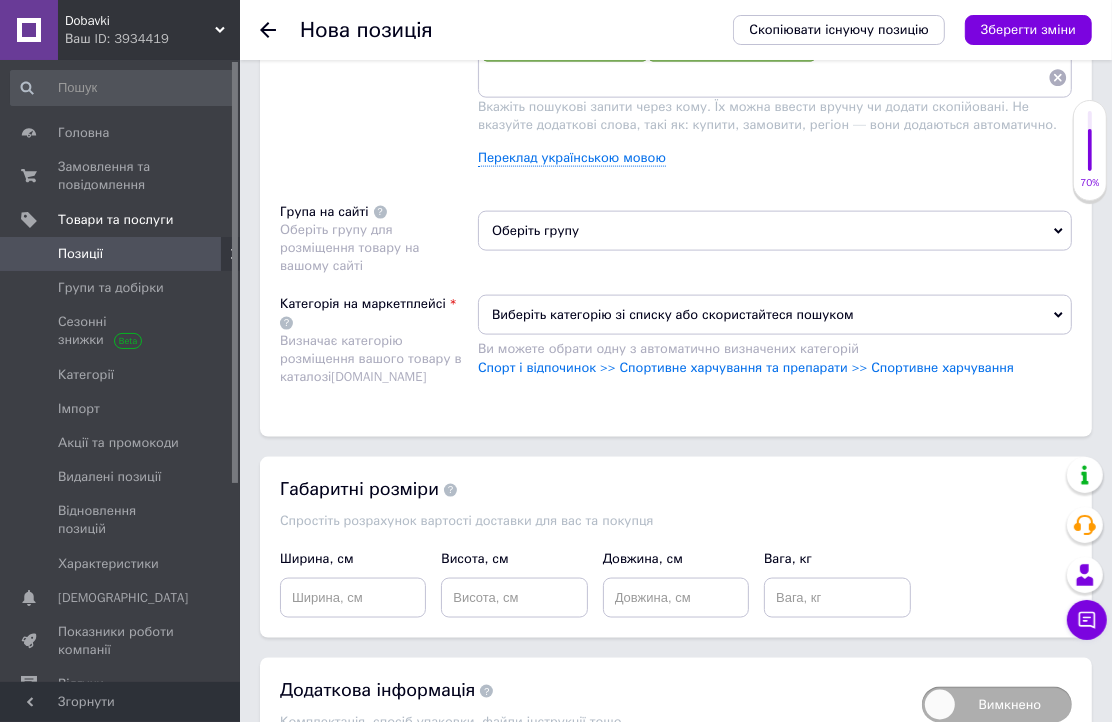 scroll, scrollTop: 1777, scrollLeft: 0, axis: vertical 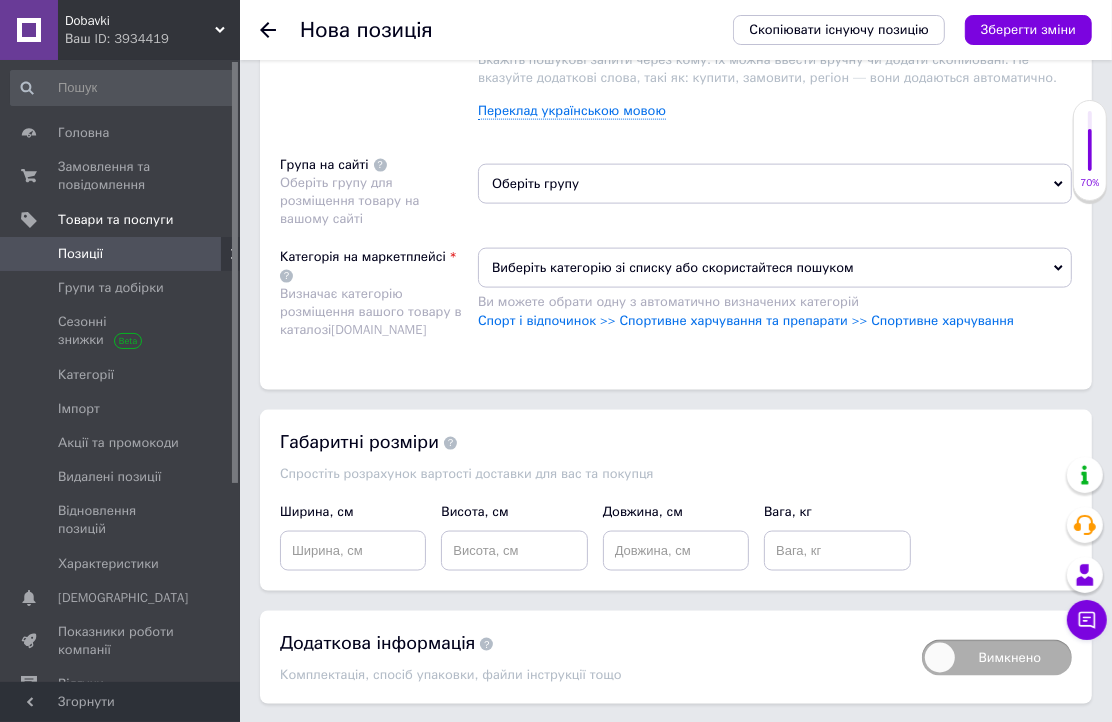click on "Оберіть групу" at bounding box center [775, 184] 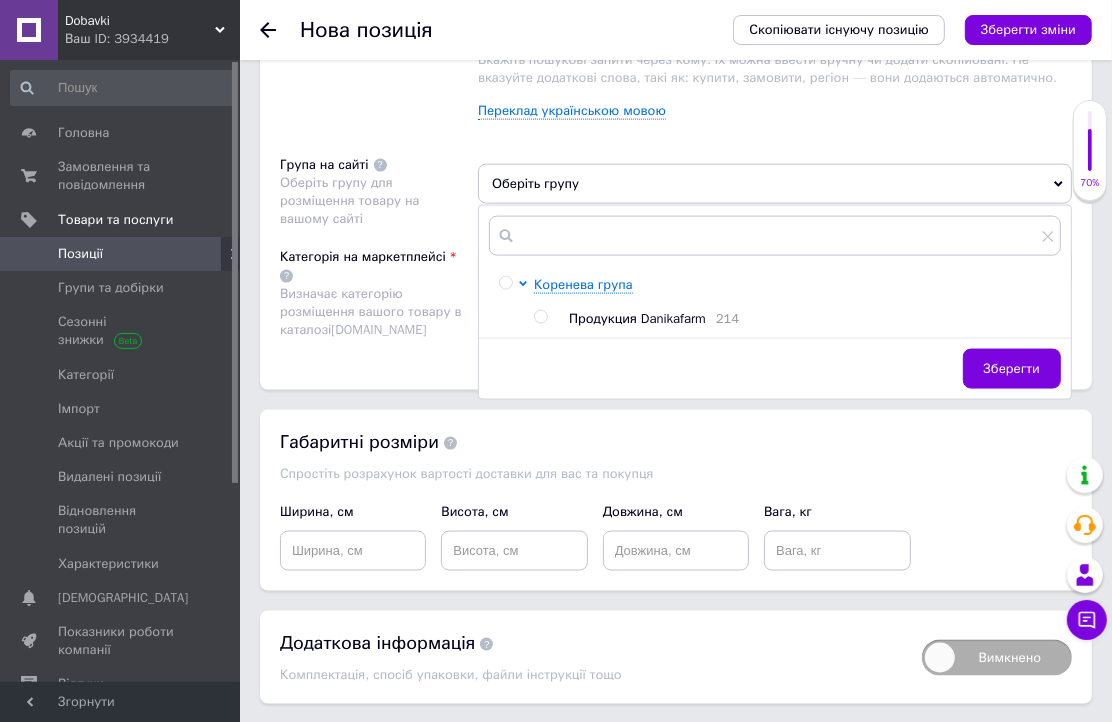 click at bounding box center [540, 317] 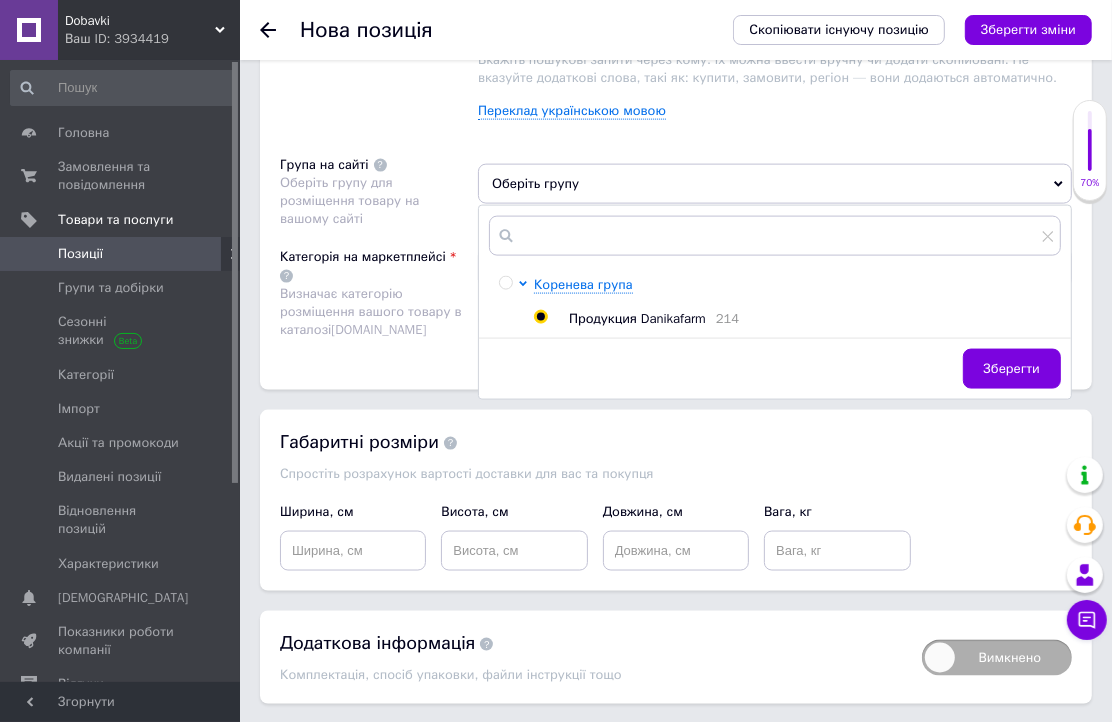 radio on "true" 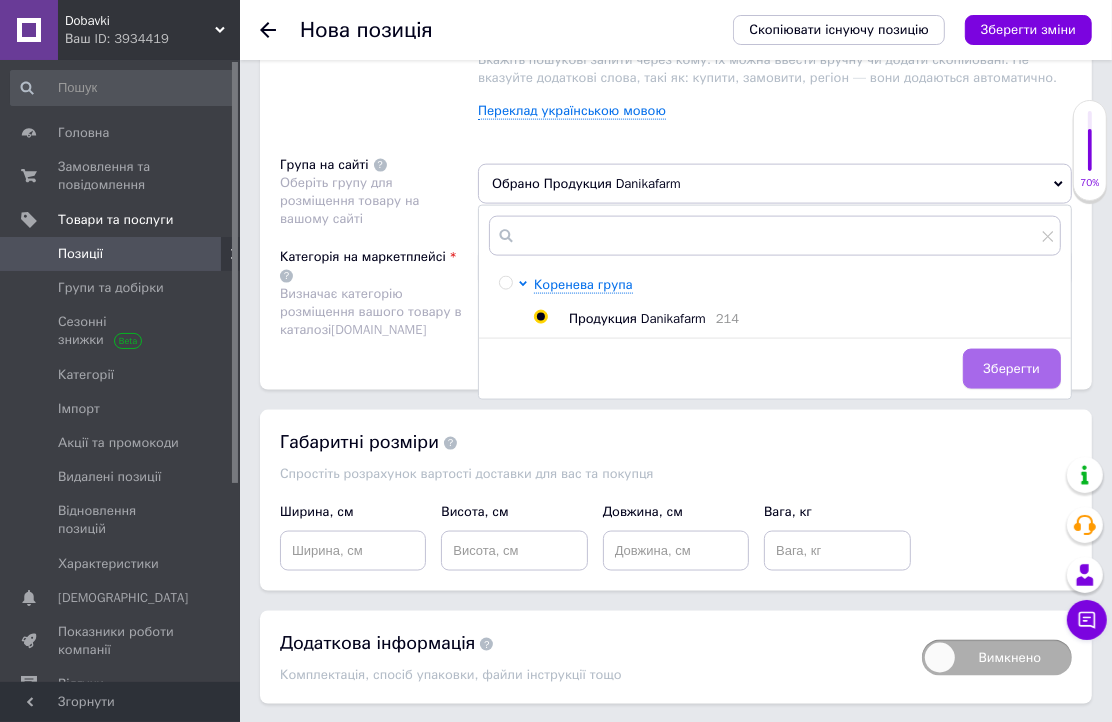 click on "Зберегти" at bounding box center (1012, 369) 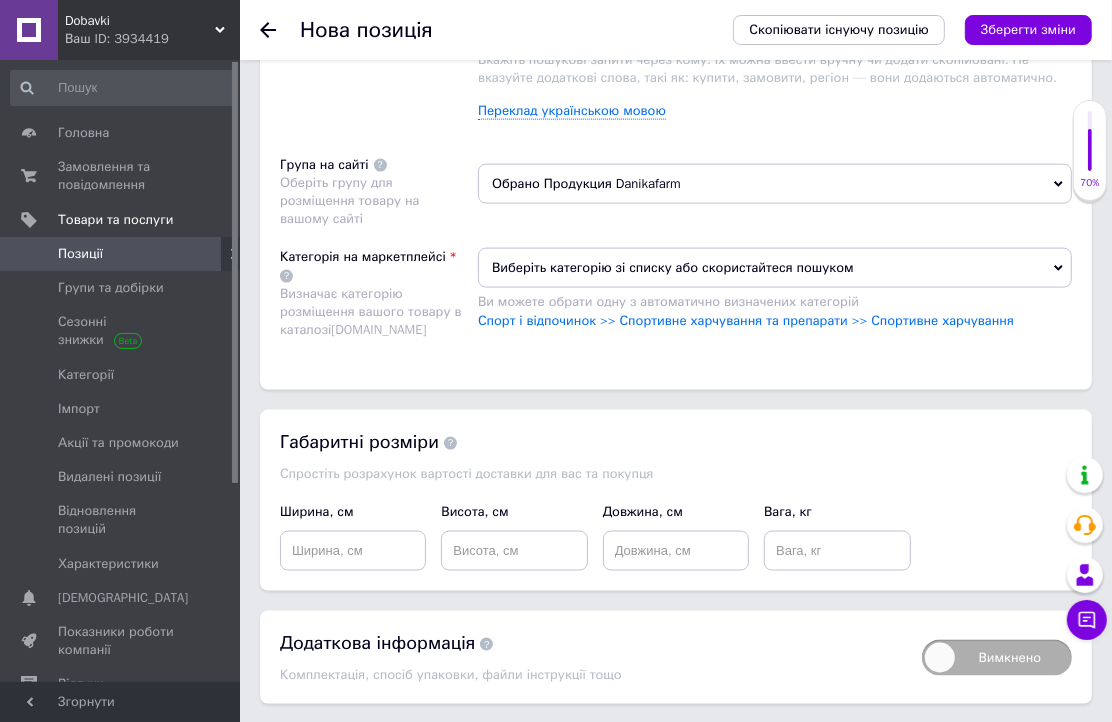 click on "Виберіть категорію зі списку або скористайтеся пошуком" at bounding box center [775, 268] 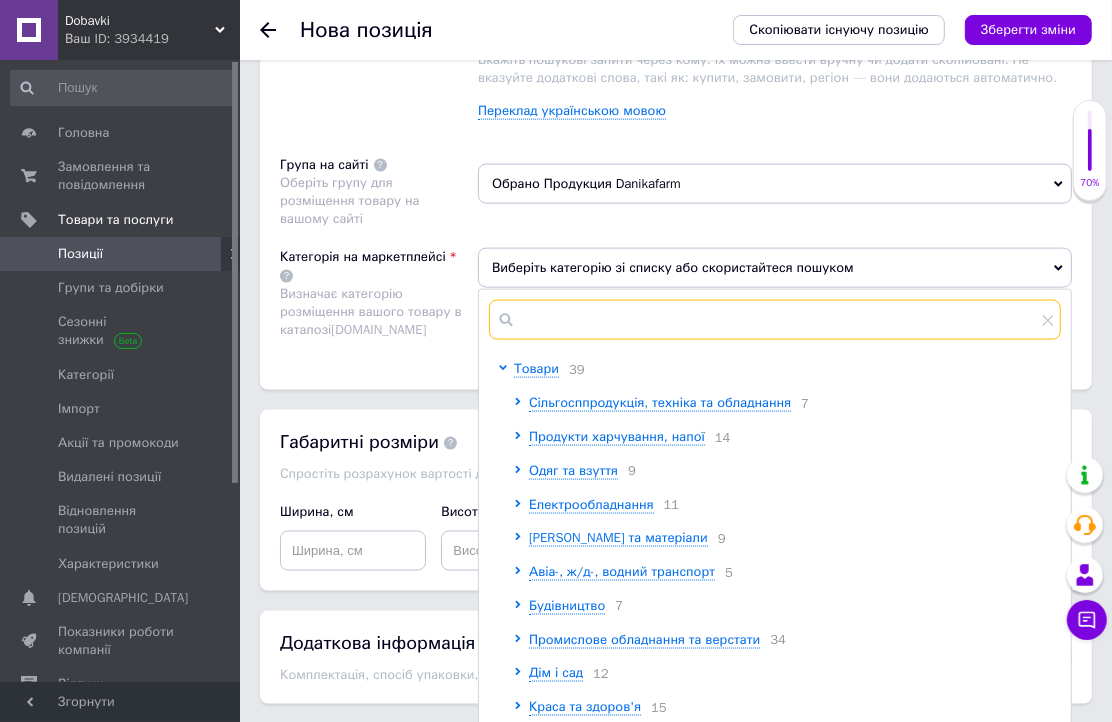 click at bounding box center [775, 320] 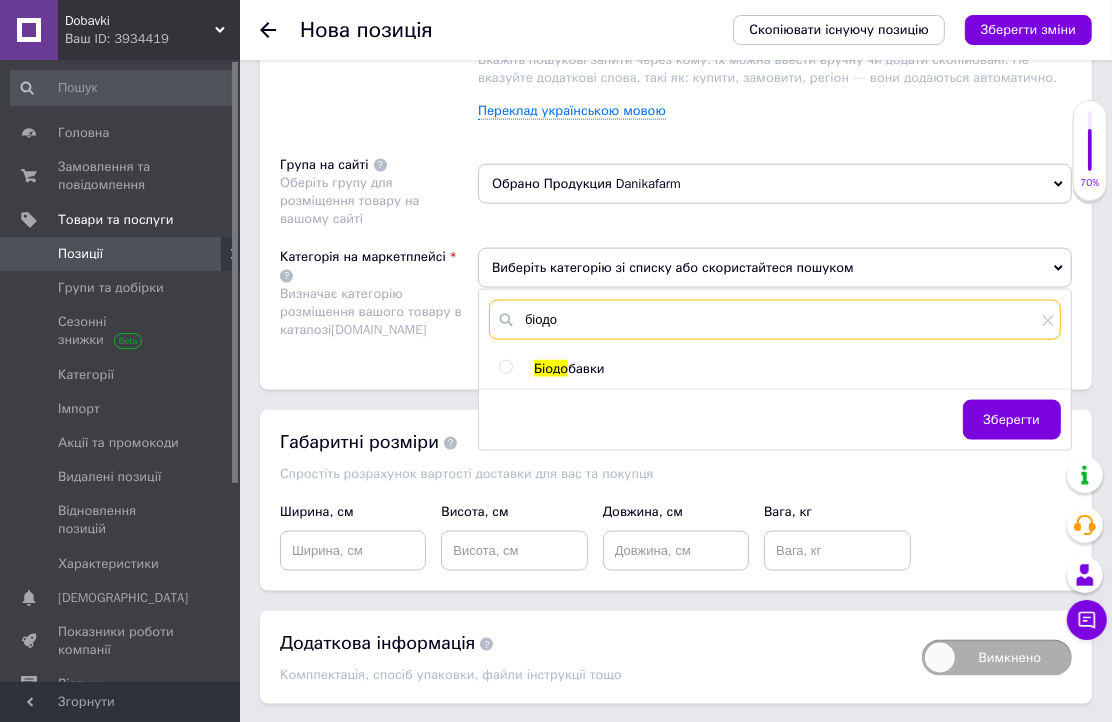 type on "біодо" 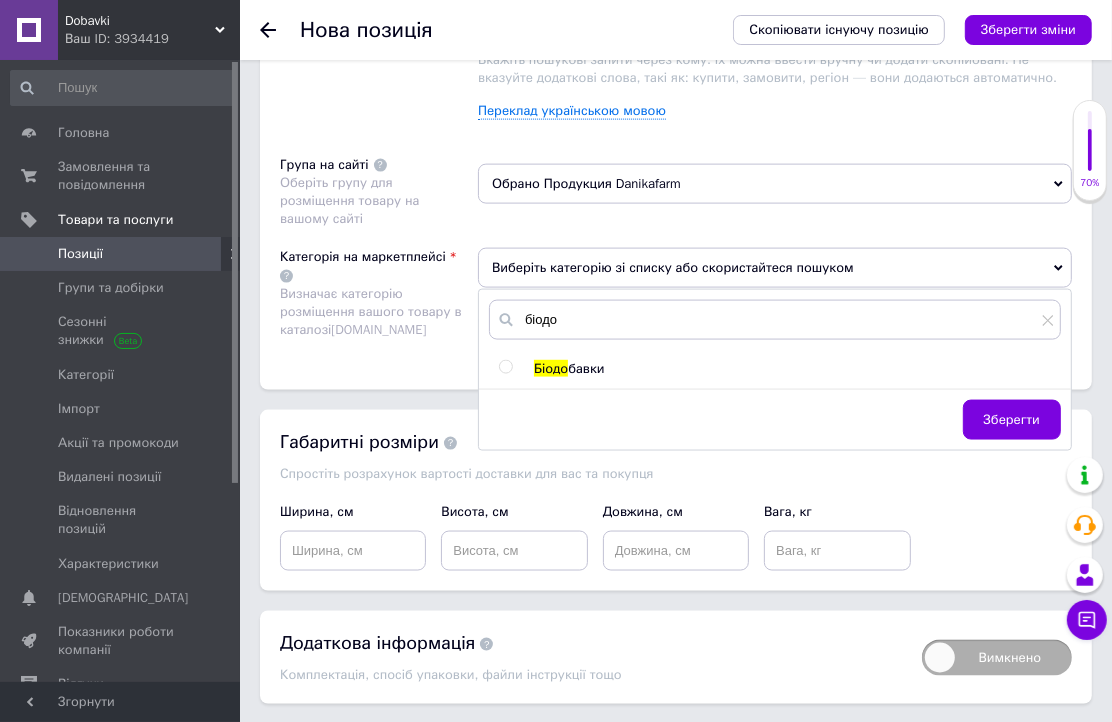 click at bounding box center (505, 367) 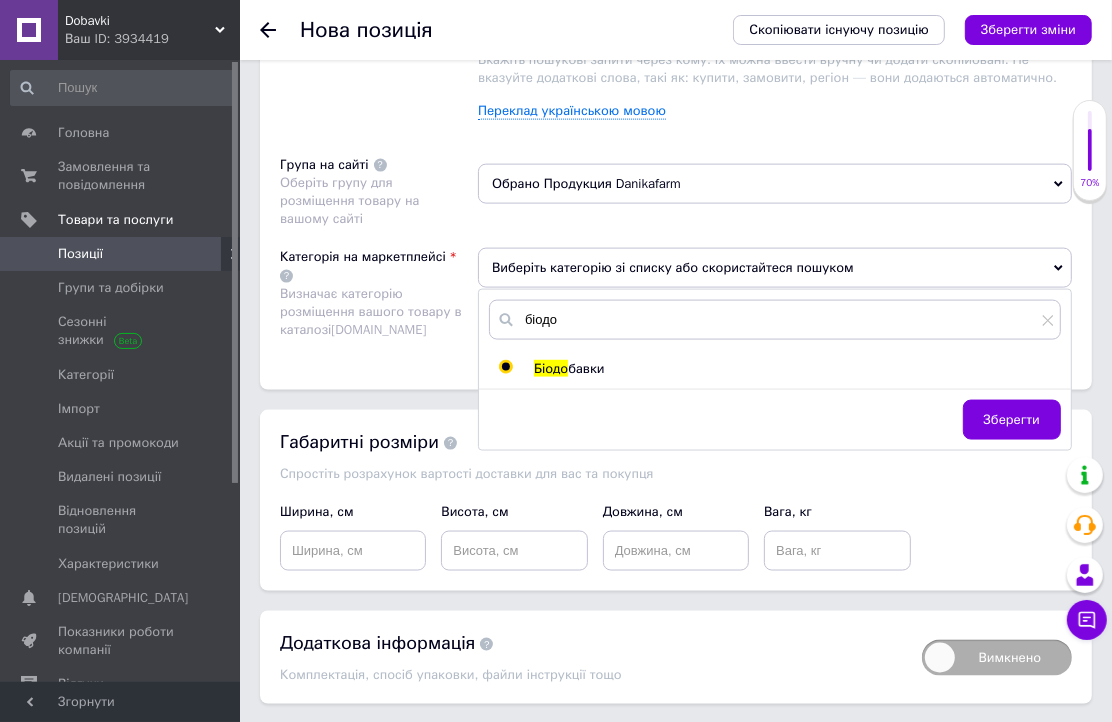 radio on "true" 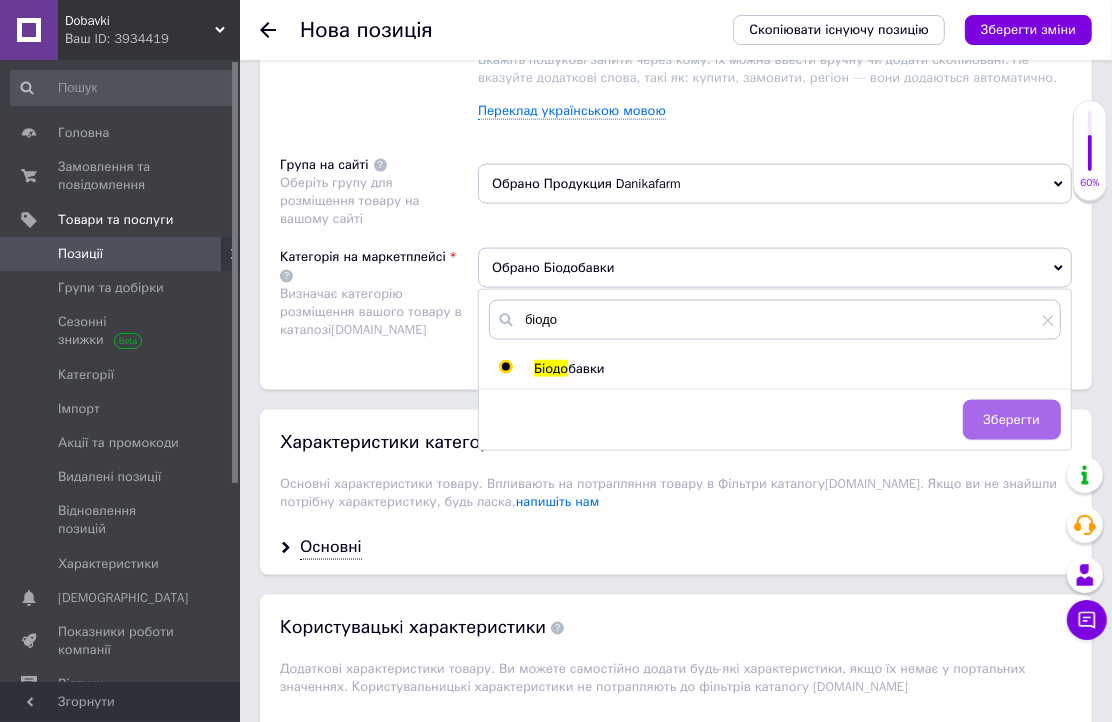 click on "Зберегти" at bounding box center (1012, 420) 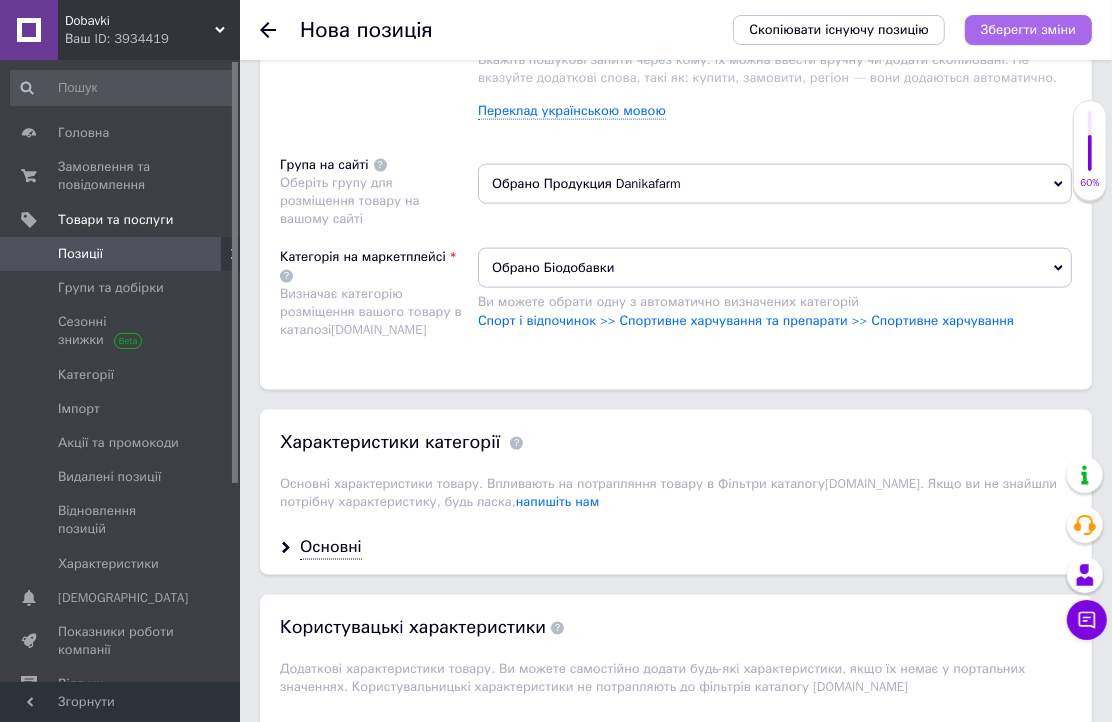 click on "Зберегти зміни" at bounding box center (1028, 29) 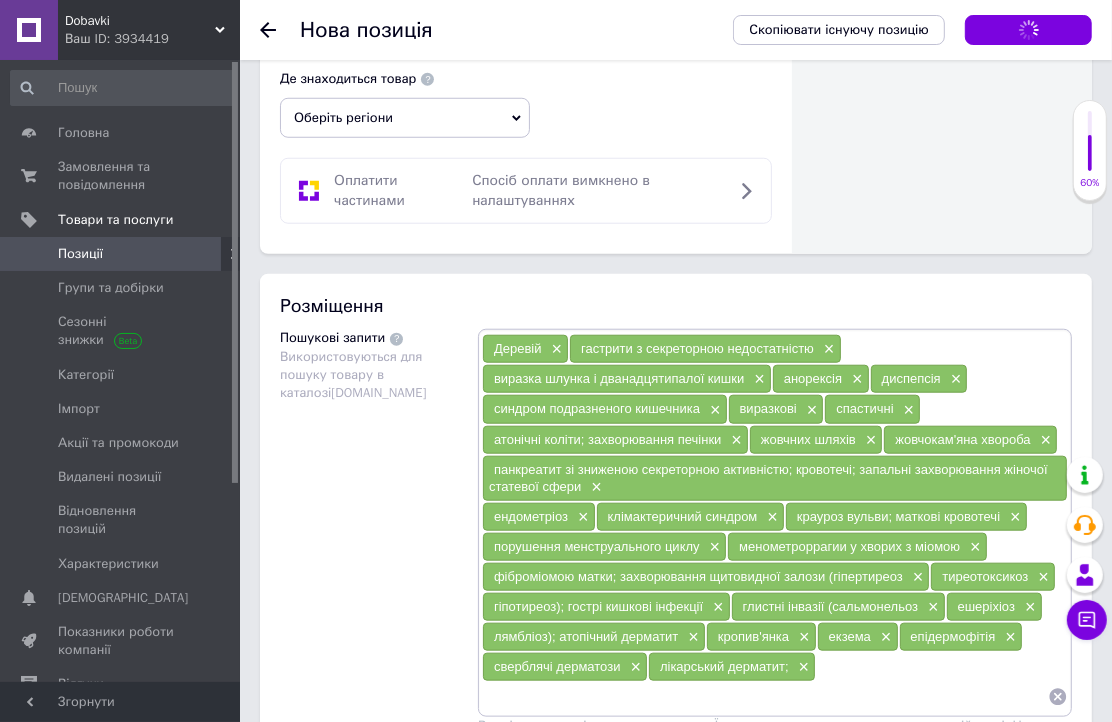 scroll, scrollTop: 1043, scrollLeft: 0, axis: vertical 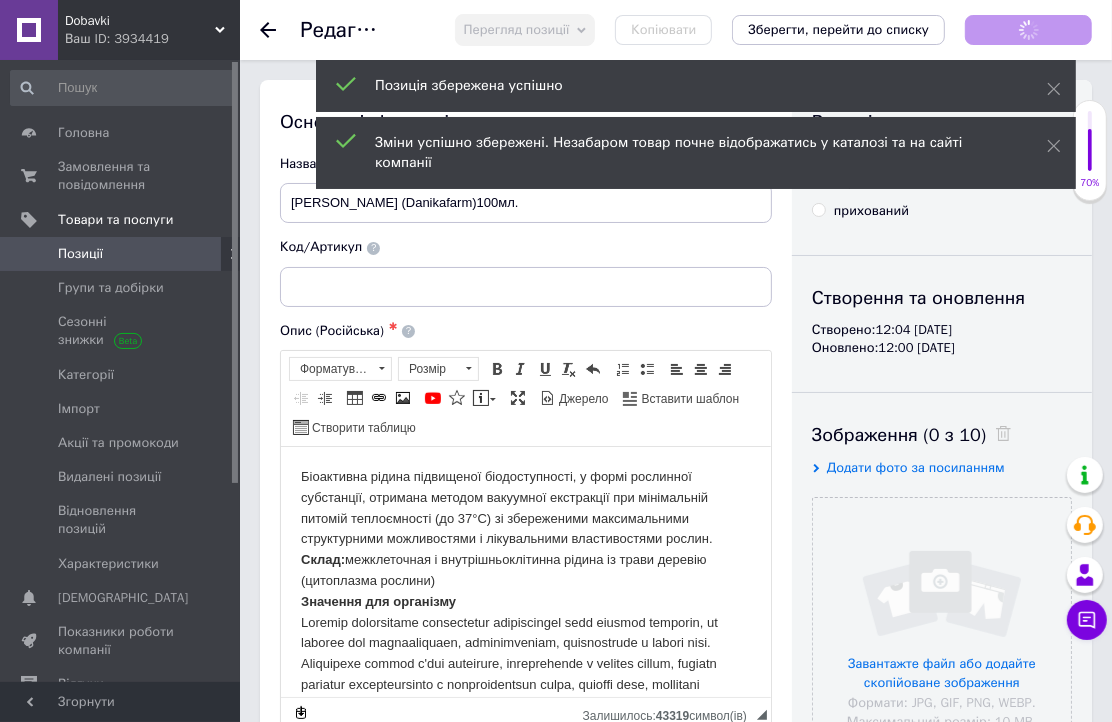 click on "Позиція збережена успішно" at bounding box center [696, 86] 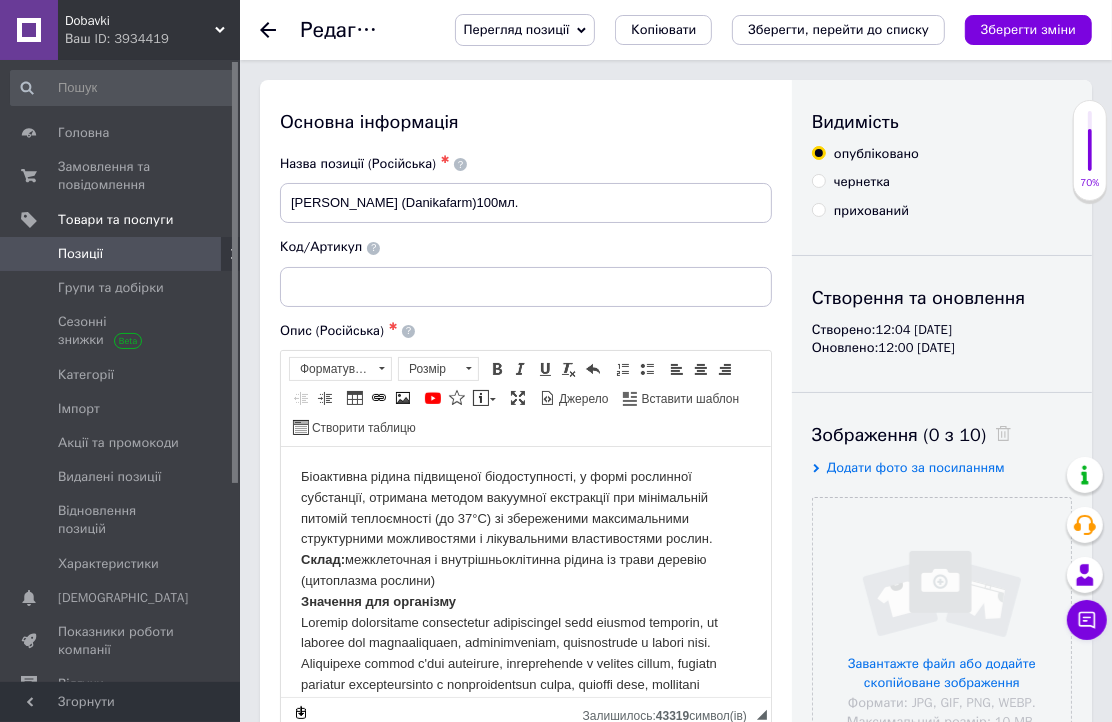 click on "Зображення (0 з 10) Додати фото за посиланням Завантажте файл або додайте скопійоване зображення Формати: JPG, GIF, PNG, WEBP. Максимальний розмір: 10 MB. Без водяних знаків" at bounding box center (942, 724) 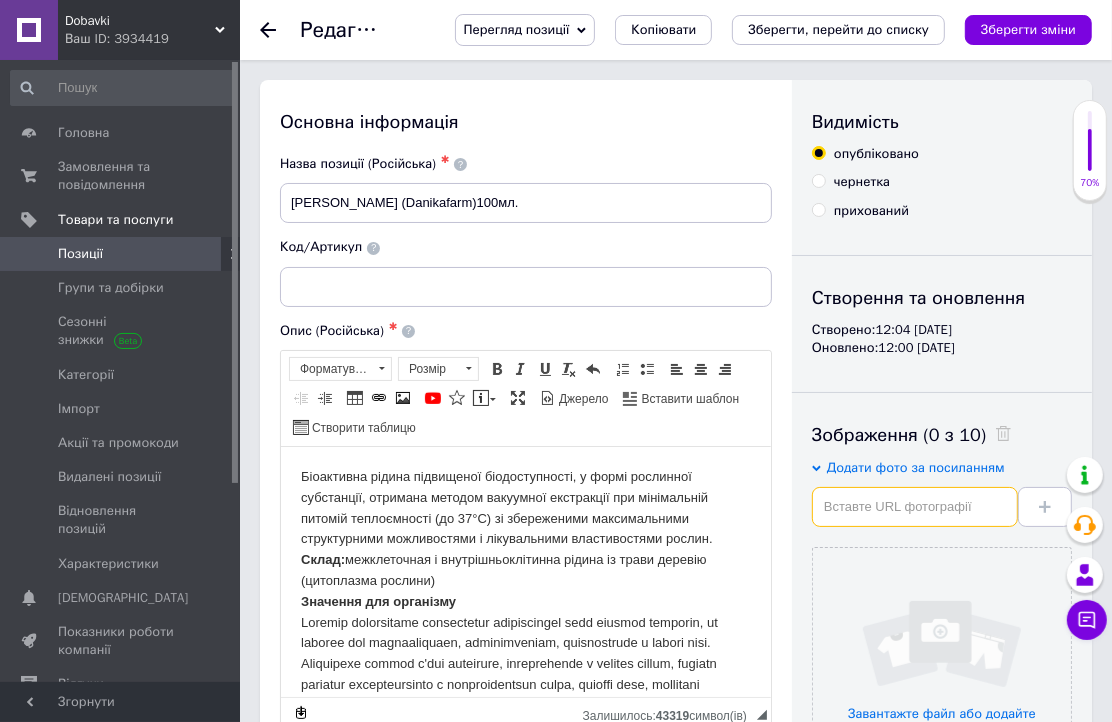click at bounding box center (915, 507) 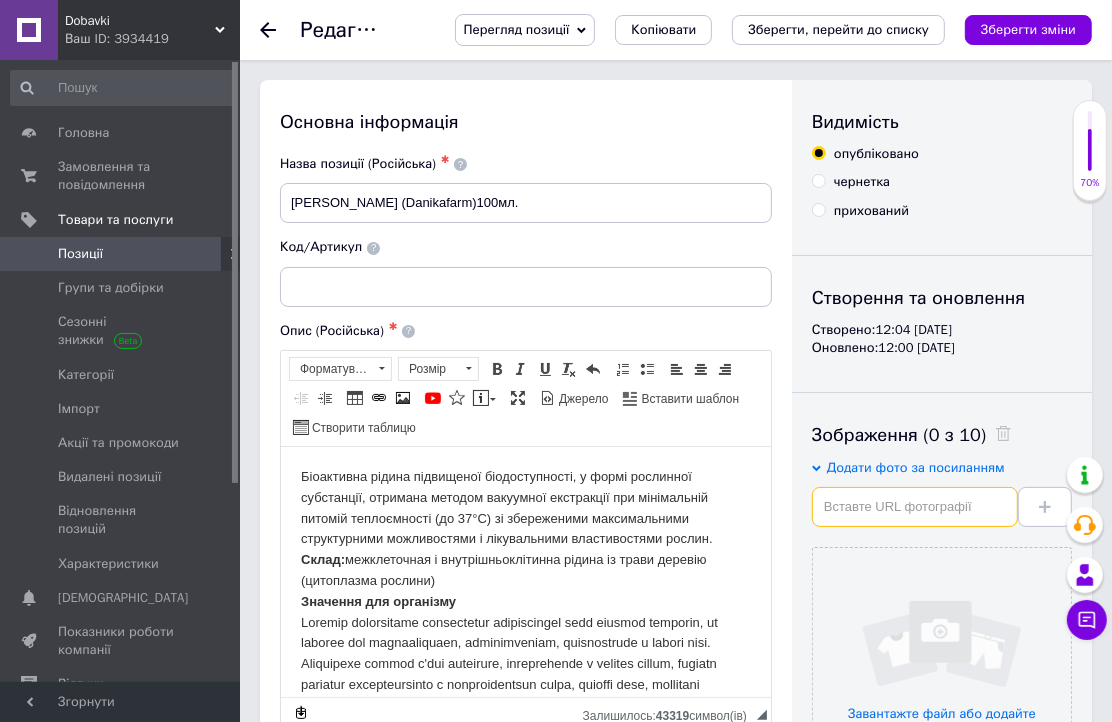paste on "[URL][DOMAIN_NAME]" 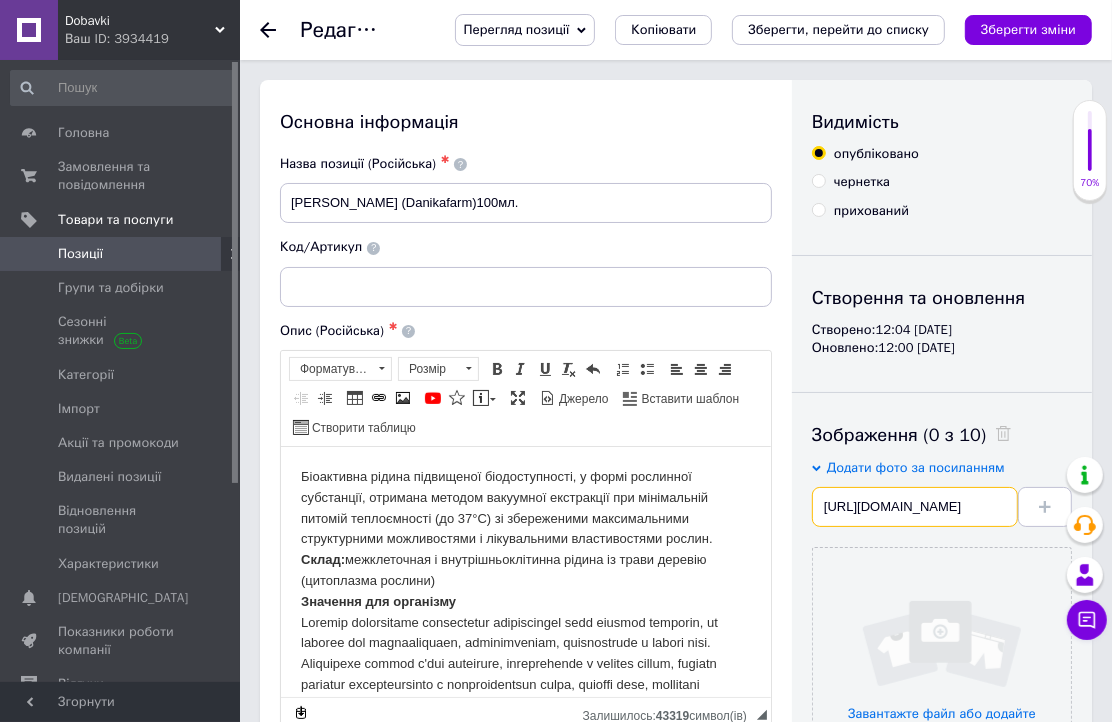 scroll, scrollTop: 0, scrollLeft: 186, axis: horizontal 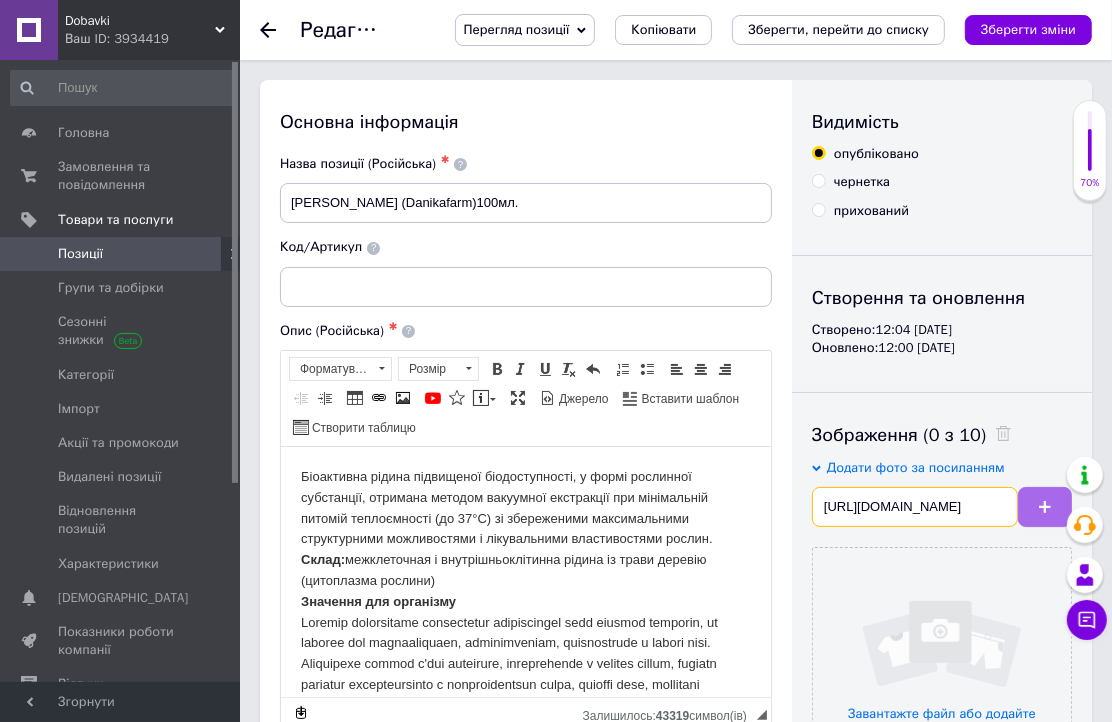 type on "[URL][DOMAIN_NAME]" 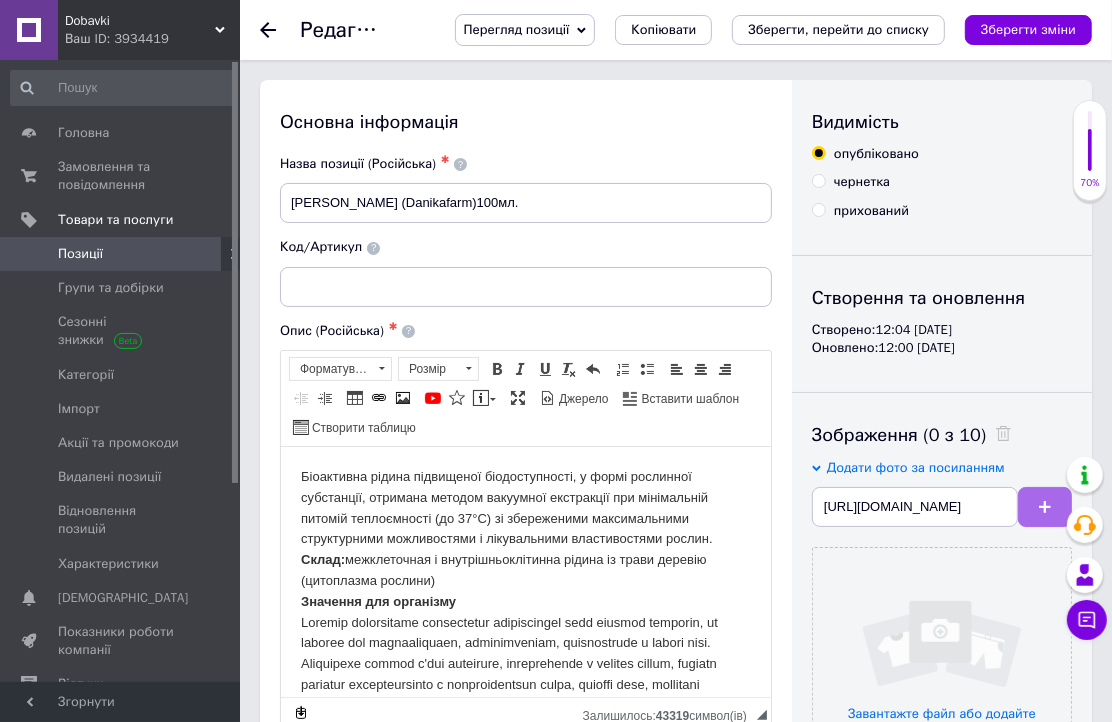 scroll, scrollTop: 0, scrollLeft: 0, axis: both 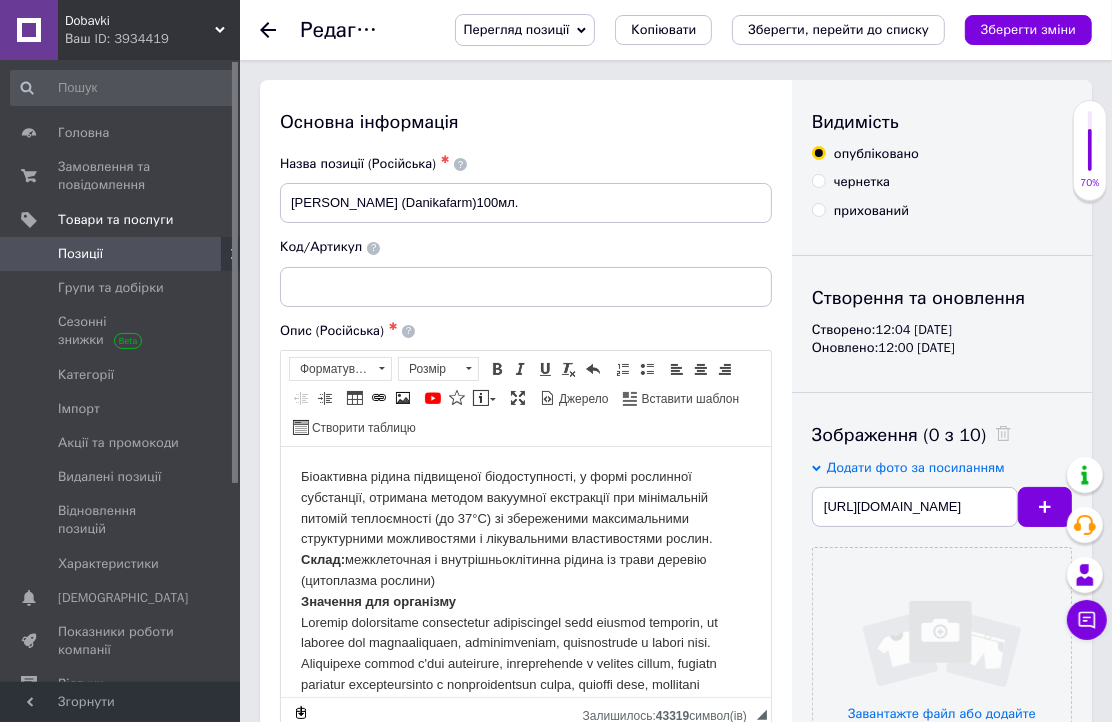 type 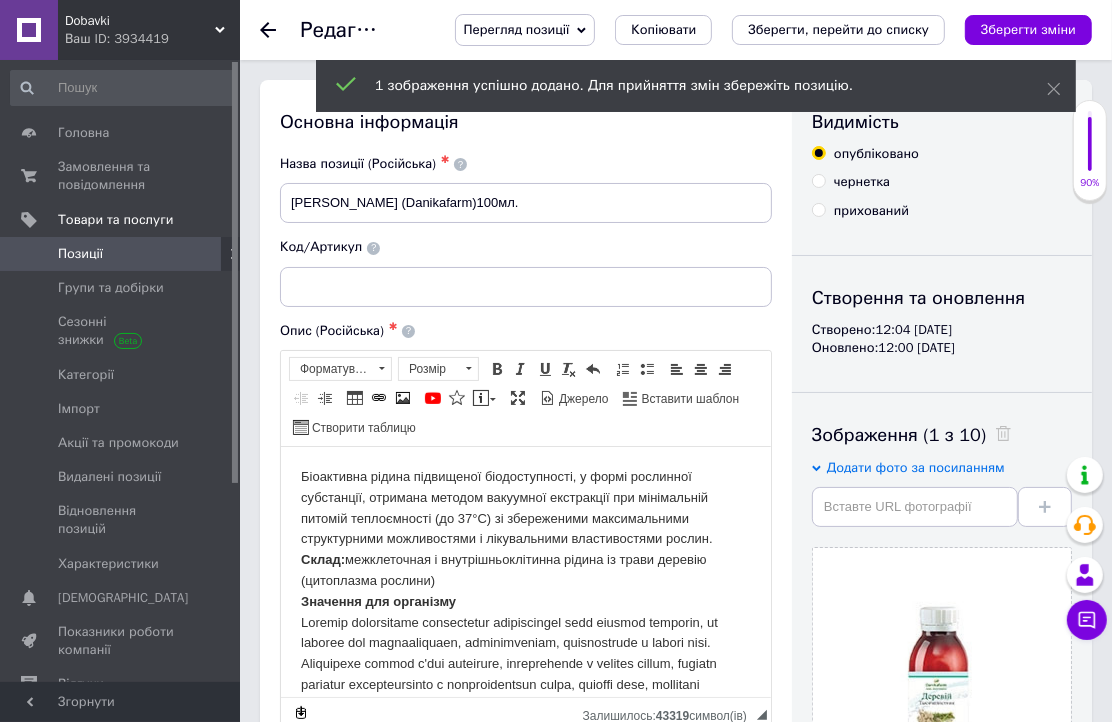 click on "Зберегти зміни" at bounding box center (1028, 29) 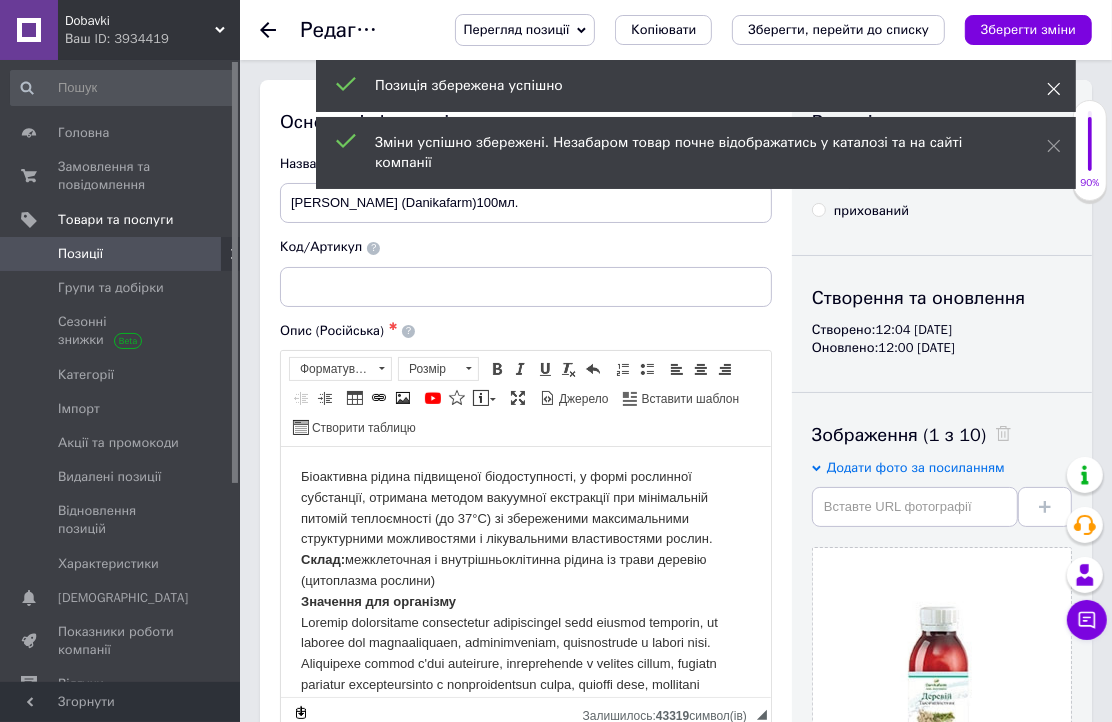 click 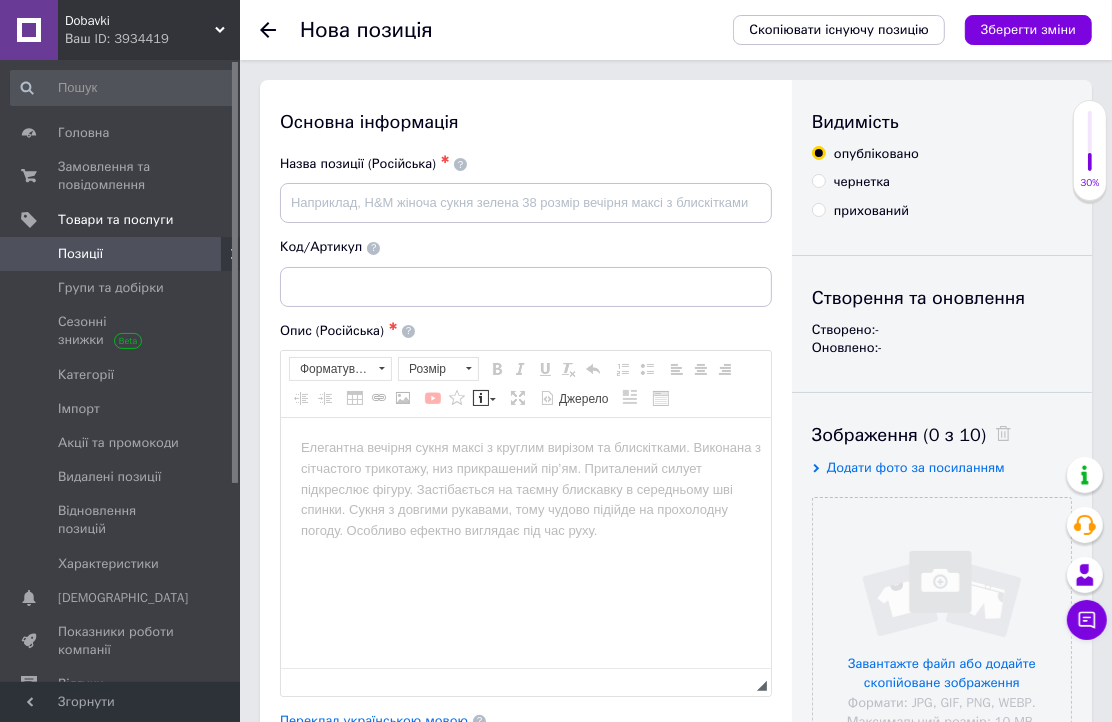 scroll, scrollTop: 0, scrollLeft: 0, axis: both 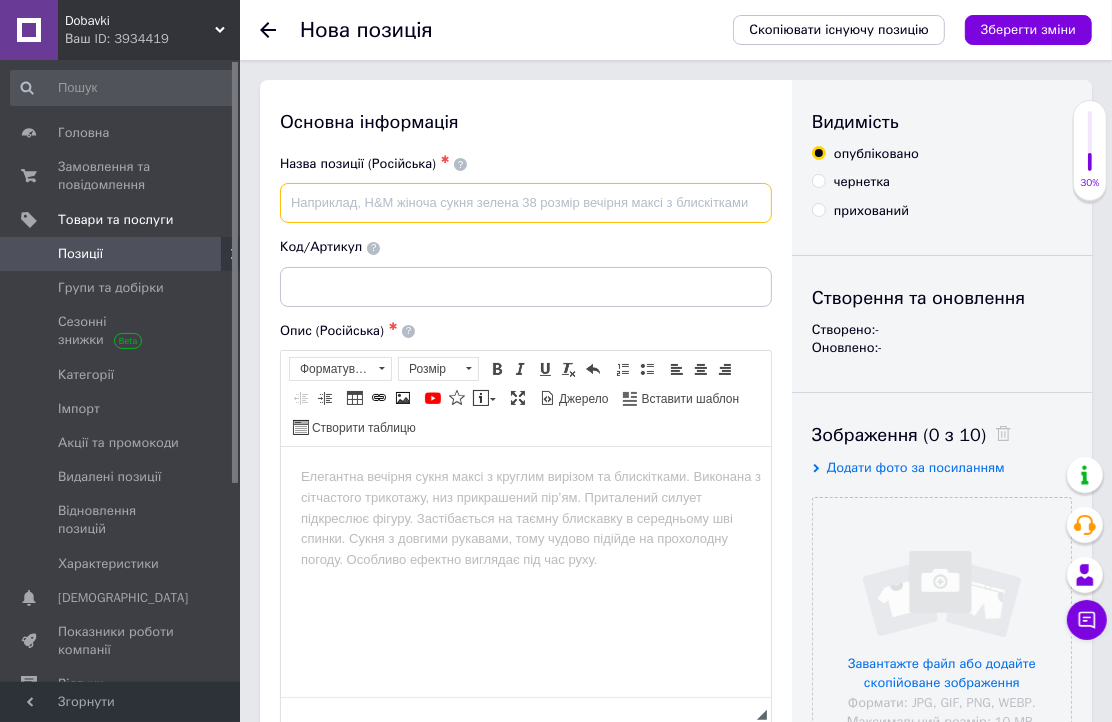 click at bounding box center (526, 203) 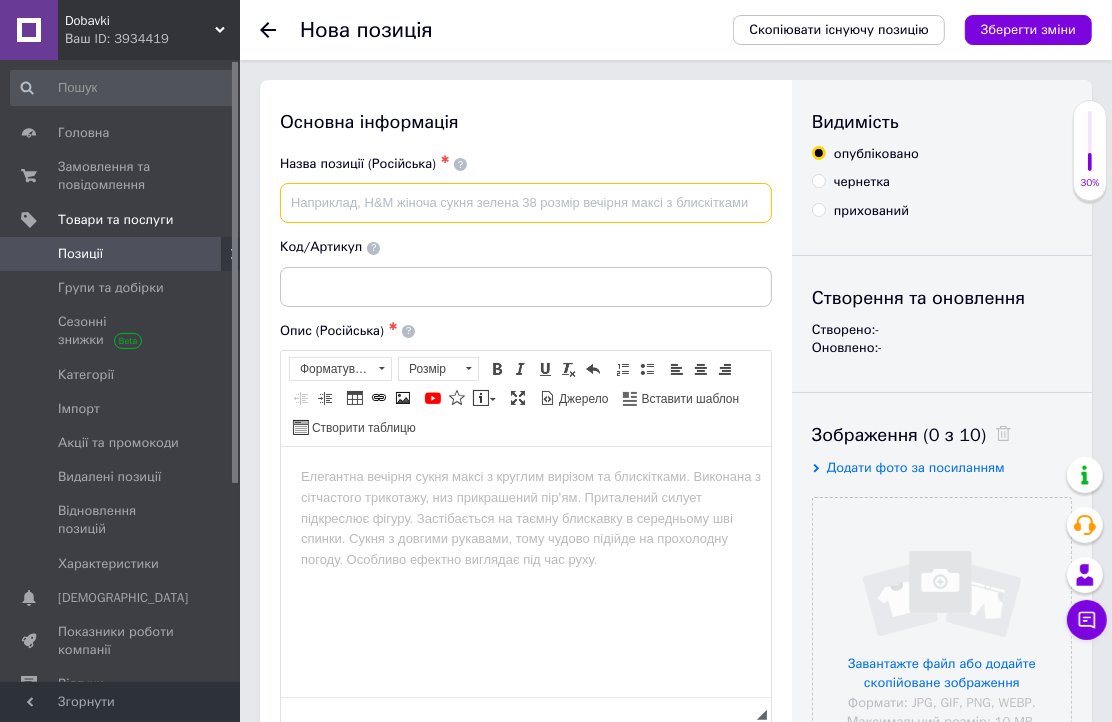 click at bounding box center [526, 203] 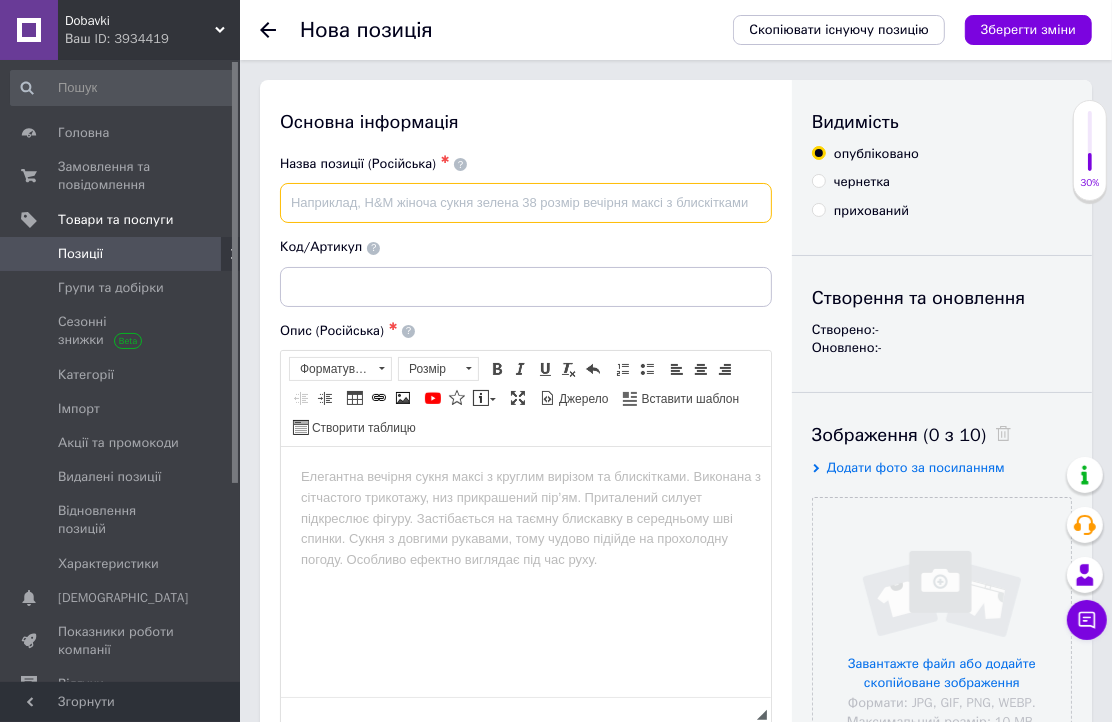 paste on "БАЖ Ехінацея (Danikafarm)100мл." 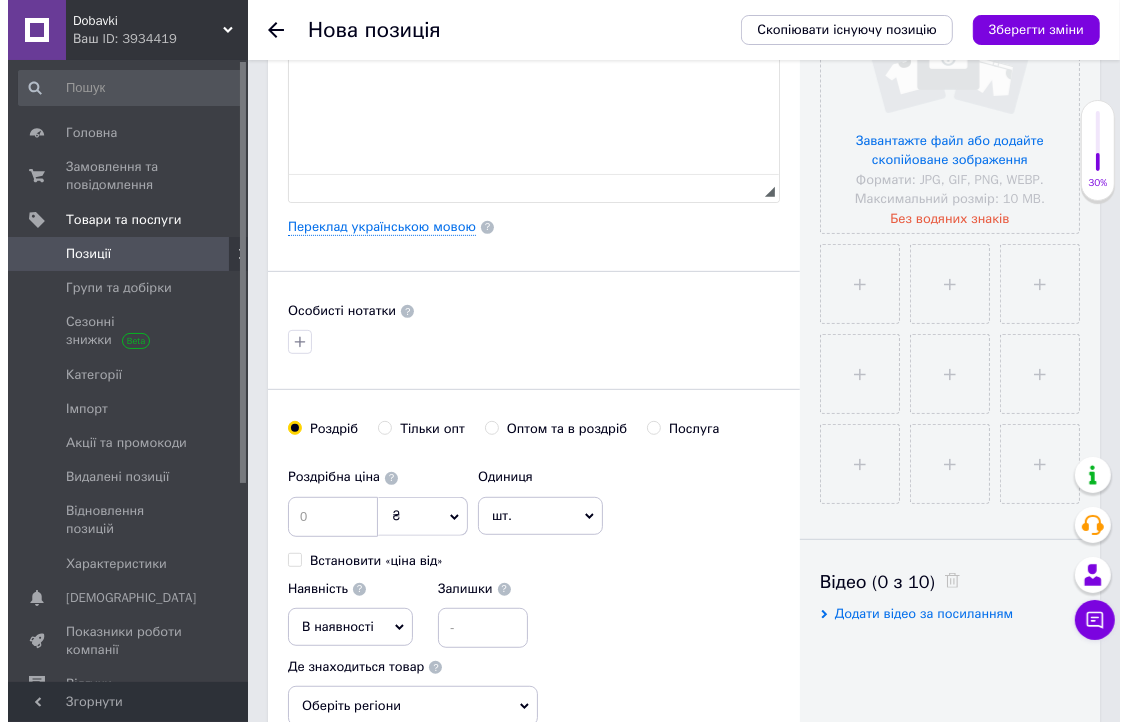 scroll, scrollTop: 666, scrollLeft: 0, axis: vertical 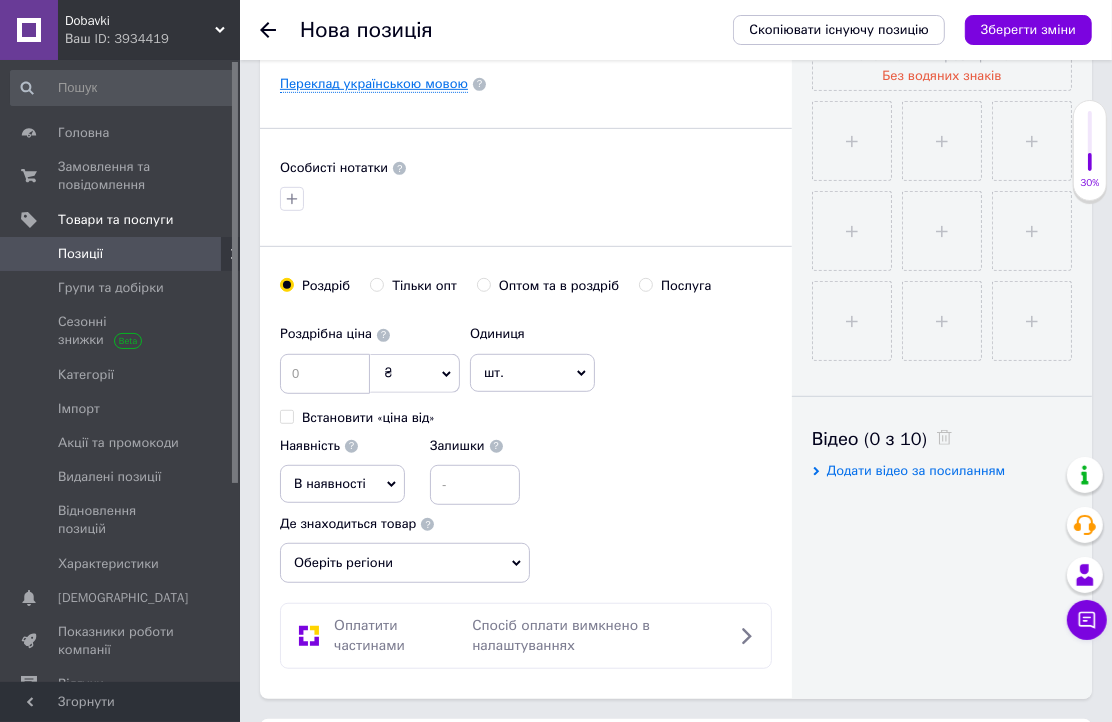 type on "БАЖ Ехінацея (Danikafarm)100мл." 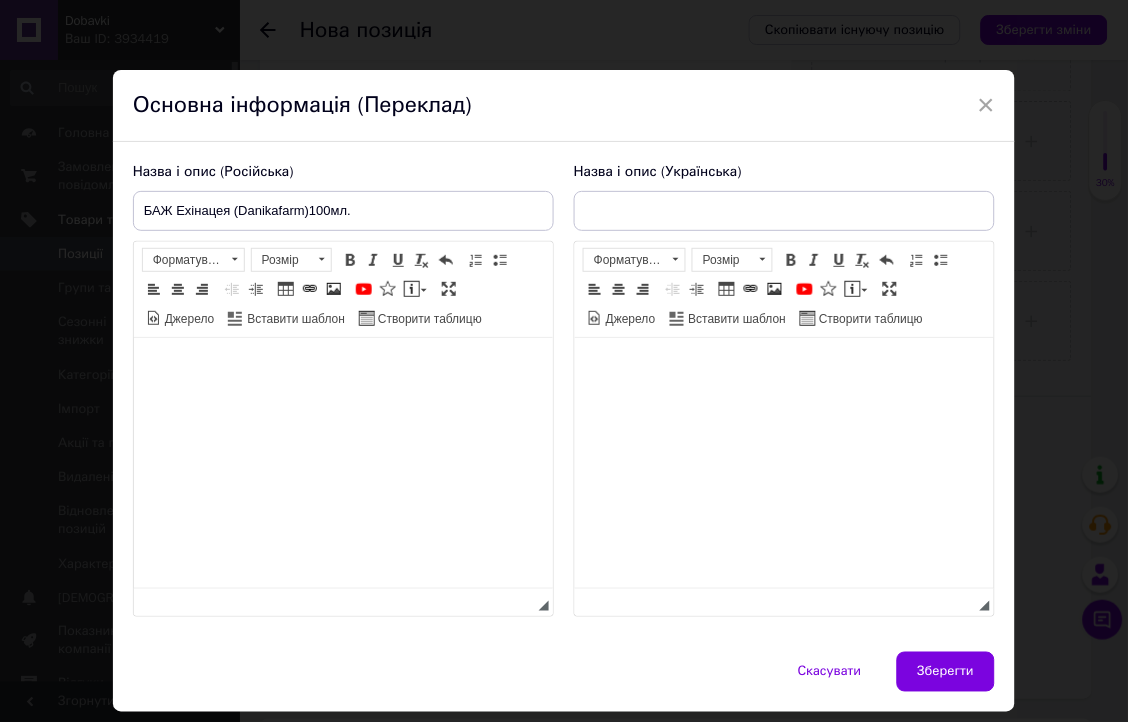 scroll, scrollTop: 0, scrollLeft: 0, axis: both 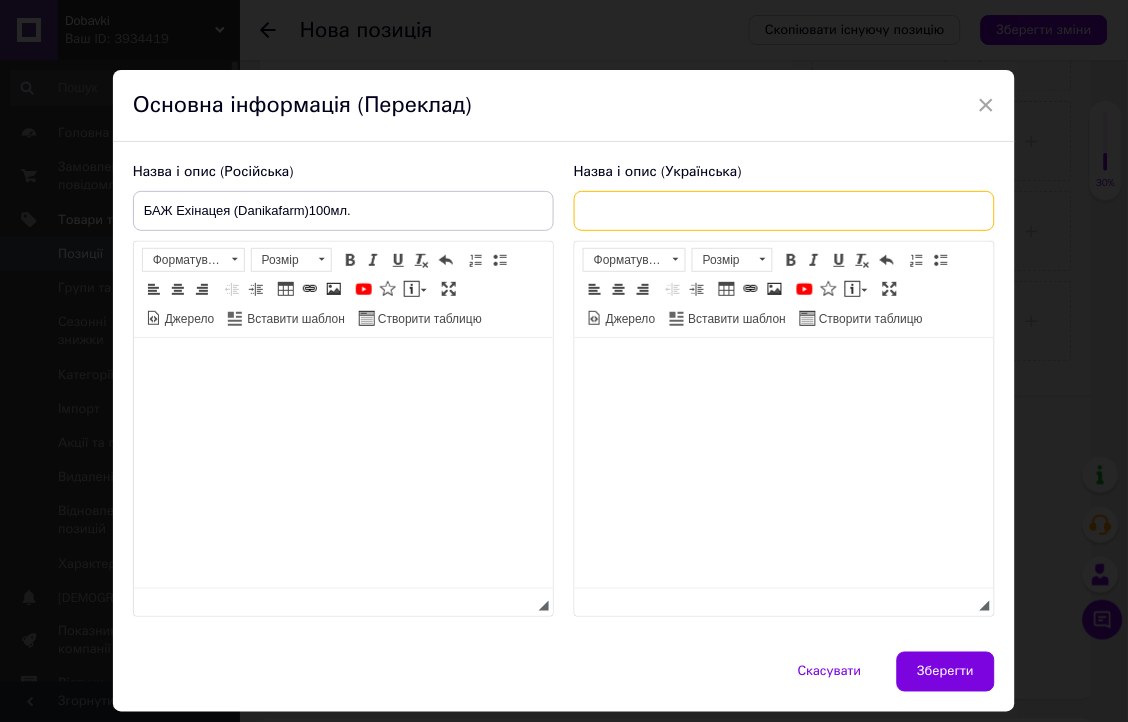 click at bounding box center (784, 211) 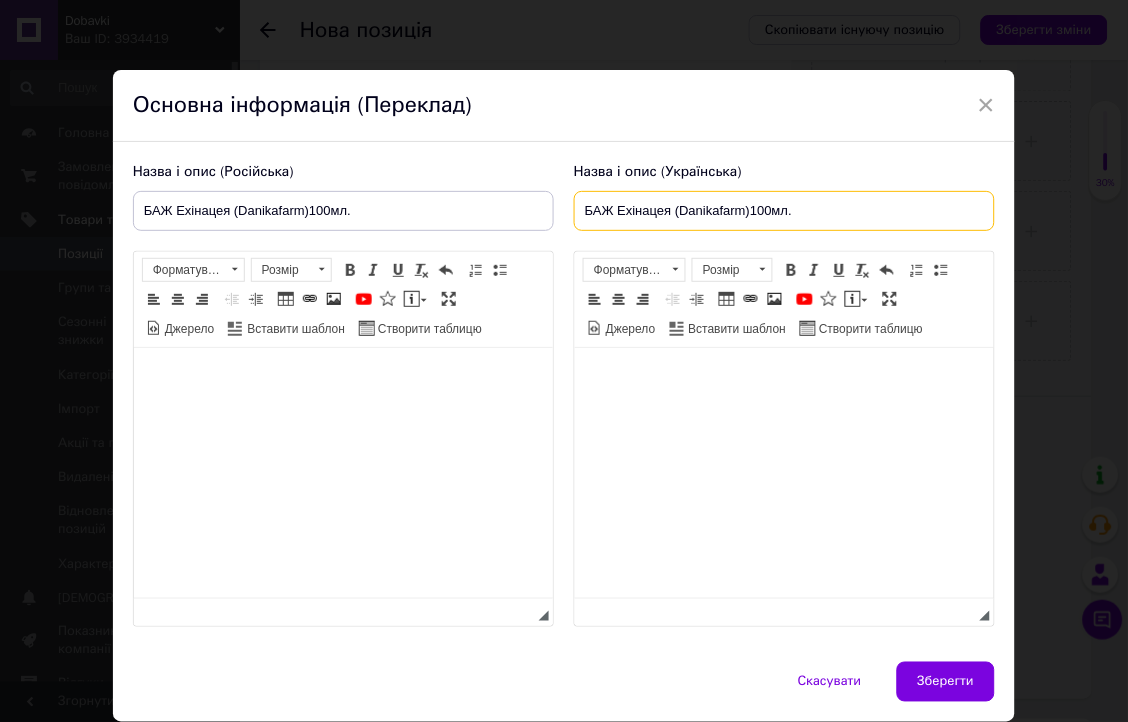 type on "БАЖ Ехінацея (Danikafarm)100мл." 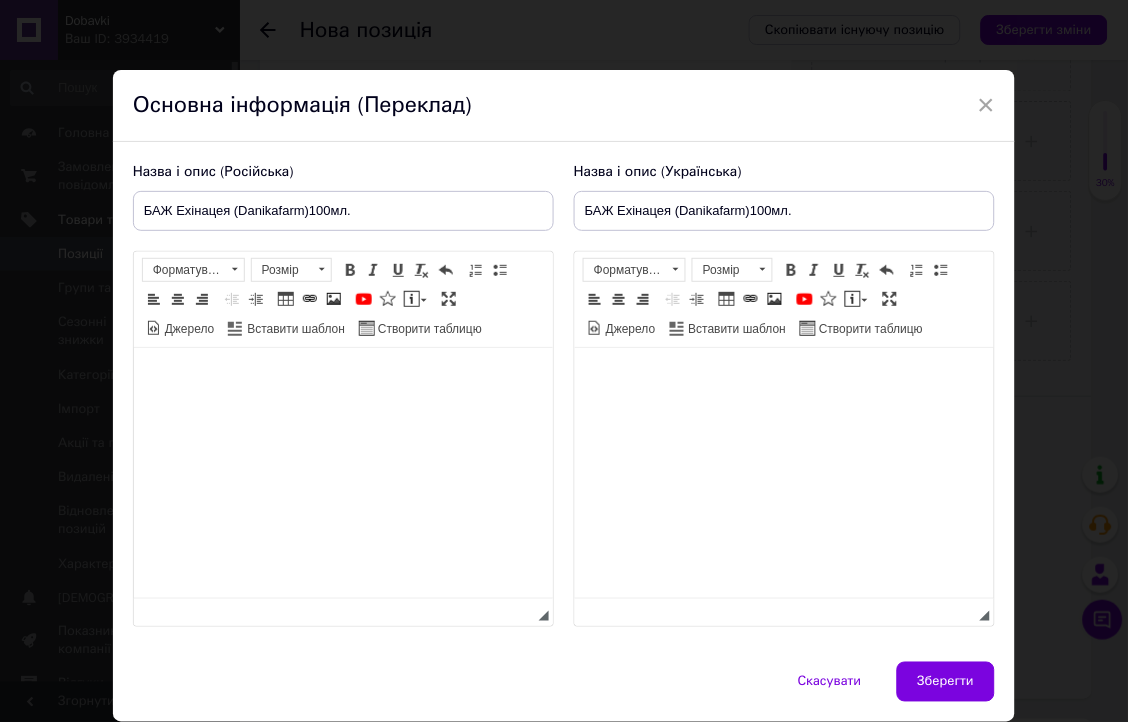 click at bounding box center (342, 378) 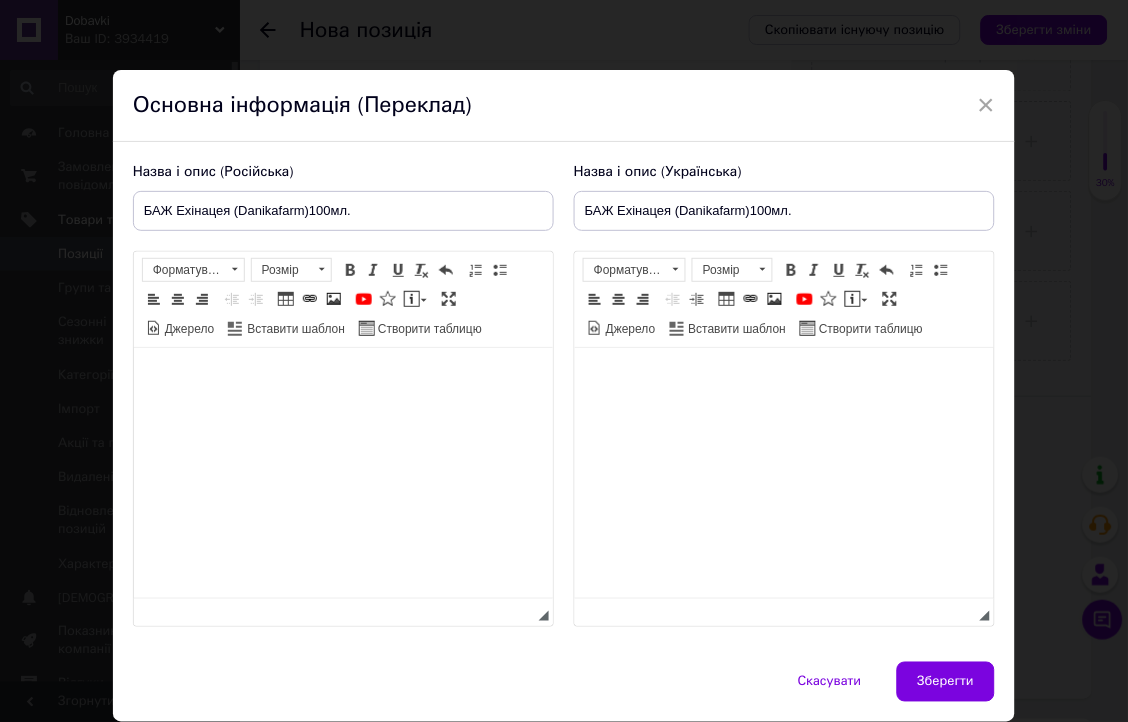 click at bounding box center [342, 378] 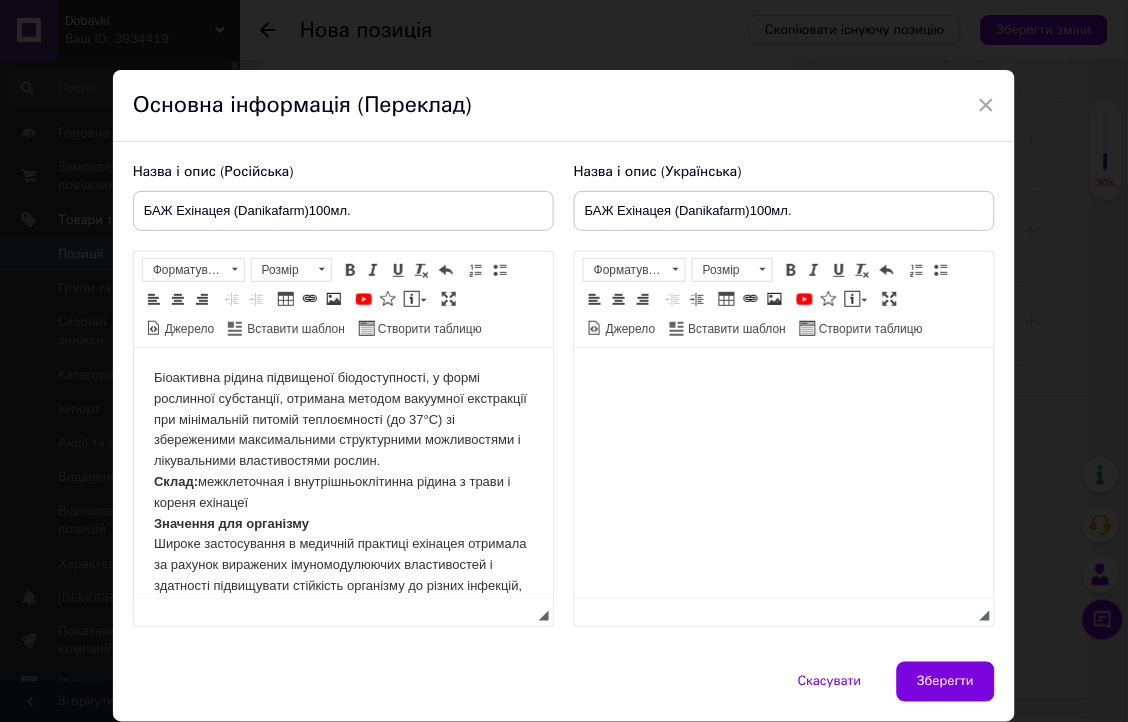 scroll, scrollTop: 2383, scrollLeft: 0, axis: vertical 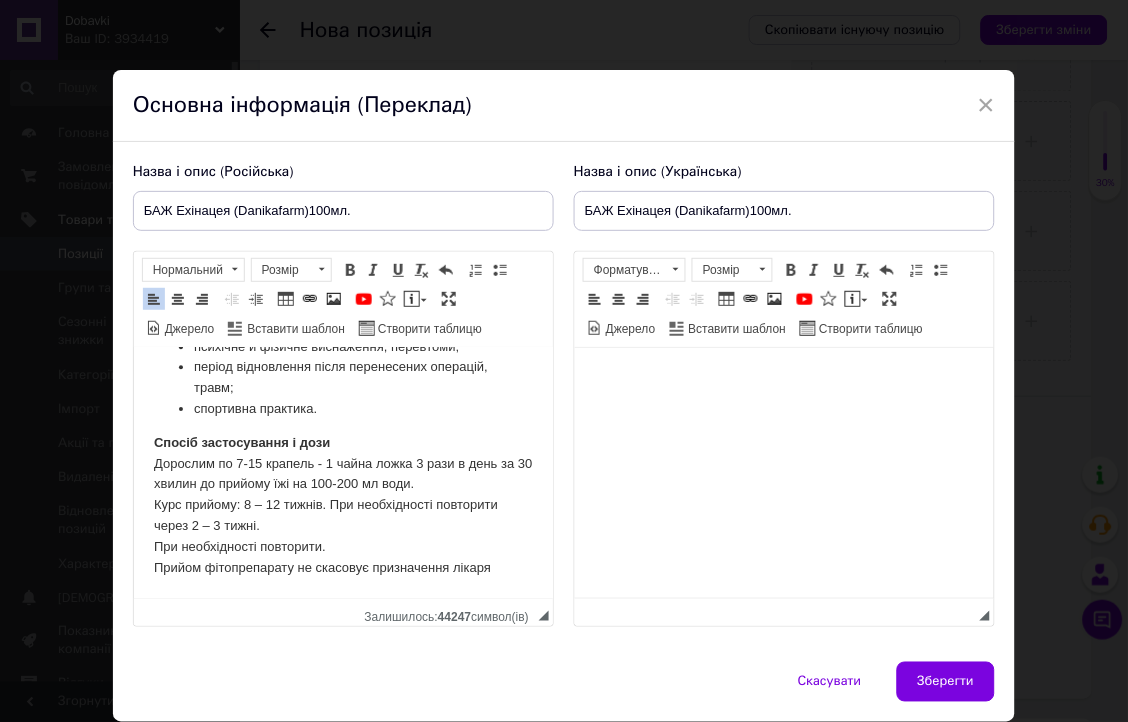 click at bounding box center (783, 378) 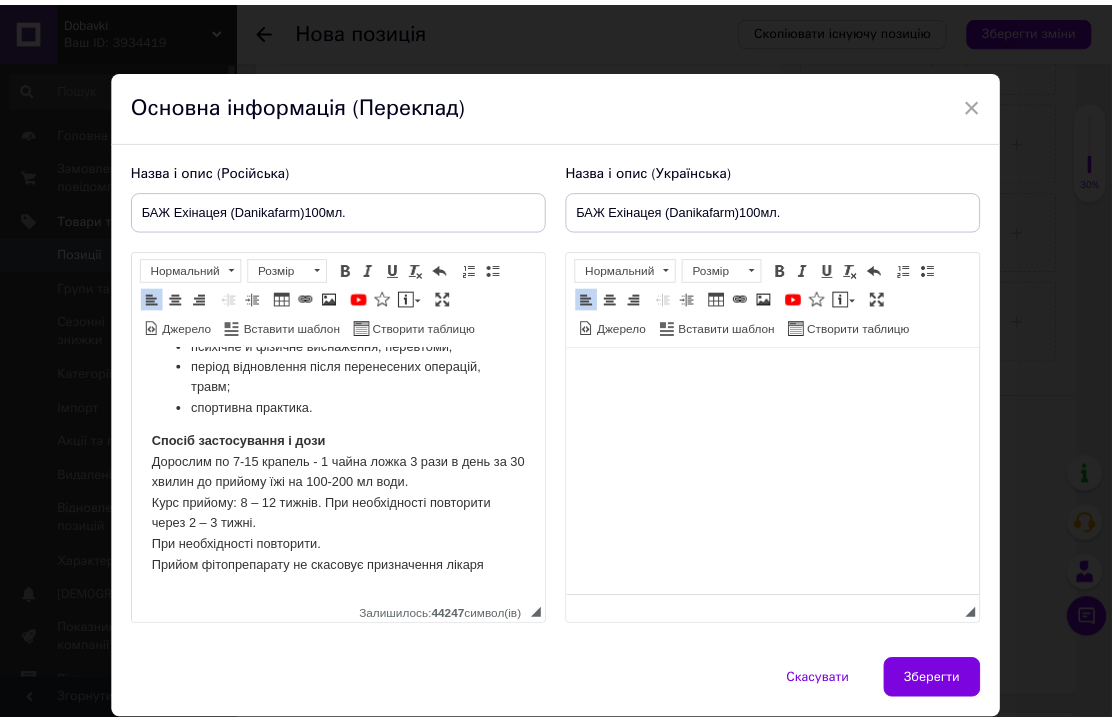 scroll, scrollTop: 2383, scrollLeft: 0, axis: vertical 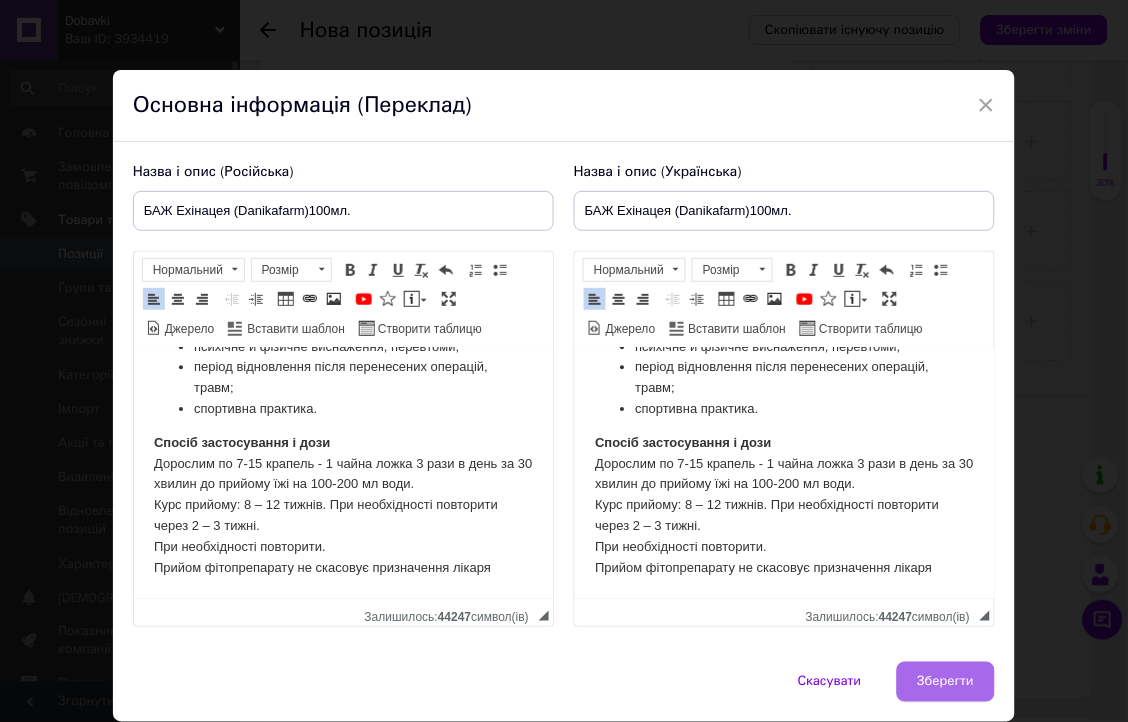 click on "Зберегти" at bounding box center (946, 682) 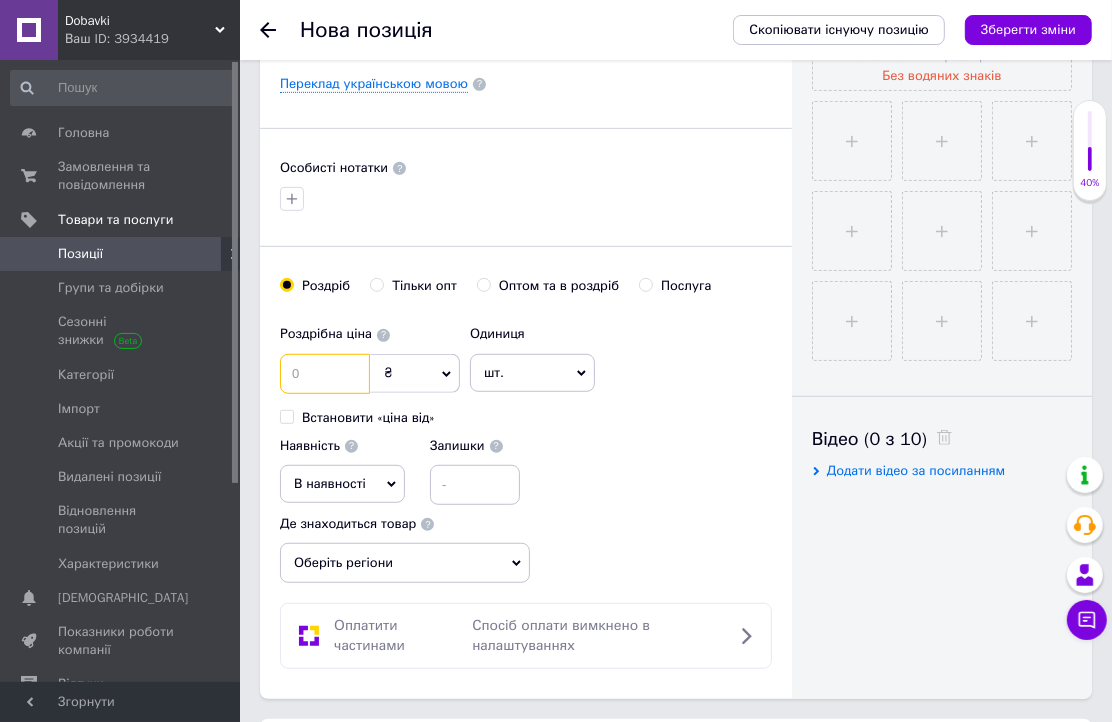 click at bounding box center (325, 374) 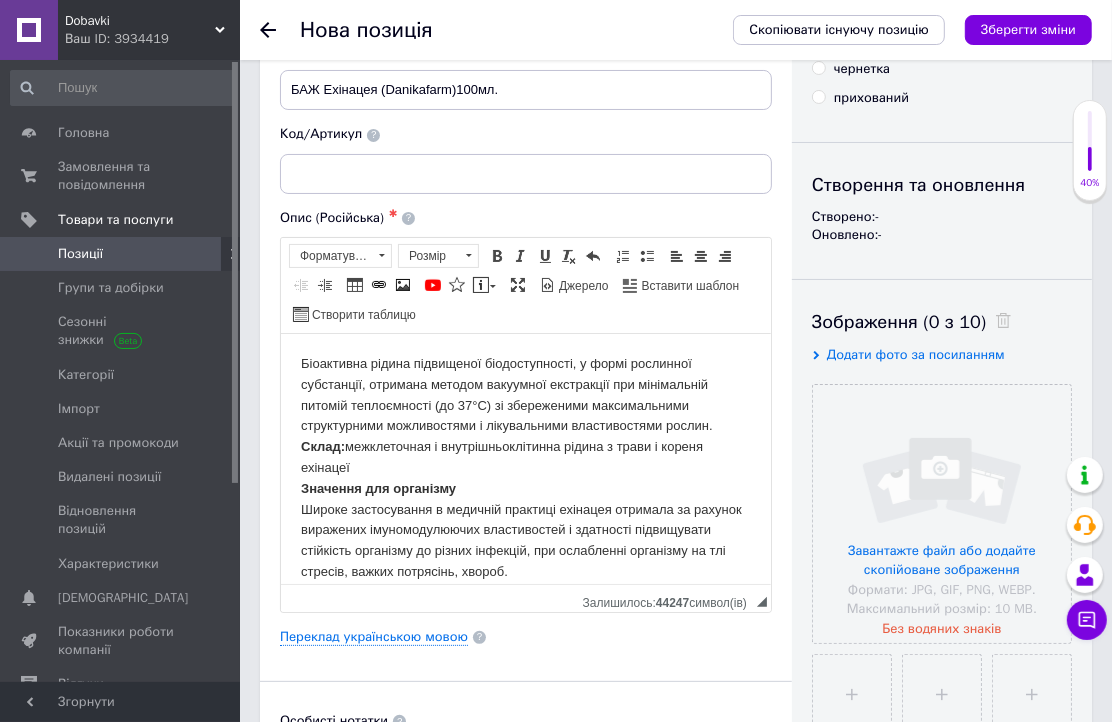 scroll, scrollTop: 111, scrollLeft: 0, axis: vertical 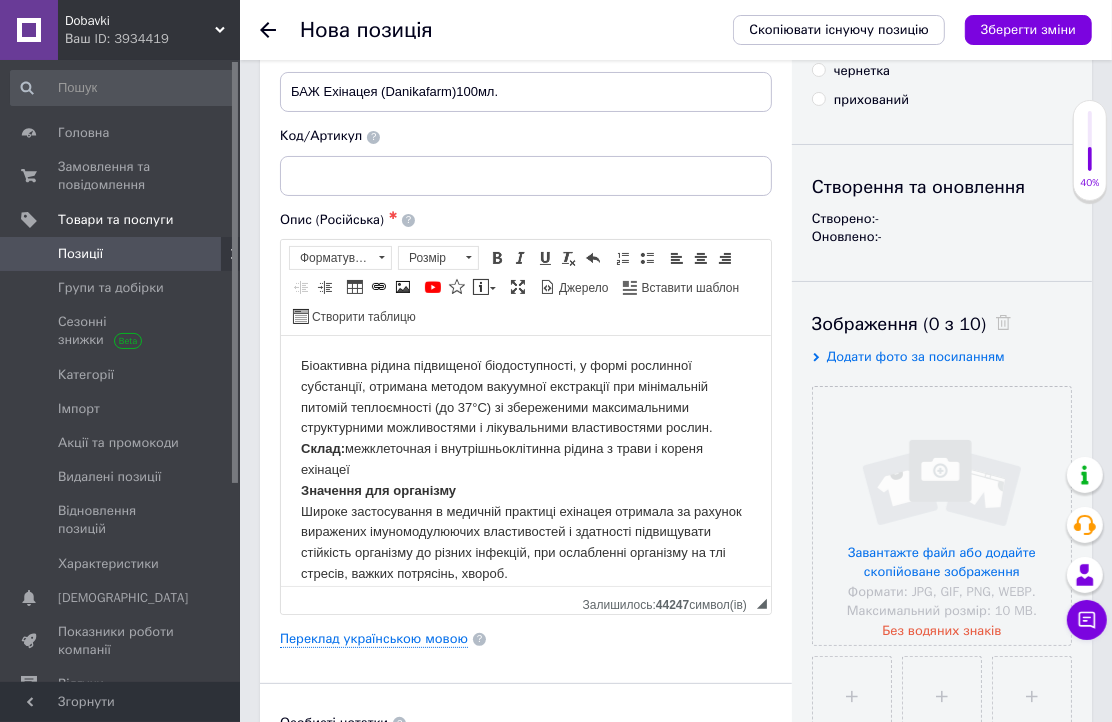 click on "Додати фото за посиланням" at bounding box center [916, 356] 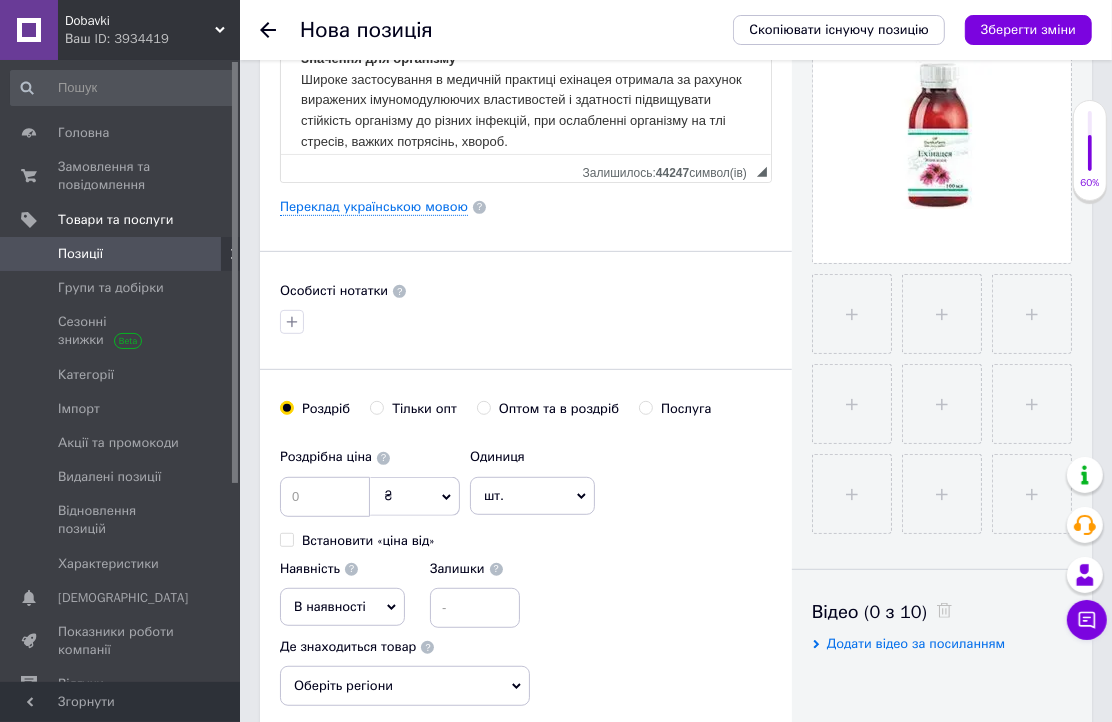 scroll, scrollTop: 555, scrollLeft: 0, axis: vertical 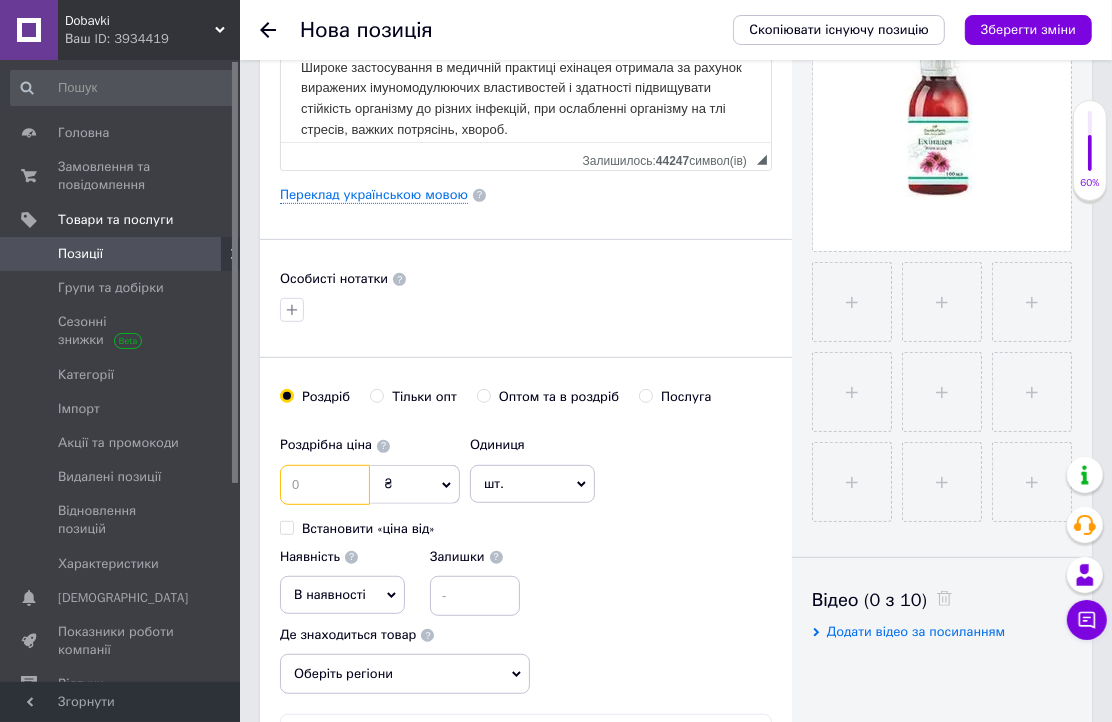 click at bounding box center [325, 485] 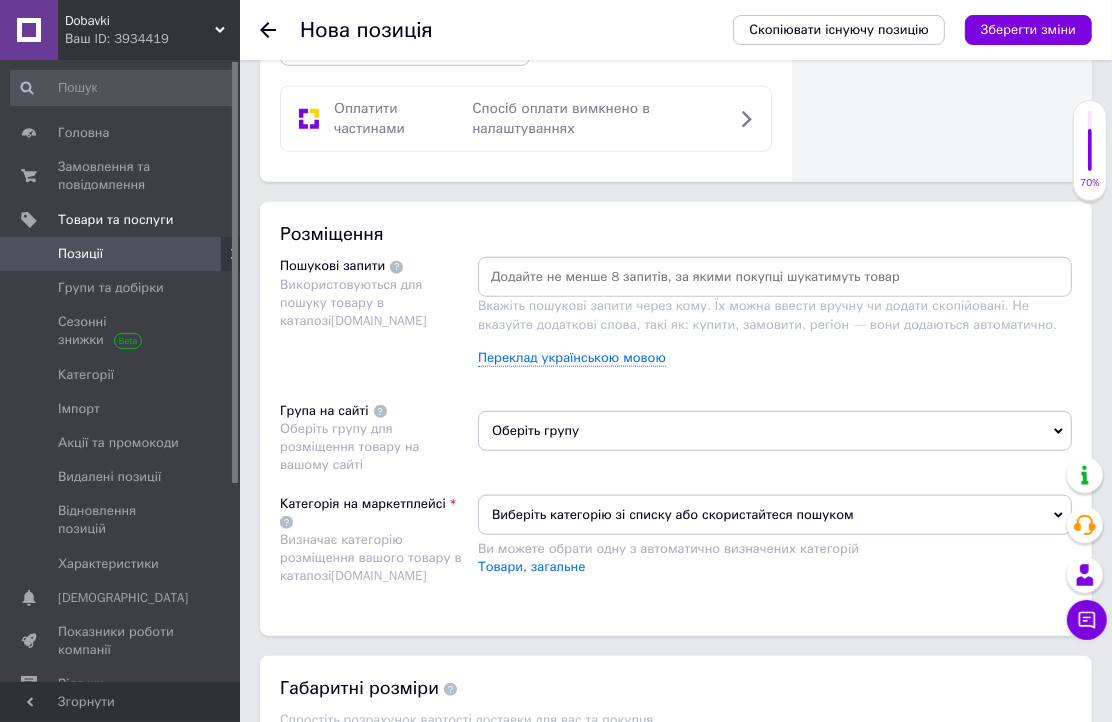 scroll, scrollTop: 1222, scrollLeft: 0, axis: vertical 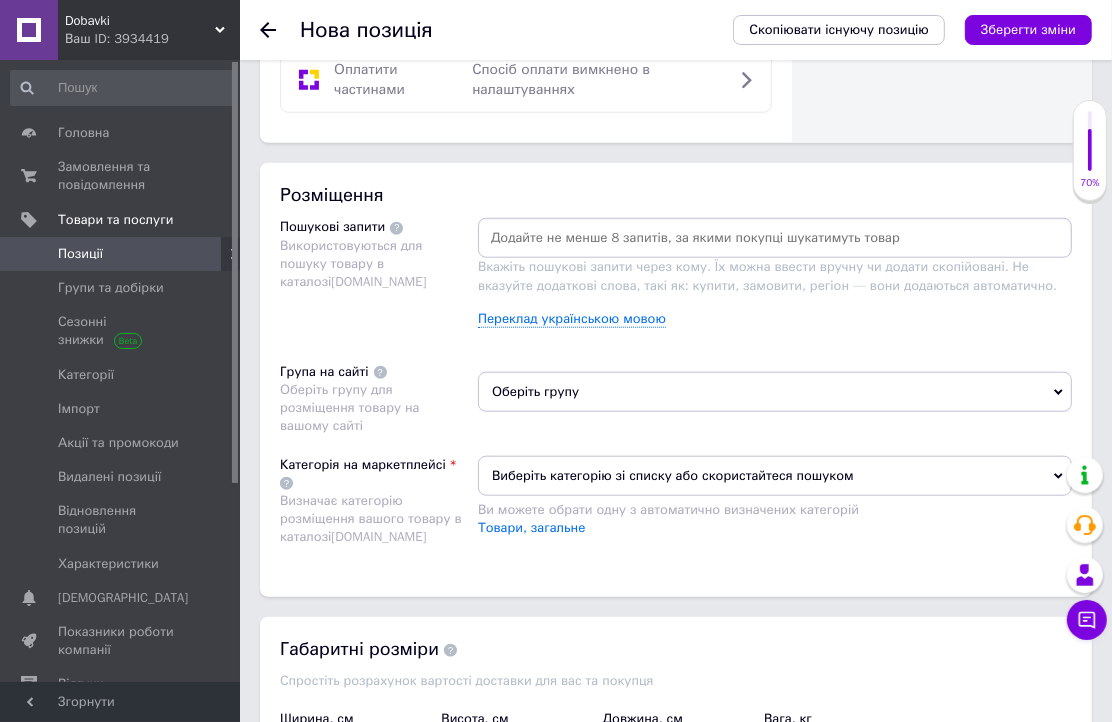 type on "88" 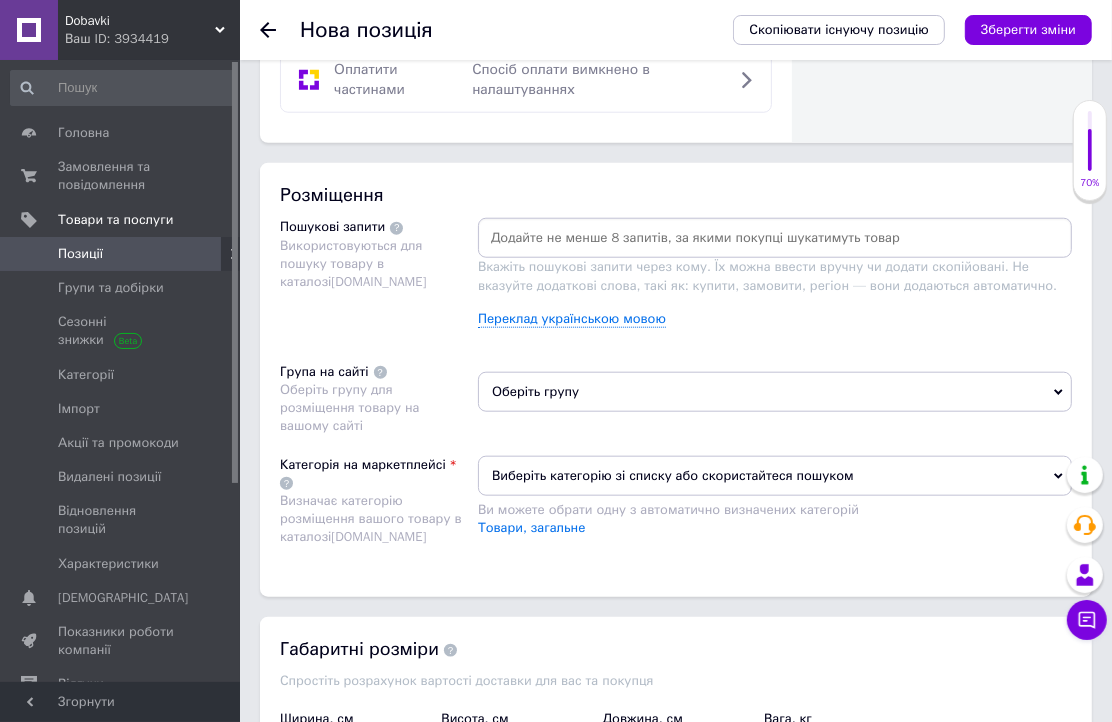 click at bounding box center (775, 238) 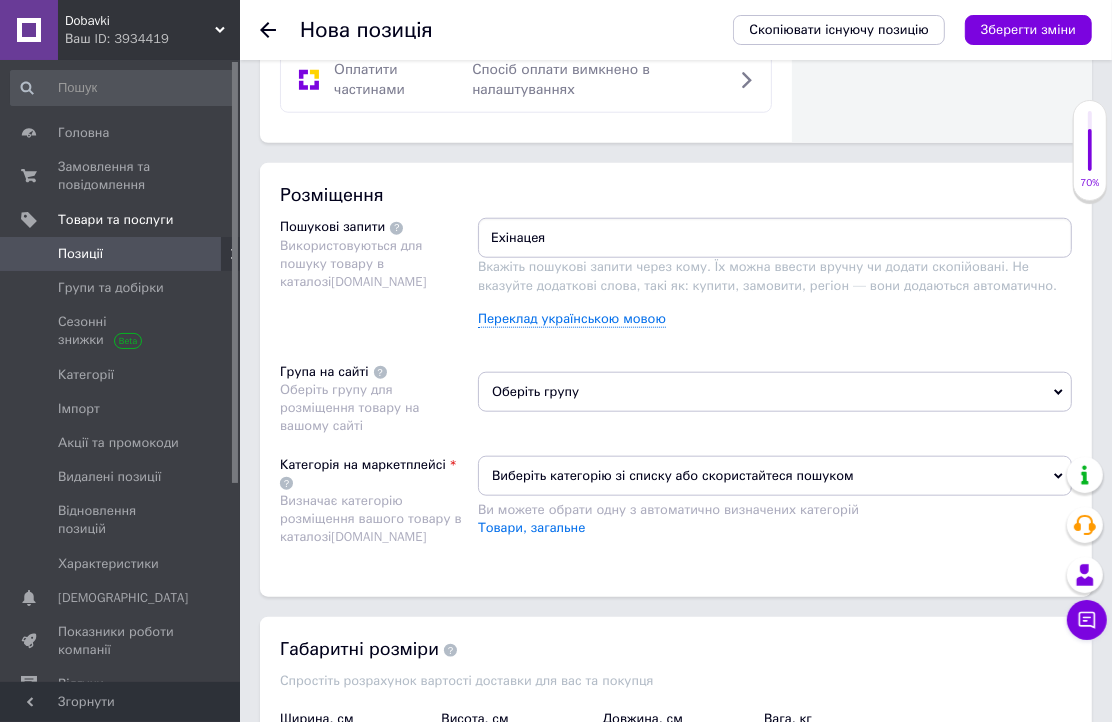 type 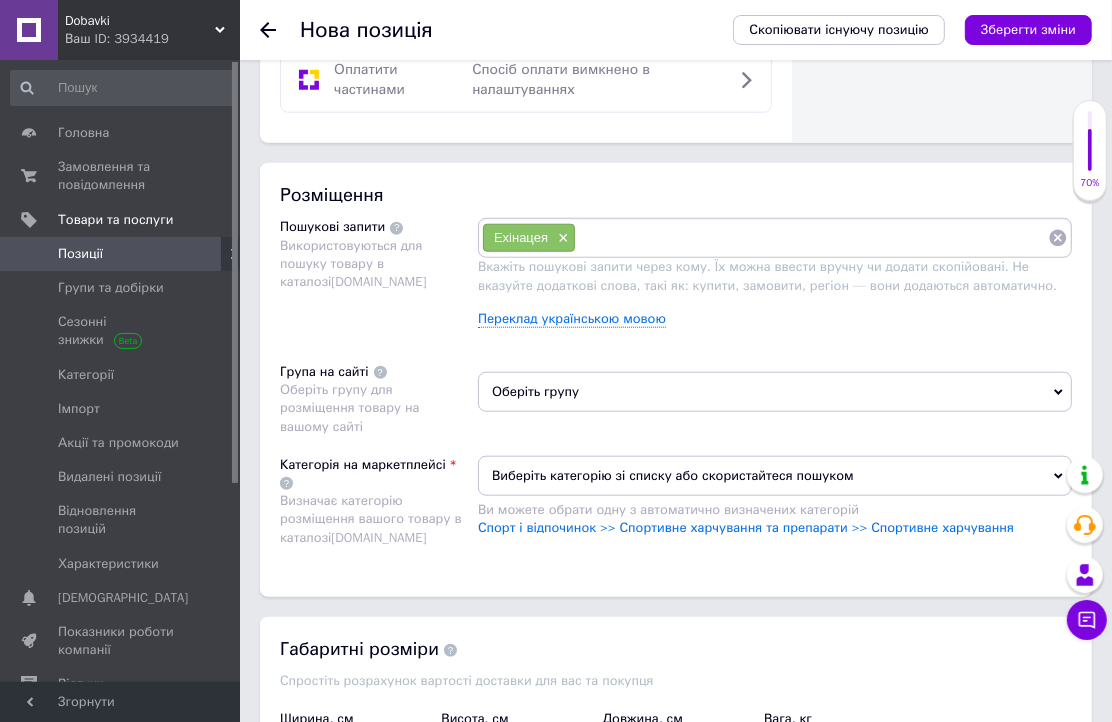 click at bounding box center [812, 238] 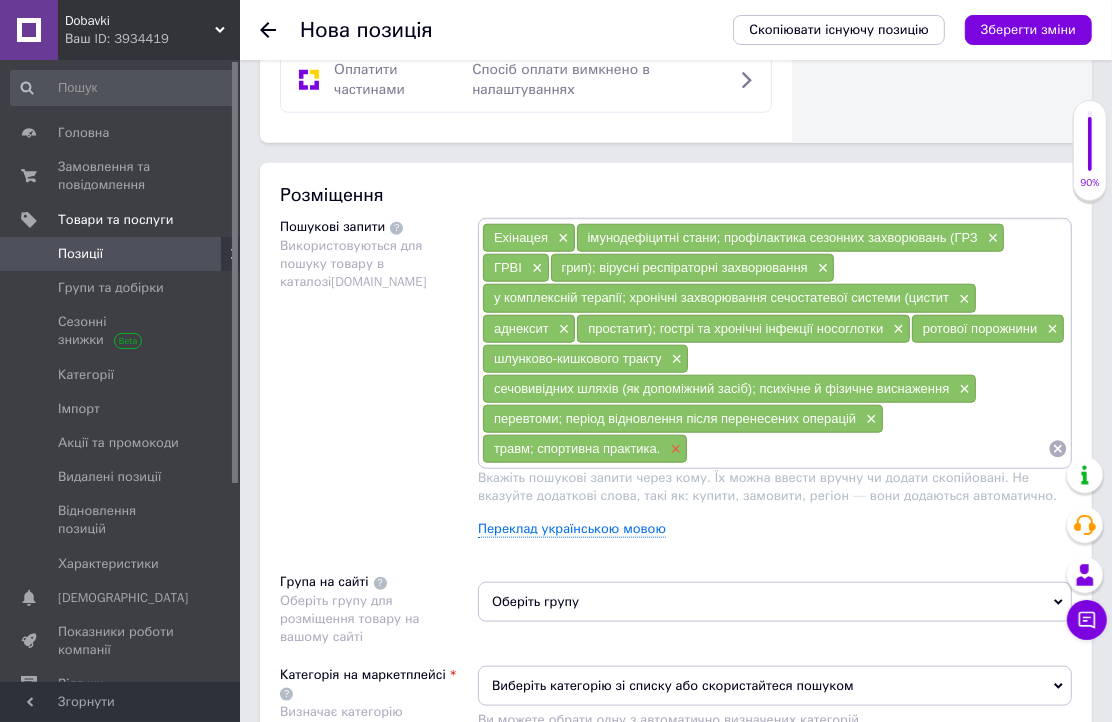 click on "×" at bounding box center [674, 449] 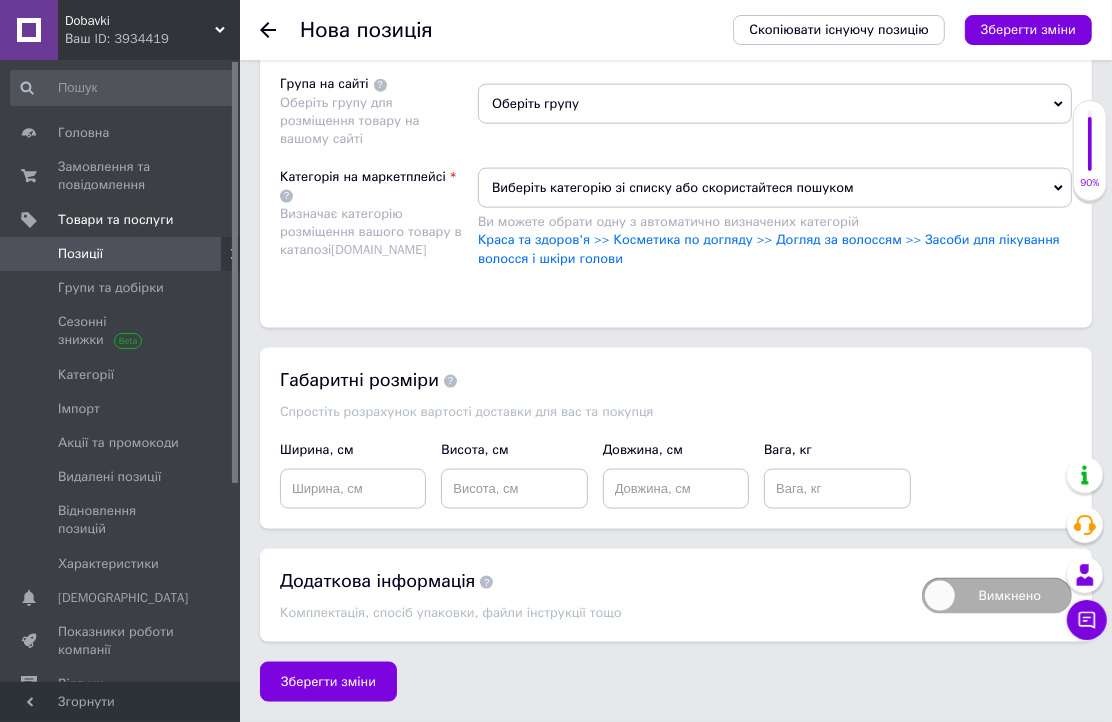scroll, scrollTop: 1770, scrollLeft: 0, axis: vertical 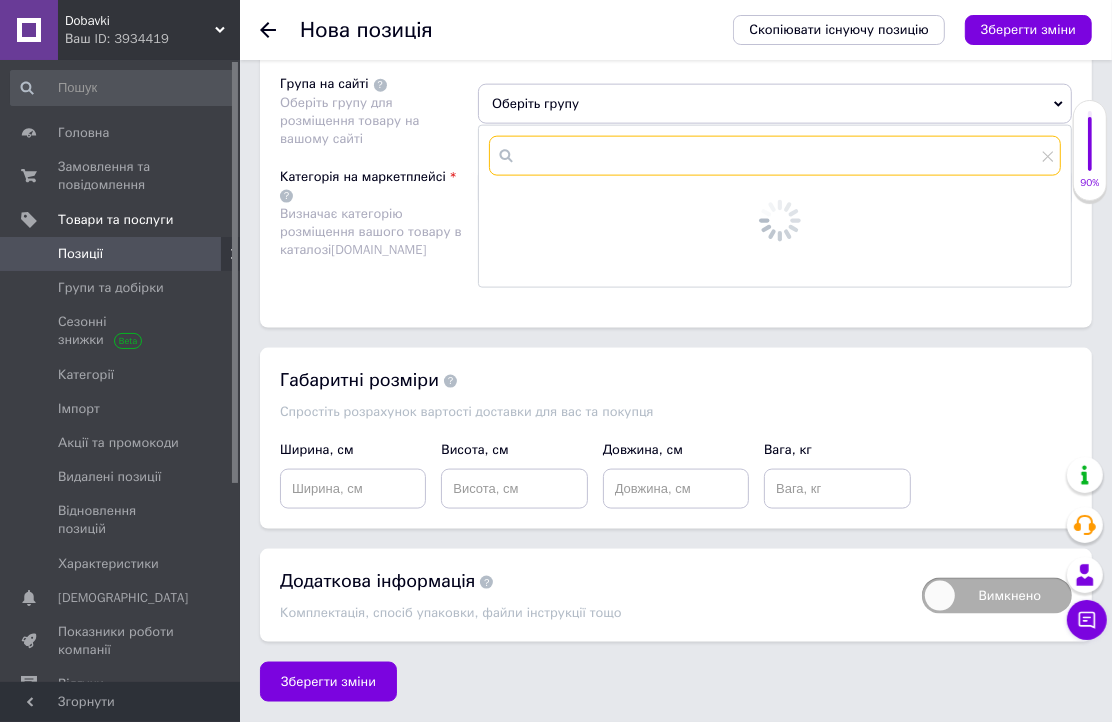click at bounding box center [775, 156] 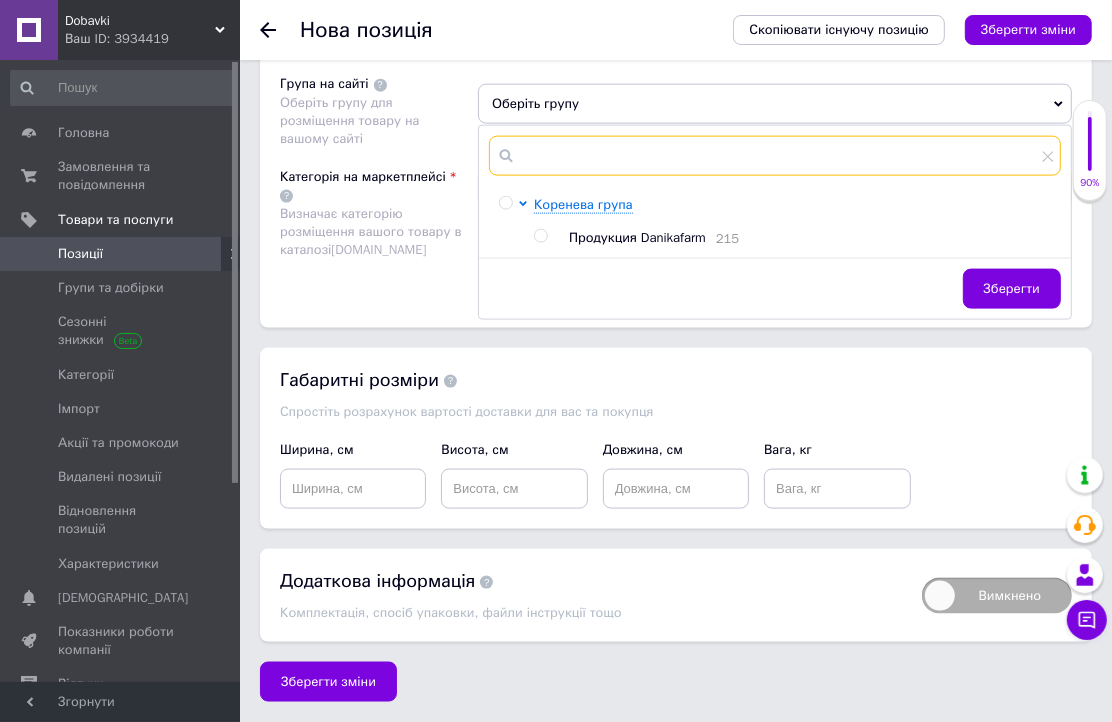 click at bounding box center [775, 156] 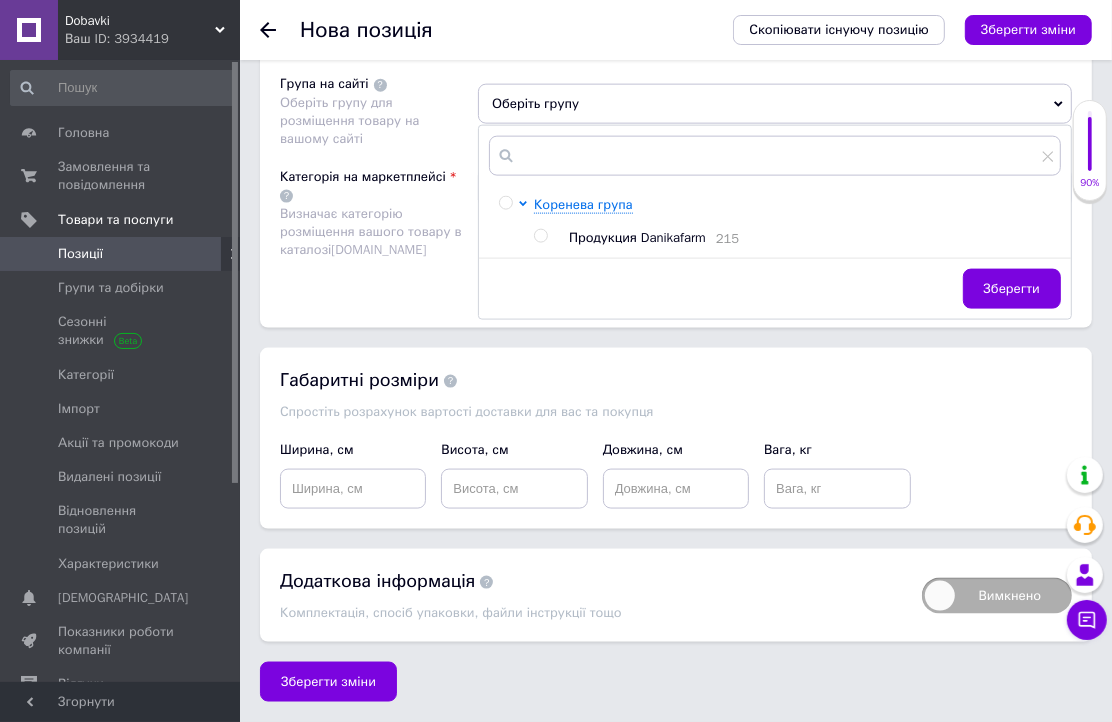 click at bounding box center [540, 236] 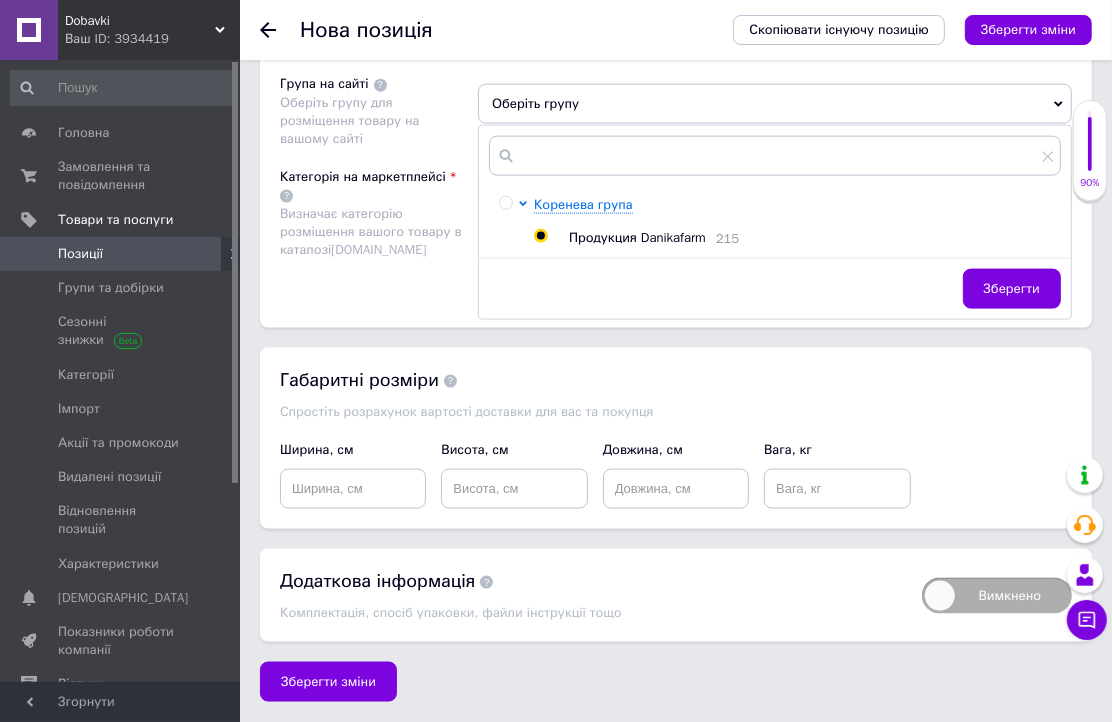 radio on "true" 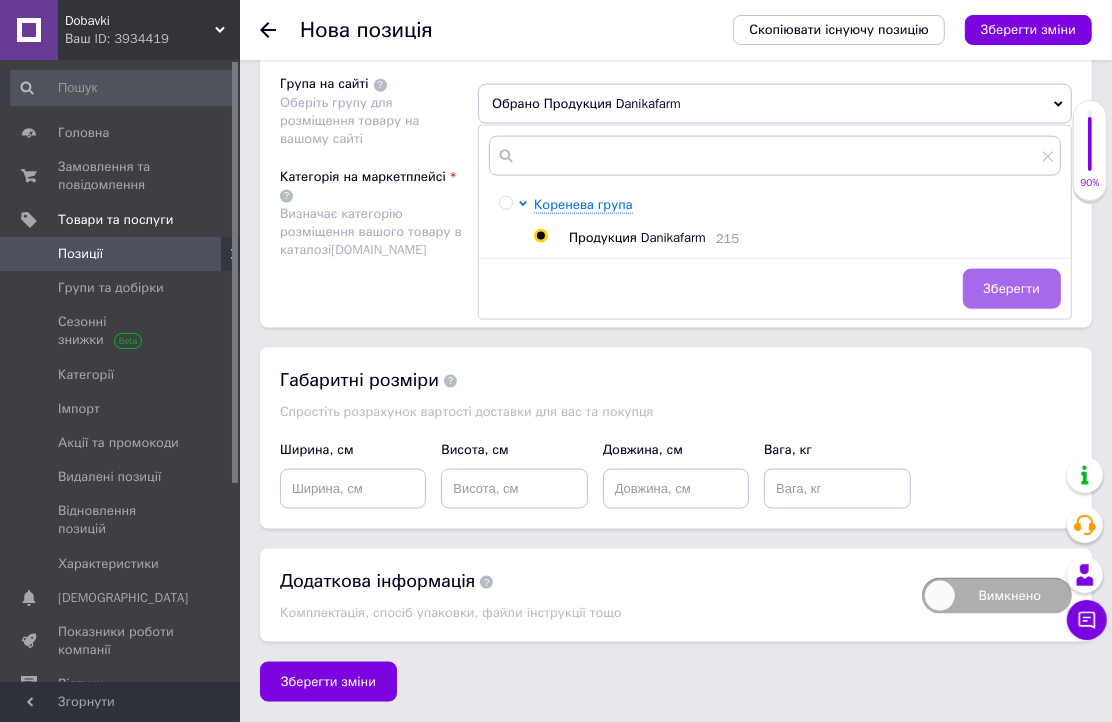 click on "Зберегти" at bounding box center (1012, 289) 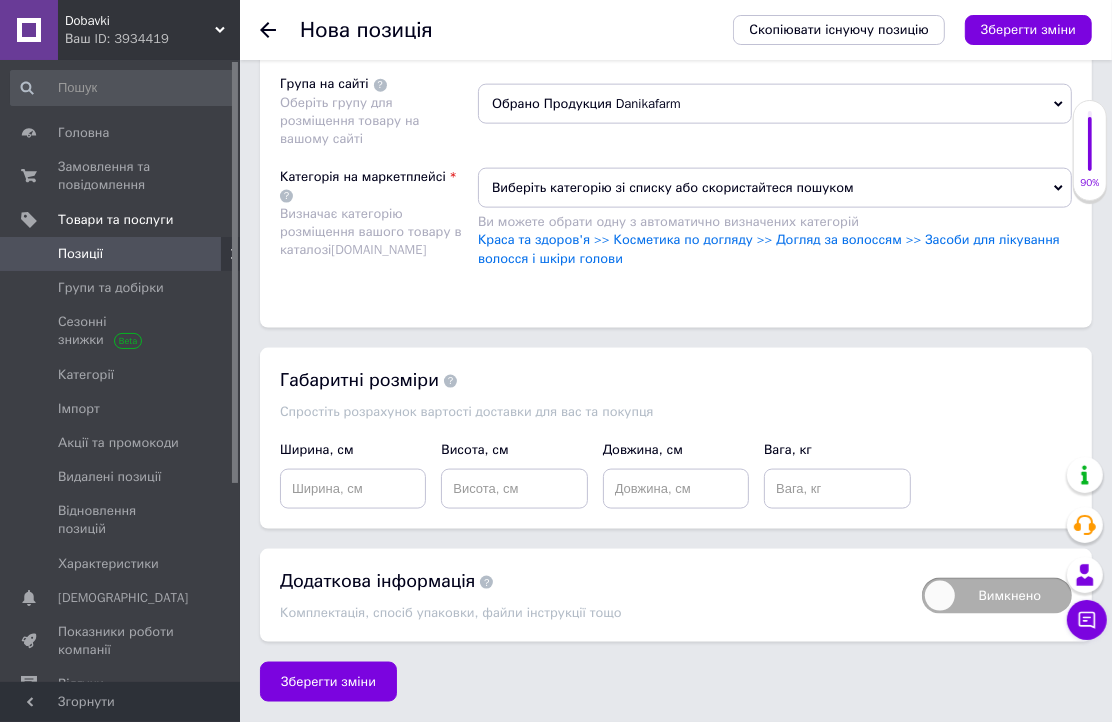 click on "Виберіть категорію зі списку або скористайтеся пошуком" at bounding box center (775, 188) 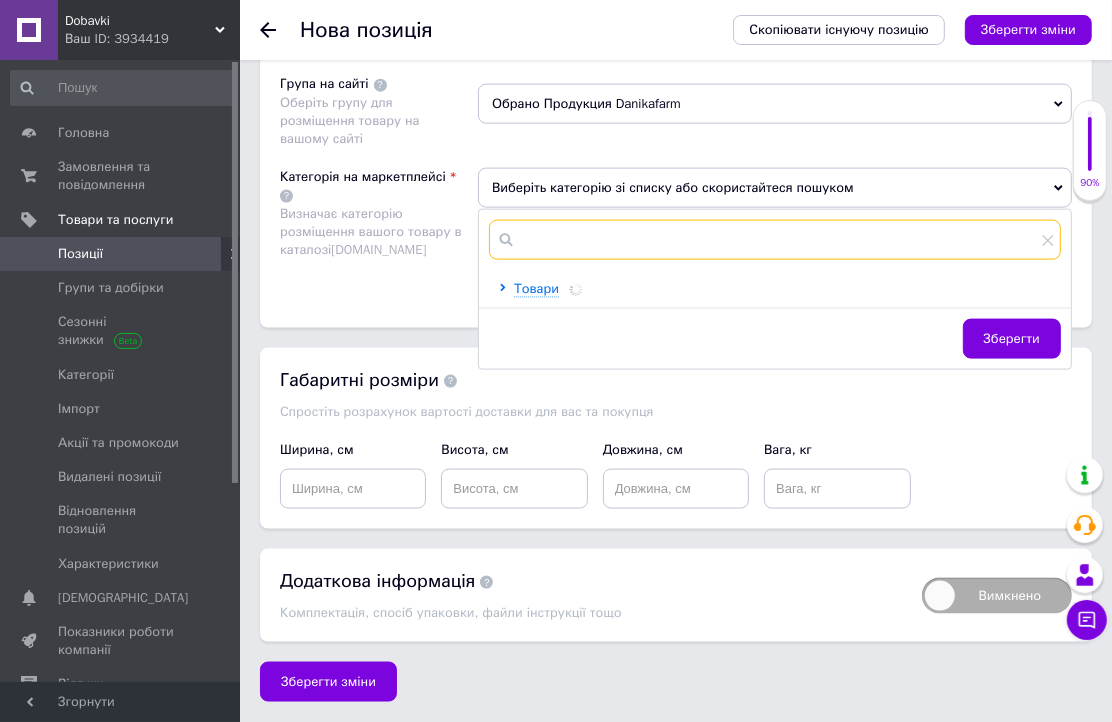 click at bounding box center (775, 240) 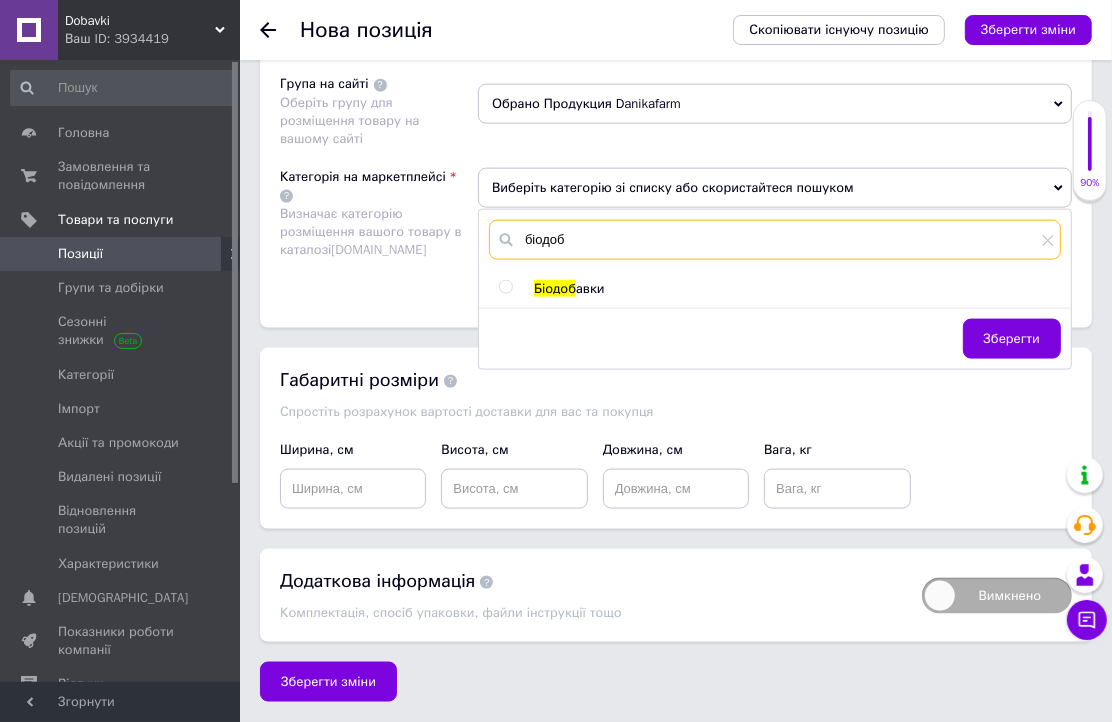 type on "біодоб" 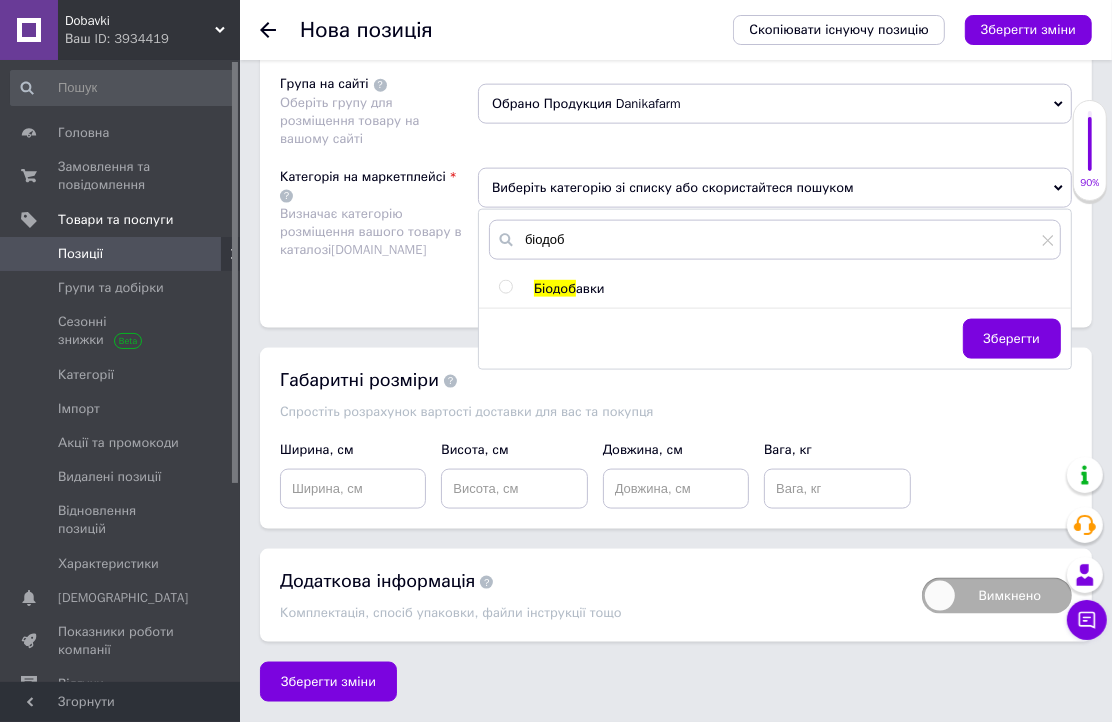 click on "Біодоб авки" at bounding box center [774, 289] 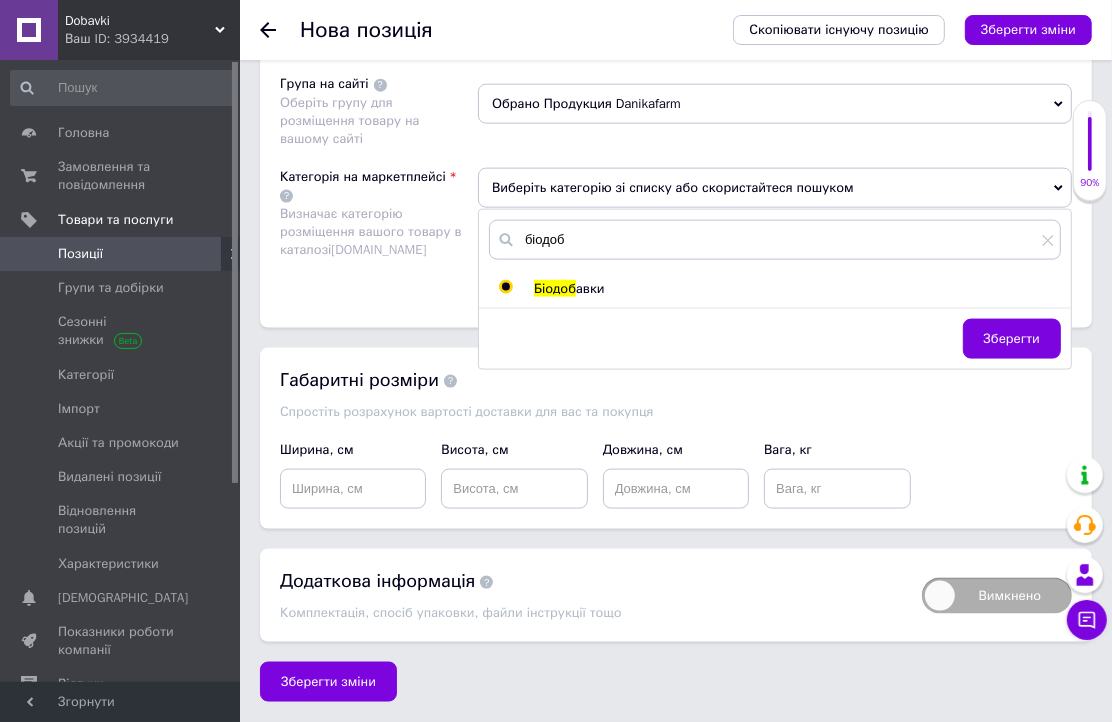 radio on "true" 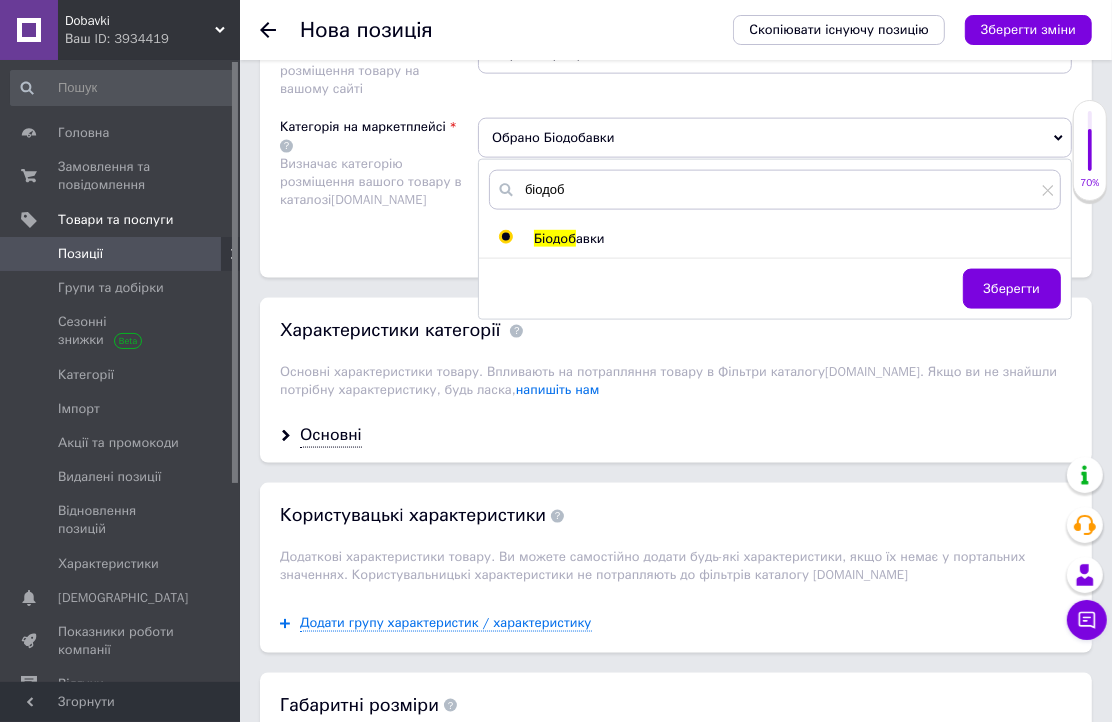 click on "Зберегти" at bounding box center [1012, 289] 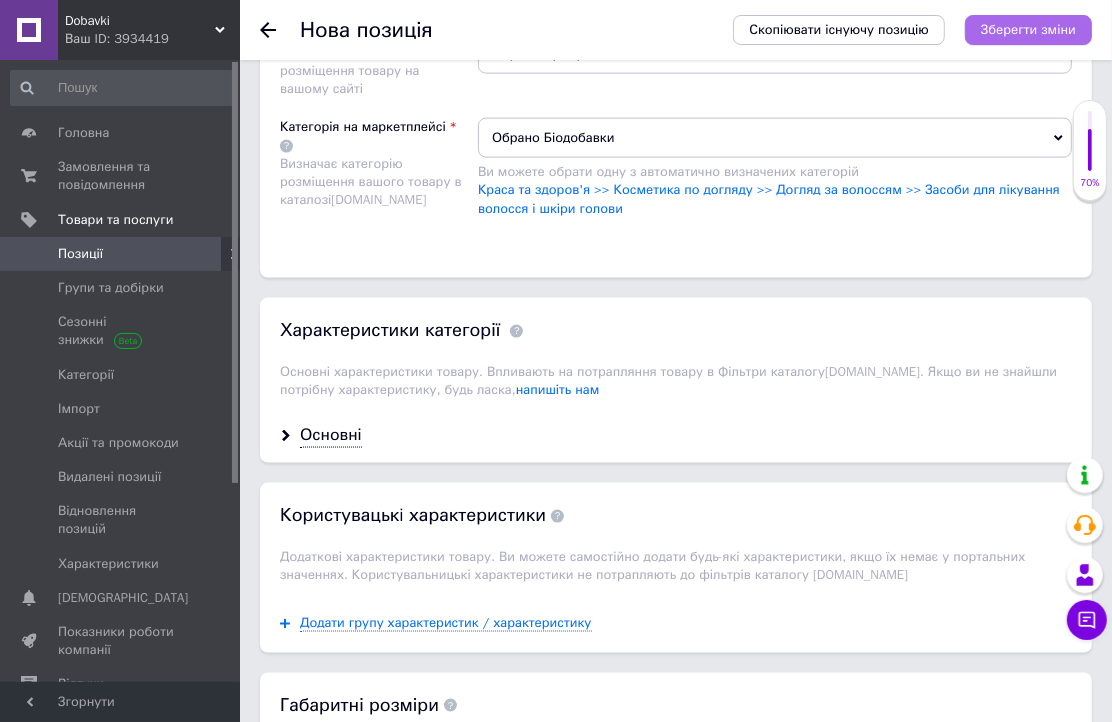 click on "Зберегти зміни" at bounding box center [1028, 29] 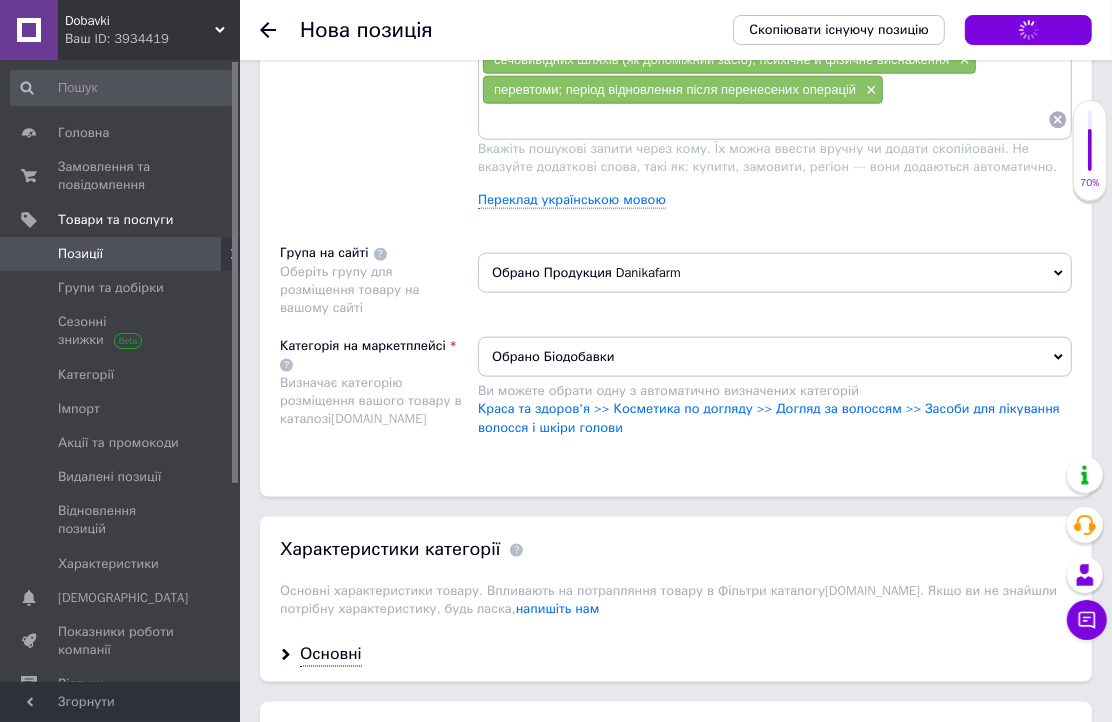 scroll, scrollTop: 1547, scrollLeft: 0, axis: vertical 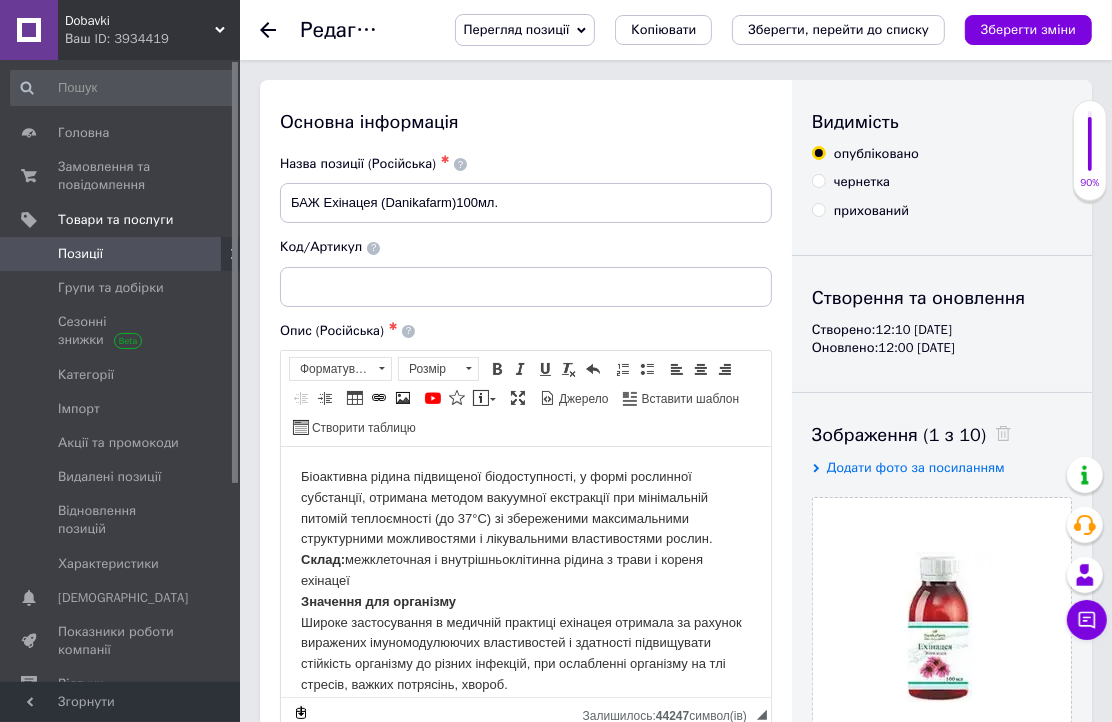 click on "Зберегти зміни" at bounding box center [1028, 30] 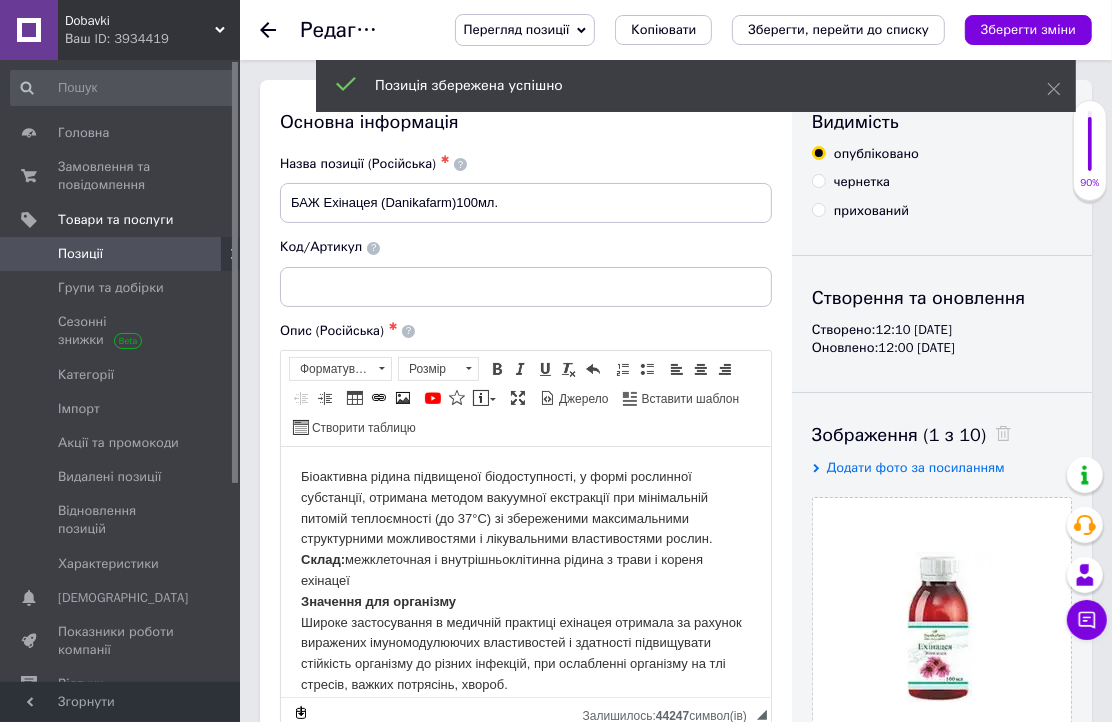 click 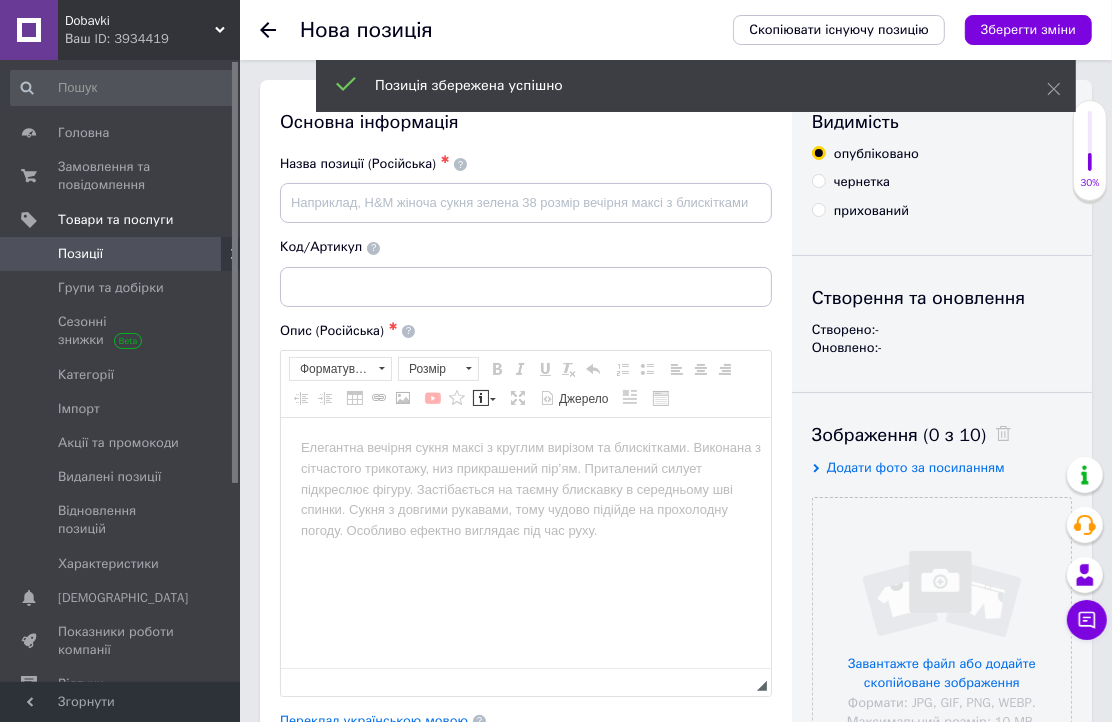 scroll, scrollTop: 0, scrollLeft: 0, axis: both 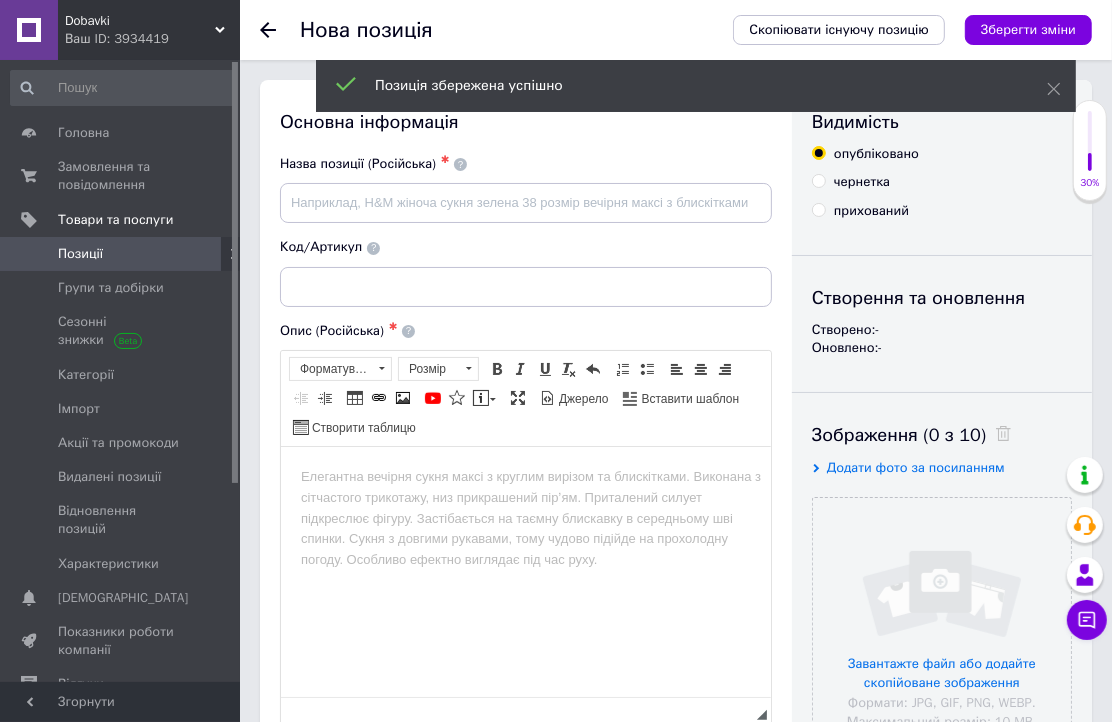 click 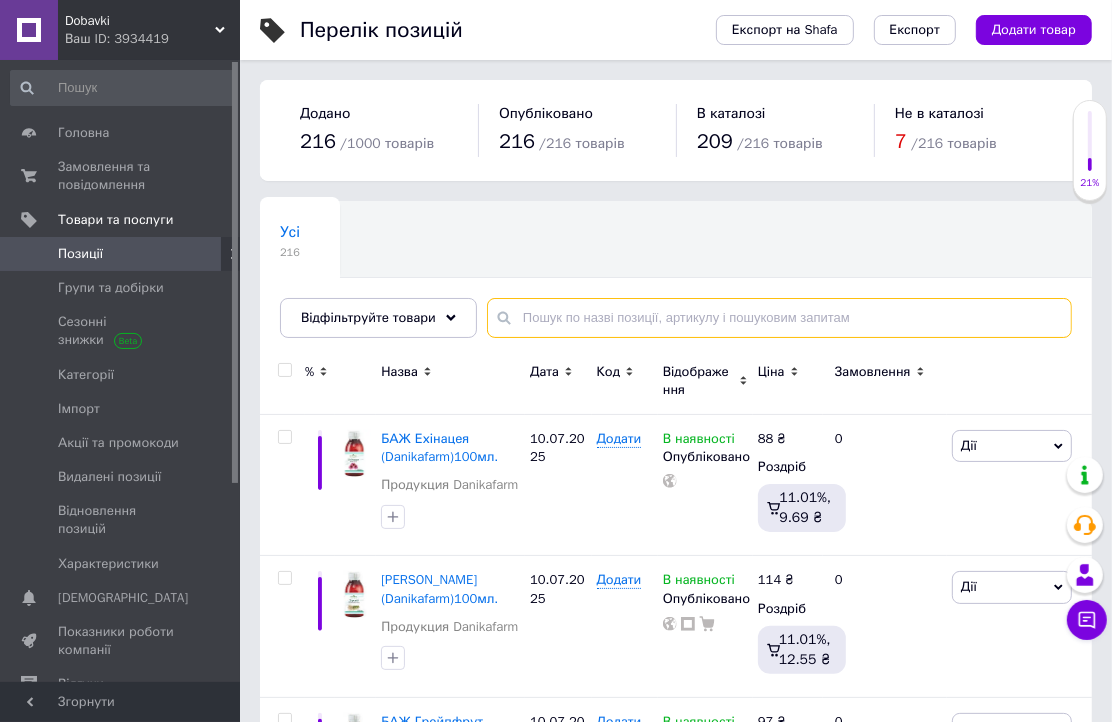 click at bounding box center [779, 318] 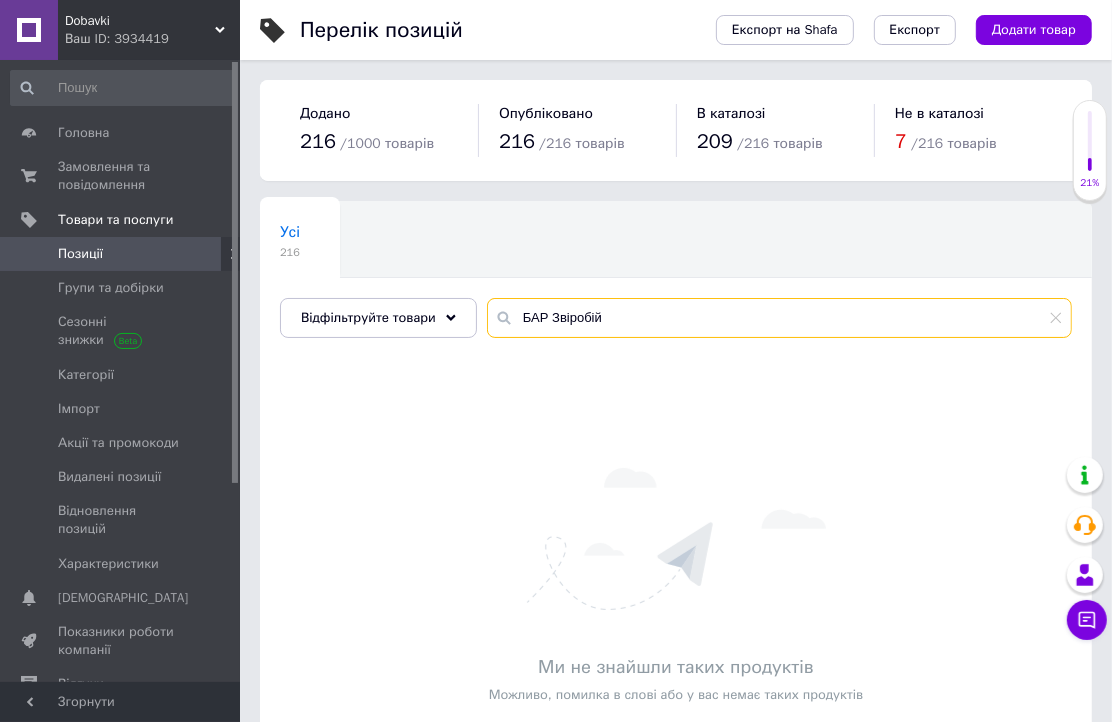 click on "БАР Звіробій" at bounding box center [779, 318] 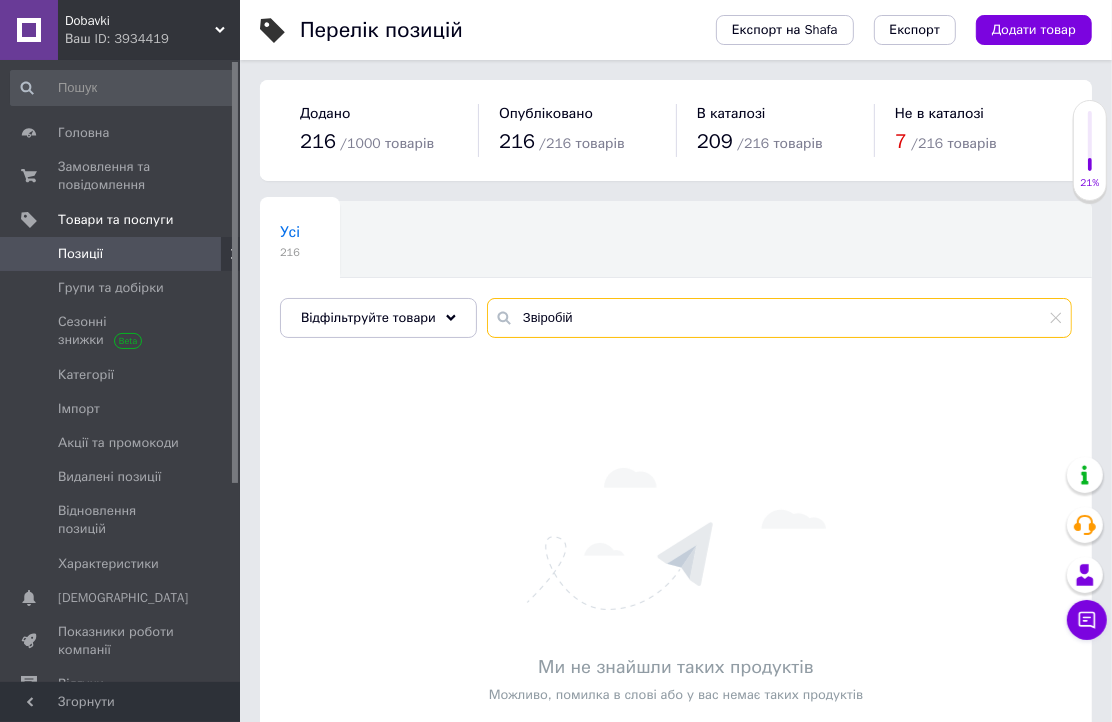 type on "Звіробій" 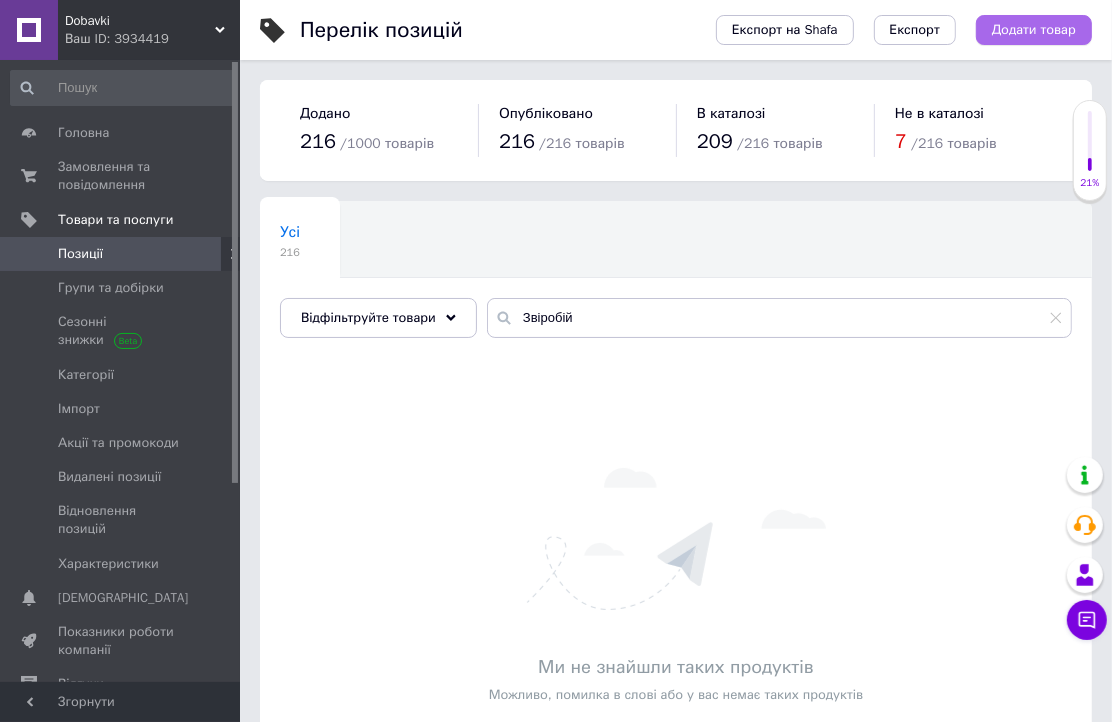 click on "Додати товар" at bounding box center (1034, 30) 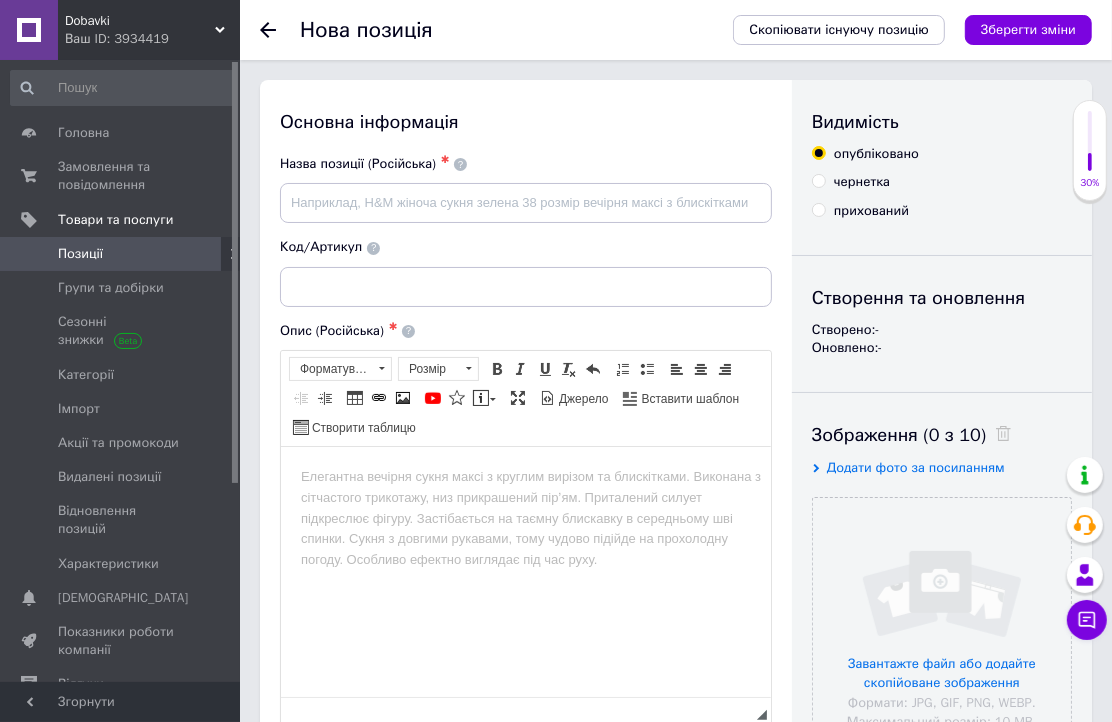 scroll, scrollTop: 0, scrollLeft: 0, axis: both 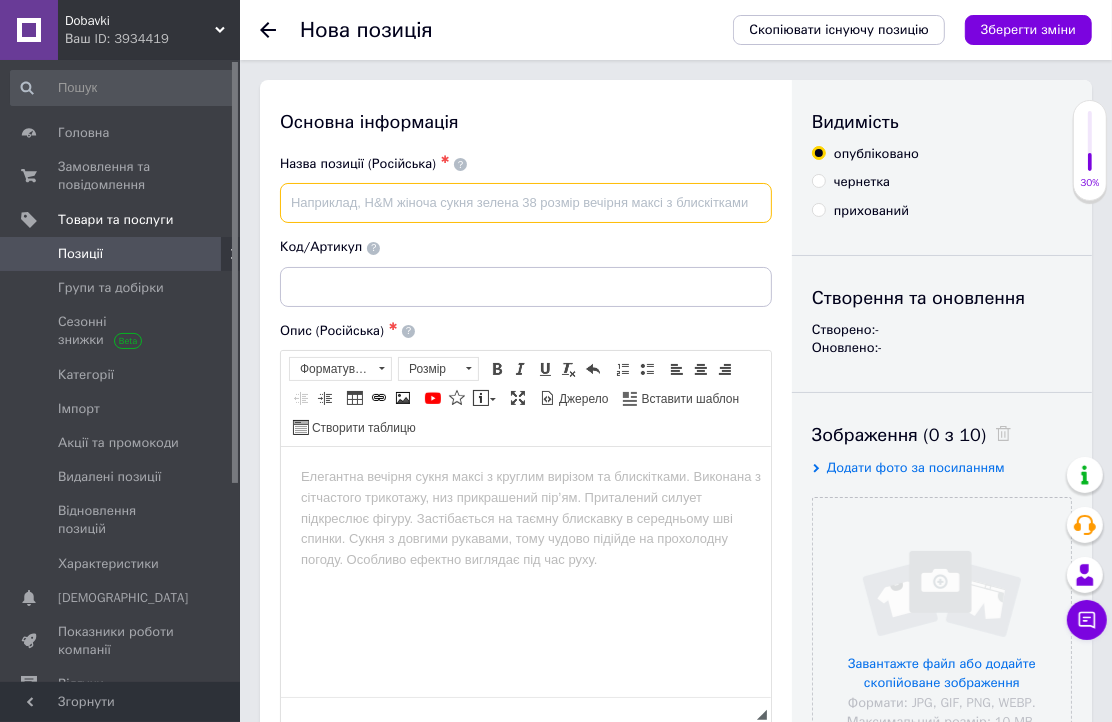 click at bounding box center (526, 203) 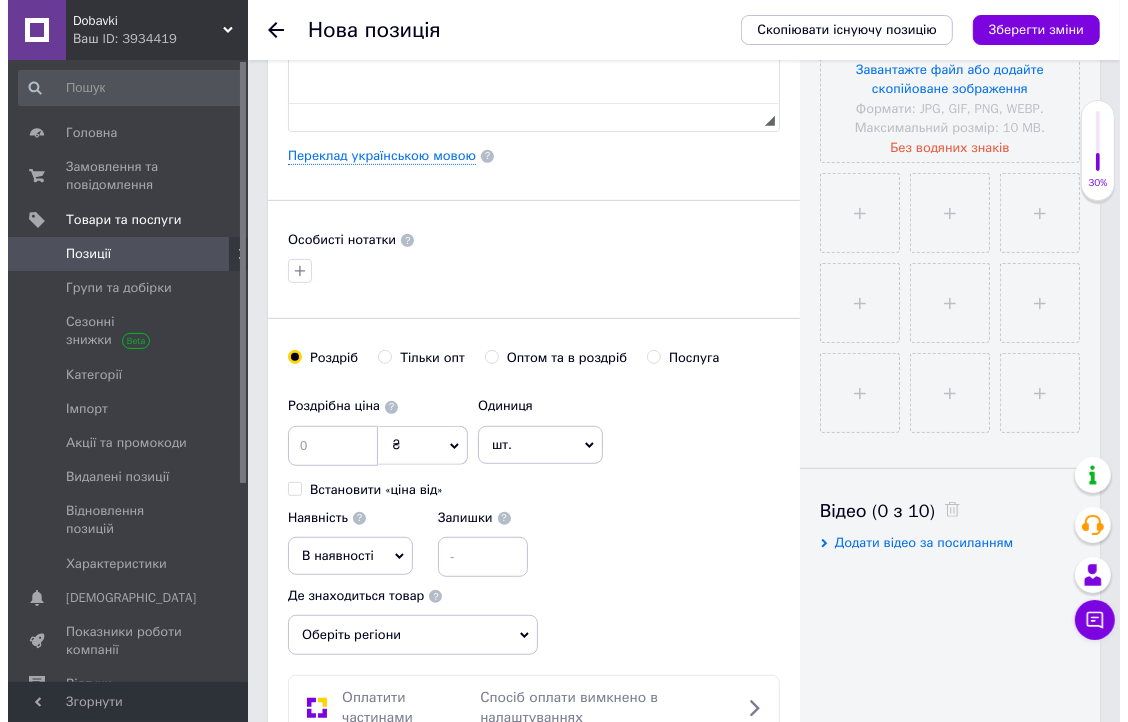 scroll, scrollTop: 555, scrollLeft: 0, axis: vertical 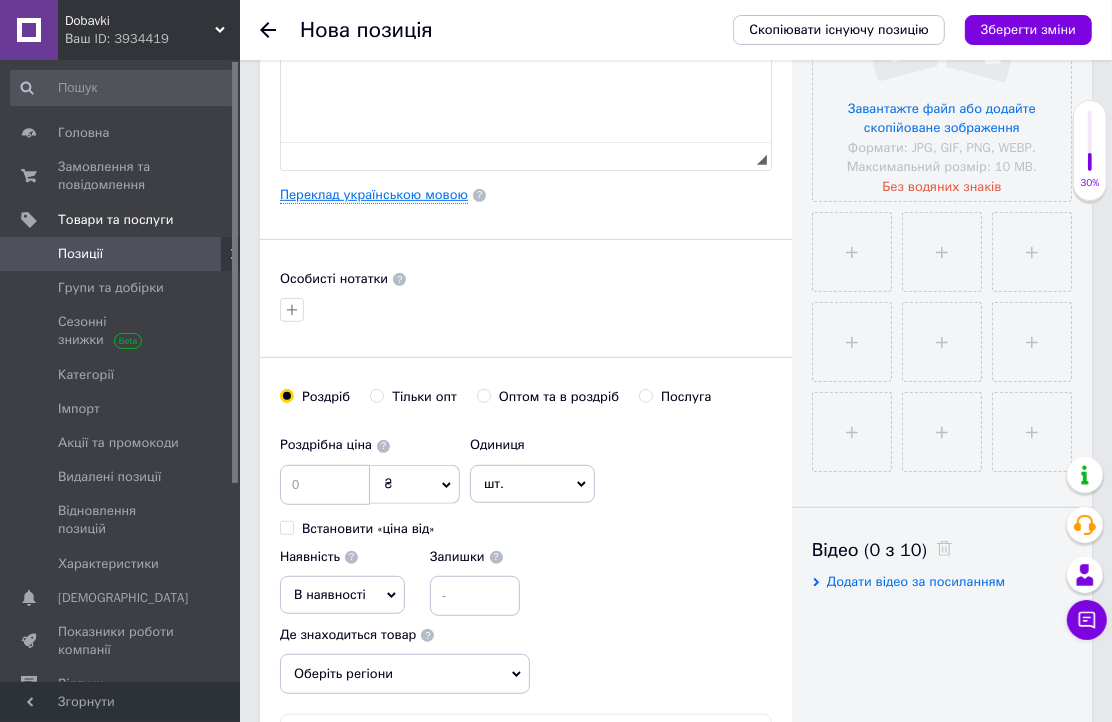 type on "БАЖ Звіробій (Danikafarm) 100мл." 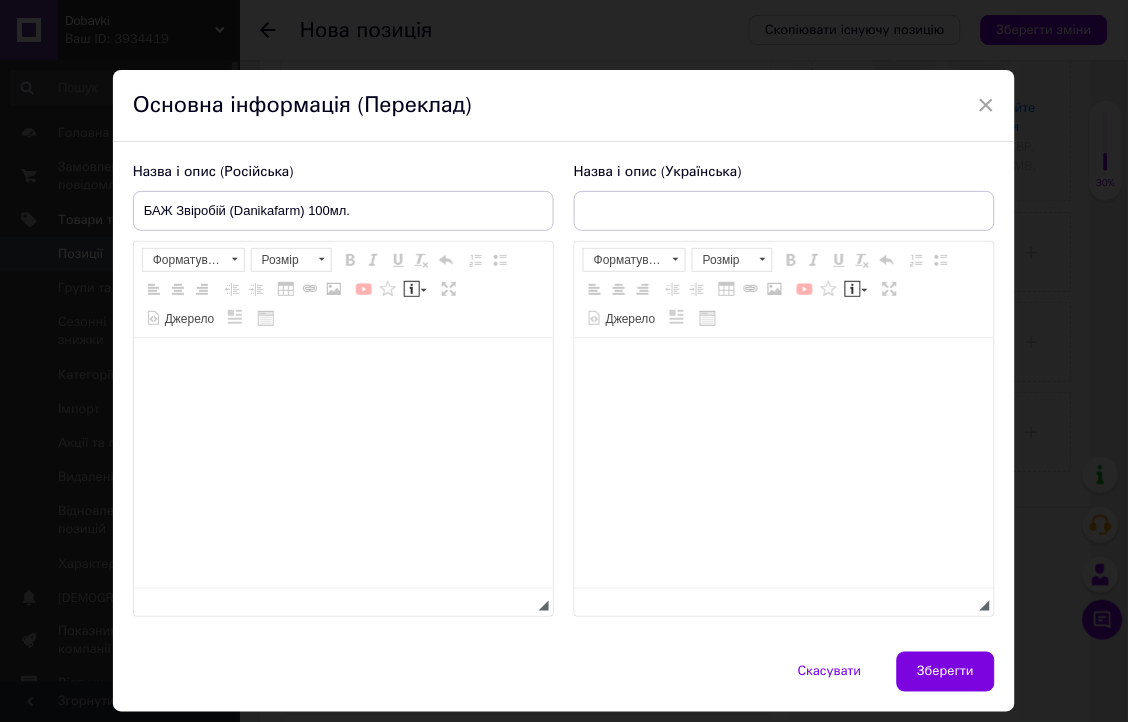 scroll, scrollTop: 0, scrollLeft: 0, axis: both 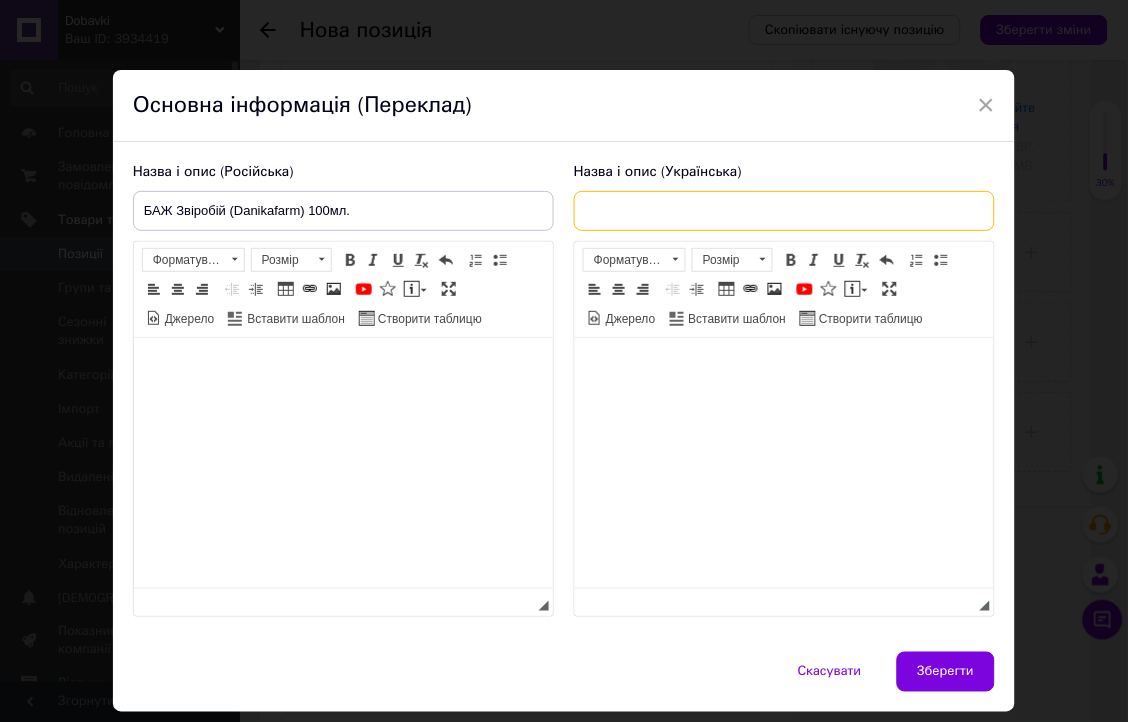 click at bounding box center (784, 211) 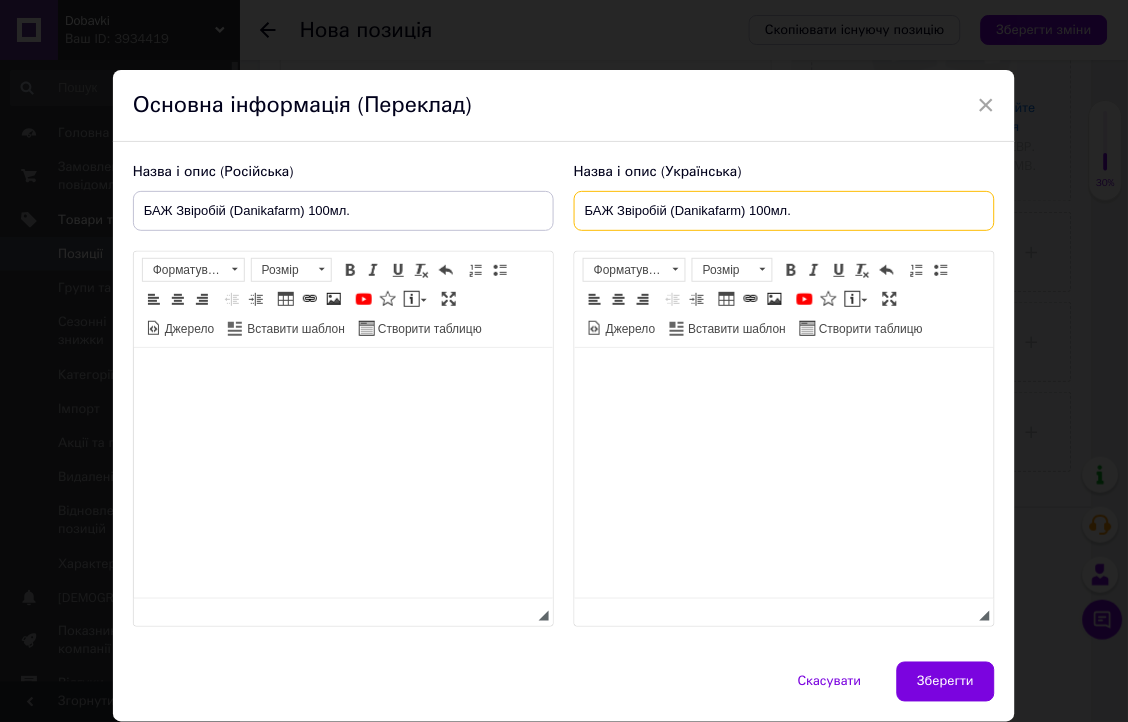 type on "БАЖ Звіробій (Danikafarm) 100мл." 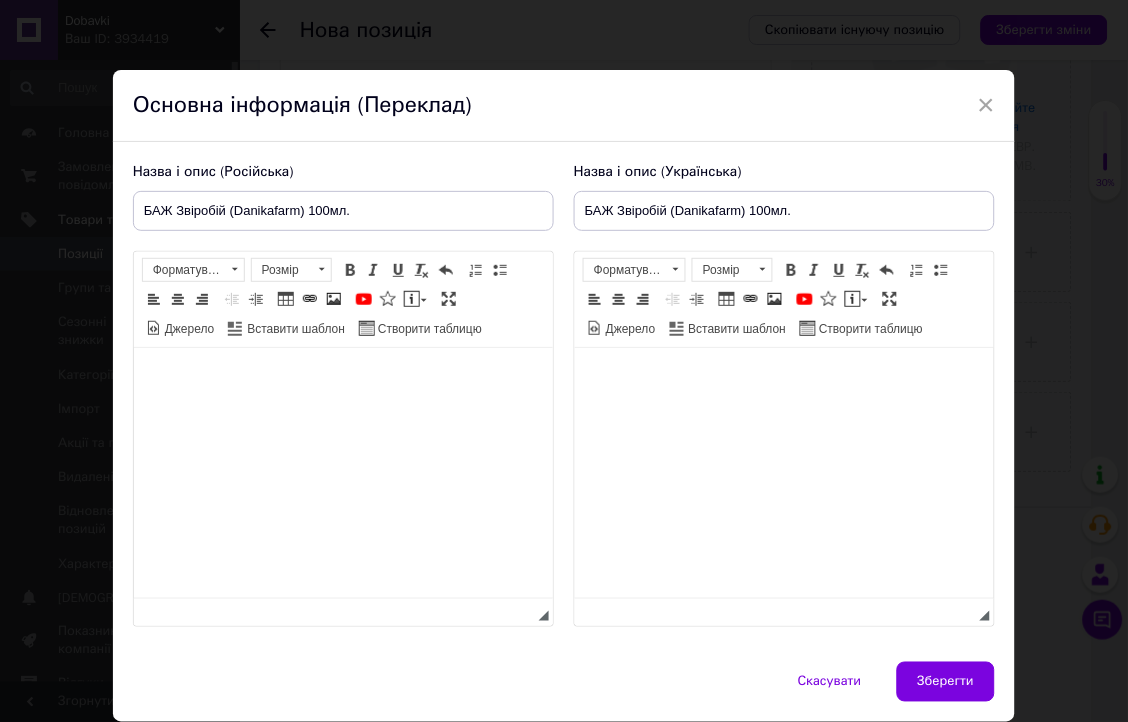click at bounding box center [342, 378] 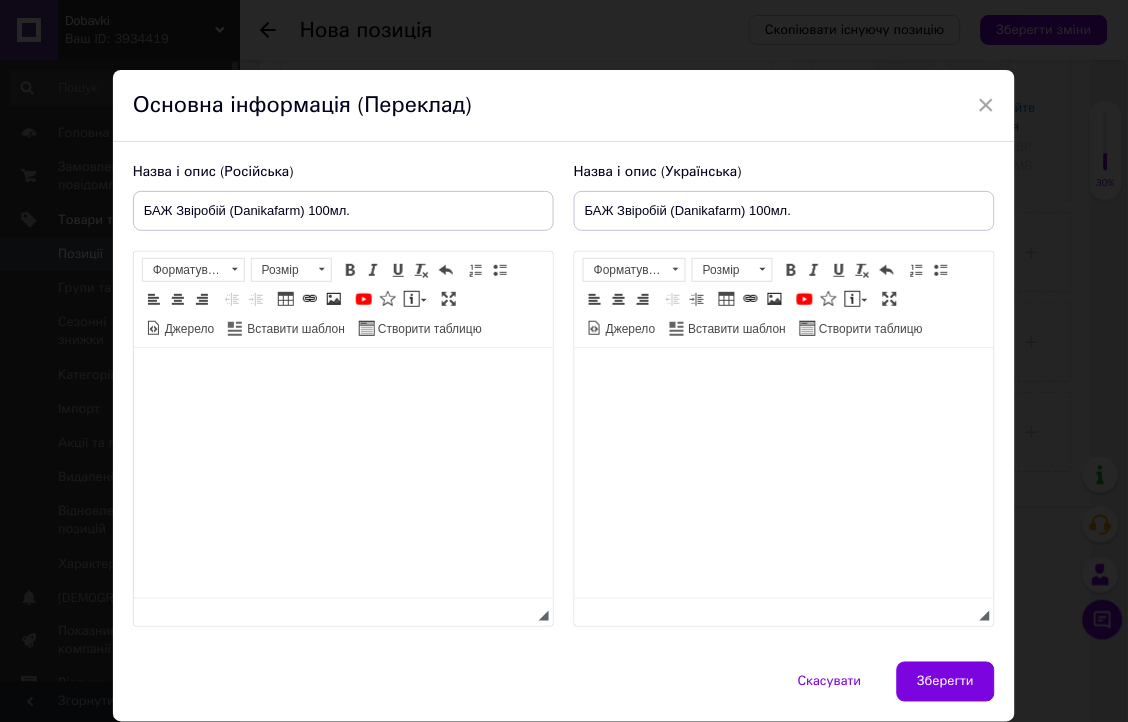click at bounding box center (342, 378) 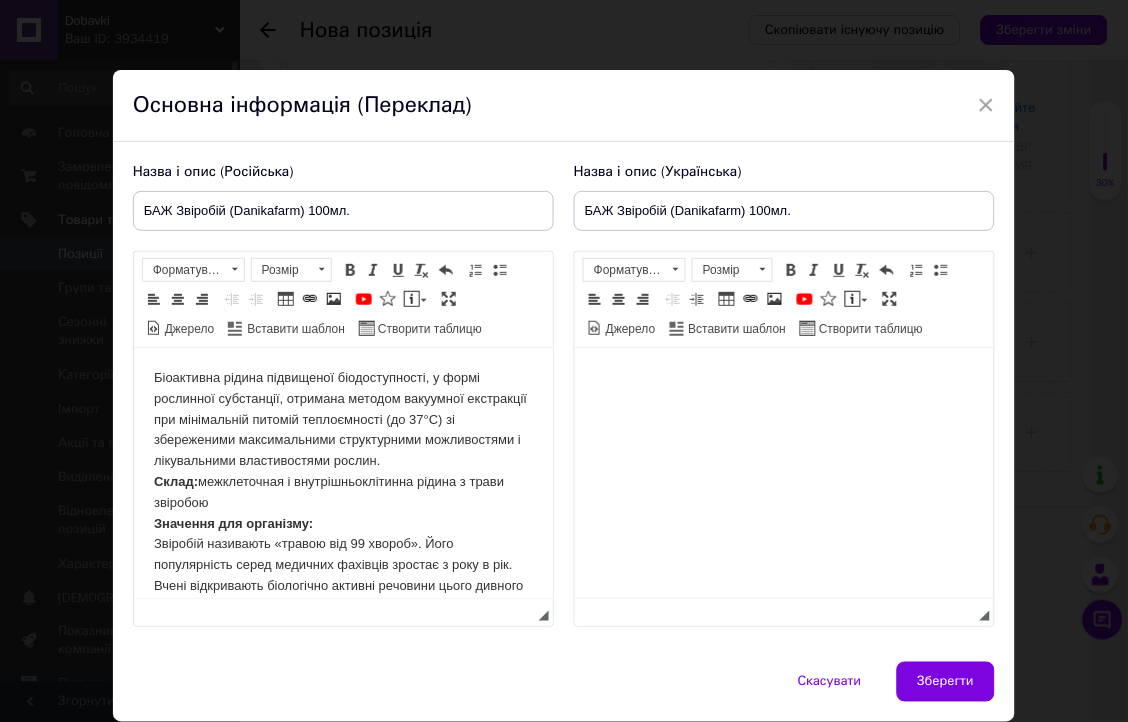 scroll, scrollTop: 2820, scrollLeft: 0, axis: vertical 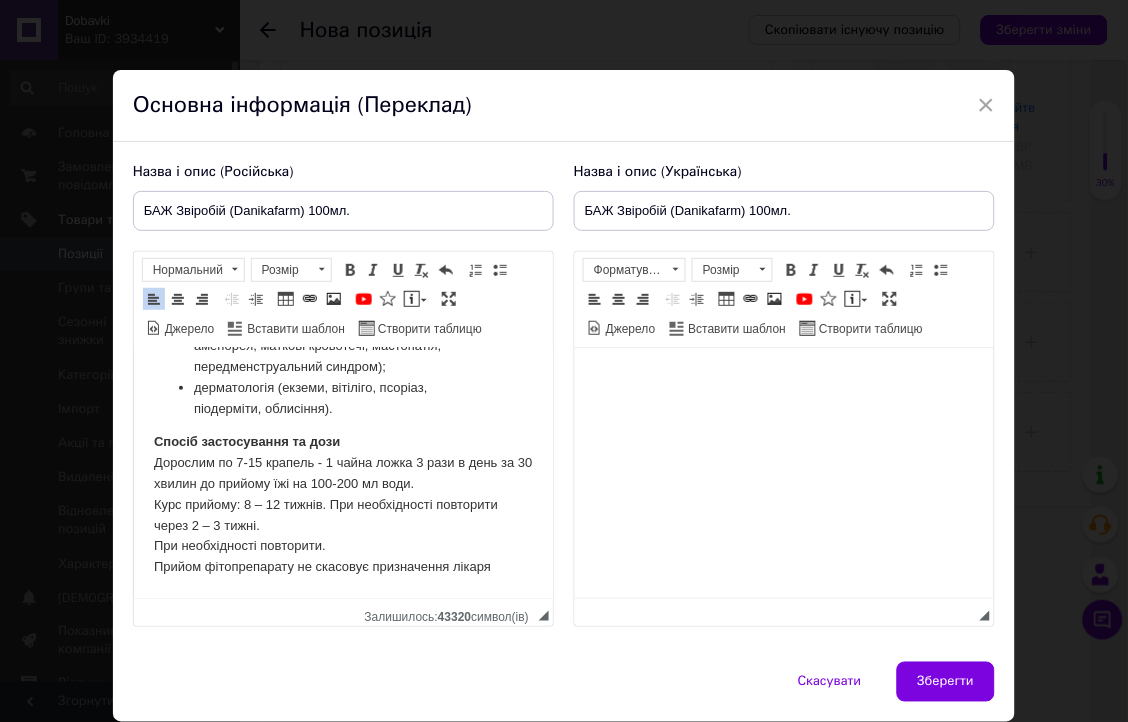click at bounding box center [783, 378] 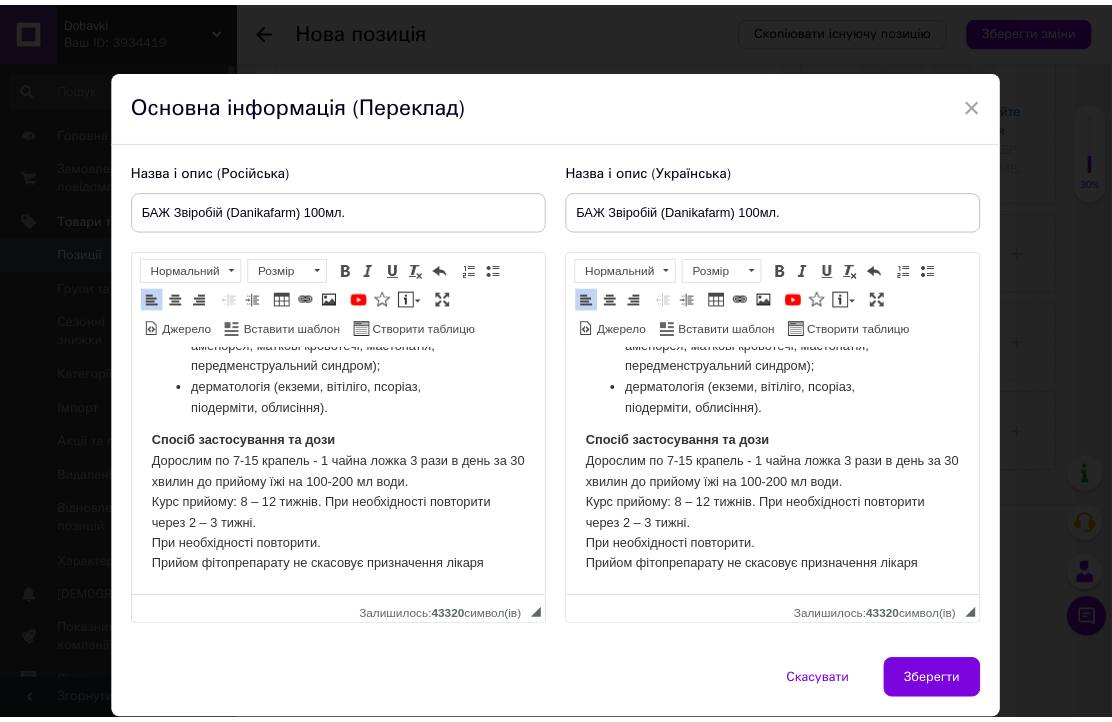 scroll, scrollTop: 2844, scrollLeft: 0, axis: vertical 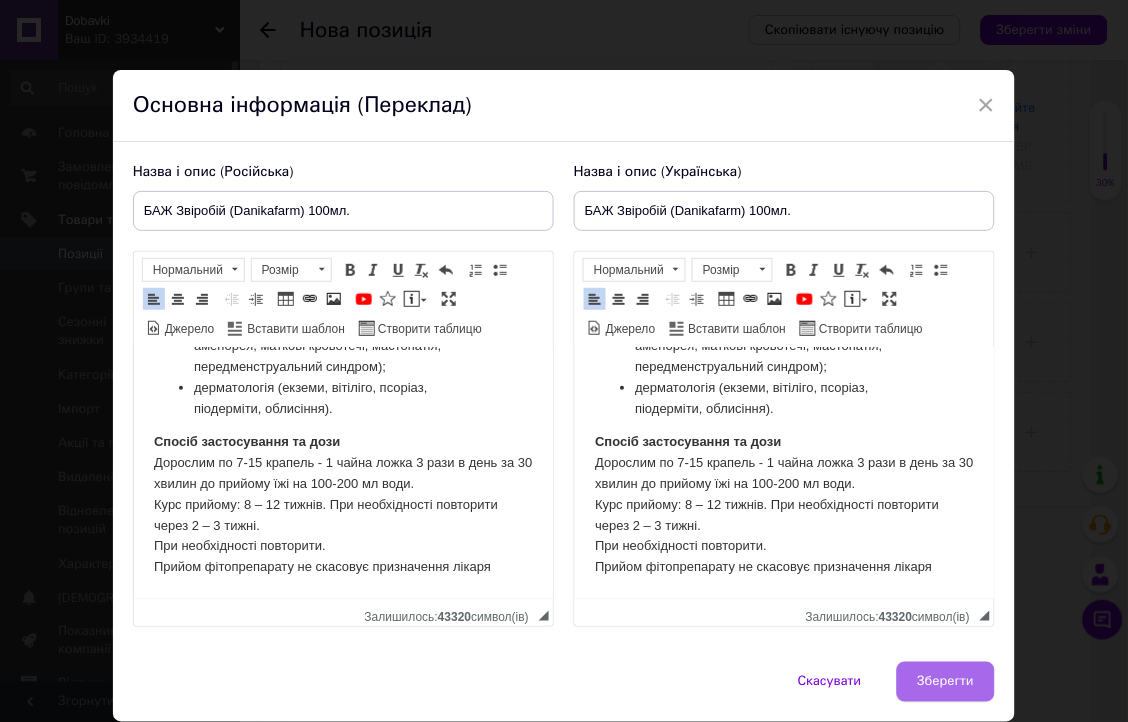 click on "Зберегти" at bounding box center [946, 682] 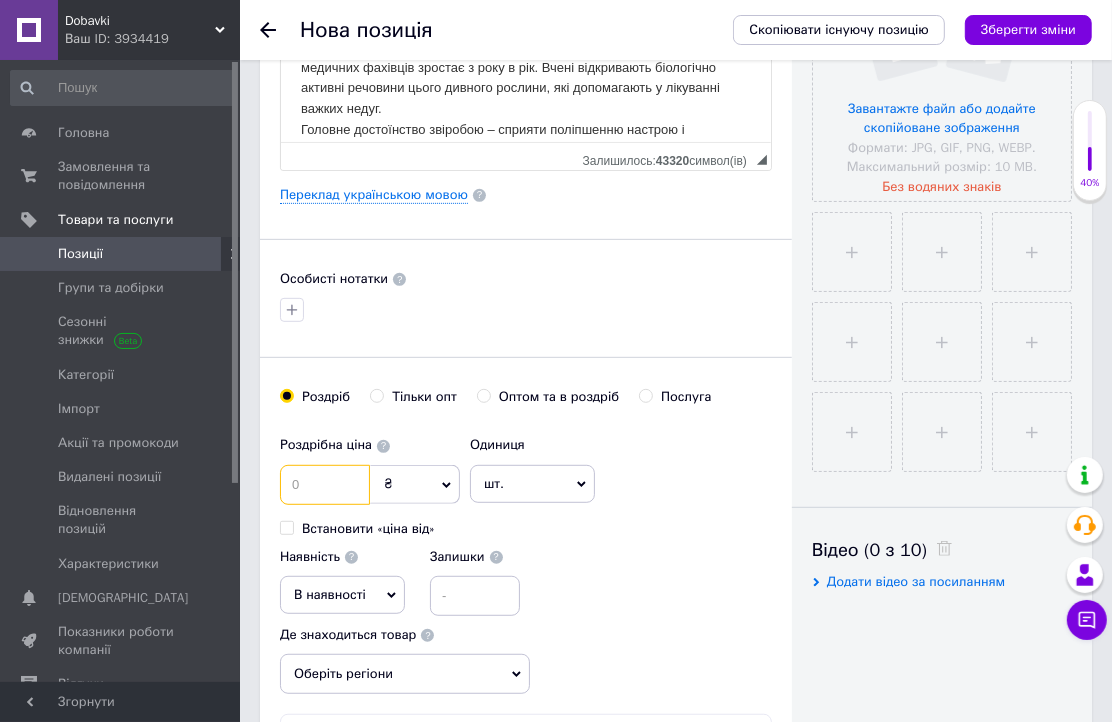 click at bounding box center [325, 485] 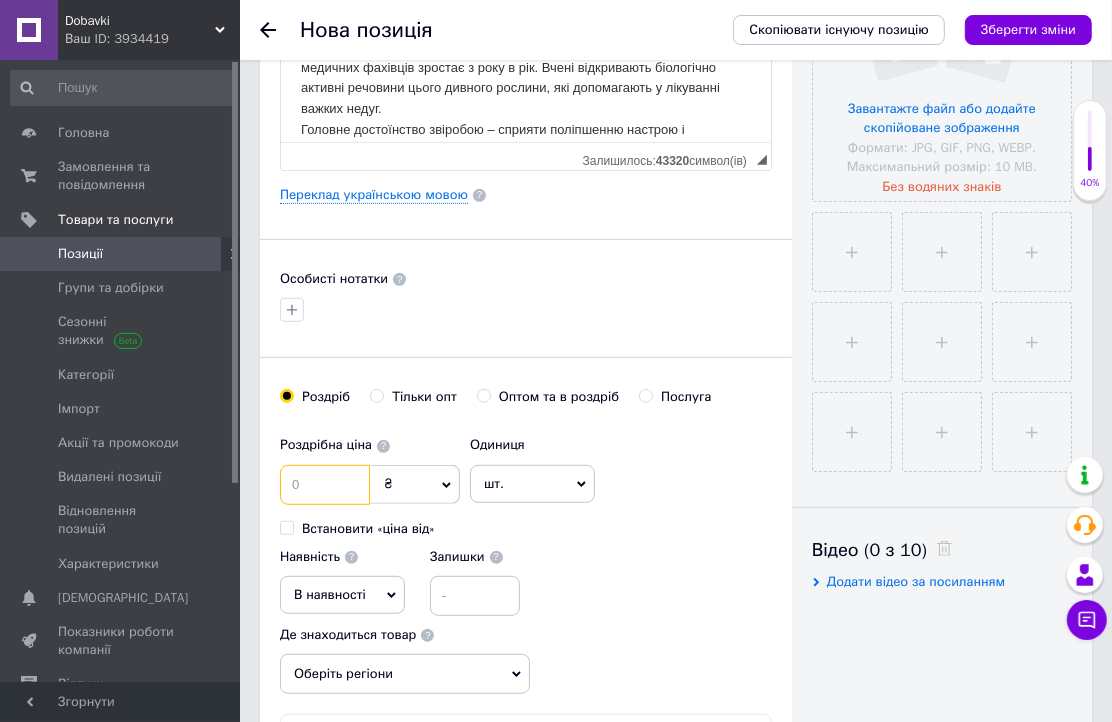 click at bounding box center [325, 485] 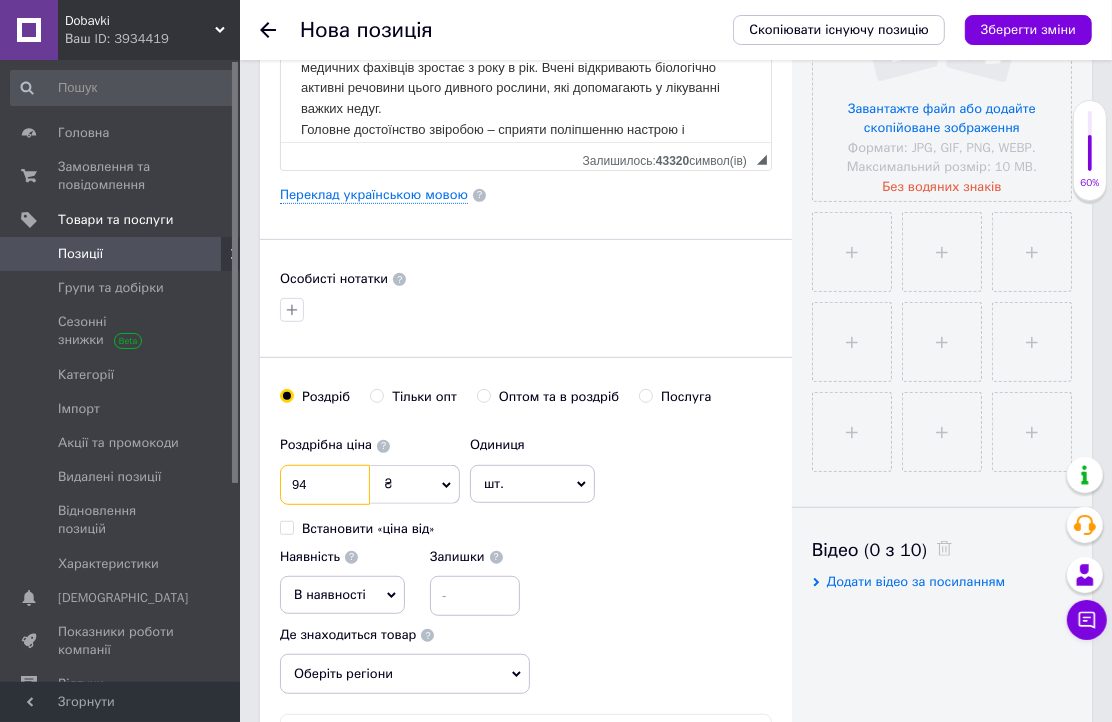 type on "94" 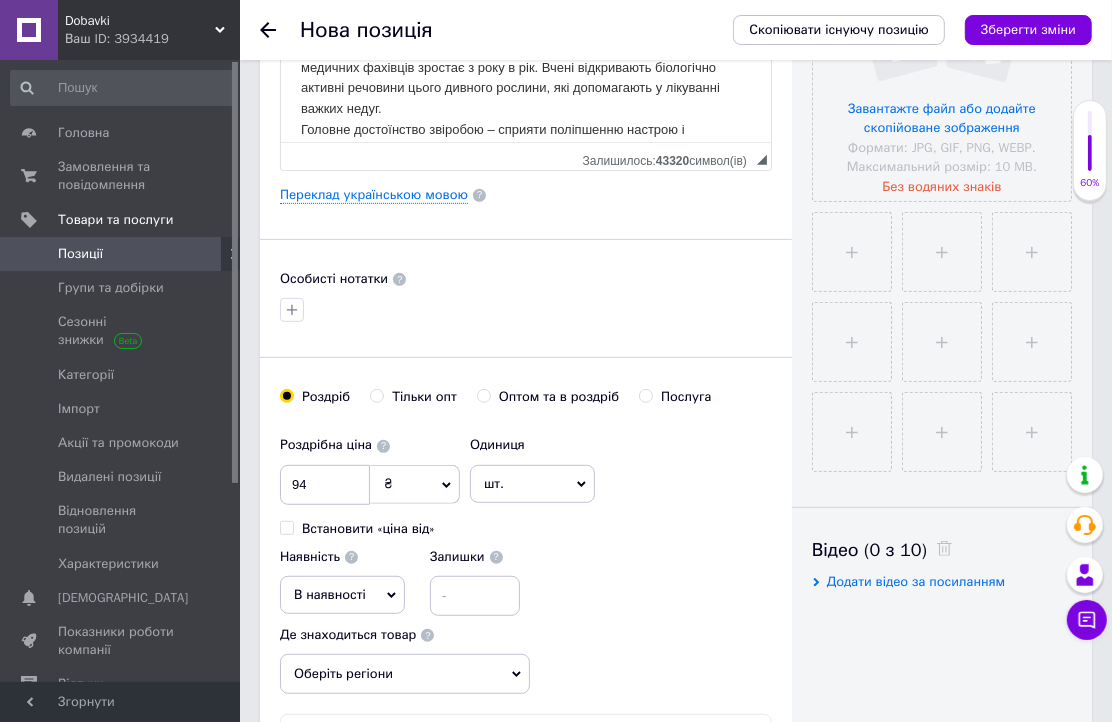 click on "Роздрібна ціна 94 ₴ $ EUR CHF GBP ¥ PLN ₸ MDL HUF KGS CNY TRY KRW lei Встановити «ціна від» Одиниця шт. Популярне комплект упаковка кв.м пара м кг пог.м послуга т а автоцистерна ампула б балон банка блістер бобіна бочка [PERSON_NAME] бухта в ват виїзд відро г г га година гр/кв.м гігакалорія д дав два місяці день доба доза є єврокуб з зміна к кВт каністра карат кв.дм кв.м кв.см кв.фут квартал кг кг/кв.м км колесо комплект коробка куб.дм куб.м л л лист м м мВт мл мм моток місяць мішок н набір номер о об'єкт од. п палетомісце пара партія пач пог.м послуга посівна одиниця птахомісце півроку пігулка 1" at bounding box center [526, 521] 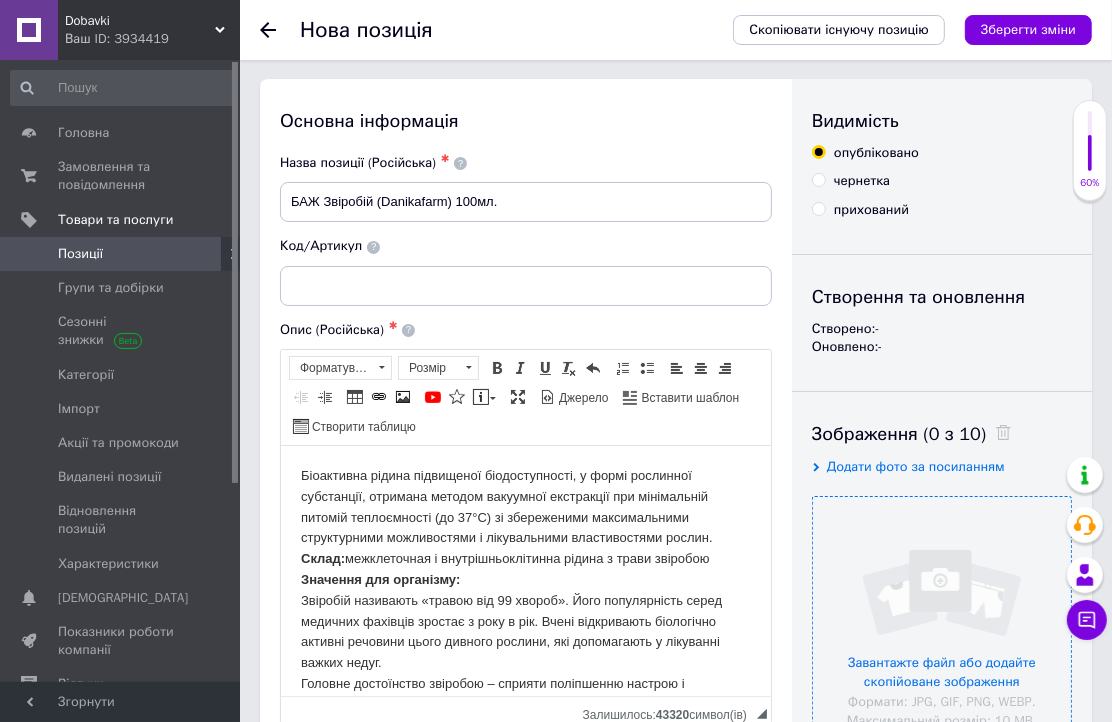 scroll, scrollTop: 0, scrollLeft: 0, axis: both 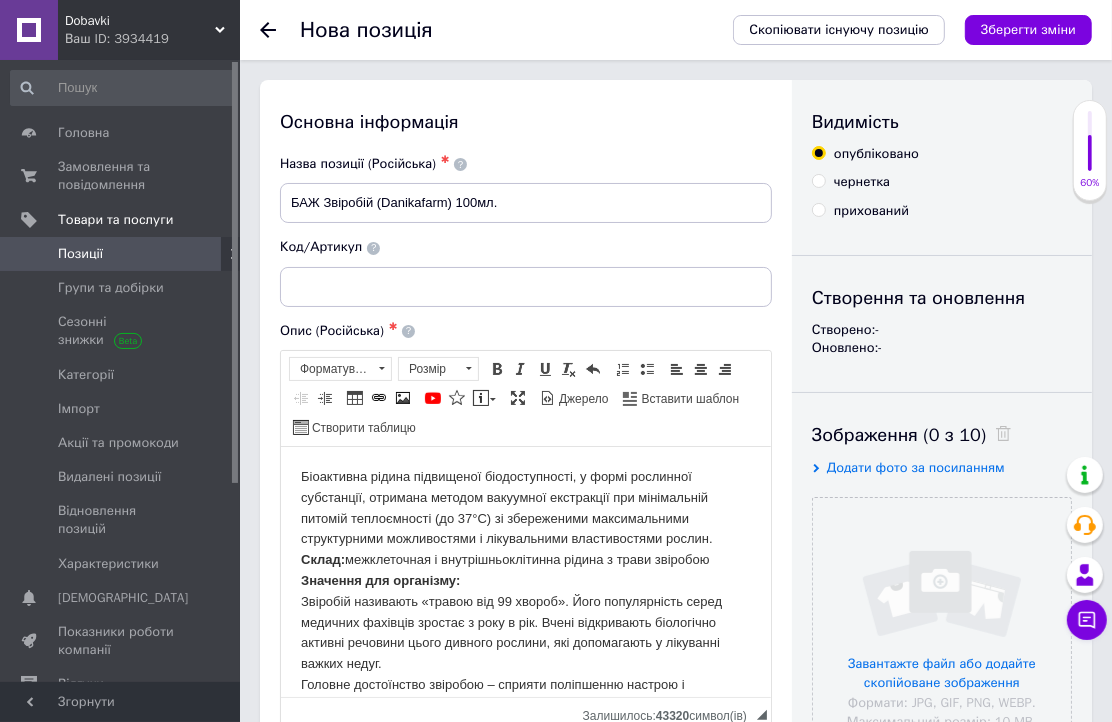 click on "Зображення (0 з 10) Додати фото за посиланням Завантажте файл або додайте скопійоване зображення Формати: JPG, GIF, PNG, WEBP. Максимальний розмір: 10 MB. Без водяних знаків" at bounding box center (942, 724) 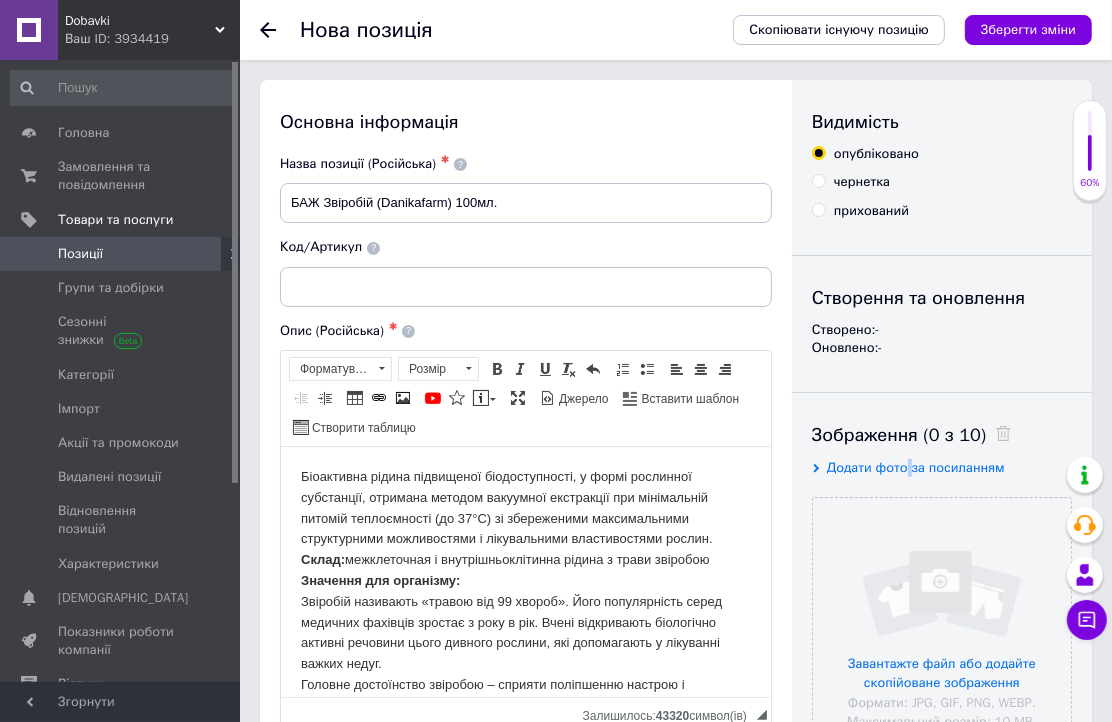 click on "Додати фото за посиланням" at bounding box center [916, 467] 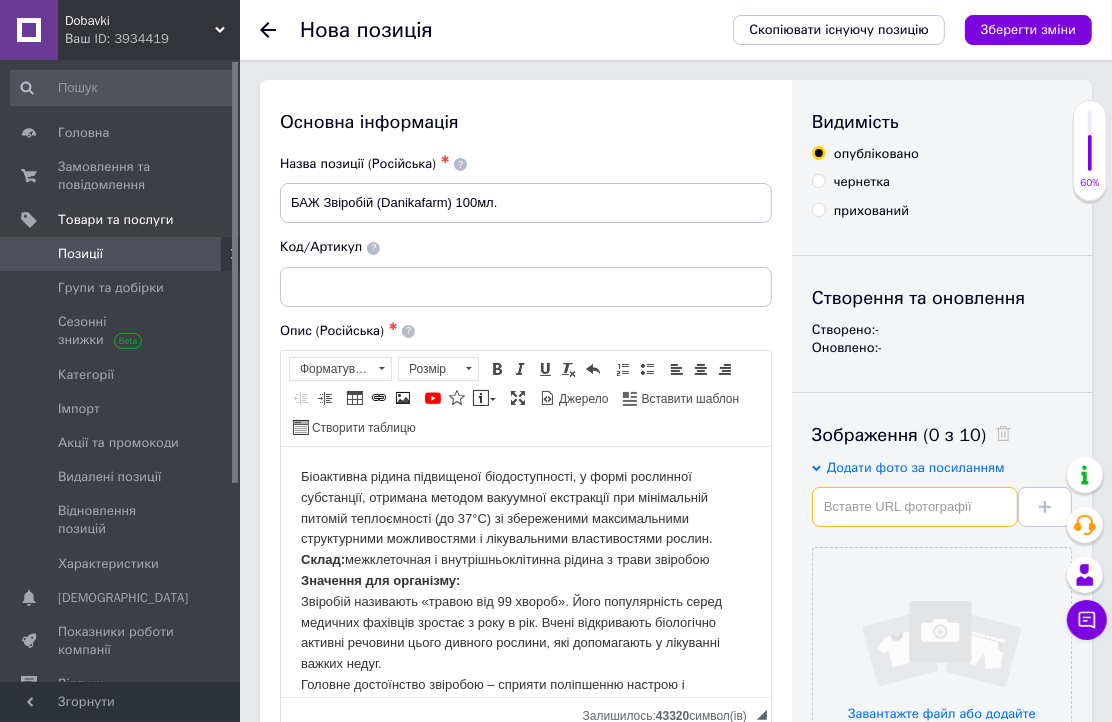 click at bounding box center [915, 507] 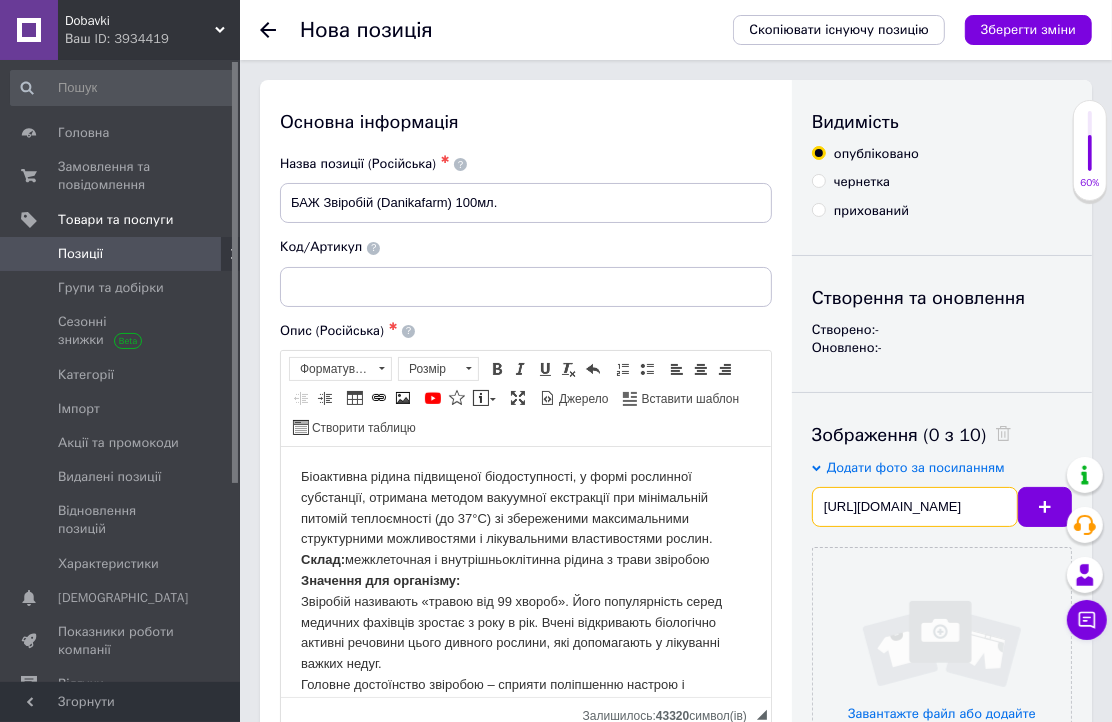 scroll, scrollTop: 0, scrollLeft: 186, axis: horizontal 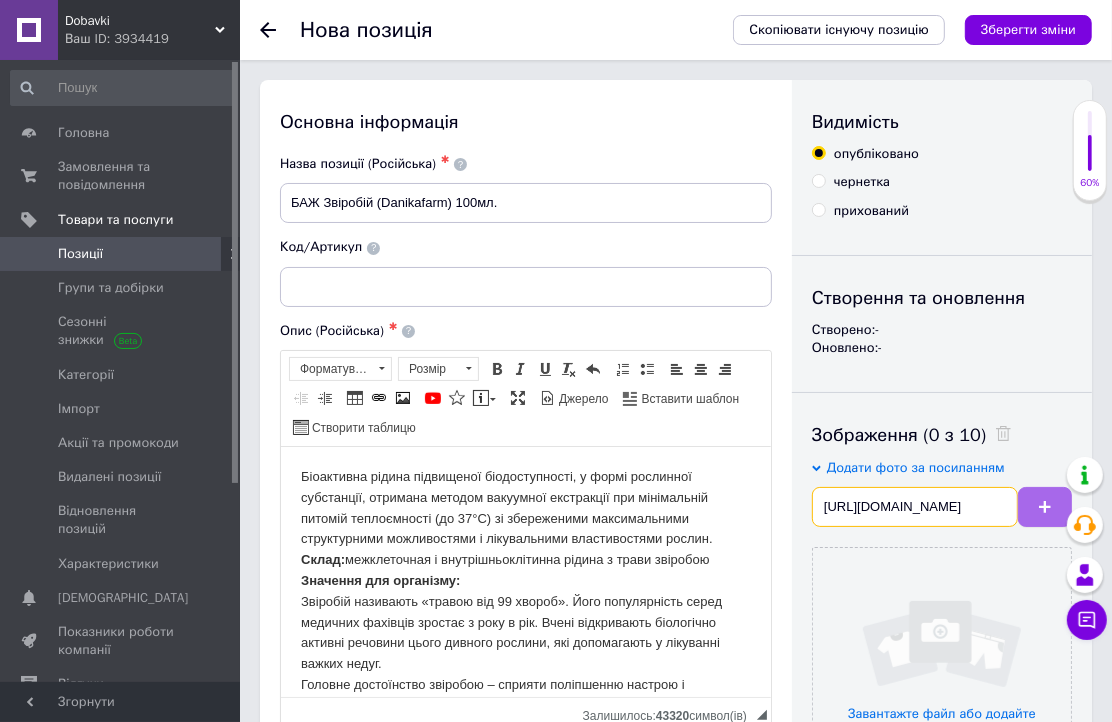 type on "[URL][DOMAIN_NAME]" 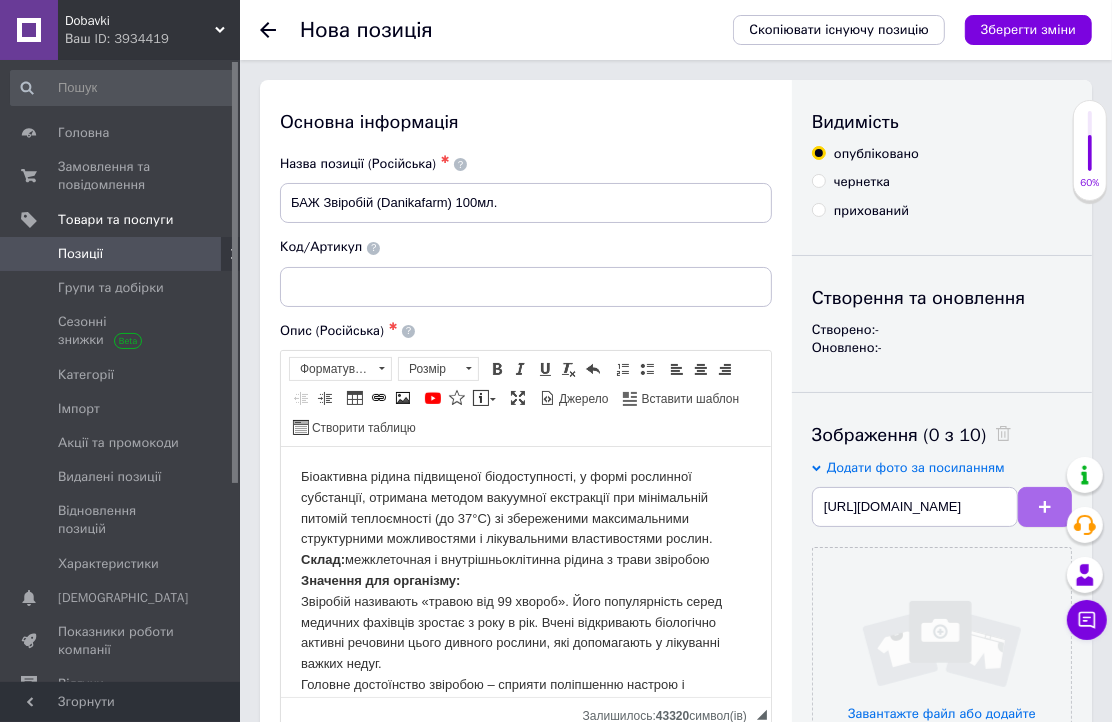 scroll, scrollTop: 0, scrollLeft: 0, axis: both 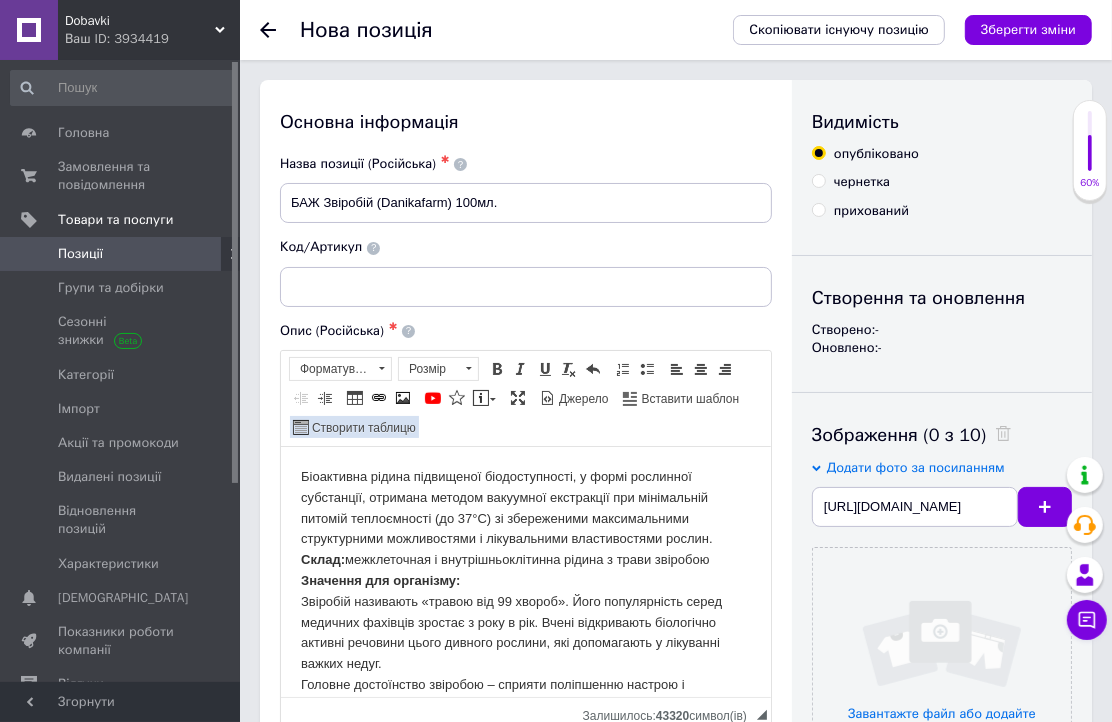 type 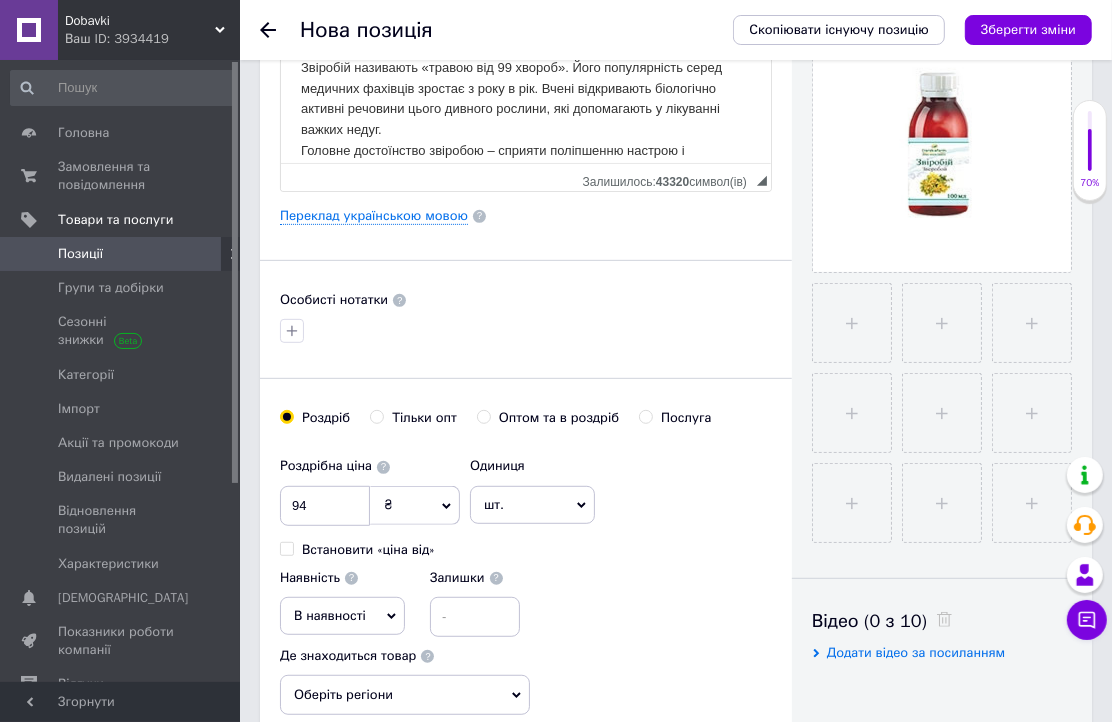 scroll, scrollTop: 555, scrollLeft: 0, axis: vertical 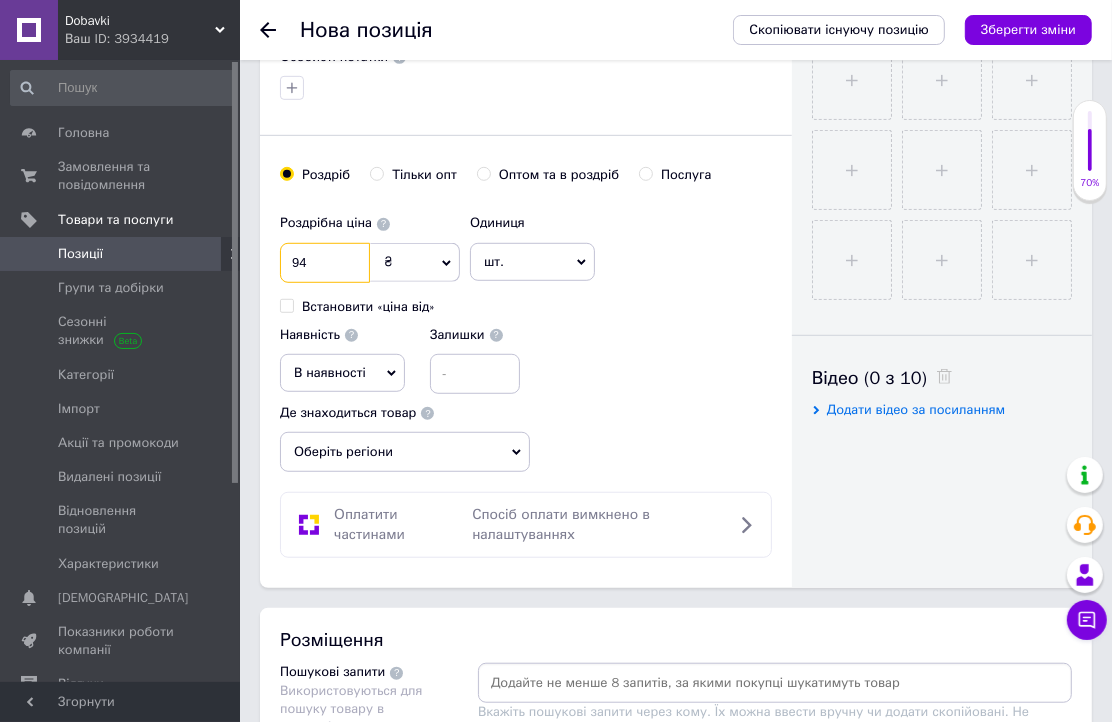 click on "94" at bounding box center [325, 263] 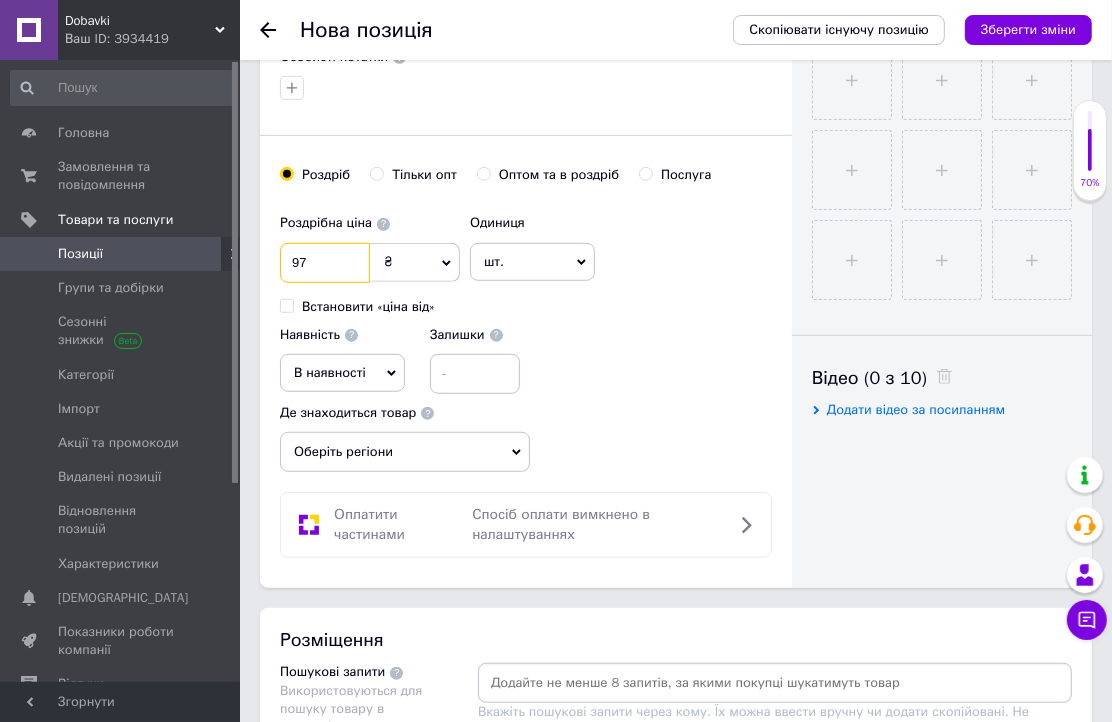type on "97" 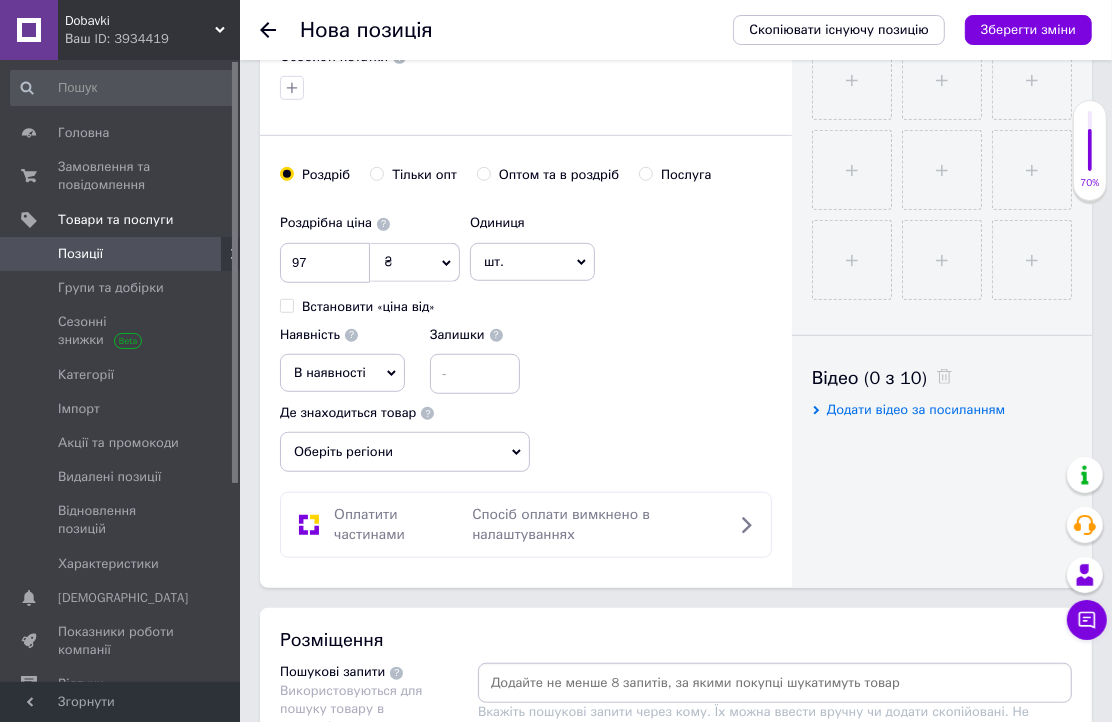 click on "Роздрібна ціна 97 ₴ $ EUR CHF GBP ¥ PLN ₸ MDL HUF KGS CNY TRY KRW lei Встановити «ціна від» Одиниця шт. Популярне комплект упаковка кв.м пара м кг пог.м послуга т а автоцистерна ампула б балон банка блістер бобіна бочка [PERSON_NAME] бухта в ват виїзд відро г г га година гр/кв.м гігакалорія д дав два місяці день доба доза є єврокуб з зміна к кВт каністра карат кв.дм кв.м кв.см кв.фут квартал кг кг/кв.м км колесо комплект коробка куб.дм куб.м л л лист м м мВт мл мм моток місяць мішок н набір номер о об'єкт од. п палетомісце пара партія пач пог.м послуга посівна одиниця птахомісце півроку пігулка 1" at bounding box center (526, 299) 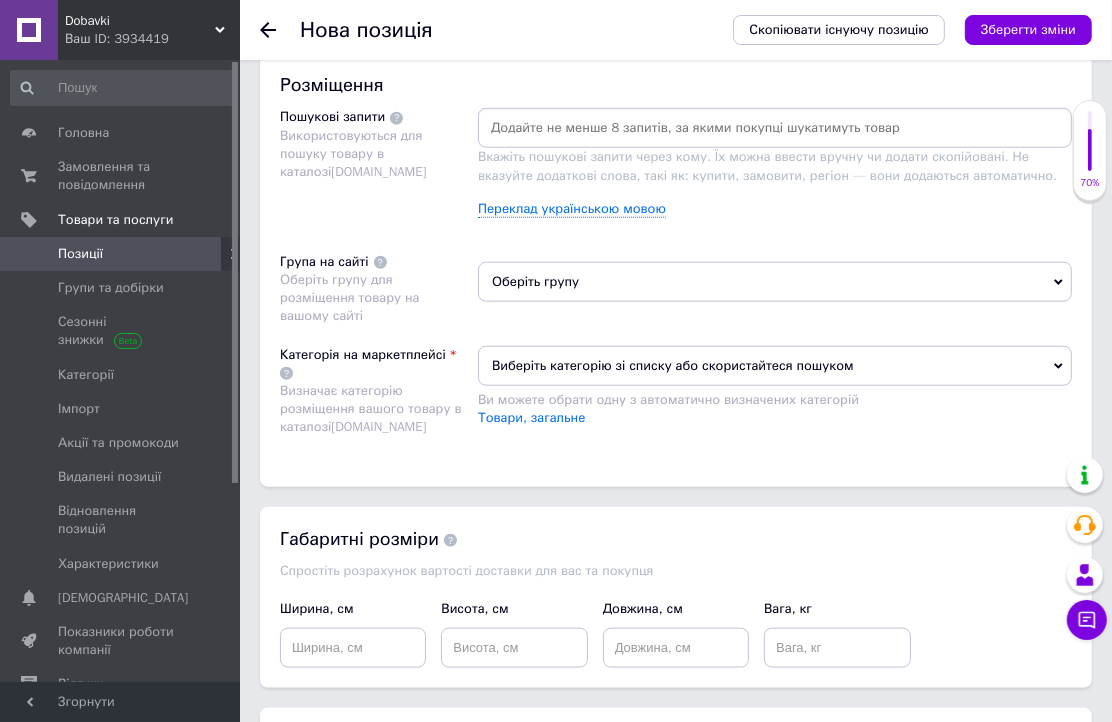 scroll, scrollTop: 1333, scrollLeft: 0, axis: vertical 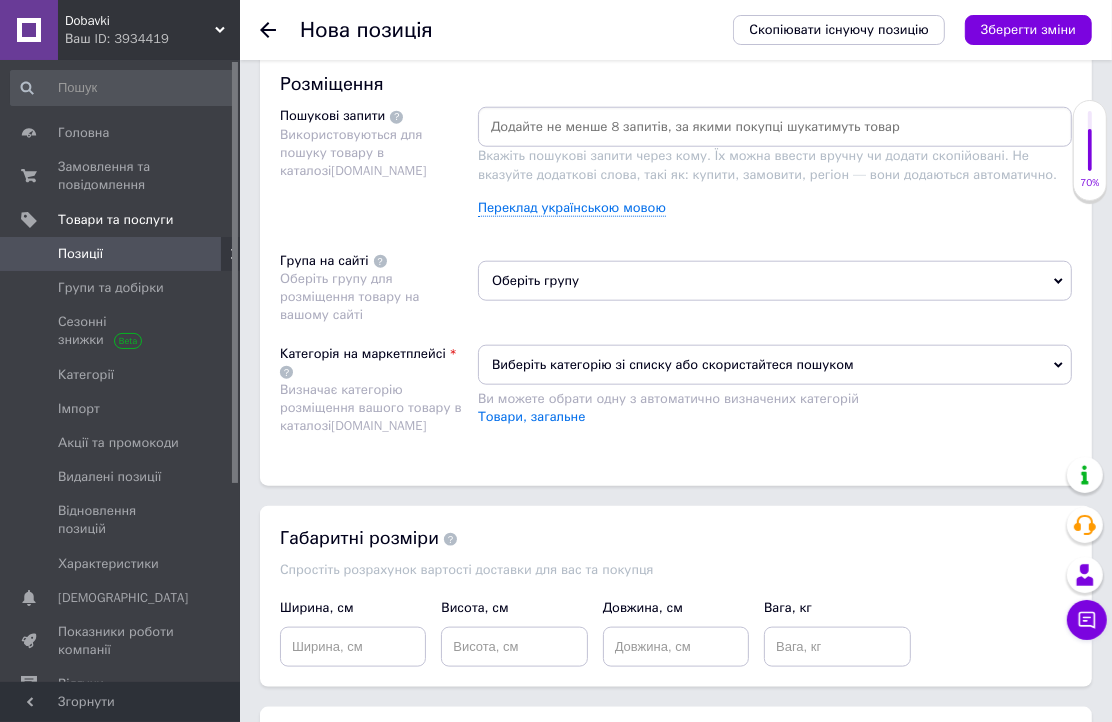 click at bounding box center (775, 127) 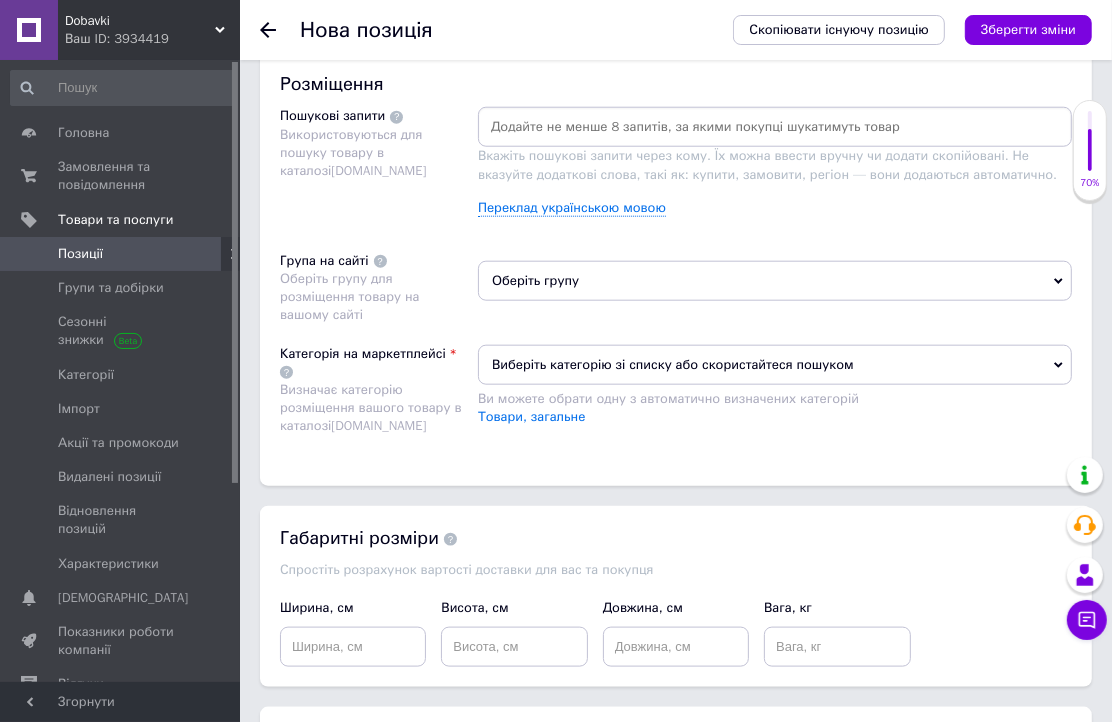 click at bounding box center (775, 127) 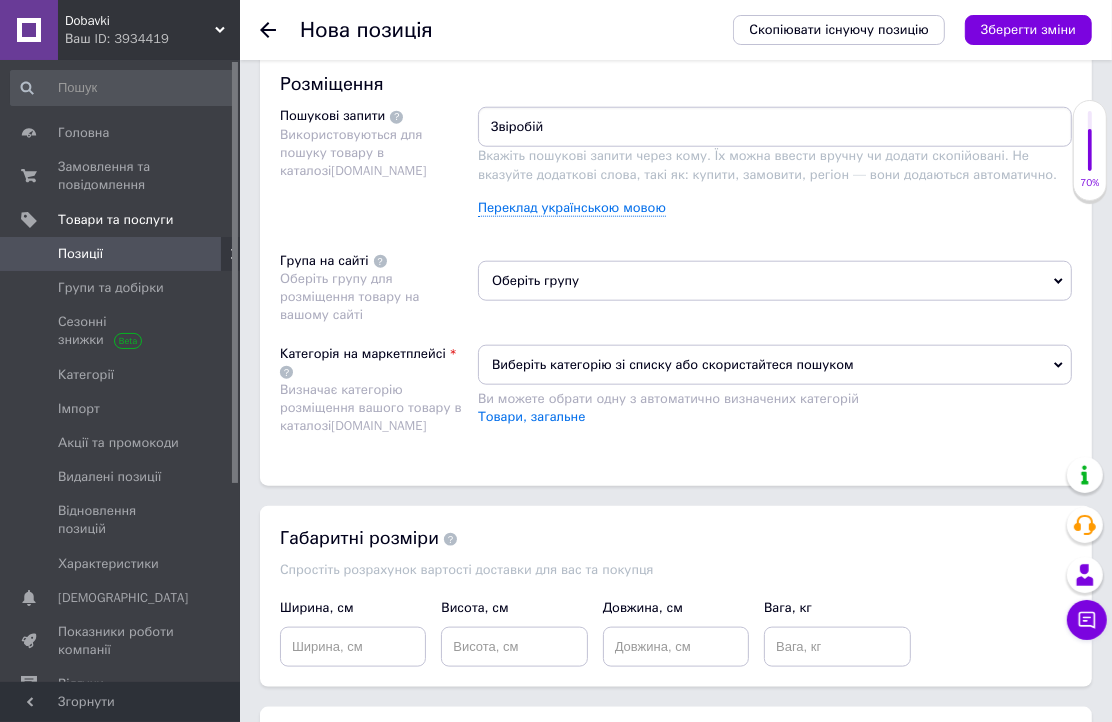 type 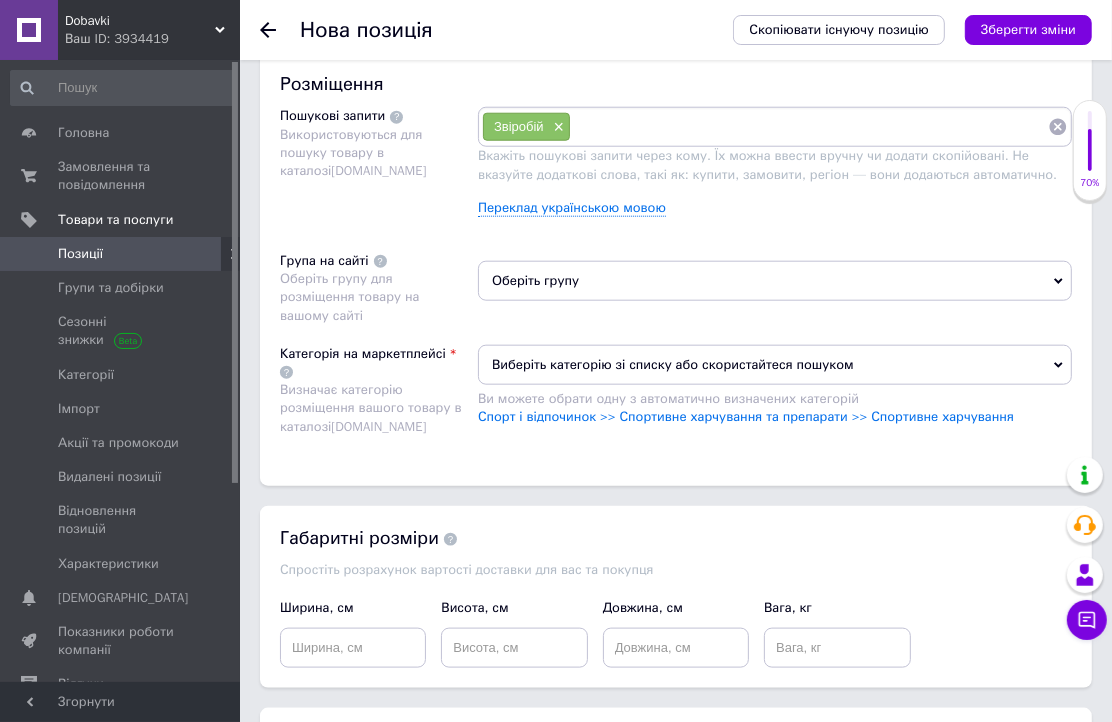 click at bounding box center [809, 127] 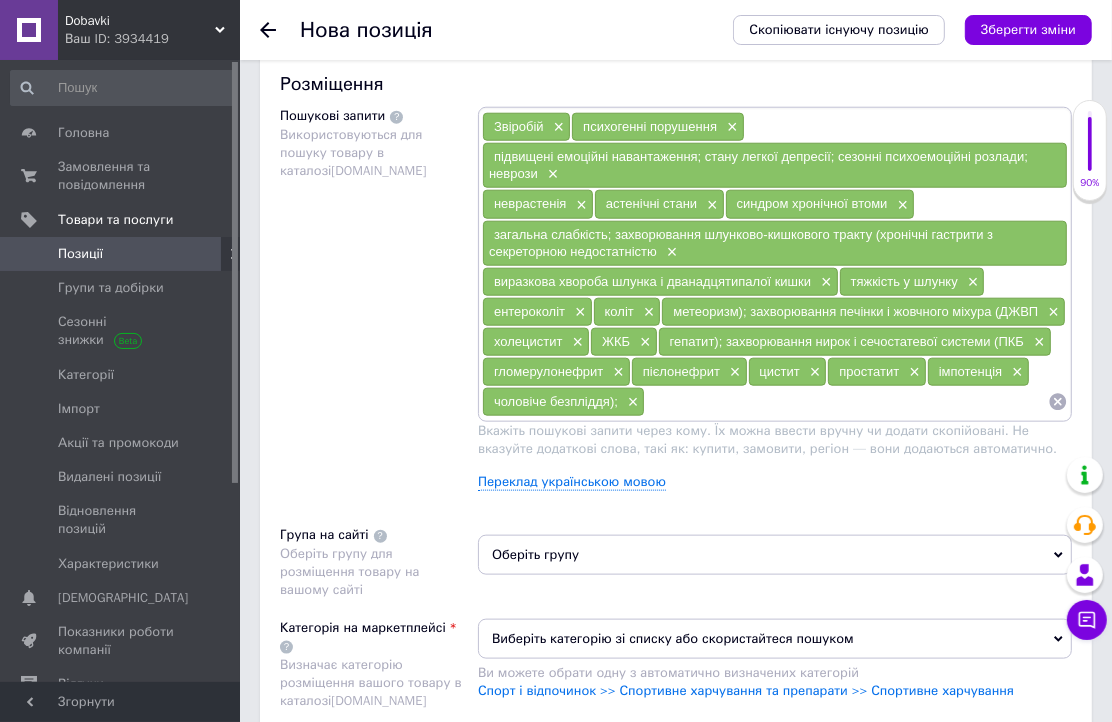 click on "Пошукові запити Використовуються для пошуку товару в каталозі  [DOMAIN_NAME]" at bounding box center [379, 306] 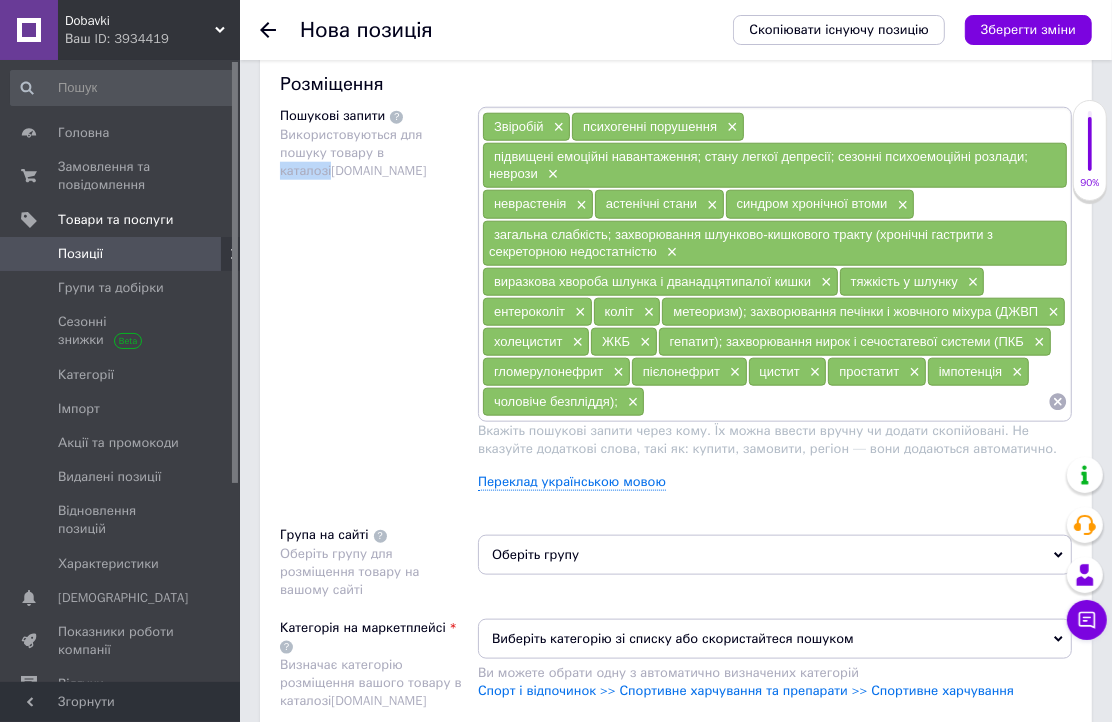 click on "Пошукові запити Використовуються для пошуку товару в каталозі  [DOMAIN_NAME]" at bounding box center [379, 306] 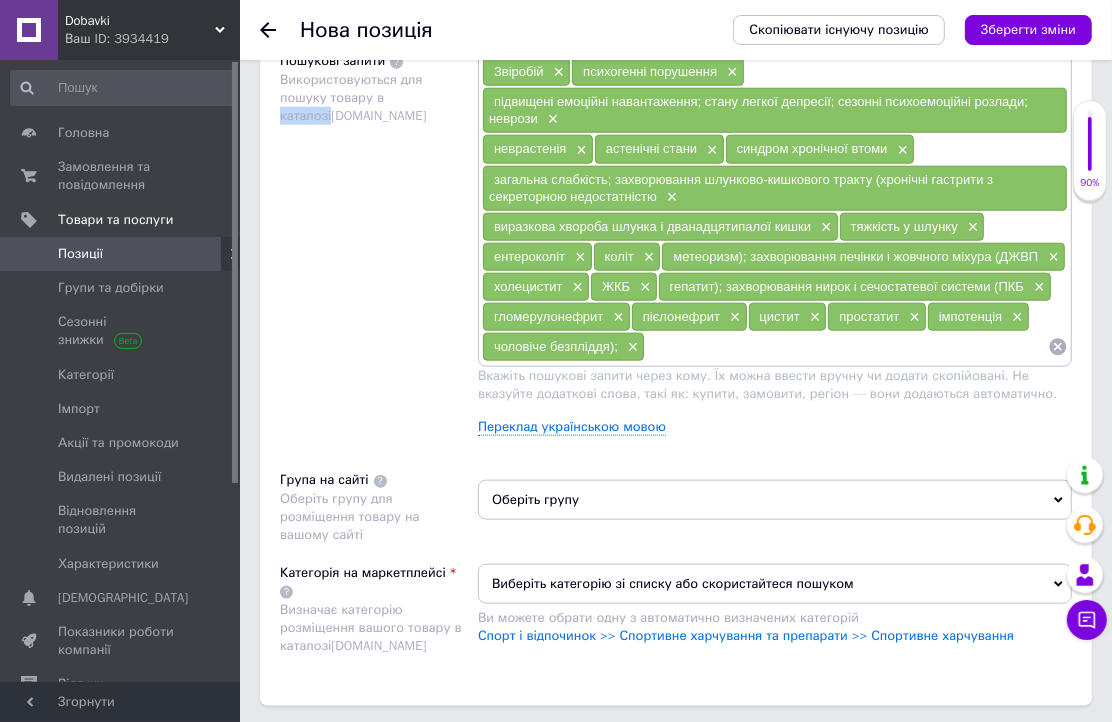 scroll, scrollTop: 1555, scrollLeft: 0, axis: vertical 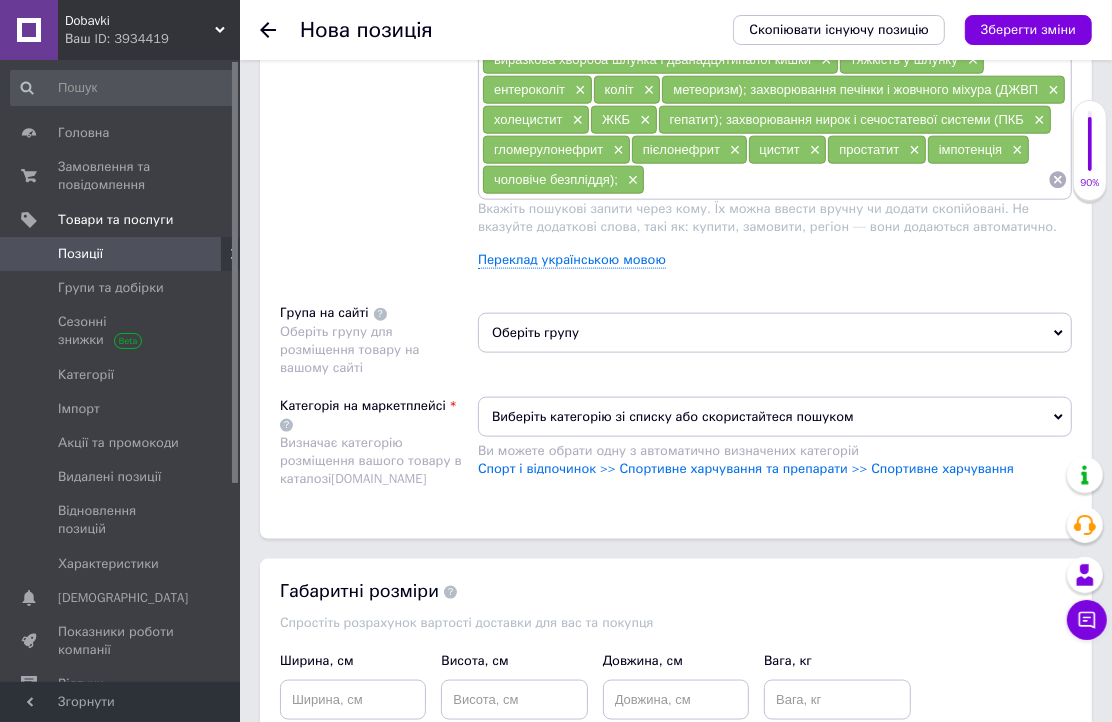 click on "Оберіть групу" at bounding box center (775, 333) 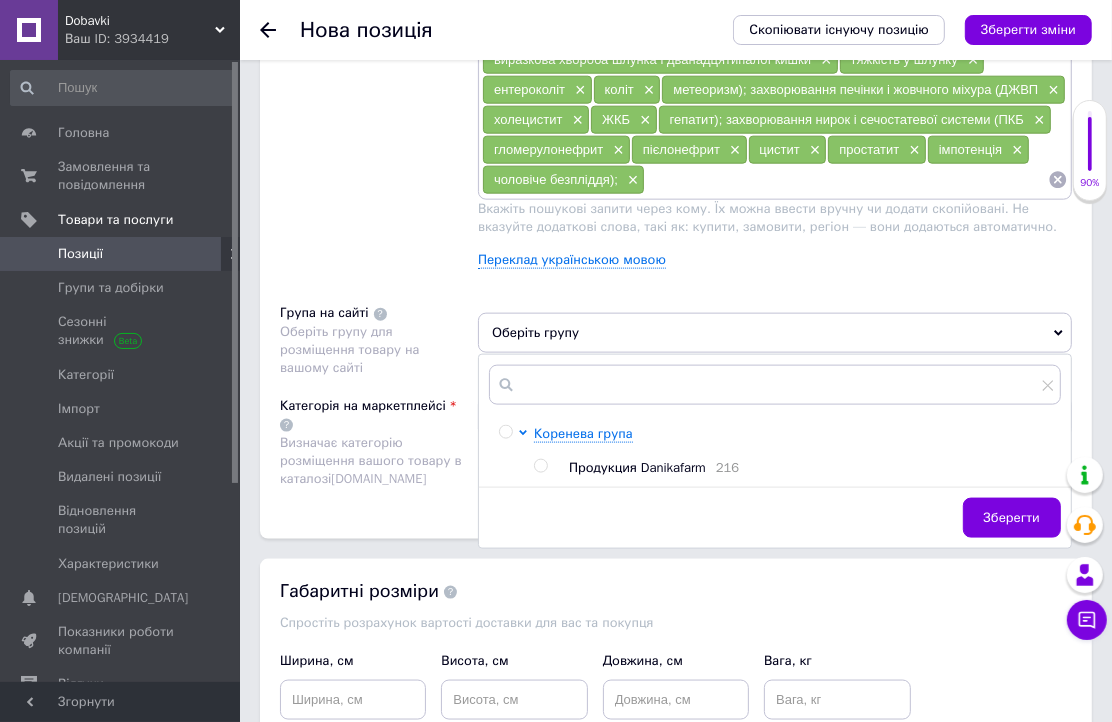 click at bounding box center [540, 466] 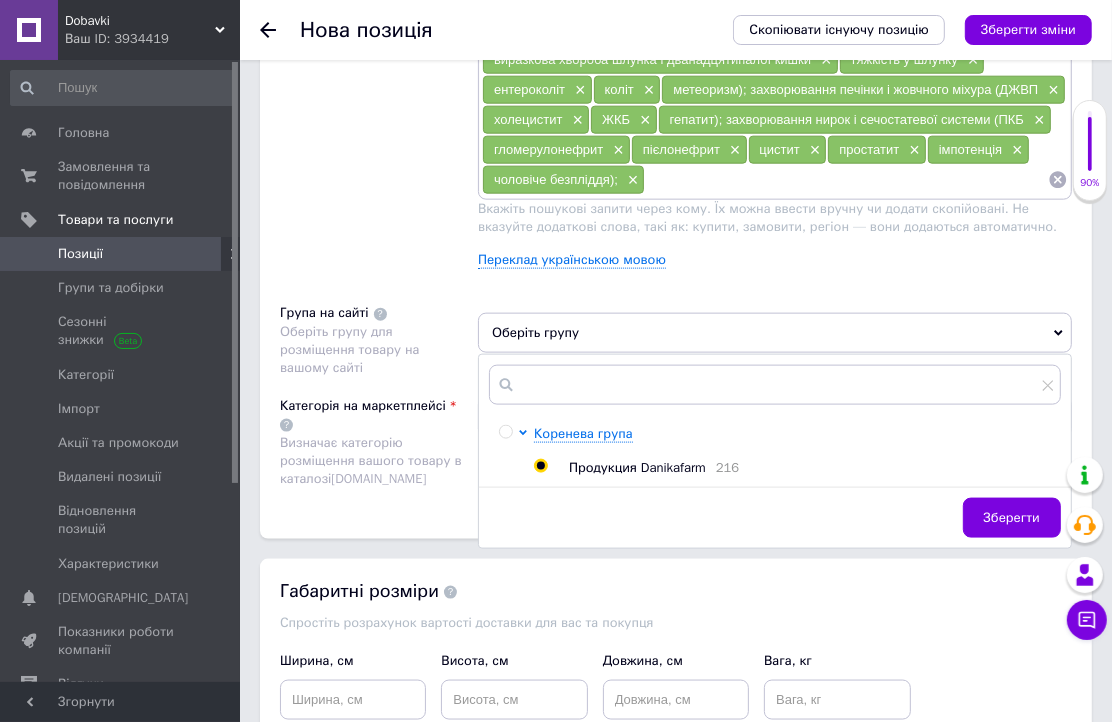 radio on "true" 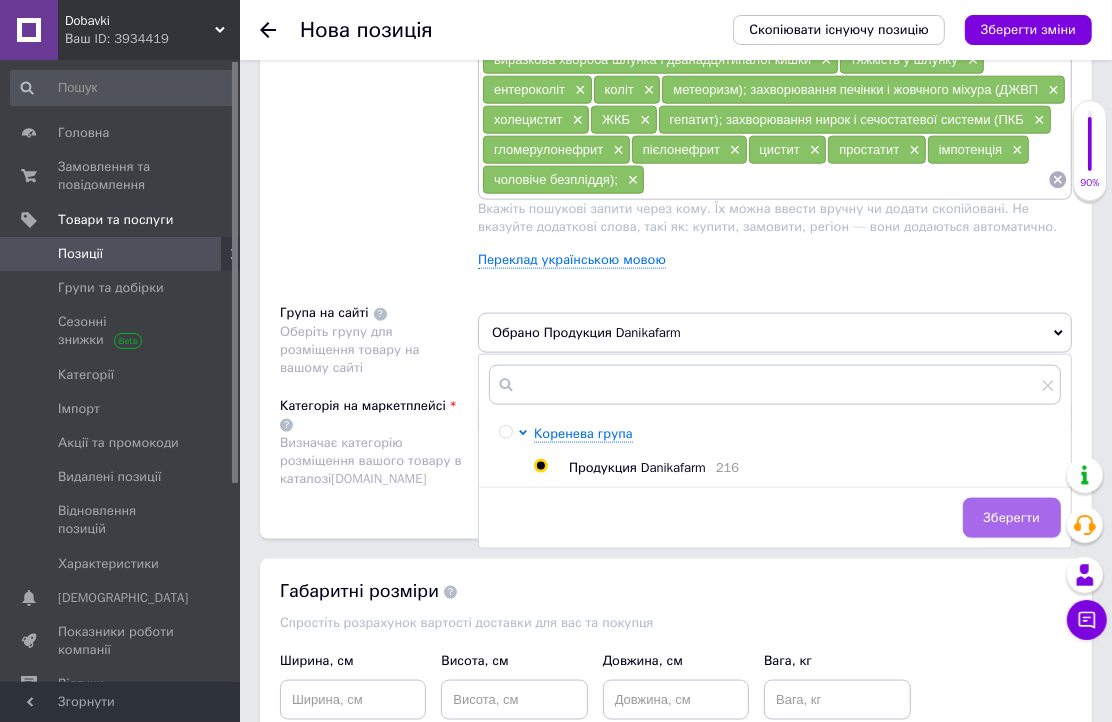 click on "Зберегти" at bounding box center (1012, 518) 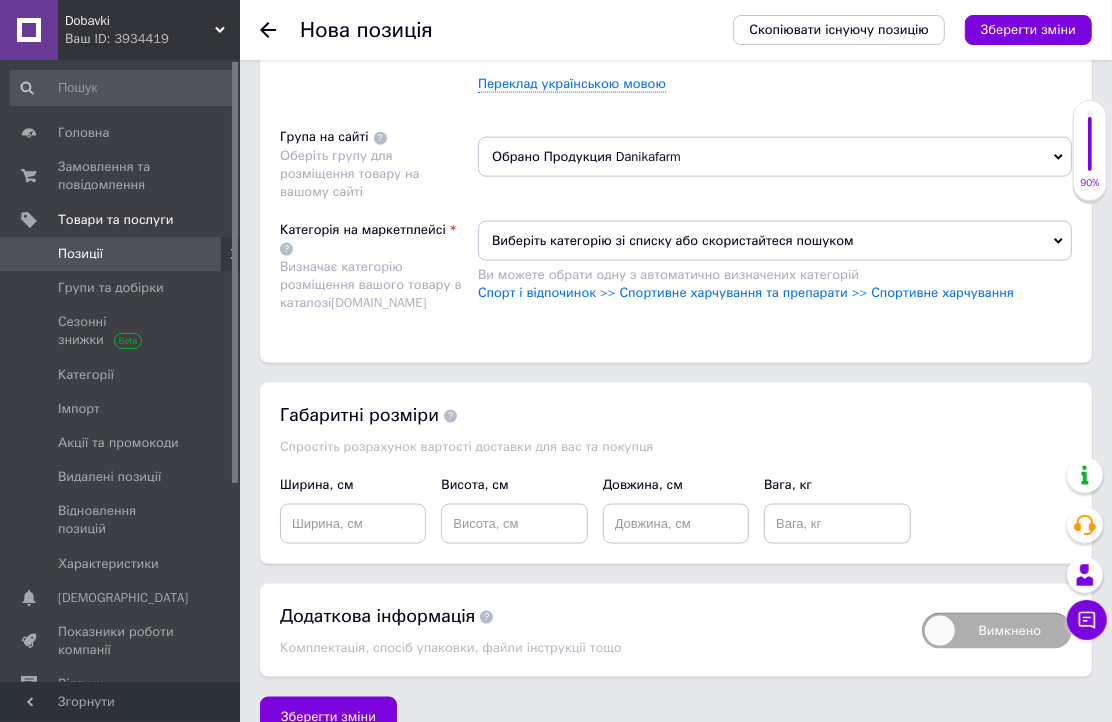 scroll, scrollTop: 1777, scrollLeft: 0, axis: vertical 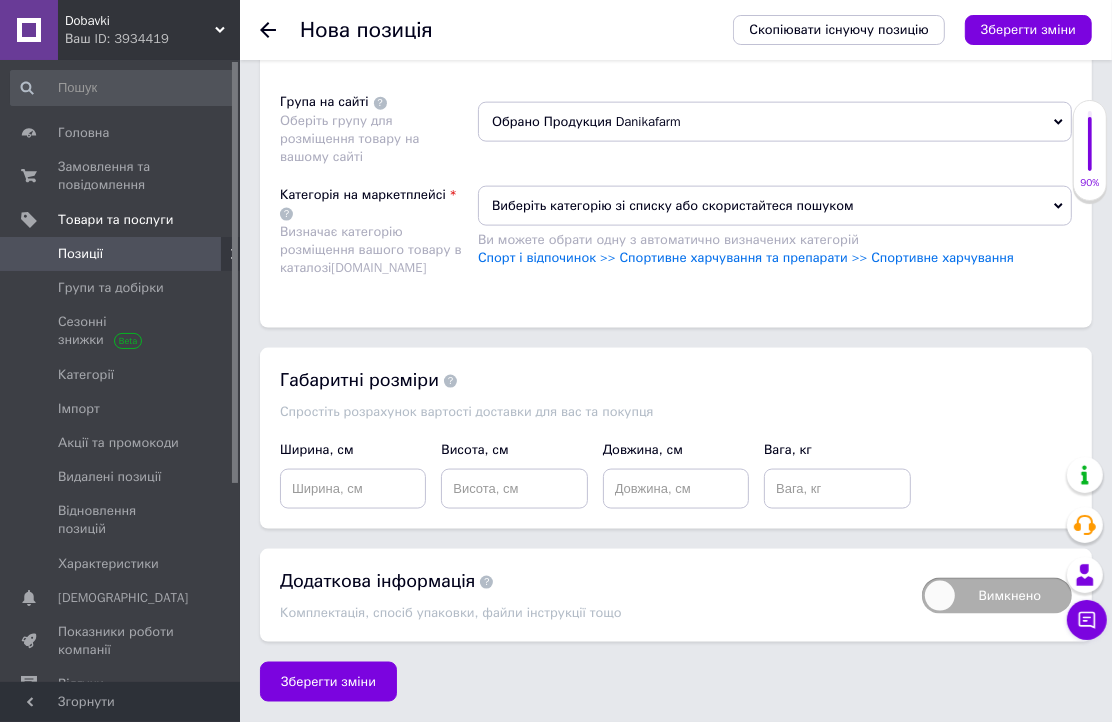 click on "Виберіть категорію зі списку або скористайтеся пошуком" at bounding box center [775, 206] 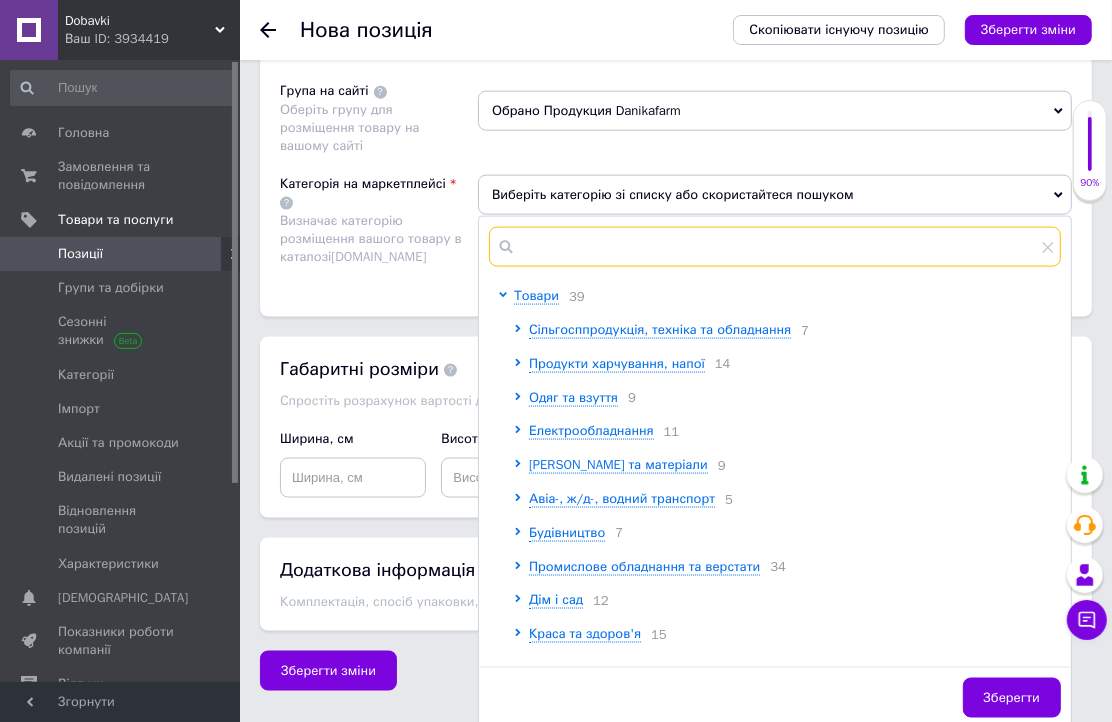 click at bounding box center (775, 247) 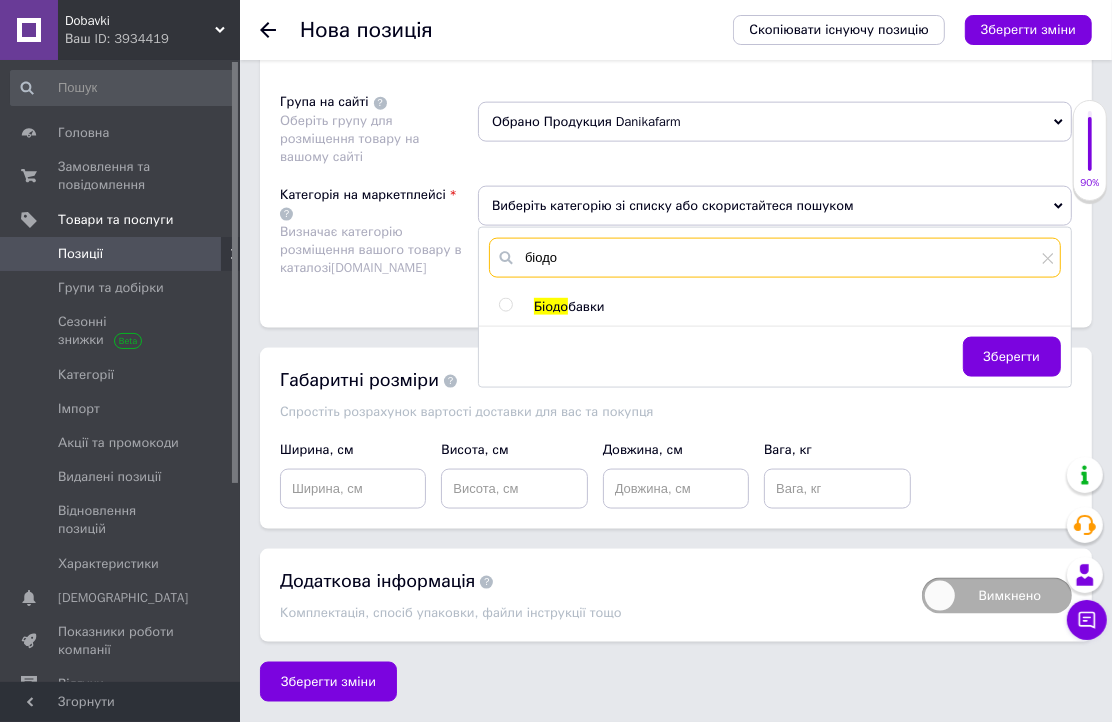 type on "біодо" 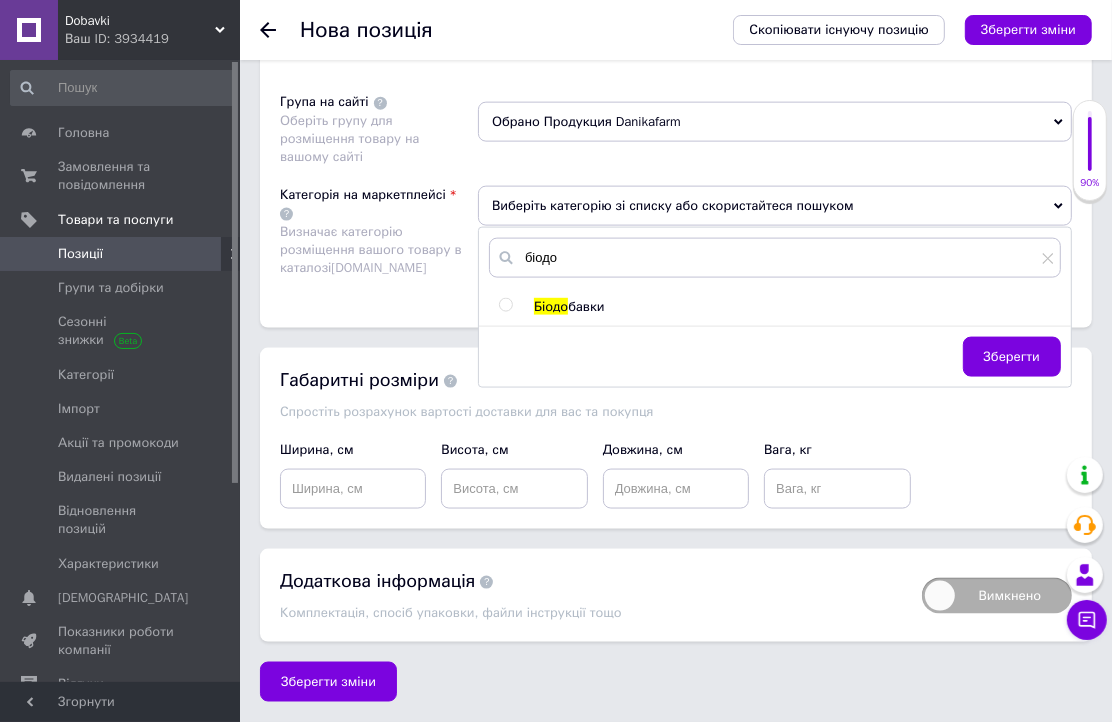 click at bounding box center (505, 305) 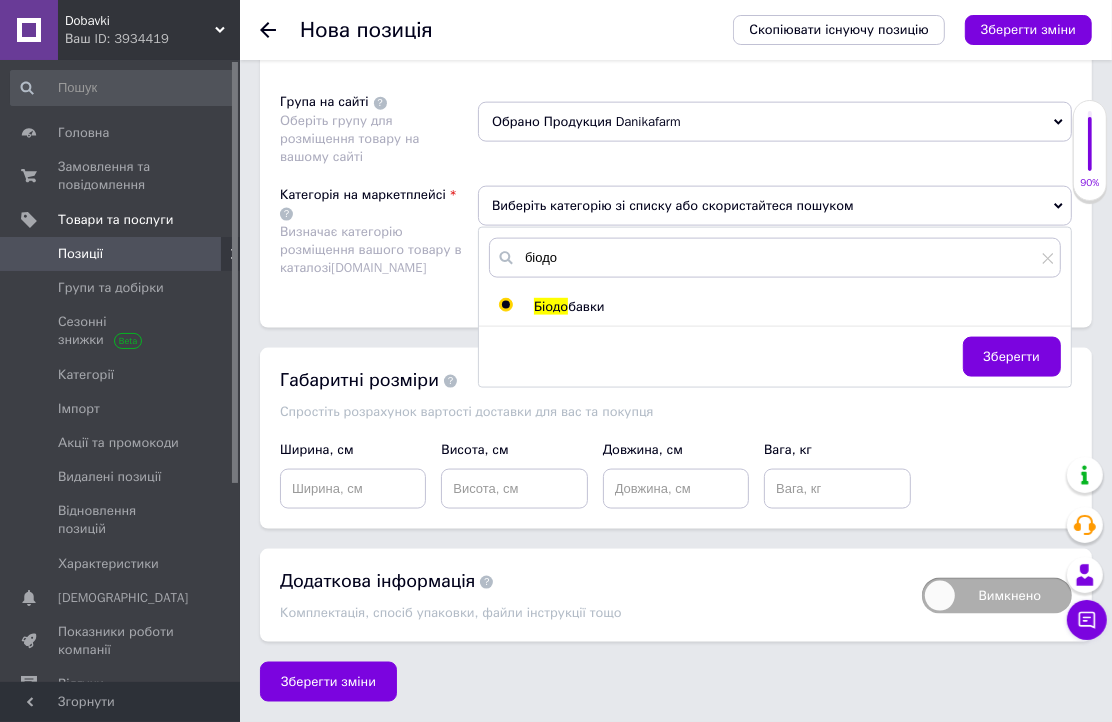 radio on "true" 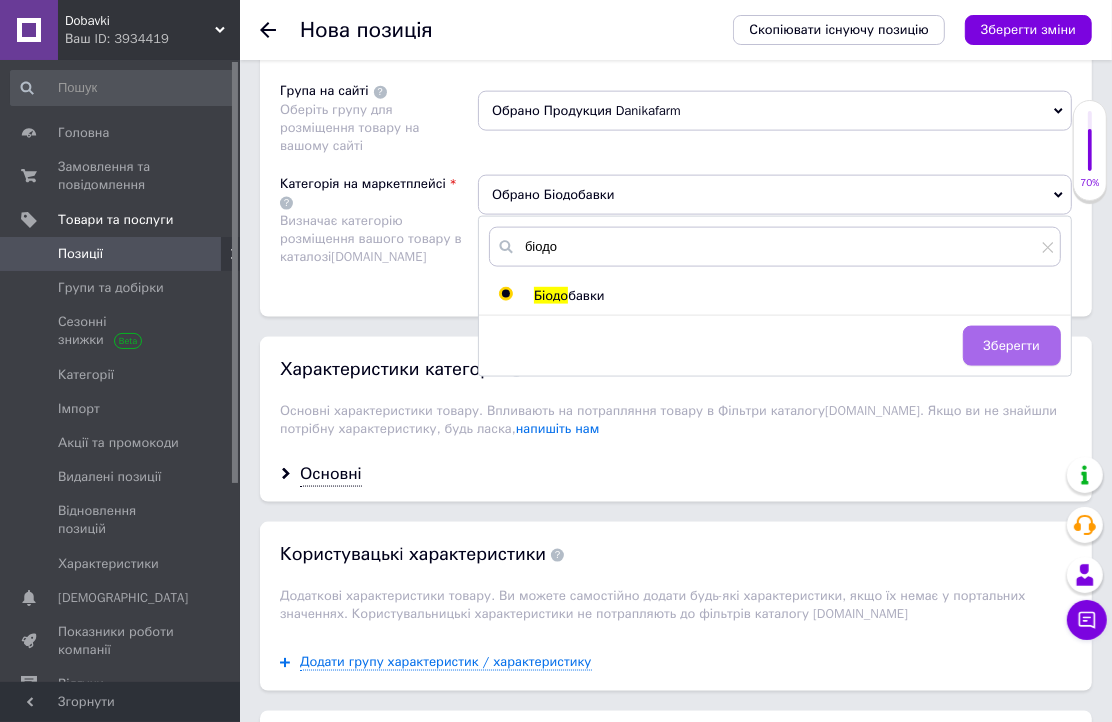 click on "Зберегти" at bounding box center (1012, 346) 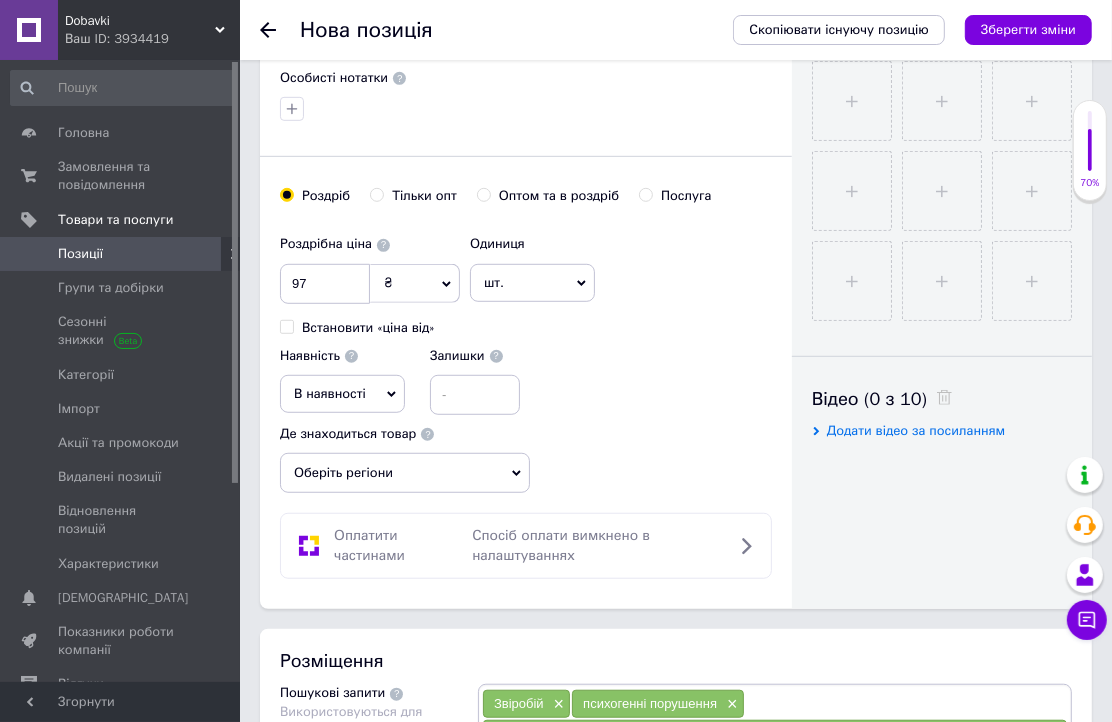 scroll, scrollTop: 666, scrollLeft: 0, axis: vertical 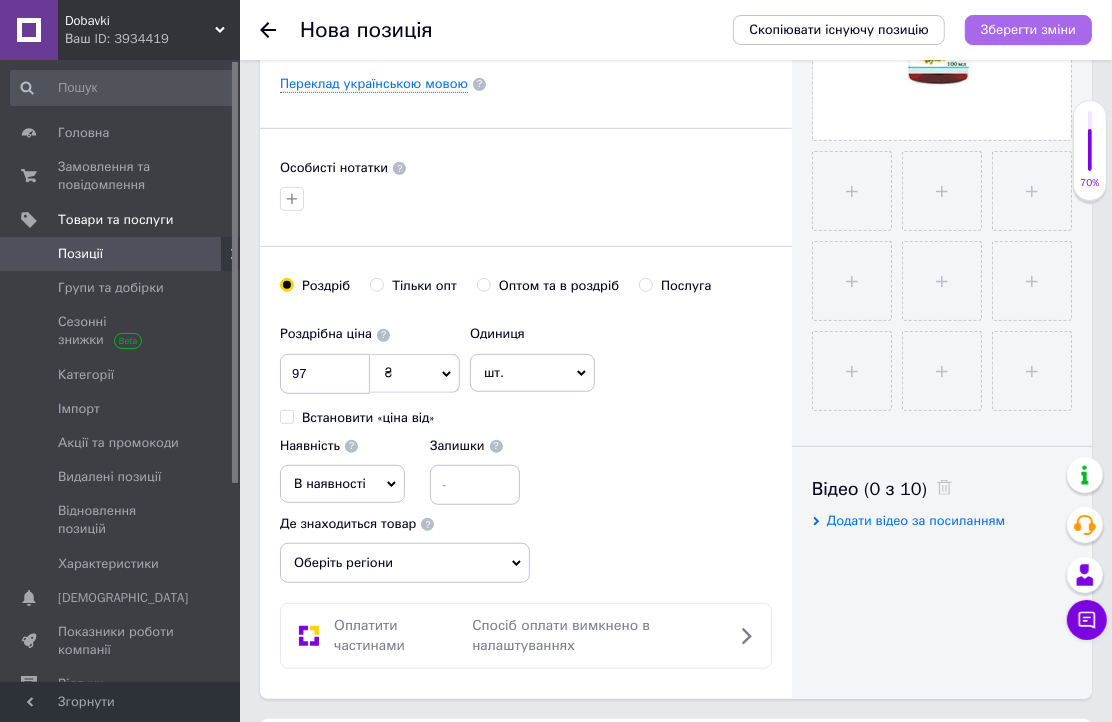click on "Зберегти зміни" at bounding box center [1028, 30] 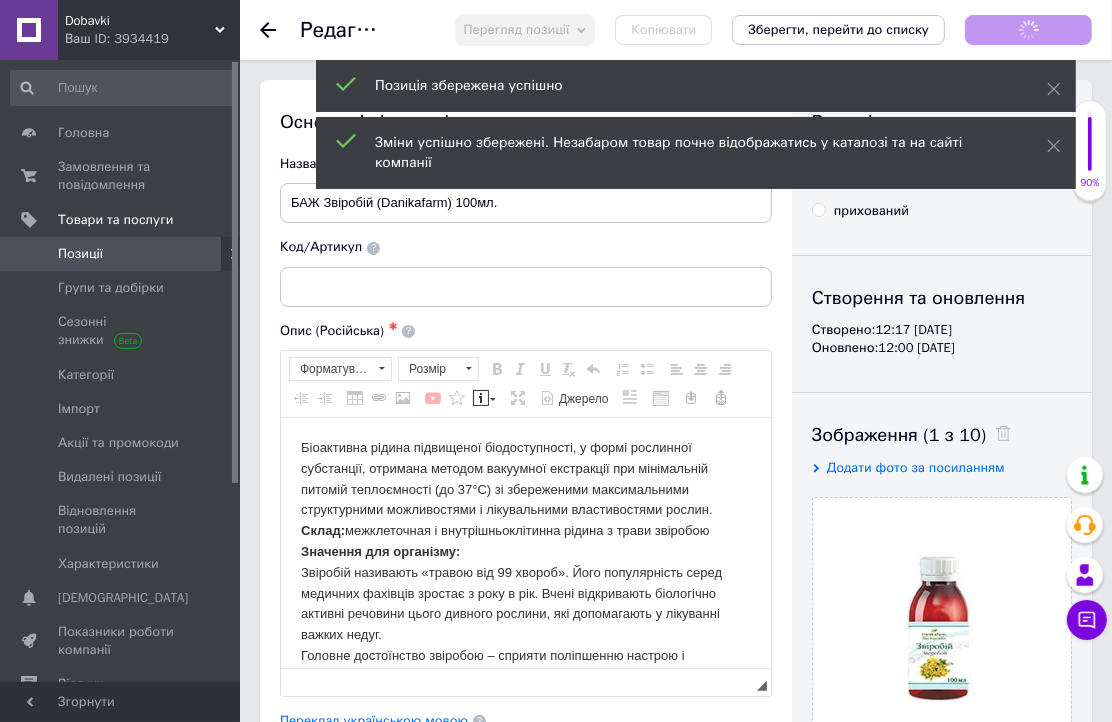 scroll, scrollTop: 0, scrollLeft: 0, axis: both 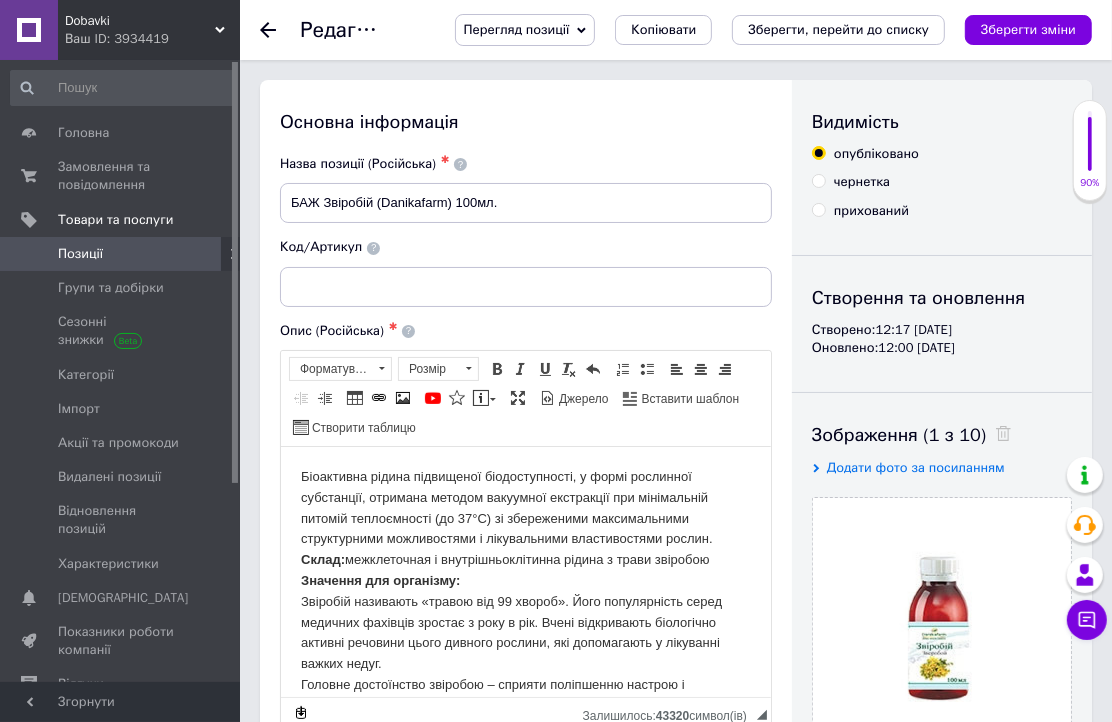 click 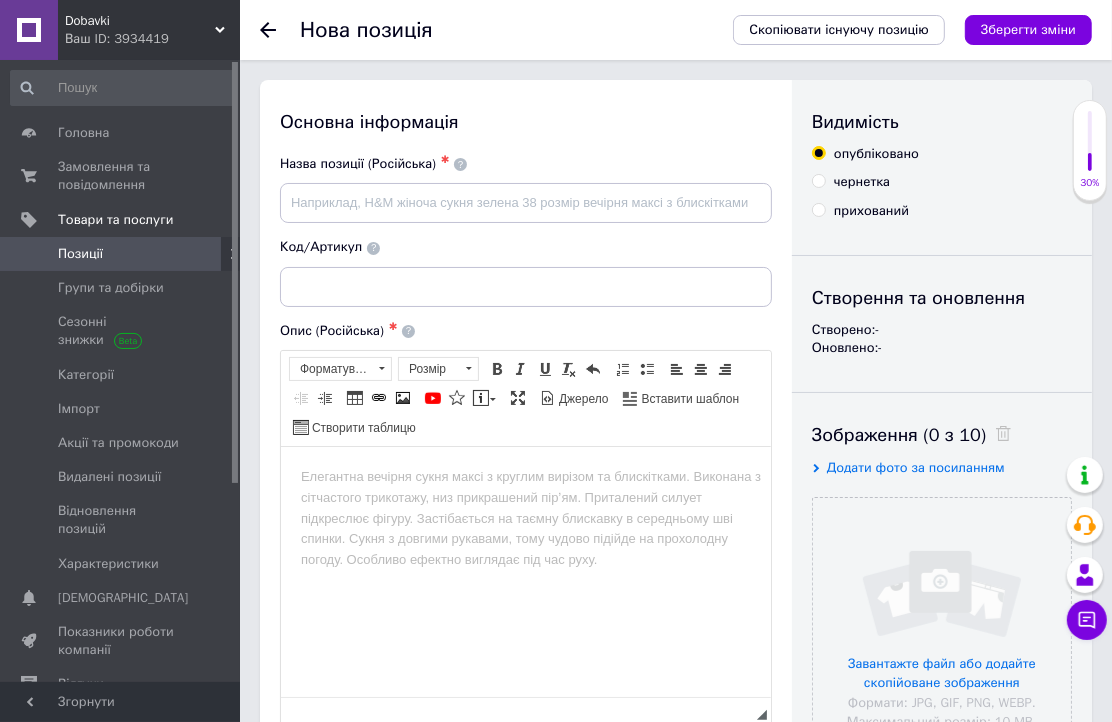 scroll, scrollTop: 0, scrollLeft: 0, axis: both 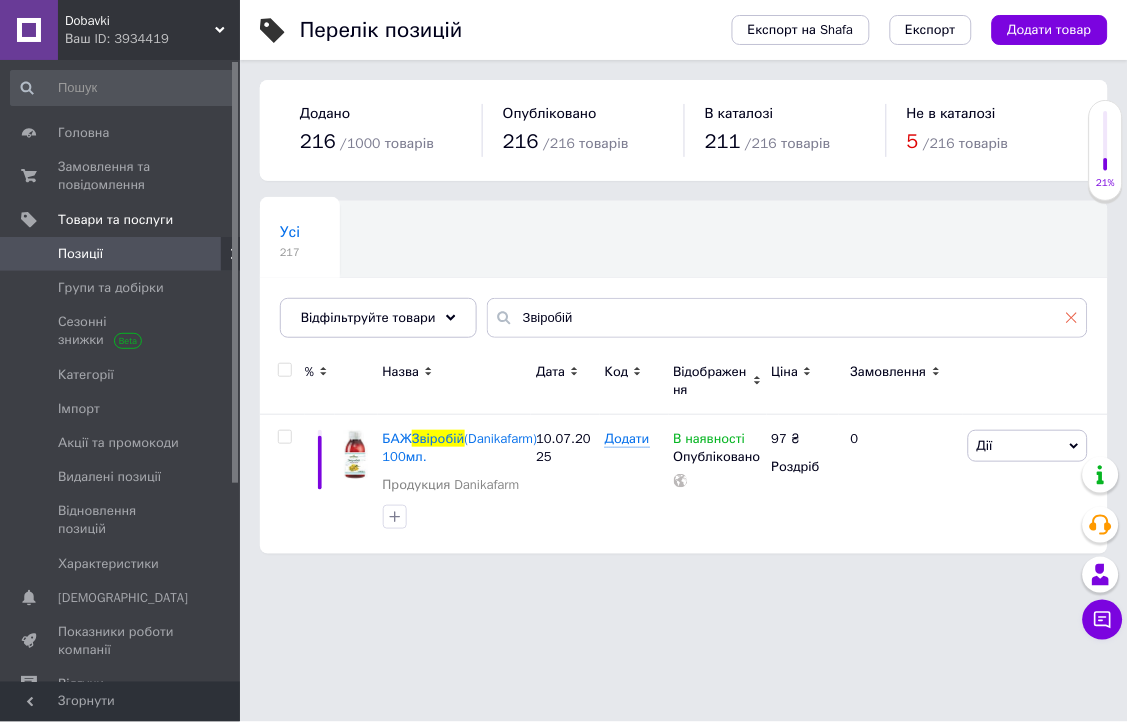 click 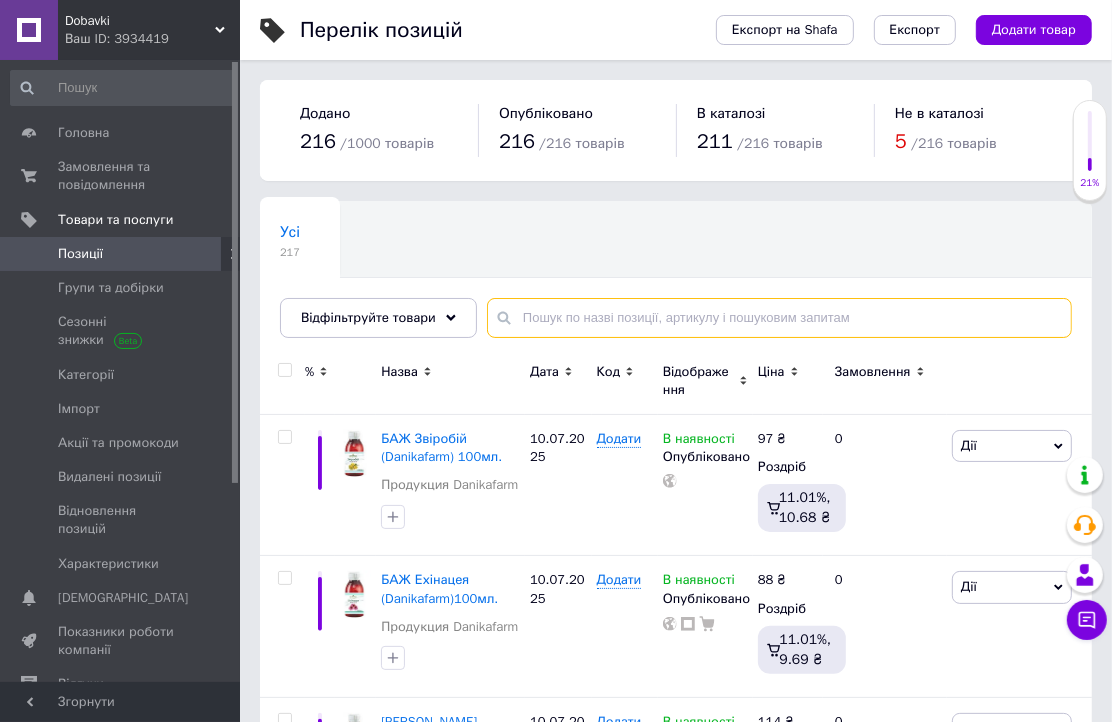 click at bounding box center (779, 318) 